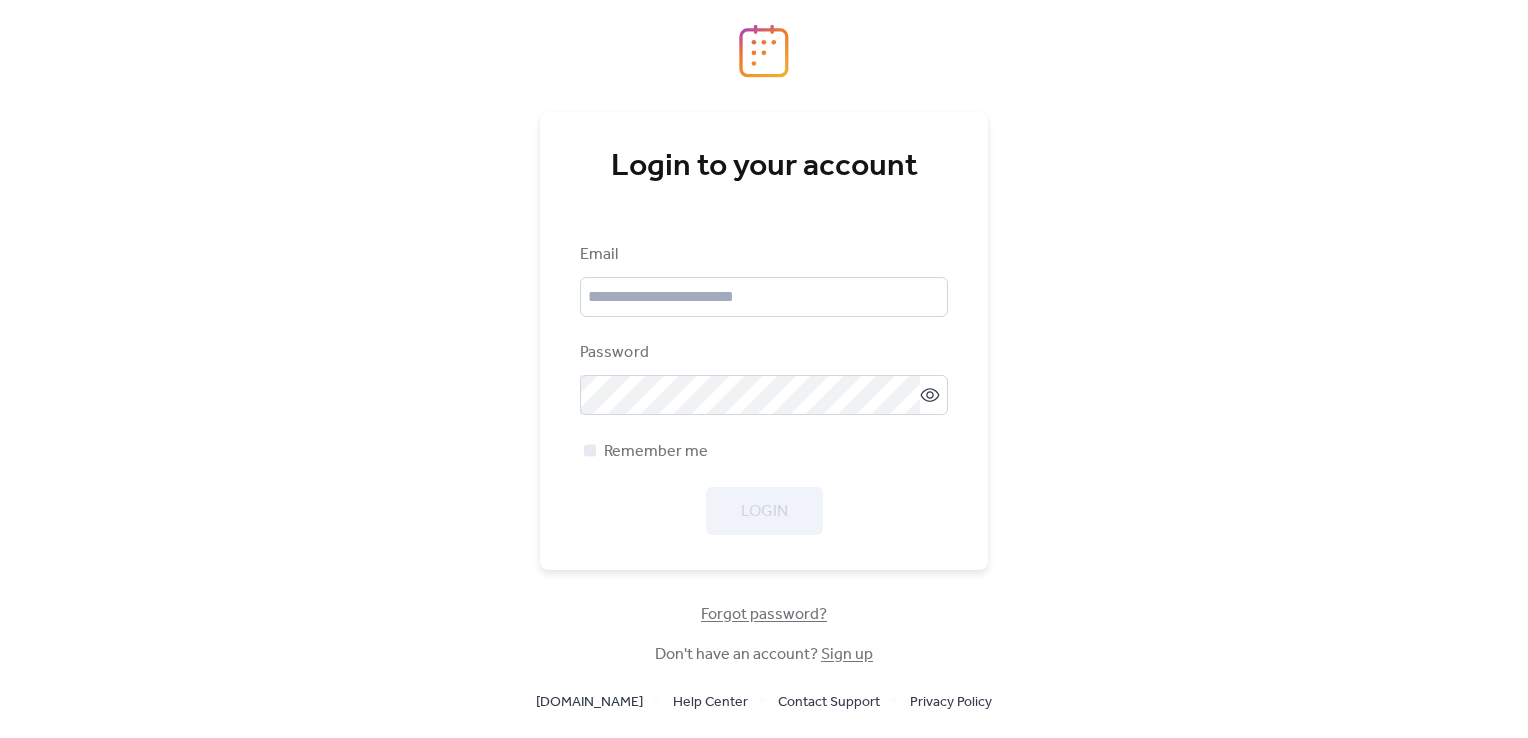scroll, scrollTop: 0, scrollLeft: 0, axis: both 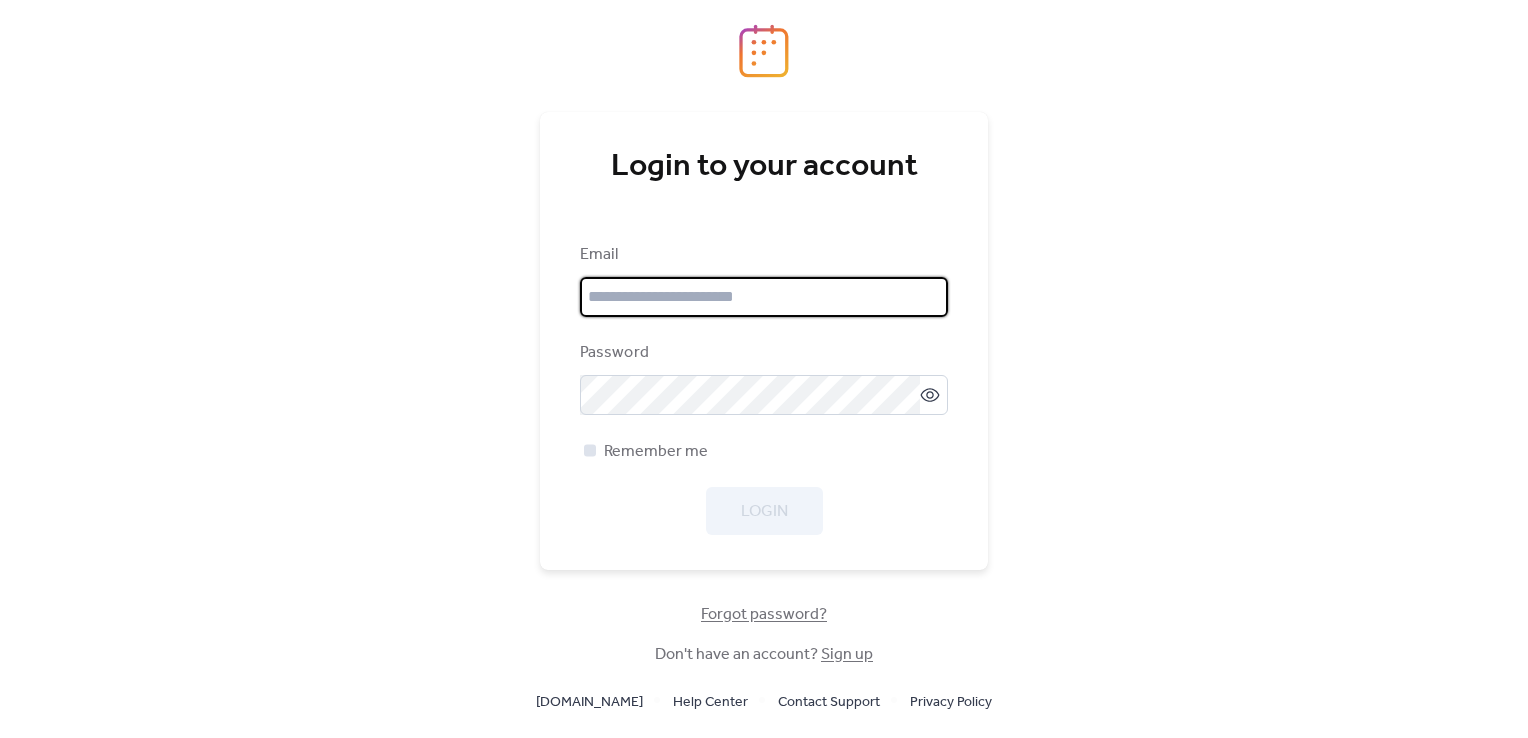 type on "**********" 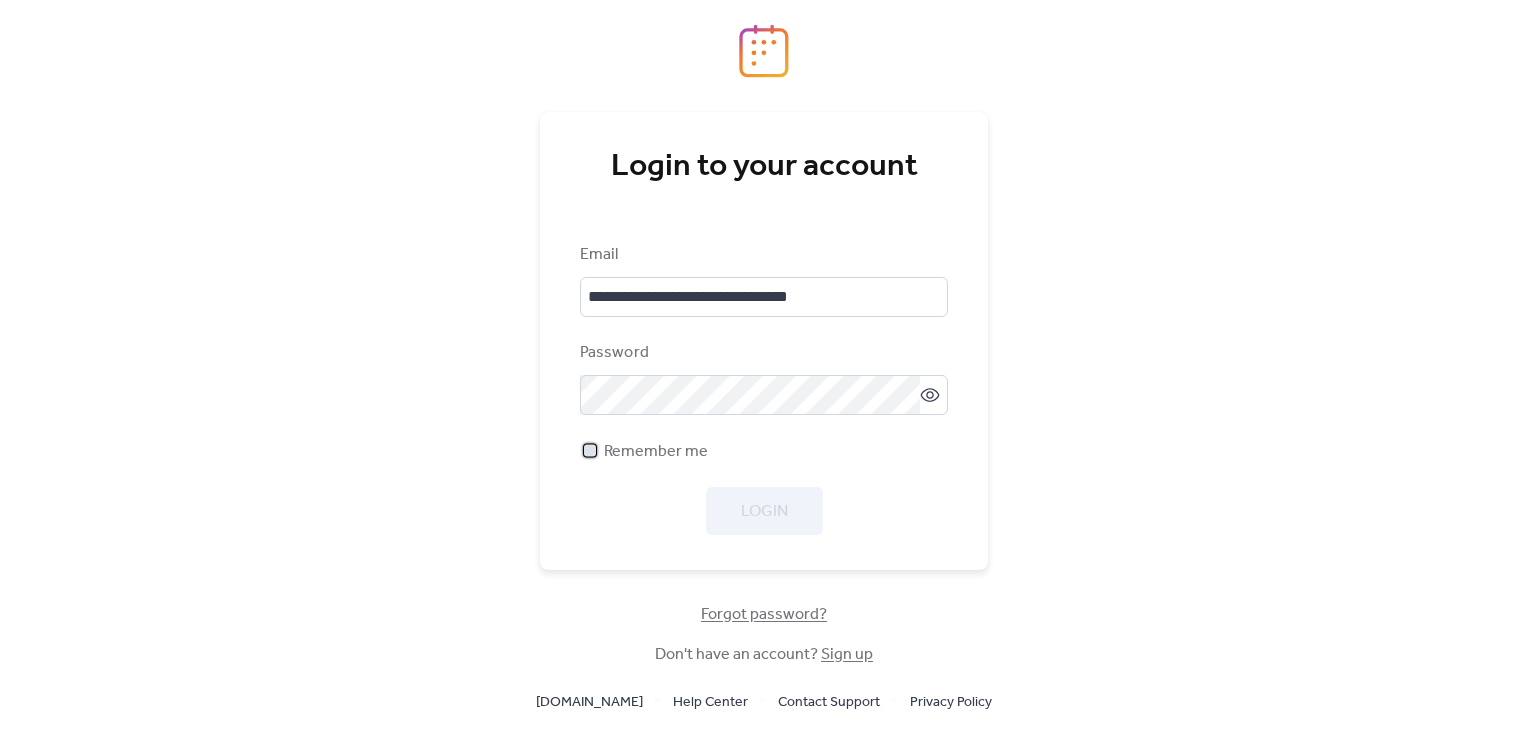 drag, startPoint x: 586, startPoint y: 451, endPoint x: 598, endPoint y: 449, distance: 12.165525 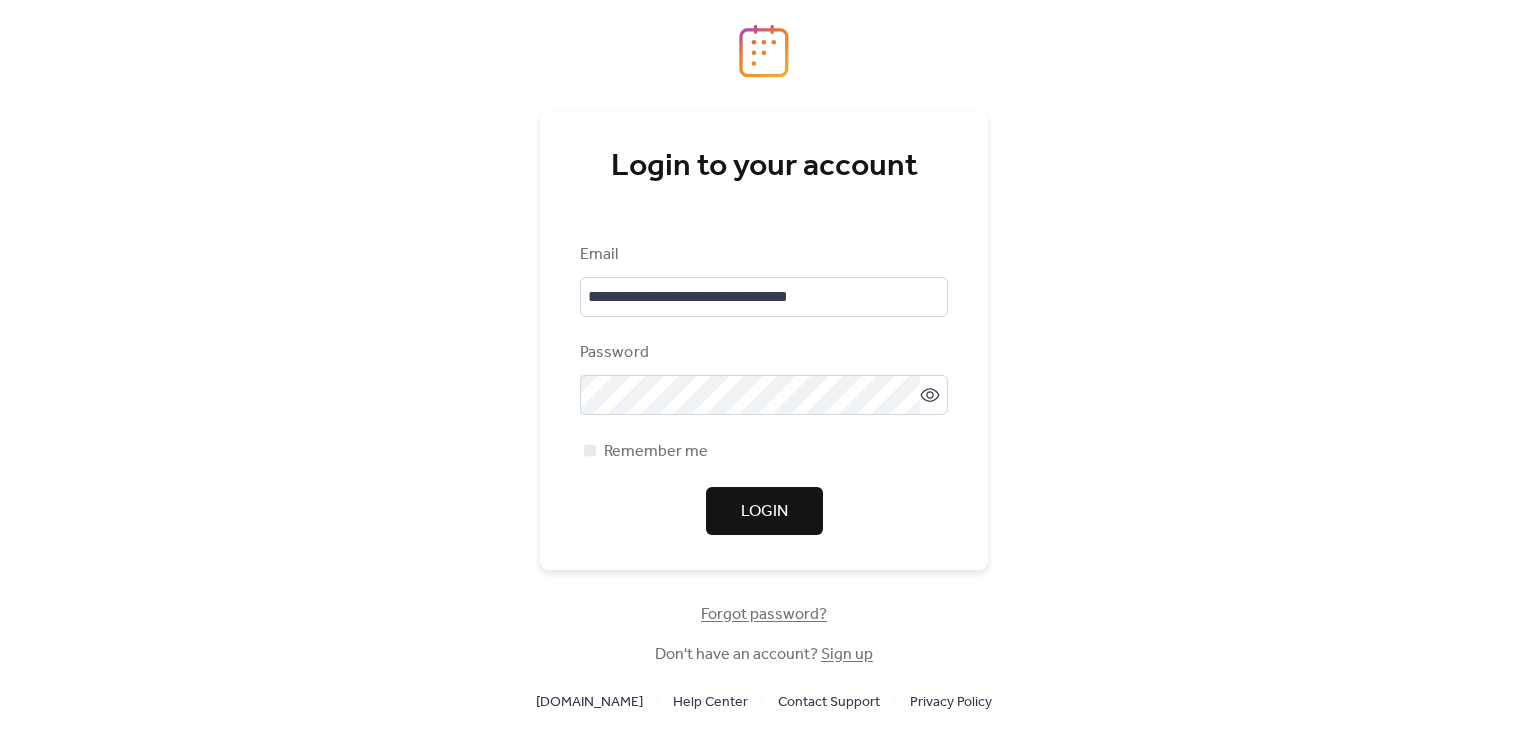click on "Login" at bounding box center [764, 512] 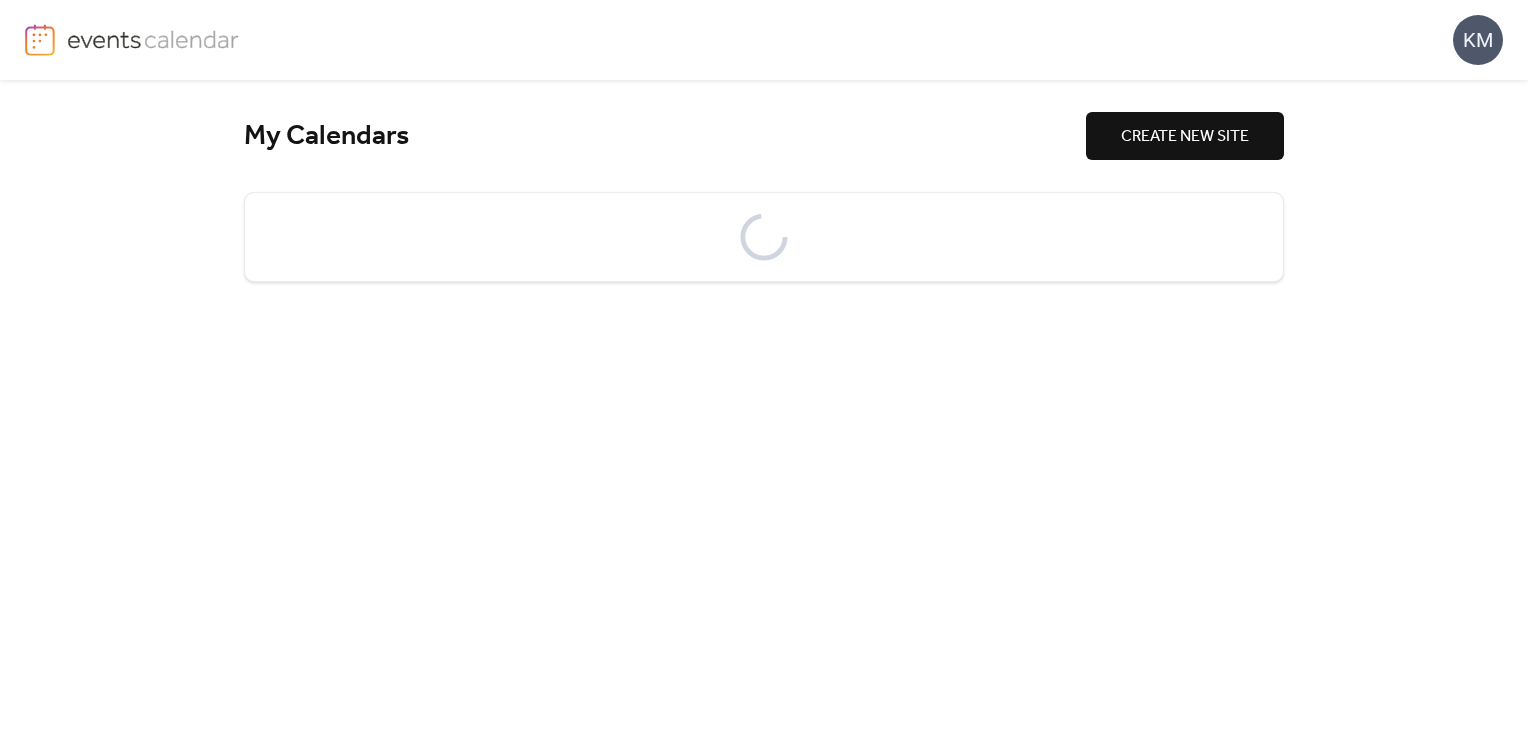 scroll, scrollTop: 0, scrollLeft: 0, axis: both 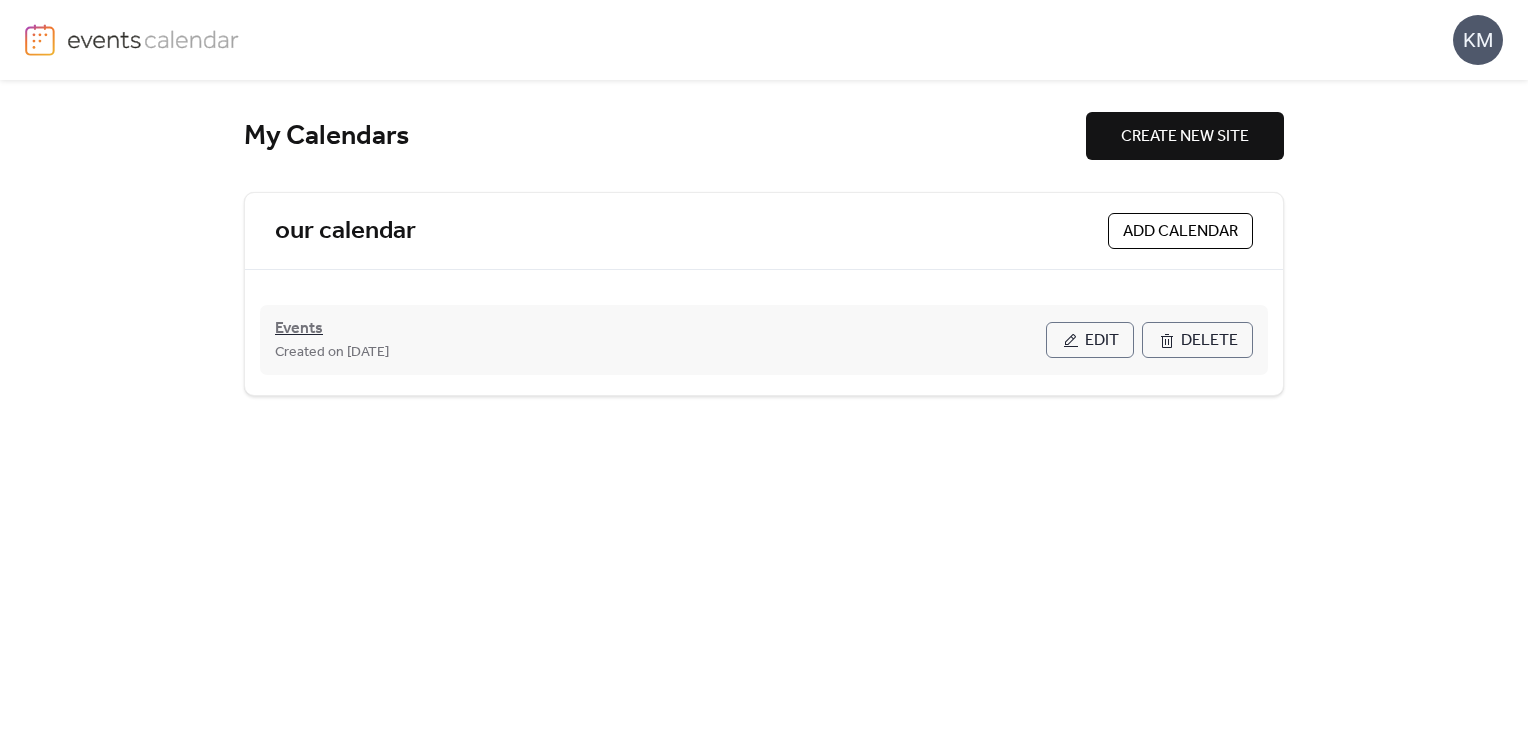 click on "Events" at bounding box center [299, 329] 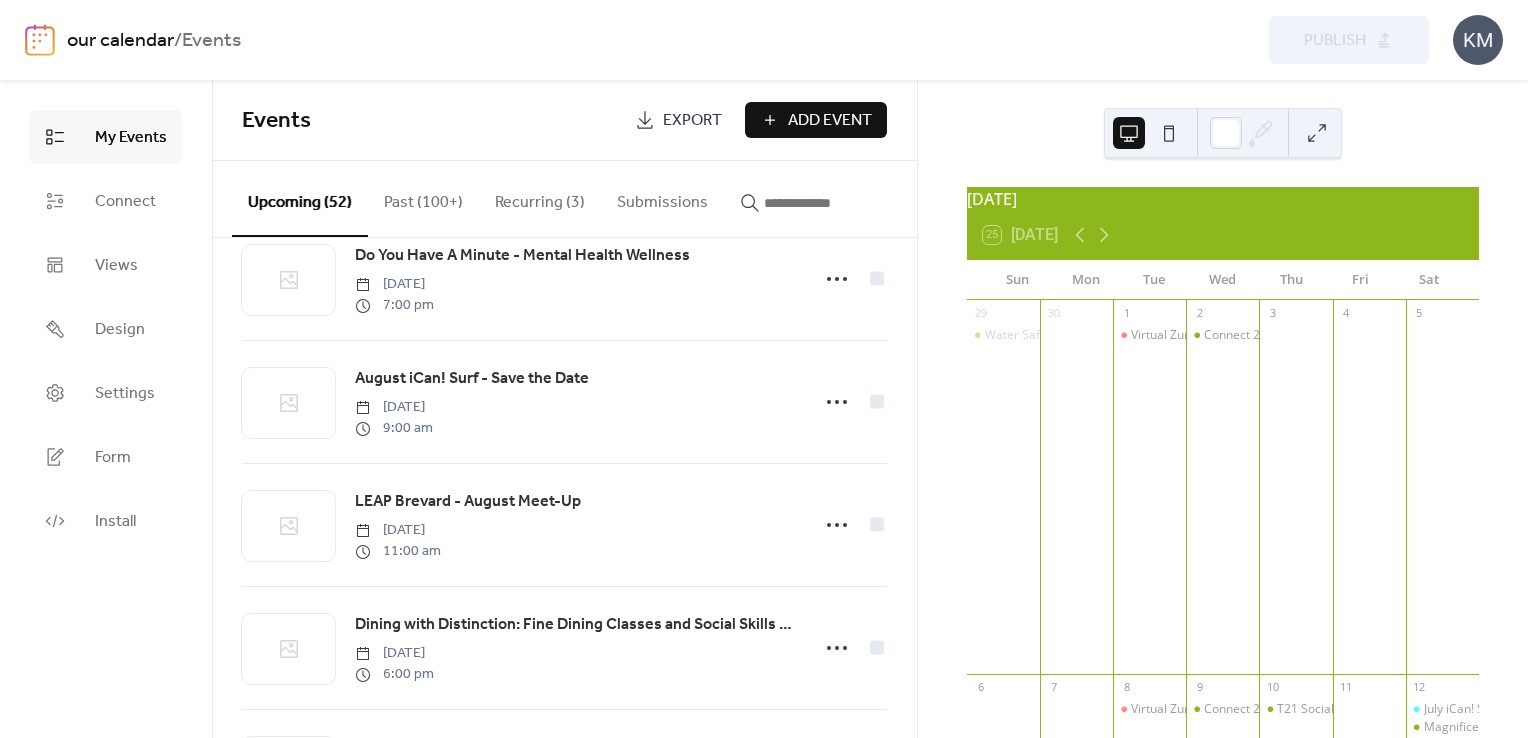 scroll, scrollTop: 300, scrollLeft: 0, axis: vertical 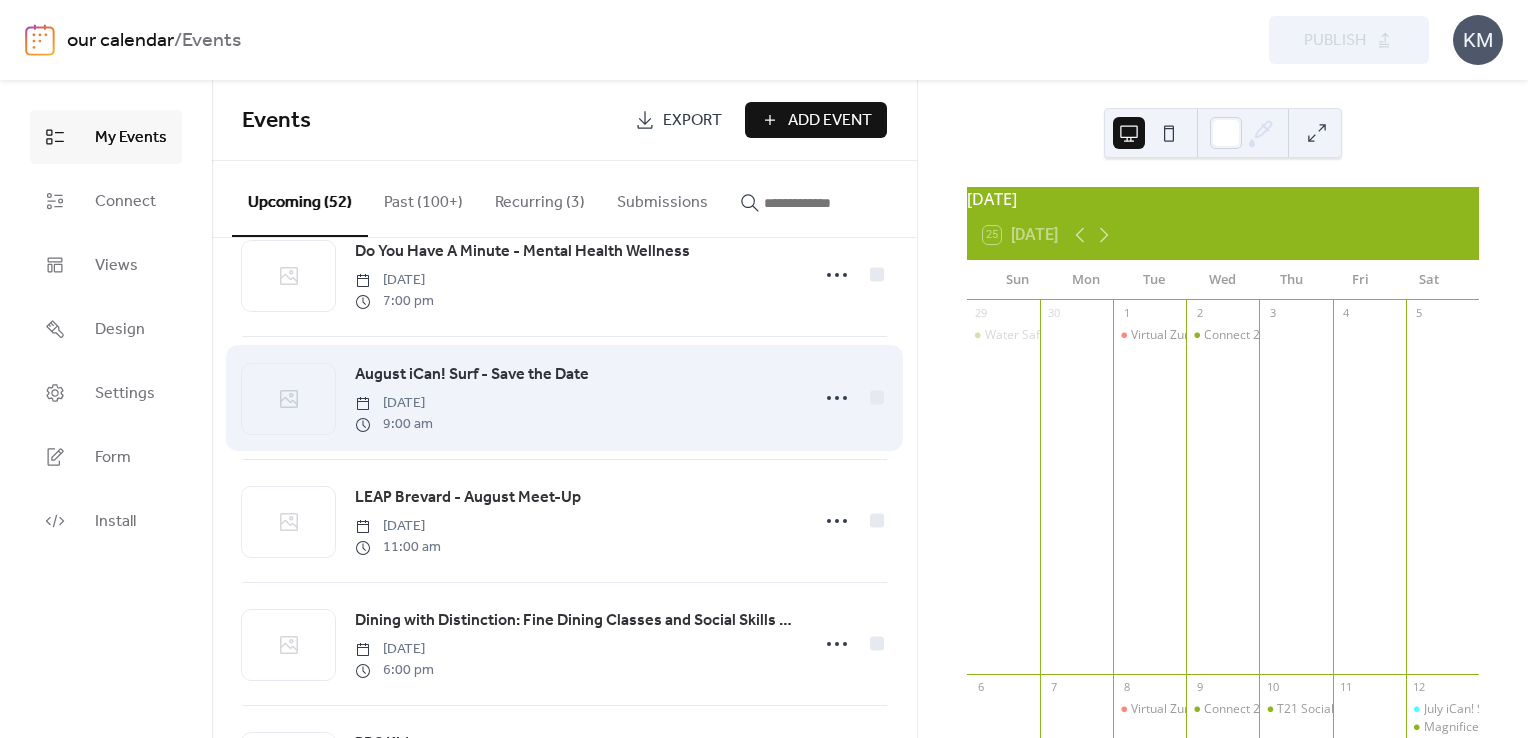 click on "August iCan! Surf - Save the Date [DATE] 9:00 am" at bounding box center [564, 398] 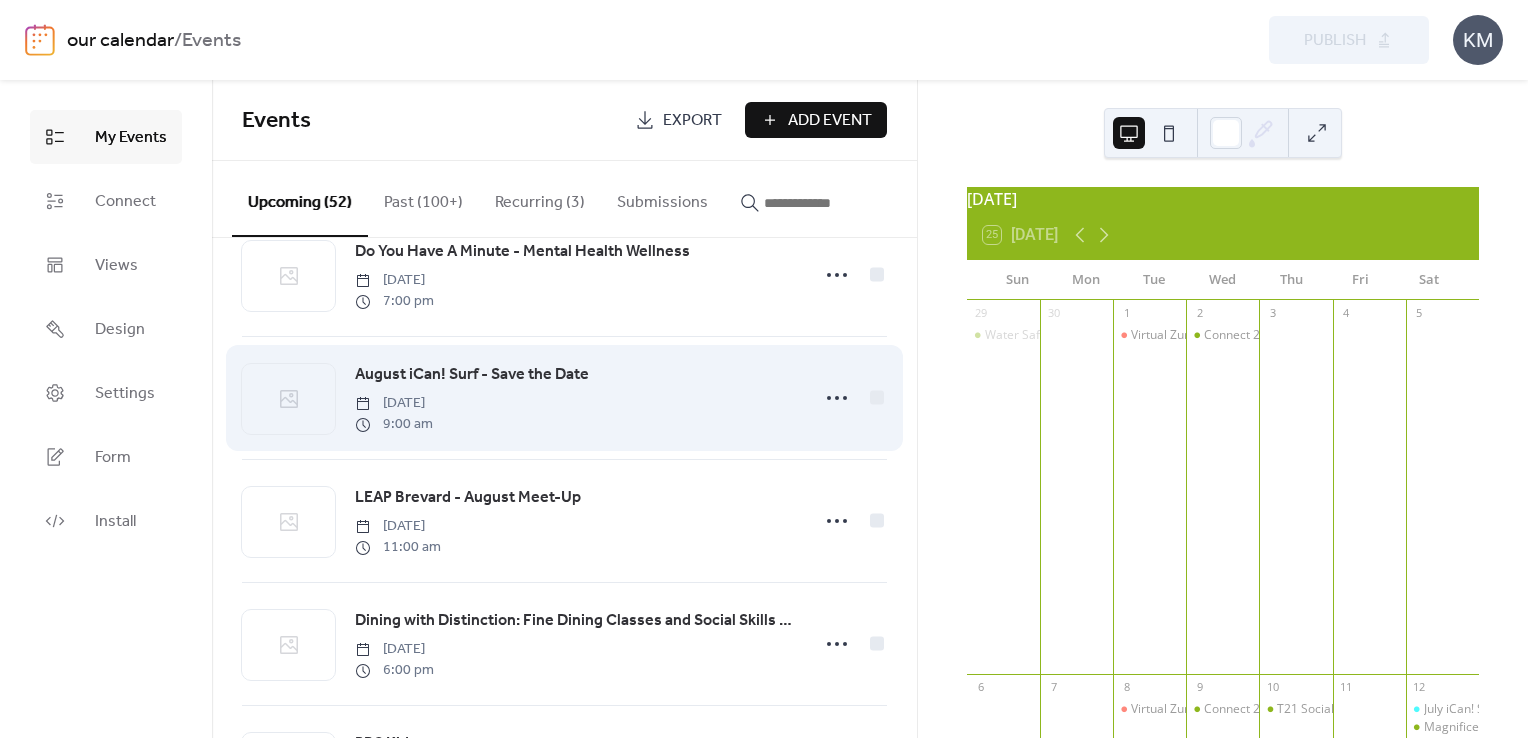 click on "August iCan! Surf - Save the Date" at bounding box center (472, 375) 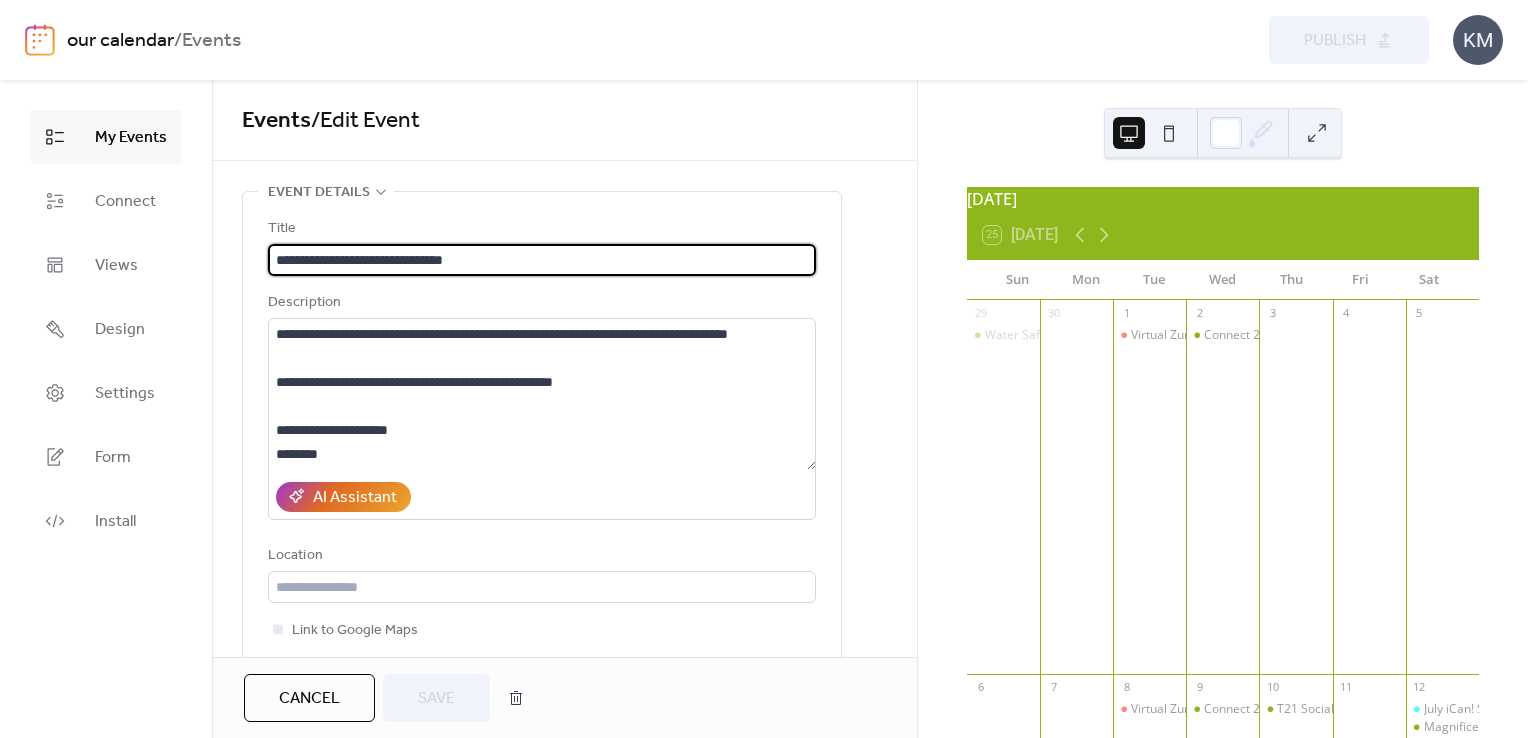 drag, startPoint x: 529, startPoint y: 250, endPoint x: 391, endPoint y: 241, distance: 138.29317 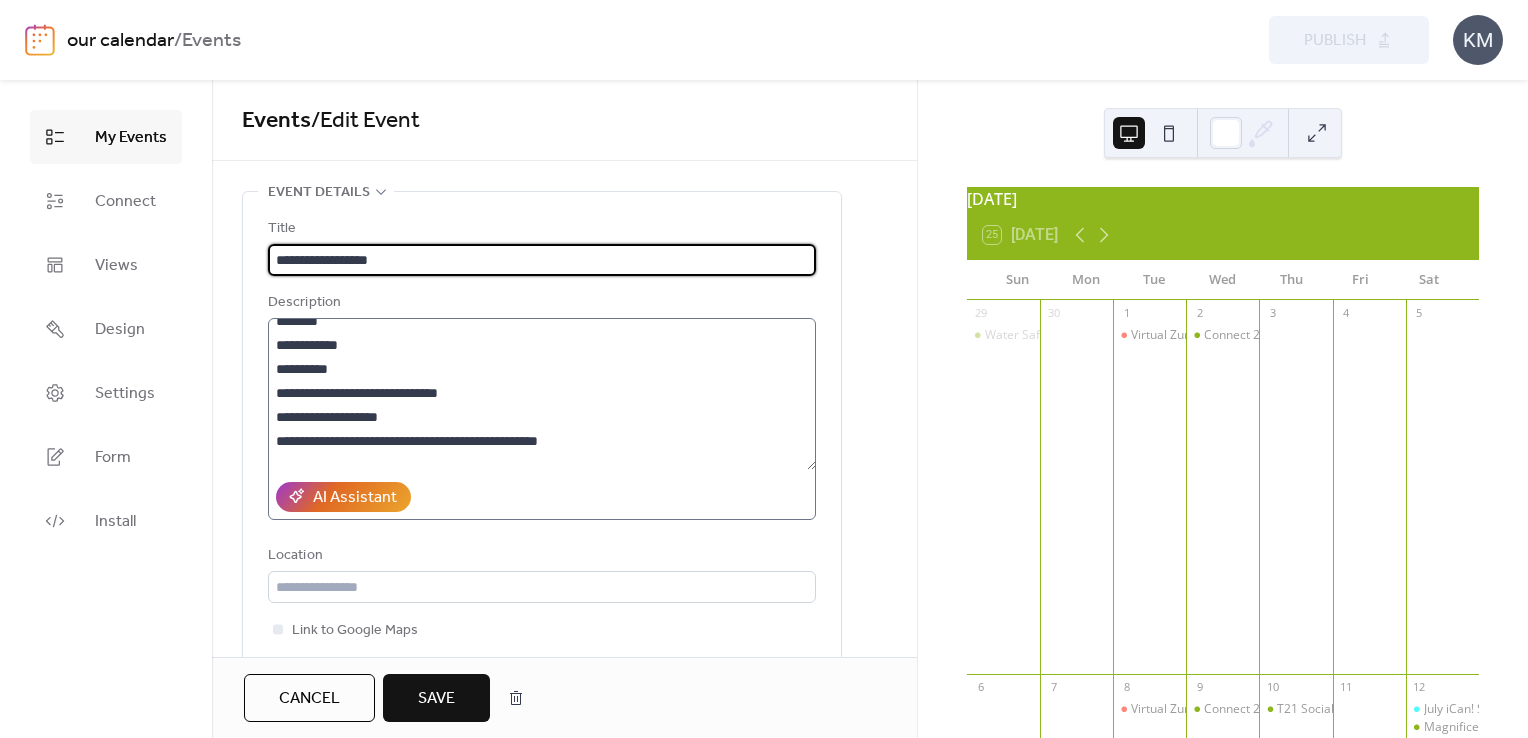 scroll, scrollTop: 100, scrollLeft: 0, axis: vertical 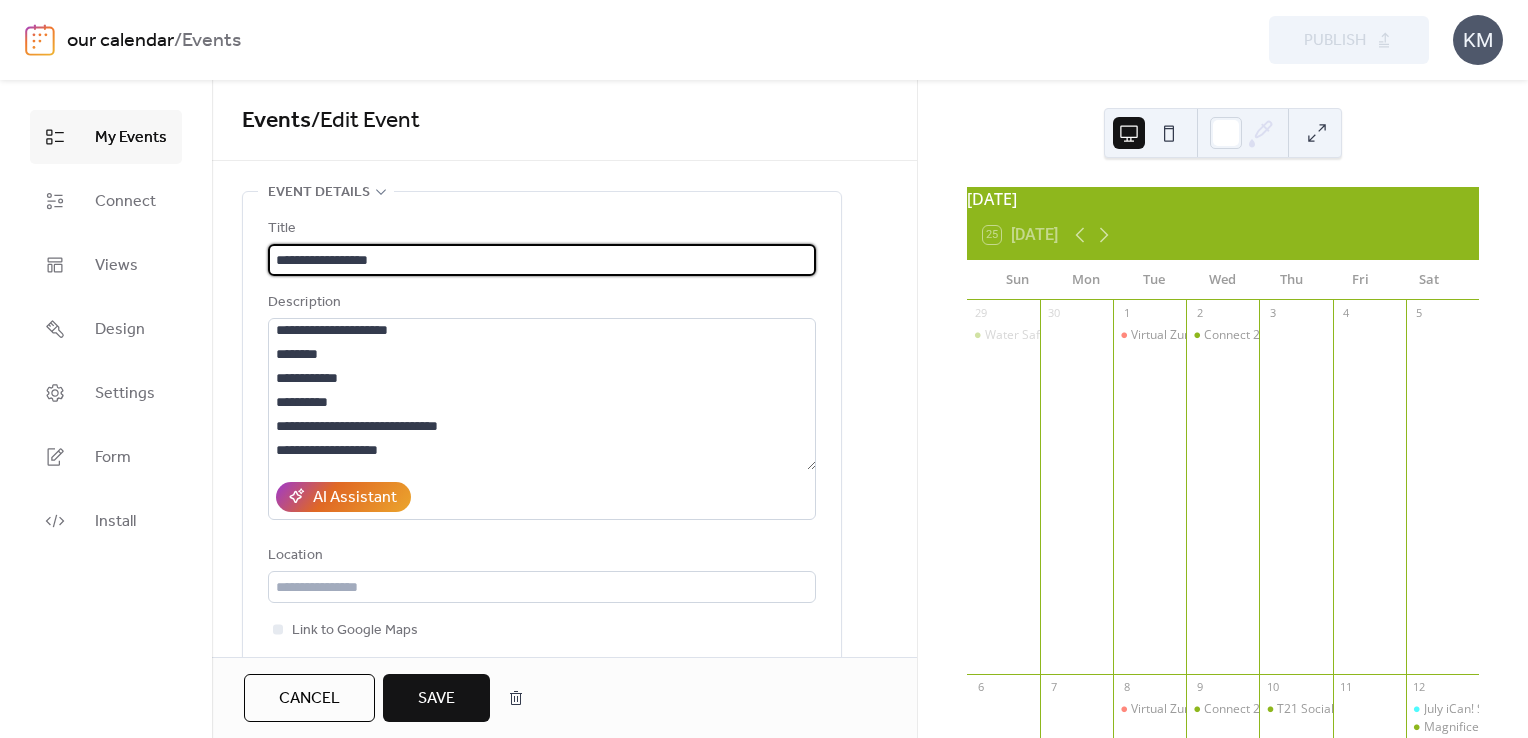 type on "**********" 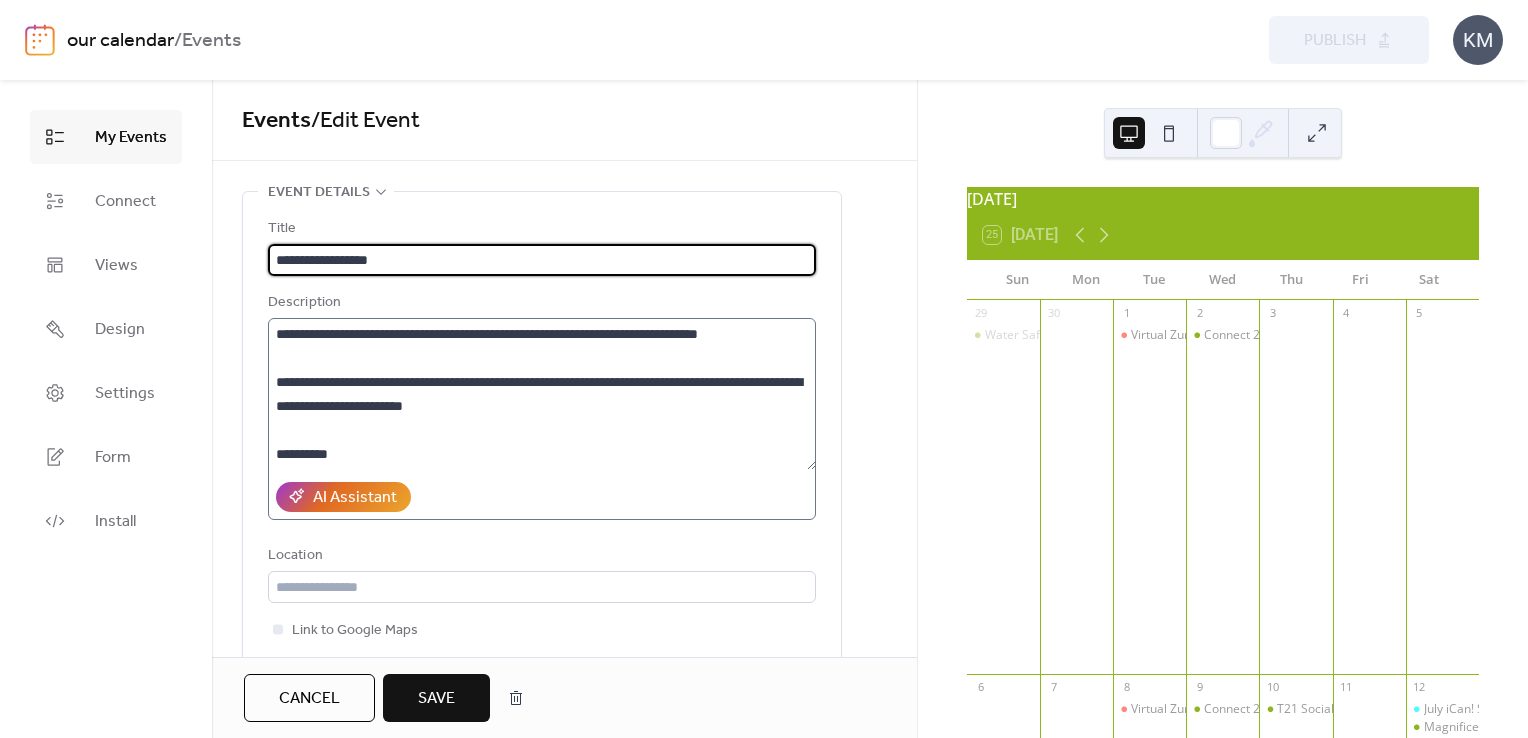 scroll, scrollTop: 624, scrollLeft: 0, axis: vertical 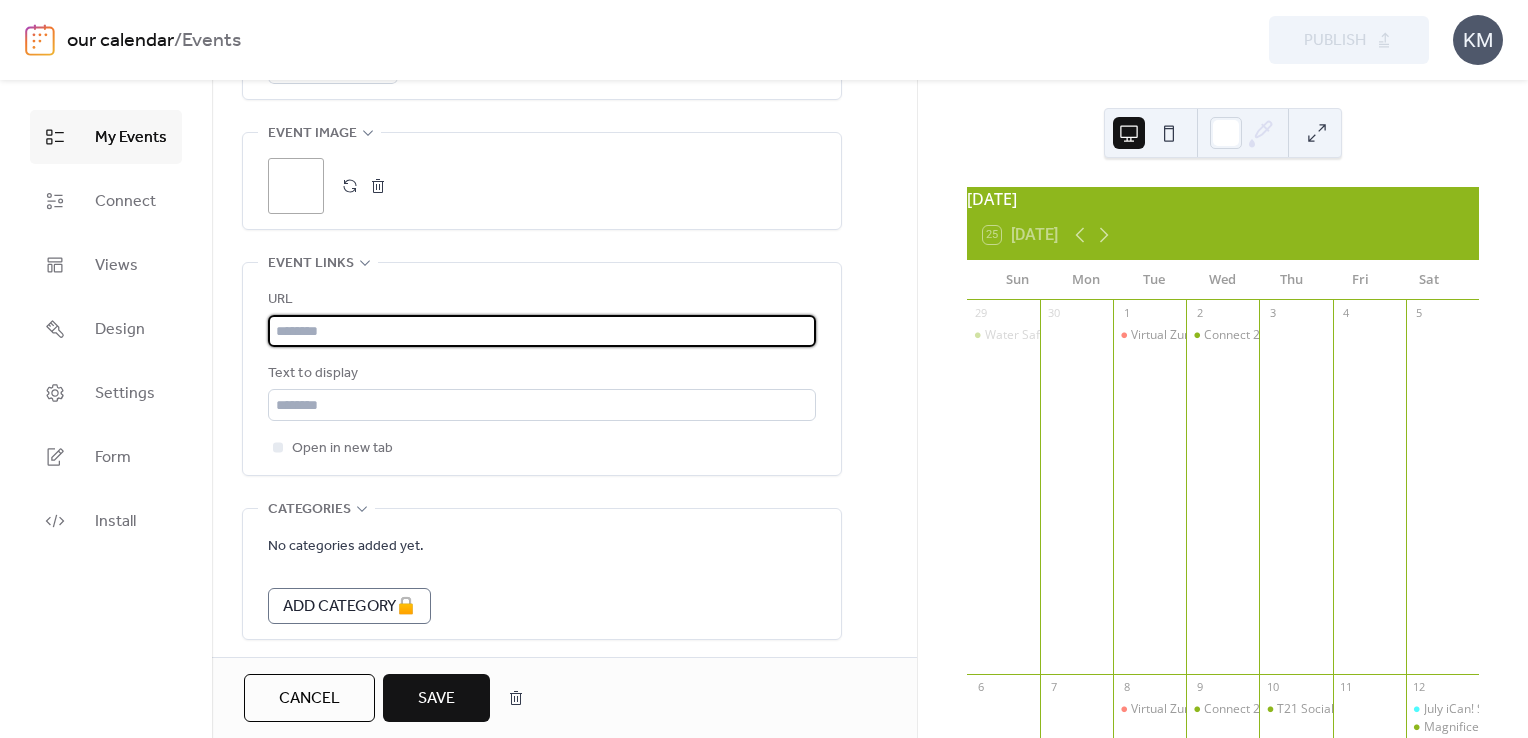 paste on "**********" 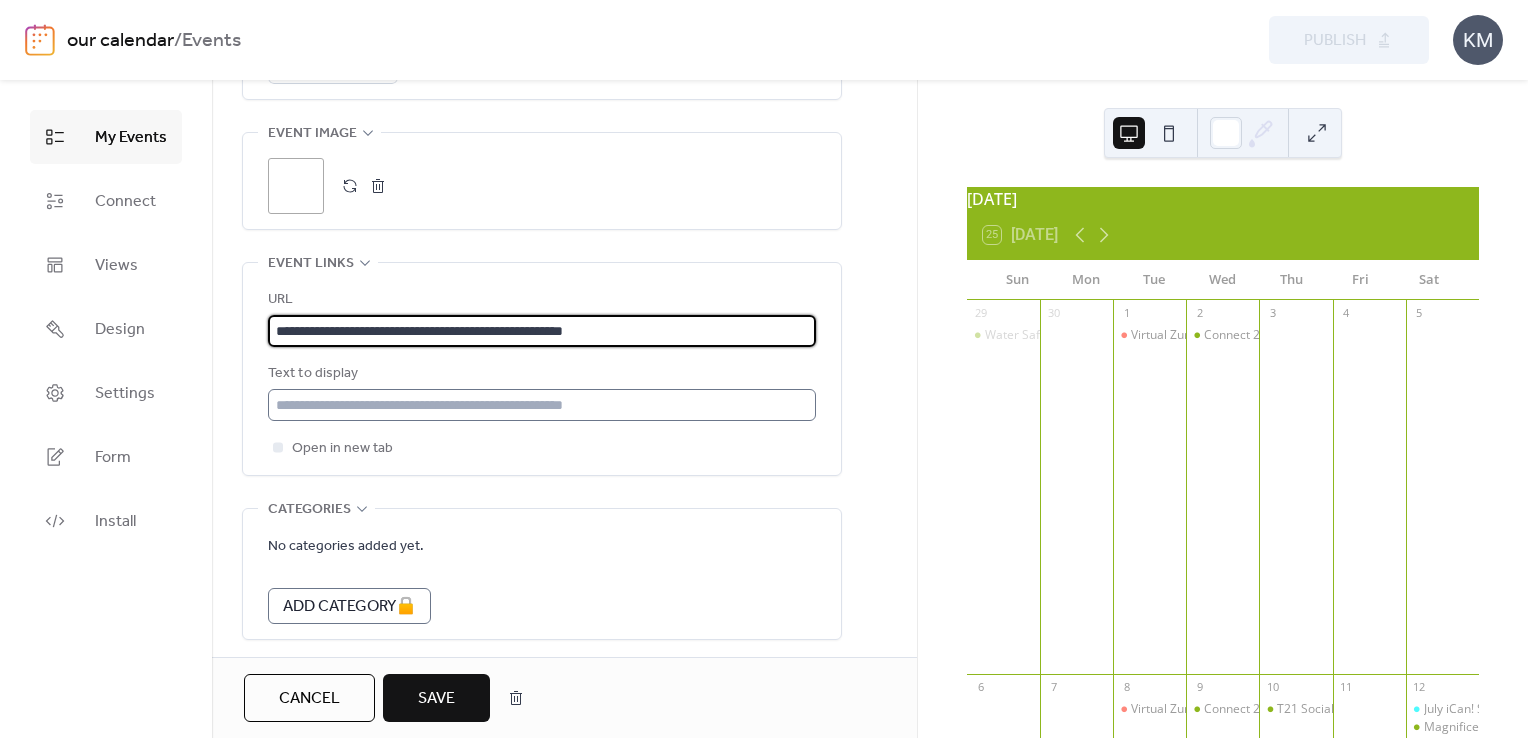 type on "**********" 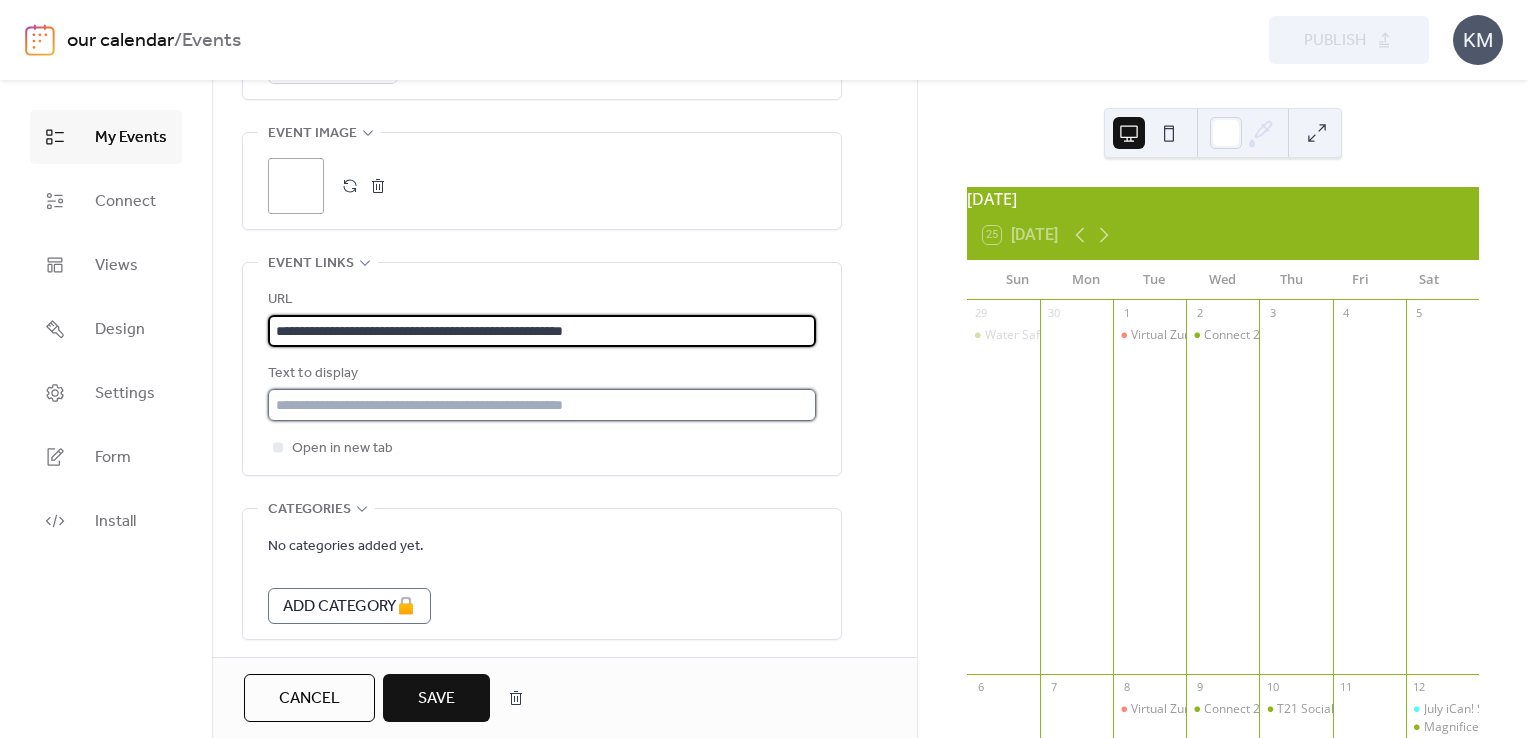 click at bounding box center (542, 405) 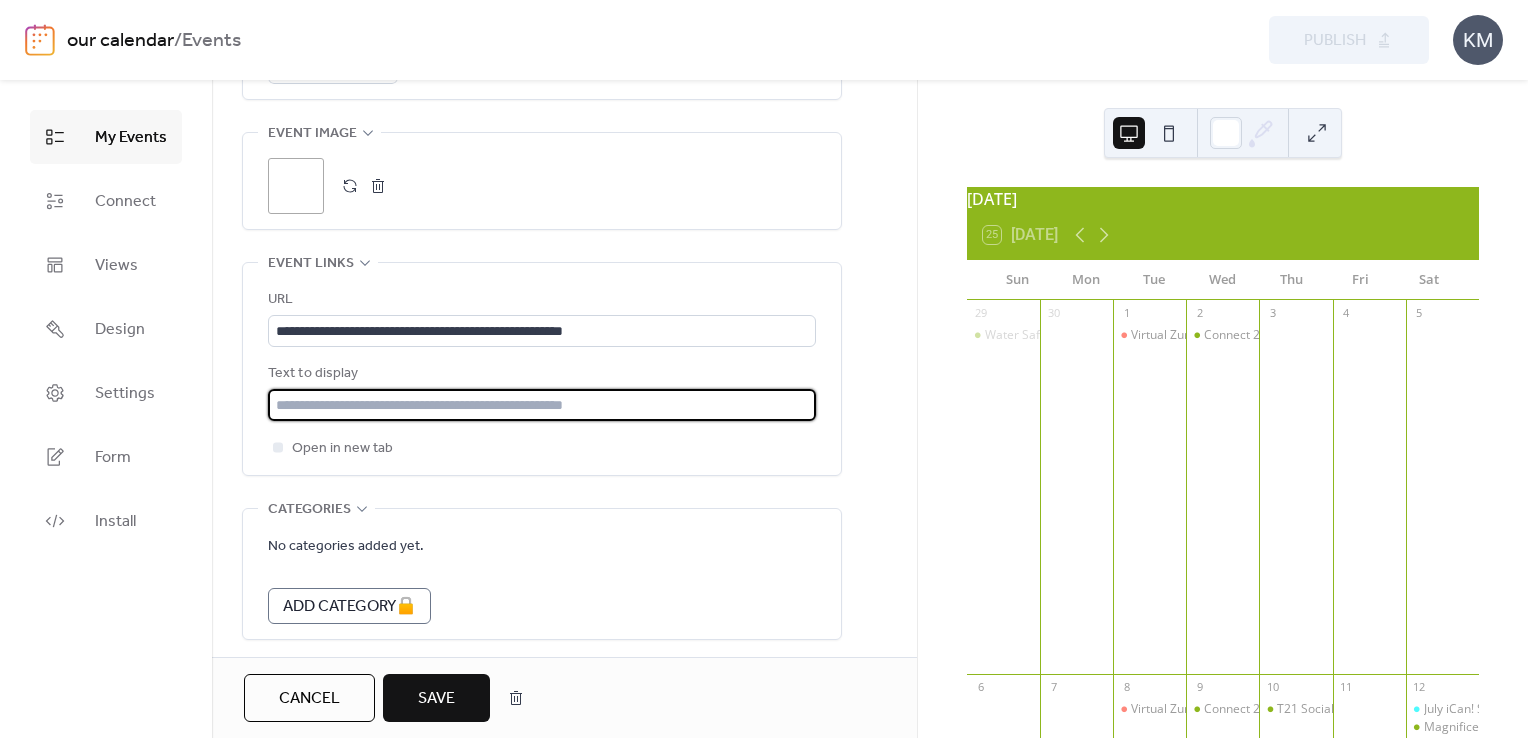 type on "**********" 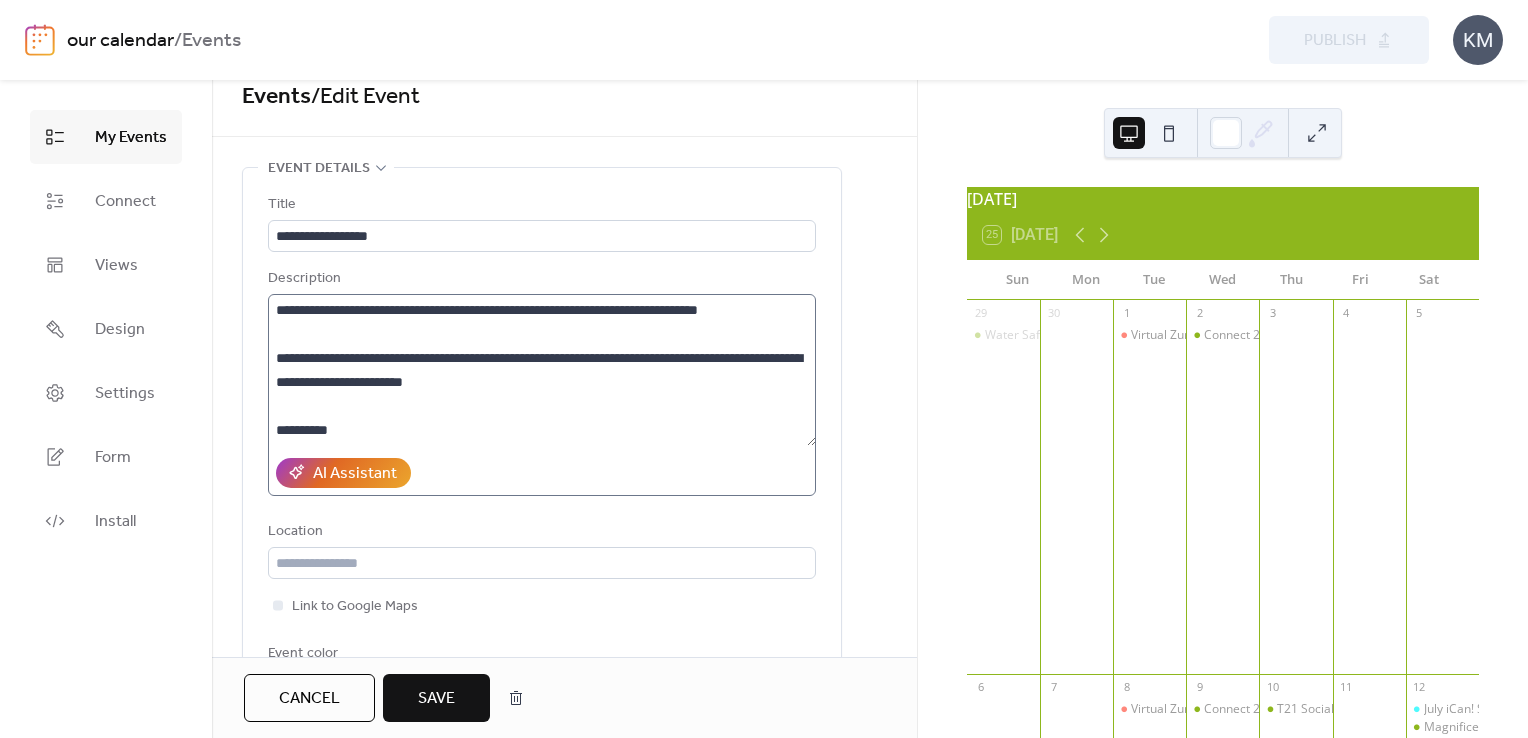 scroll, scrollTop: 0, scrollLeft: 0, axis: both 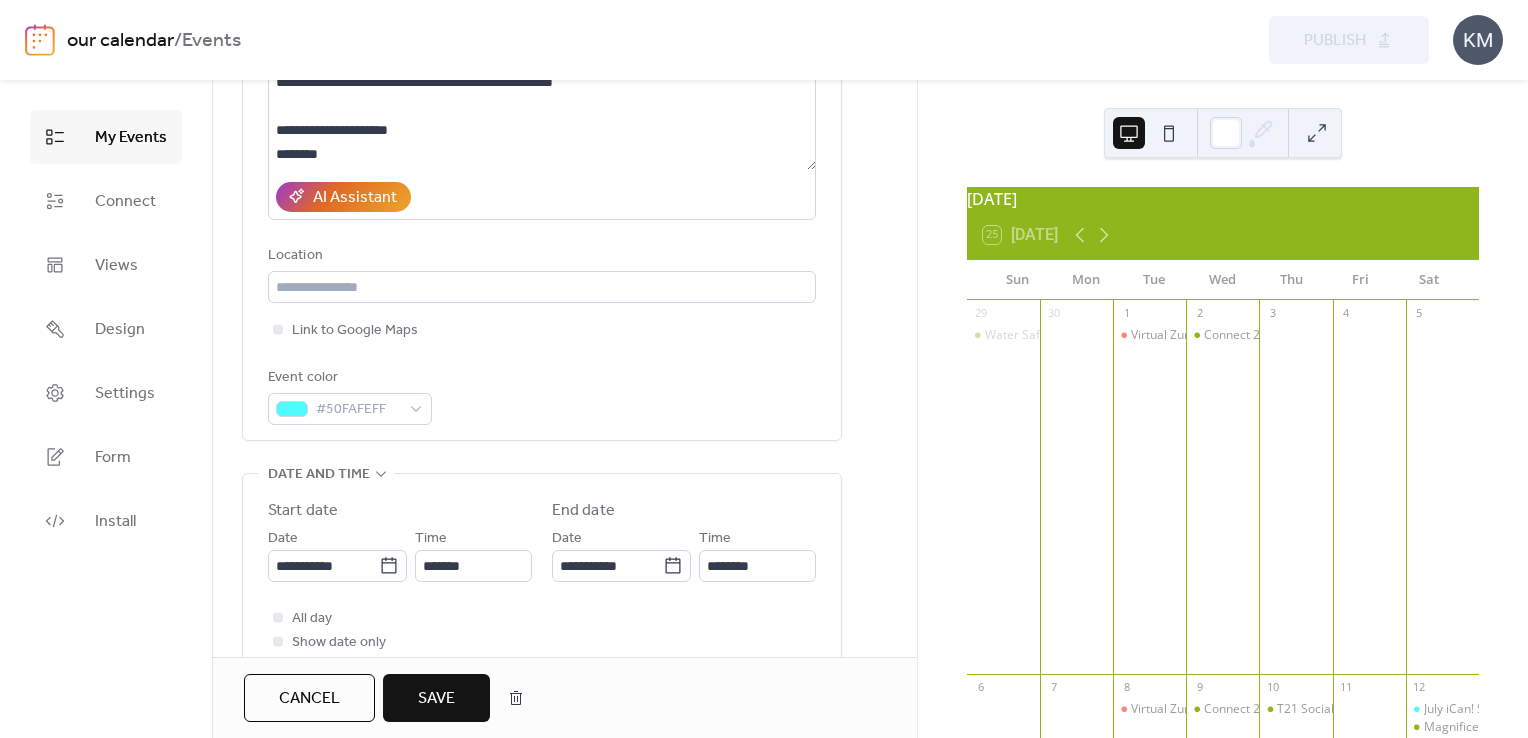 click on "Save" at bounding box center (436, 699) 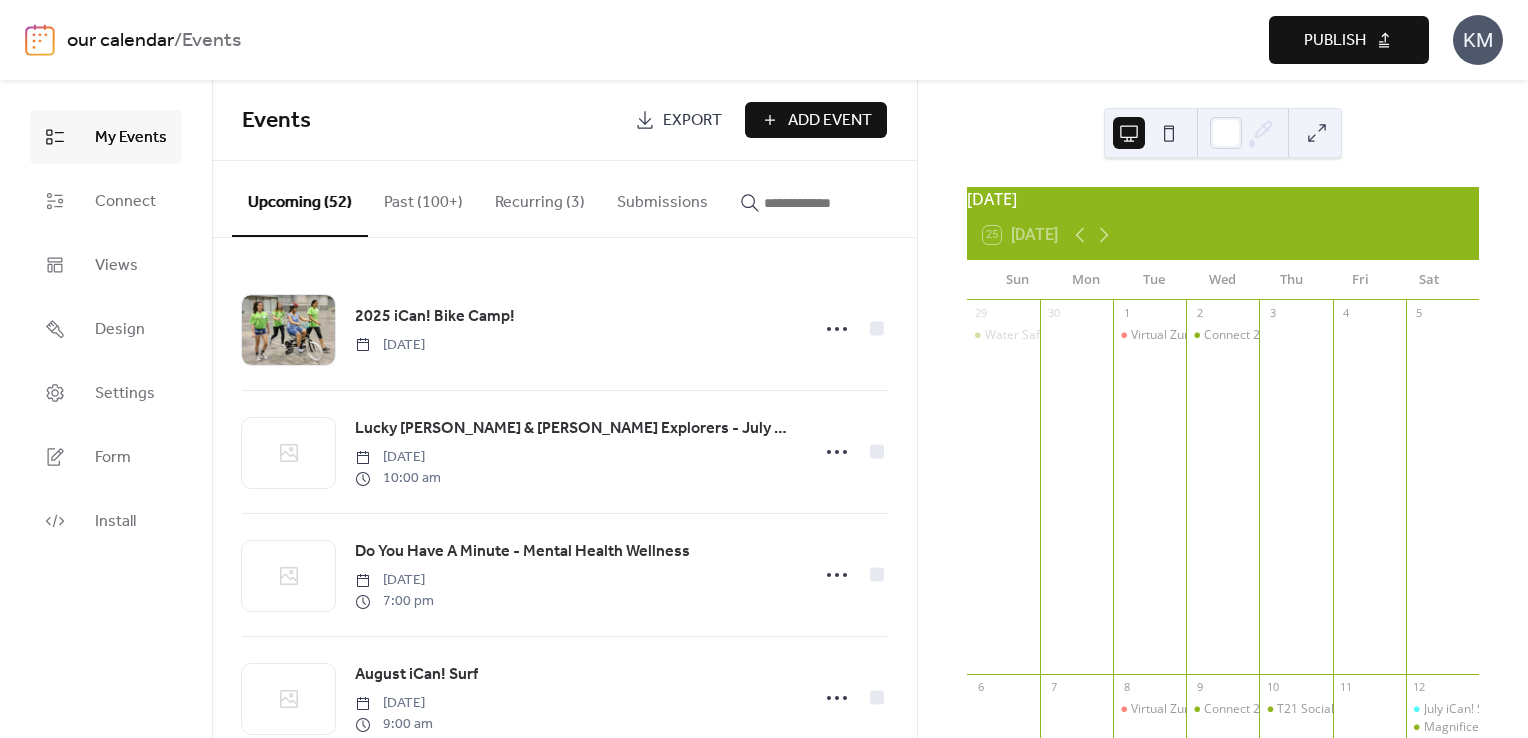 click on "Publish" at bounding box center [1335, 41] 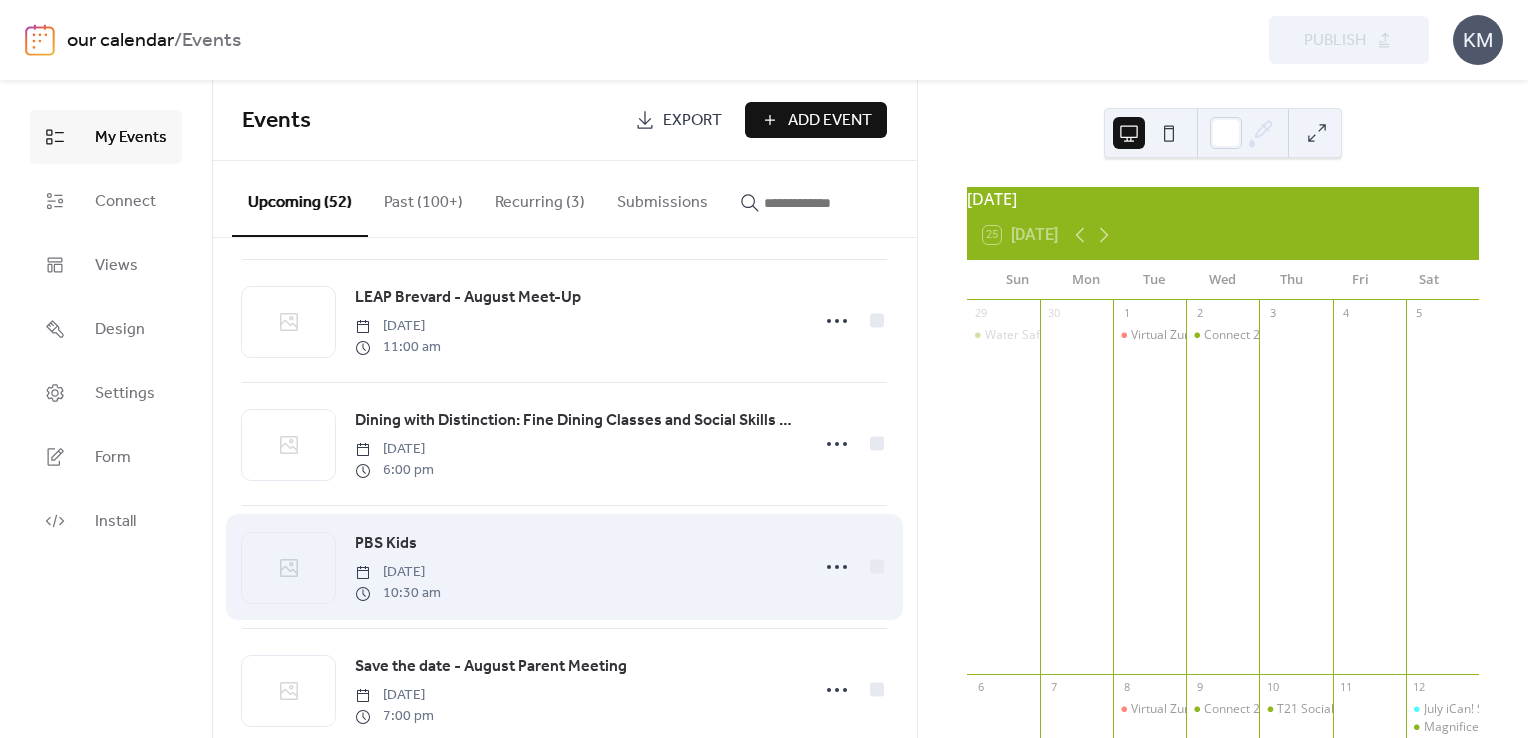 scroll, scrollTop: 700, scrollLeft: 0, axis: vertical 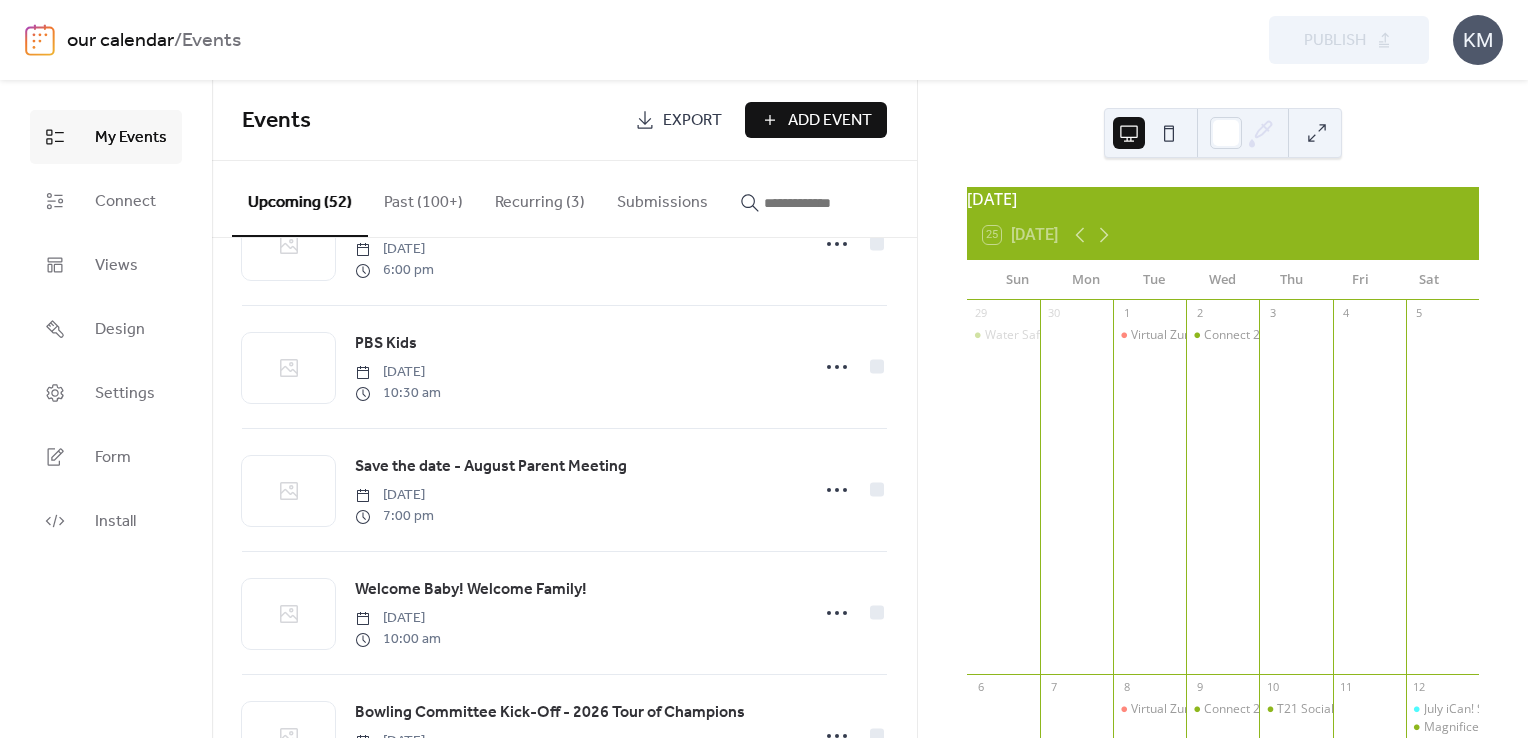 click on "Add Event" at bounding box center (830, 121) 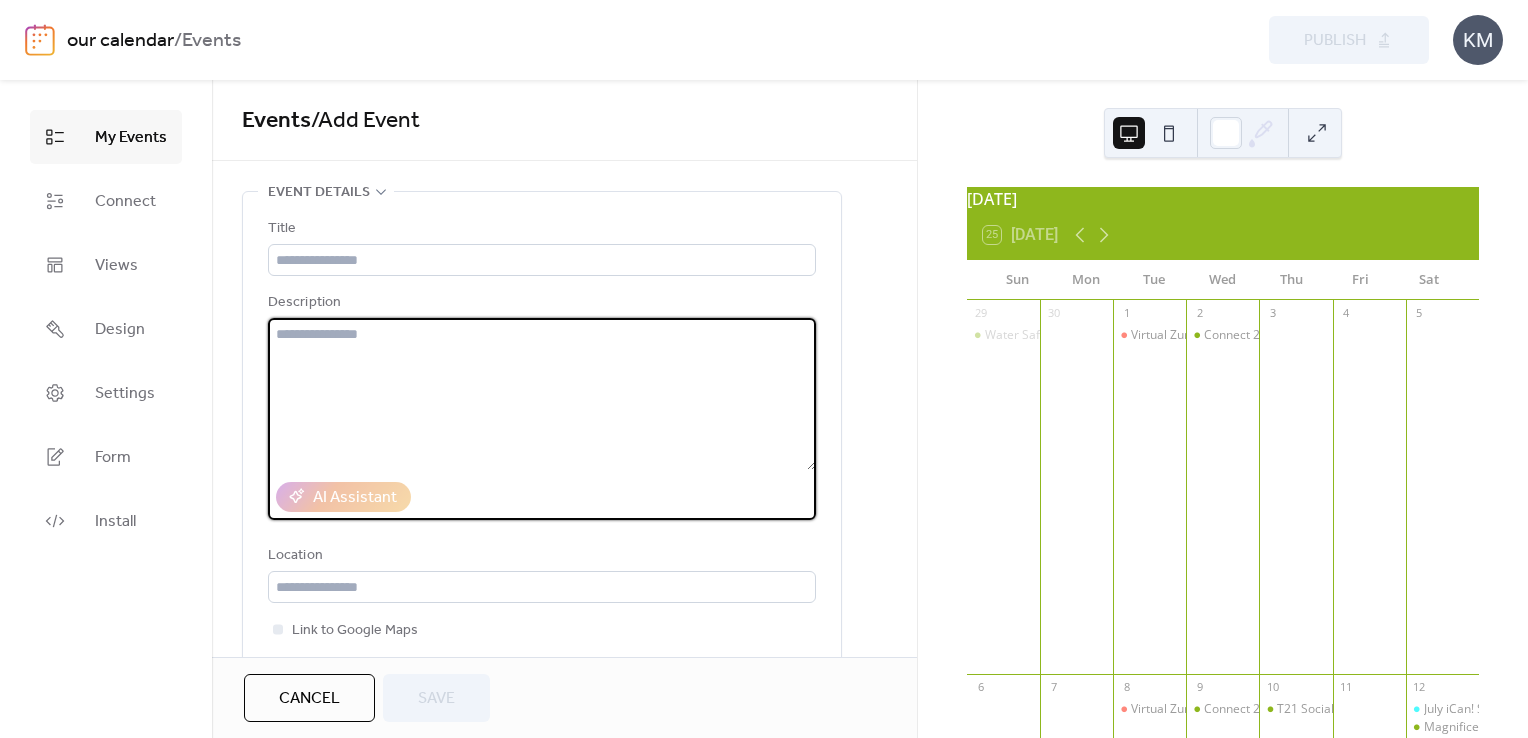 paste on "**********" 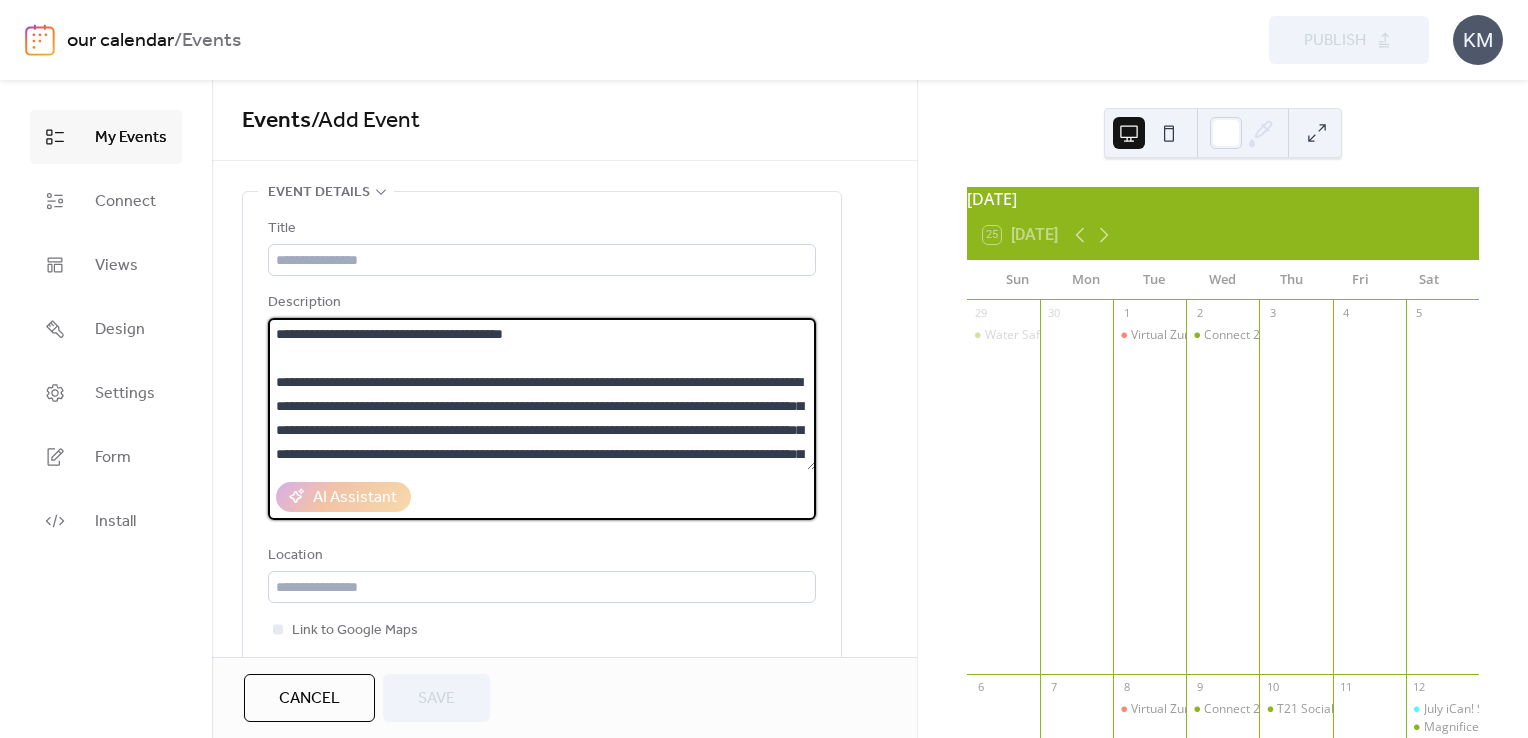 scroll, scrollTop: 428, scrollLeft: 0, axis: vertical 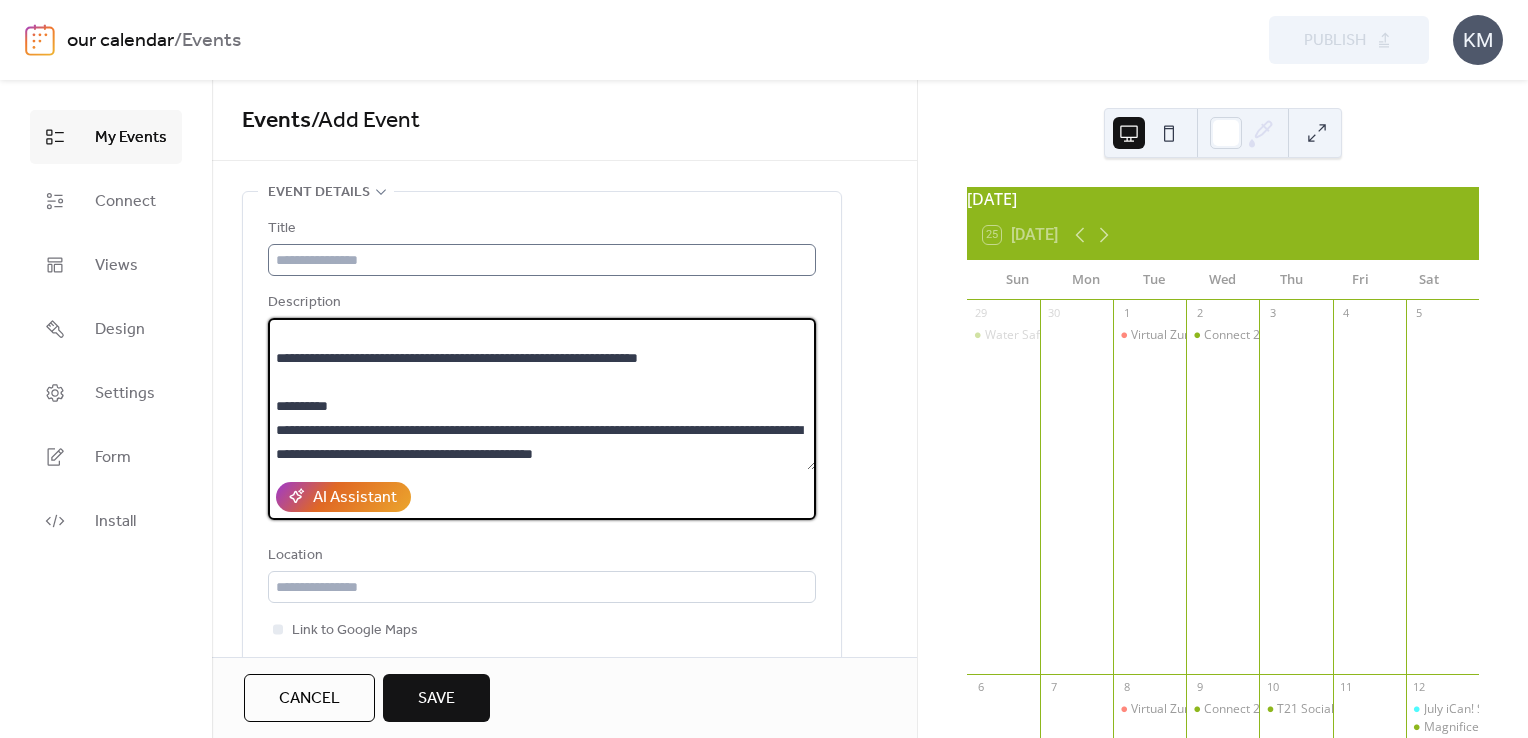 type on "**********" 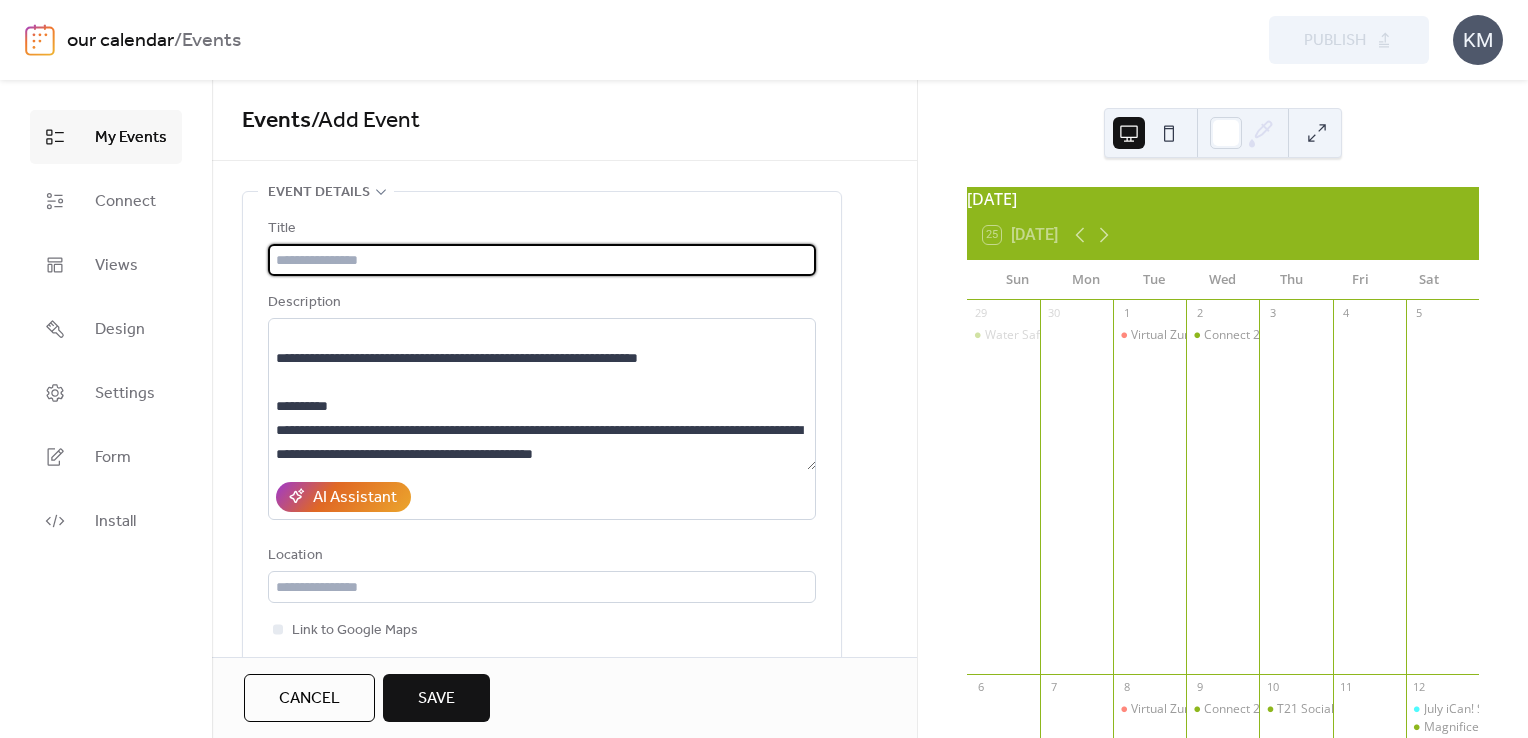 click at bounding box center (542, 260) 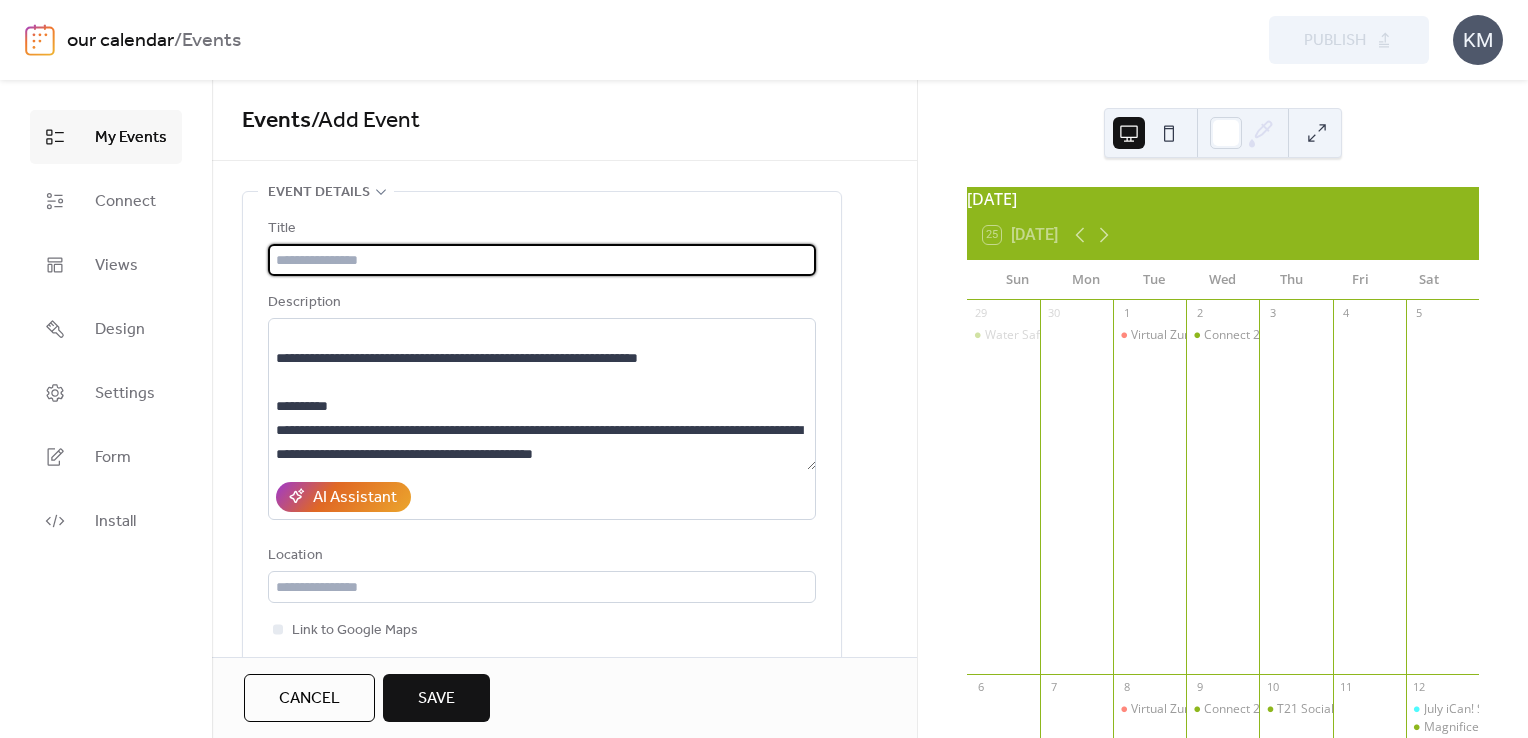 paste on "**********" 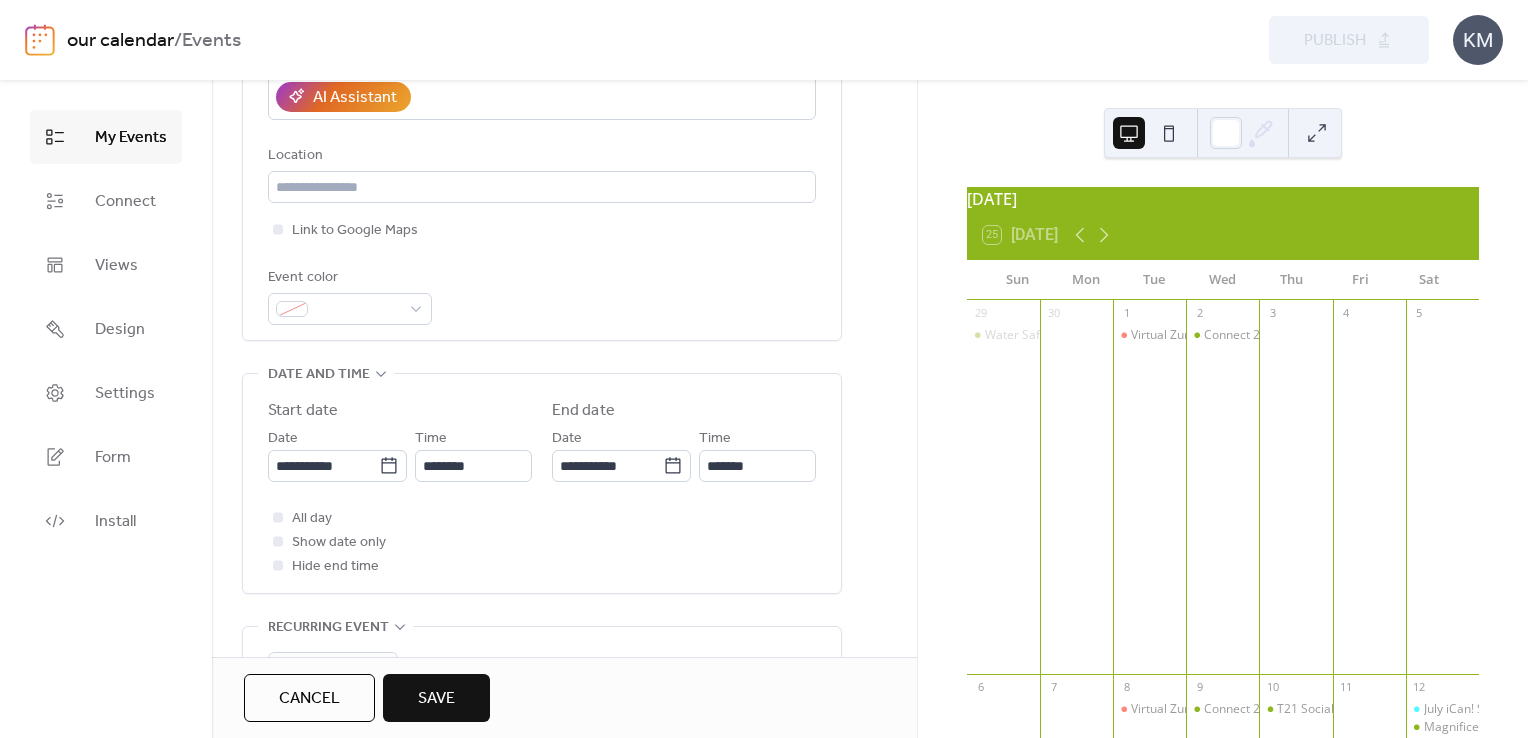 scroll, scrollTop: 500, scrollLeft: 0, axis: vertical 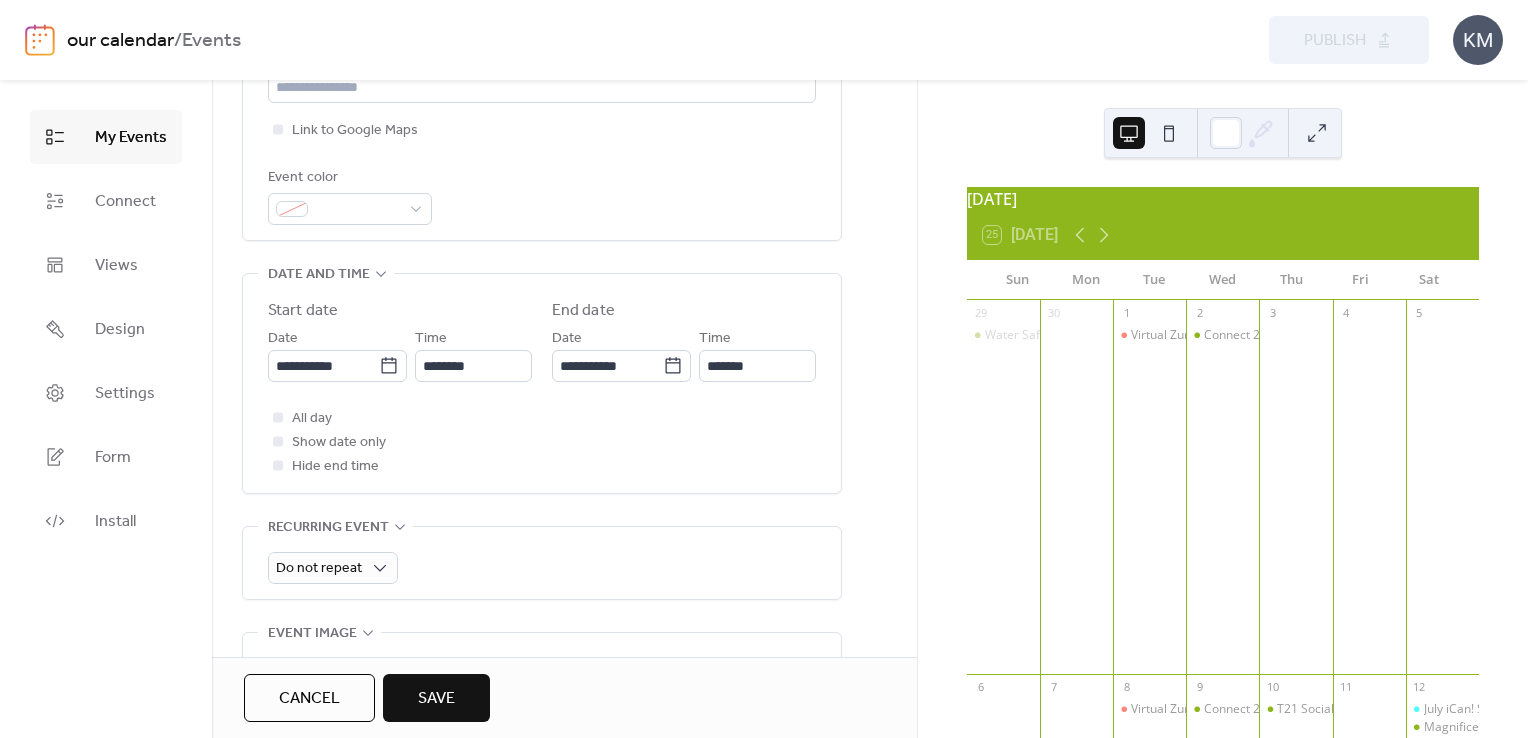 type on "**********" 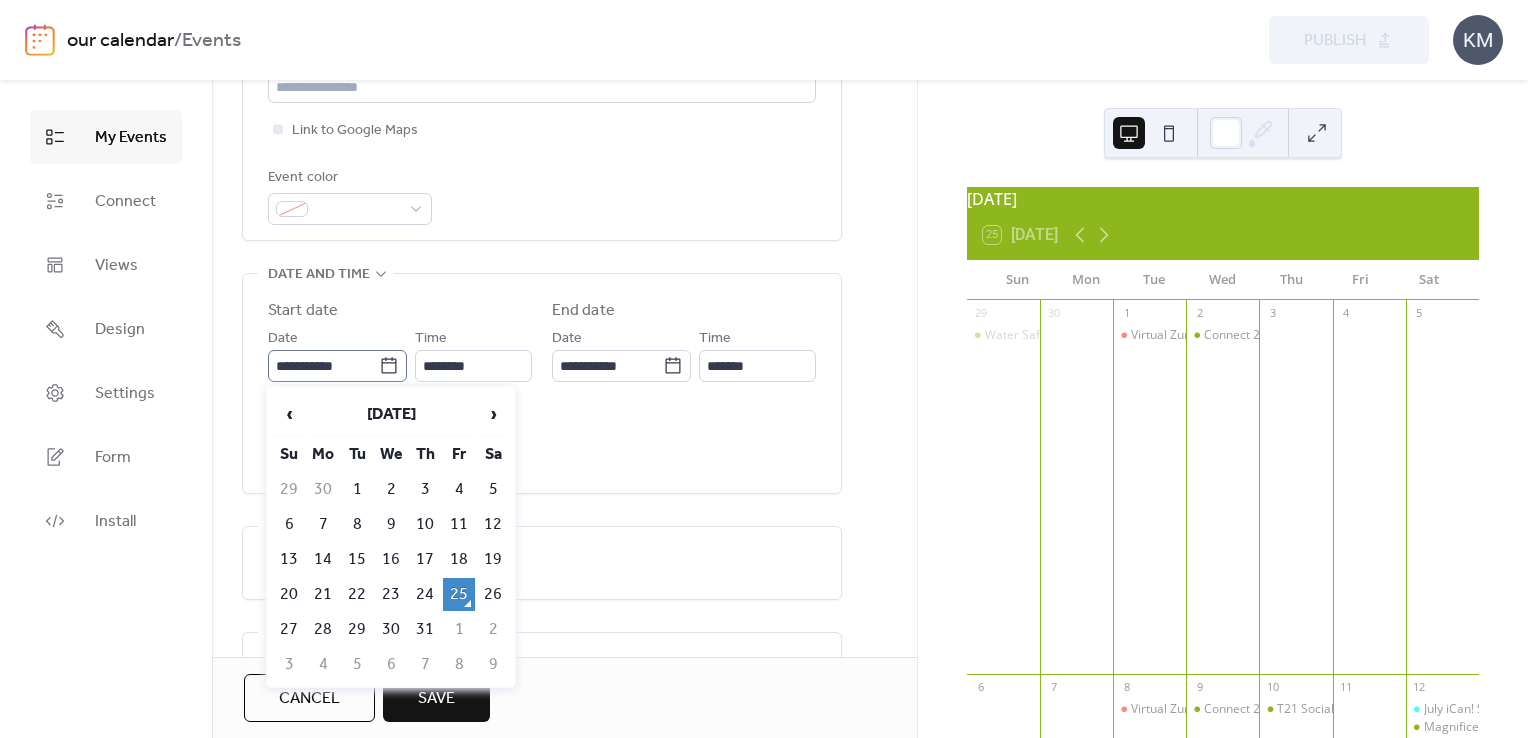 click 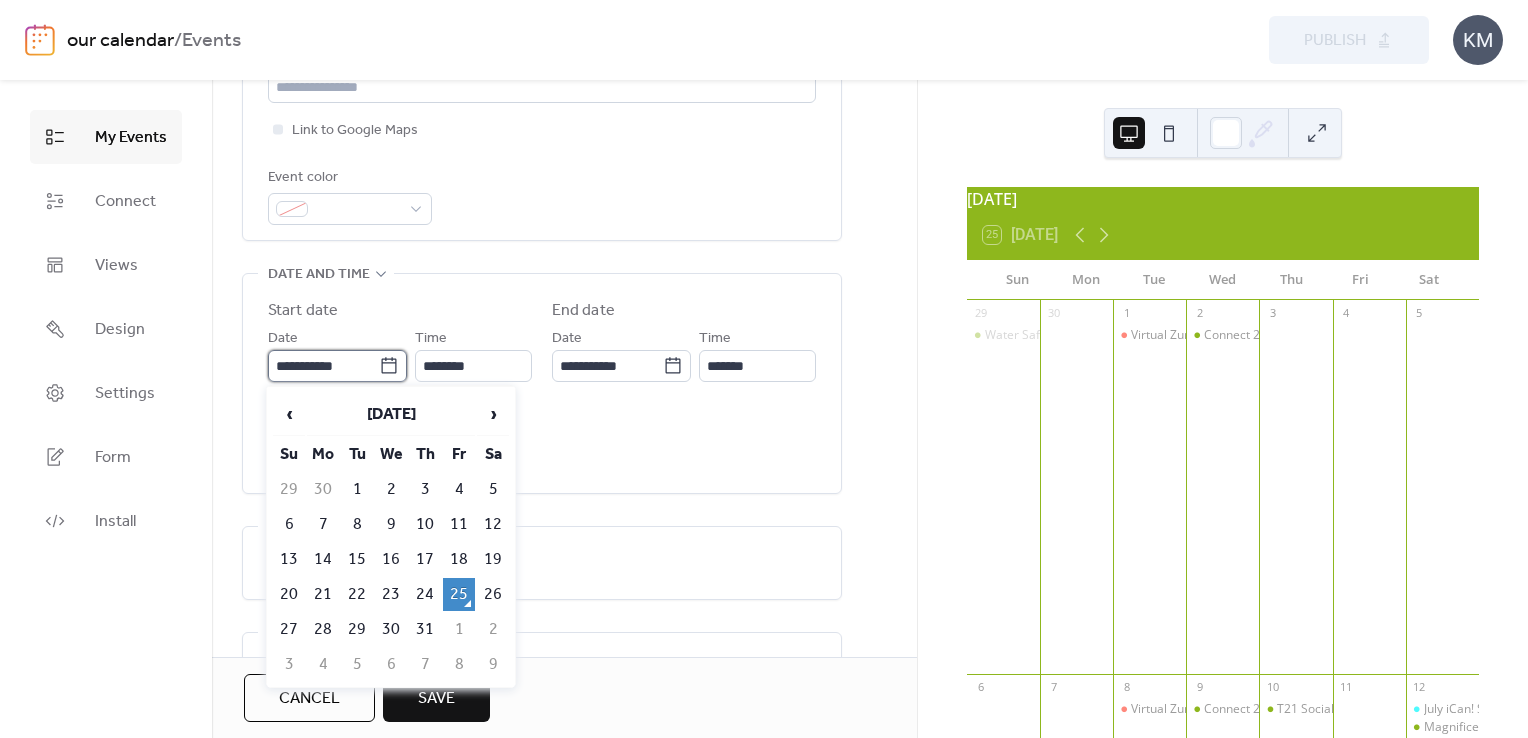 click on "**********" at bounding box center (323, 366) 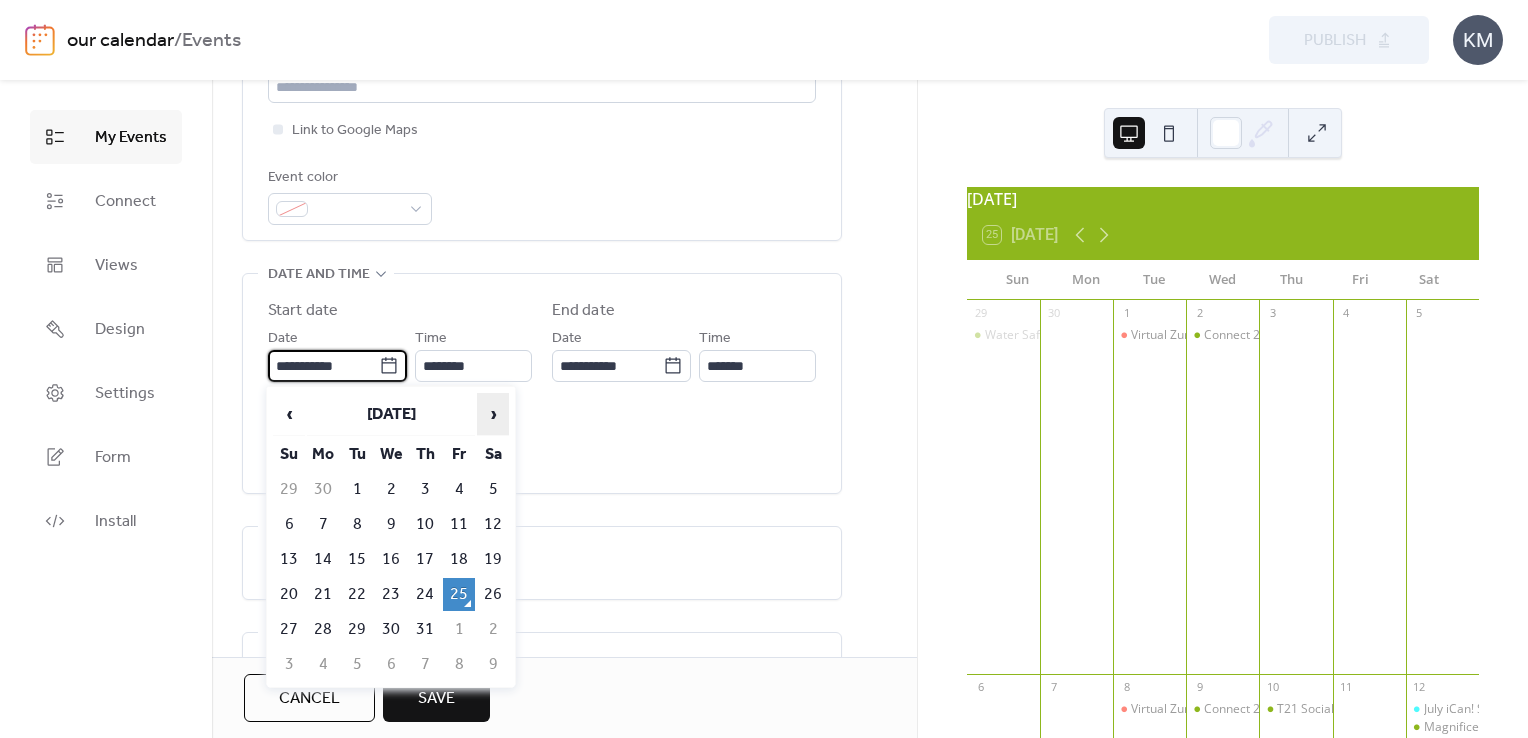 click on "›" at bounding box center [493, 414] 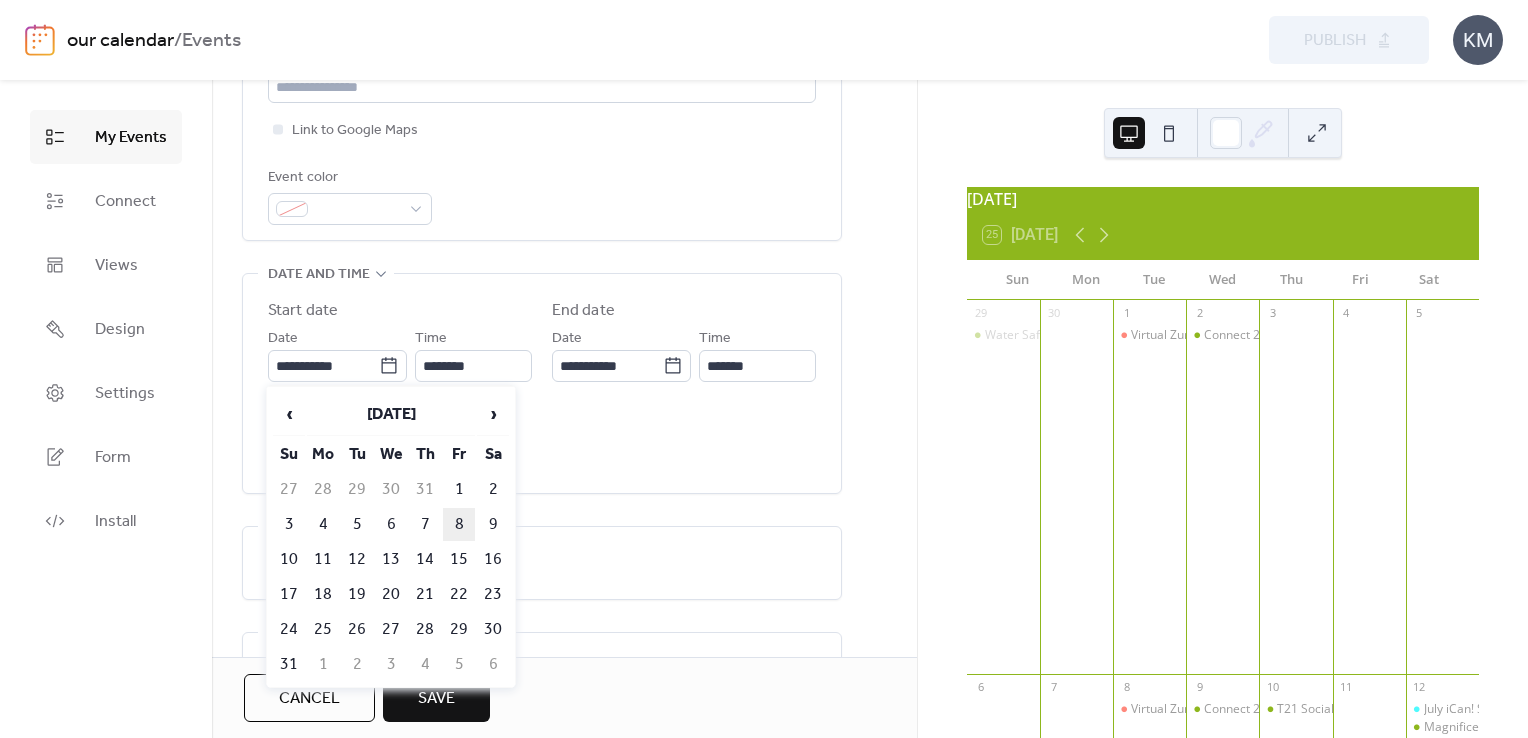 click on "8" at bounding box center [459, 524] 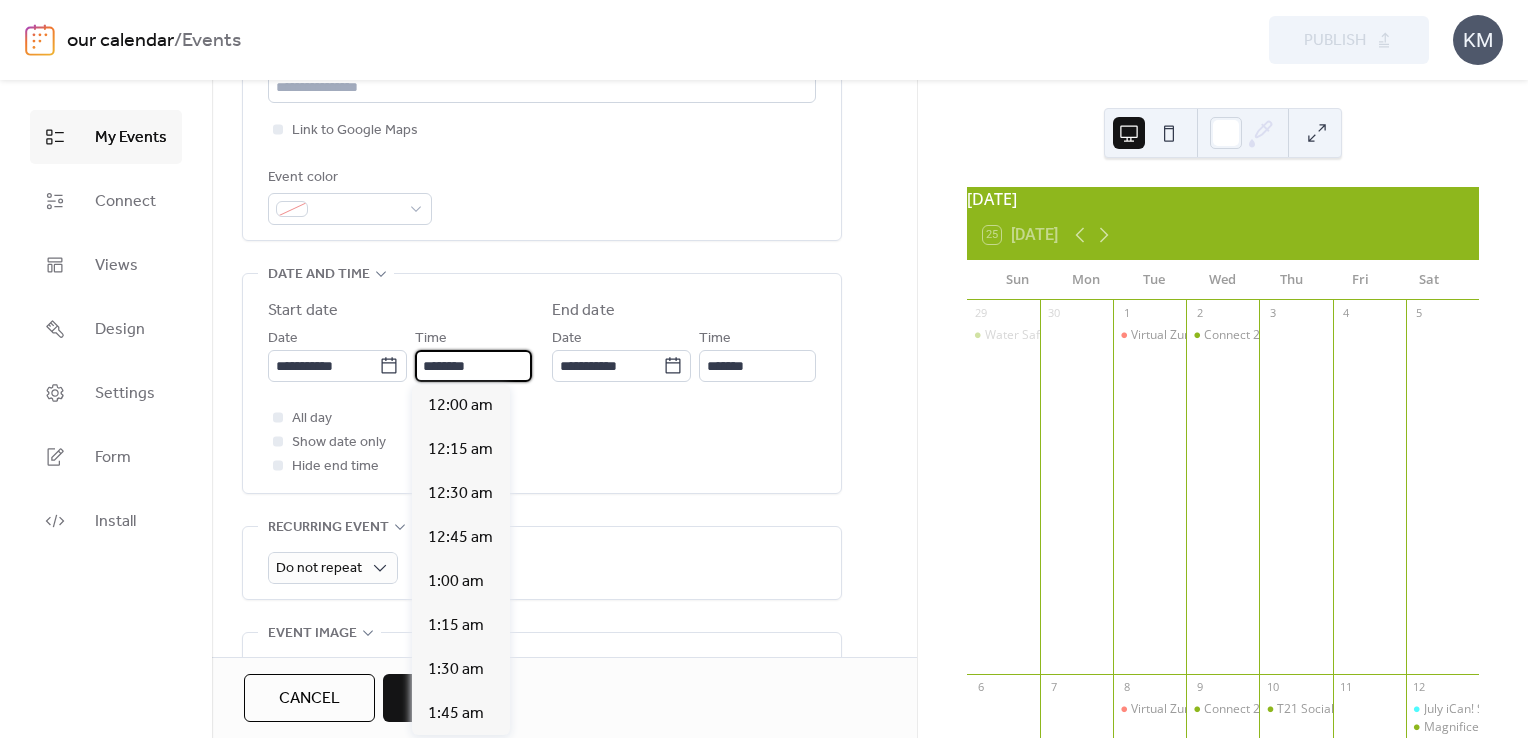 click on "********" at bounding box center (473, 366) 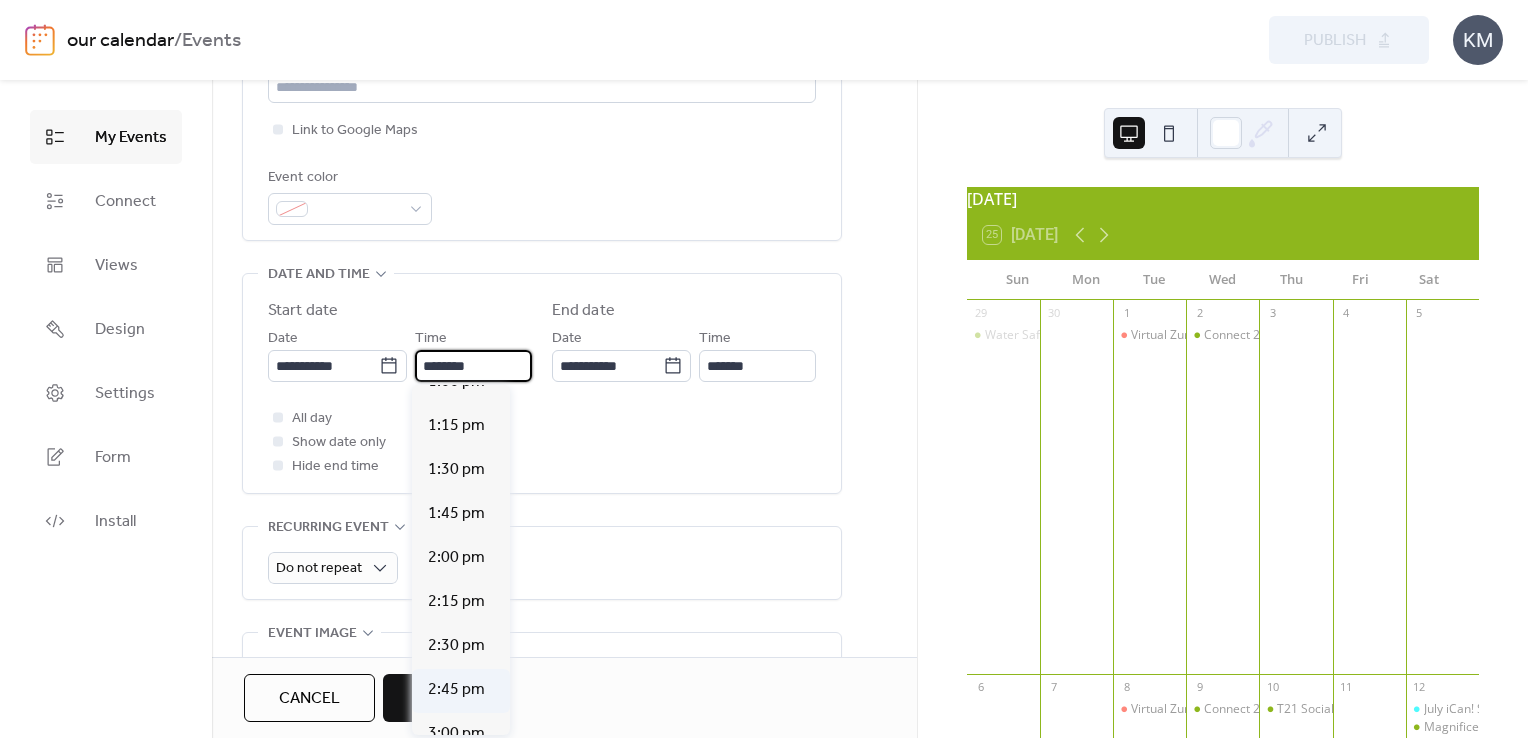 scroll, scrollTop: 2412, scrollLeft: 0, axis: vertical 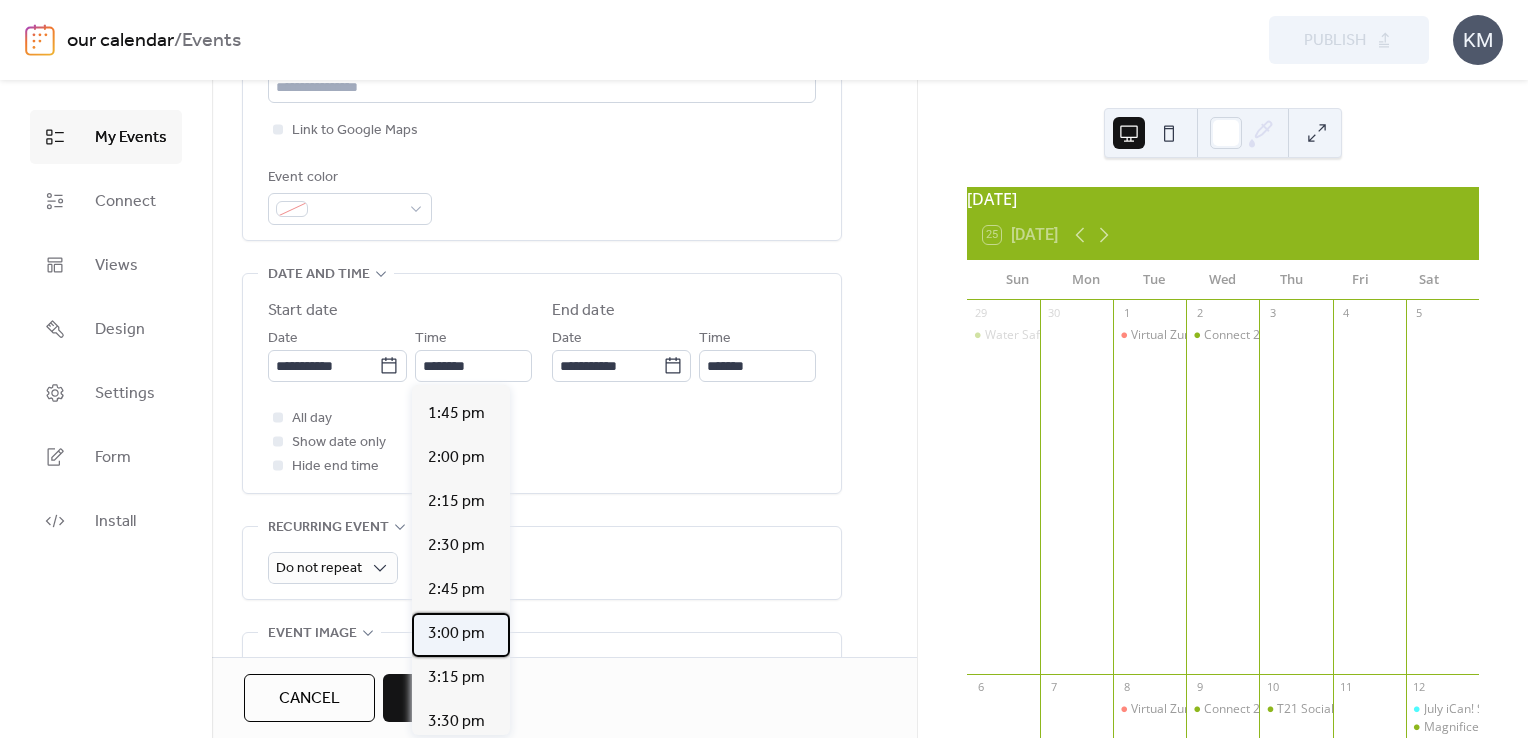click on "3:00 pm" at bounding box center [456, 634] 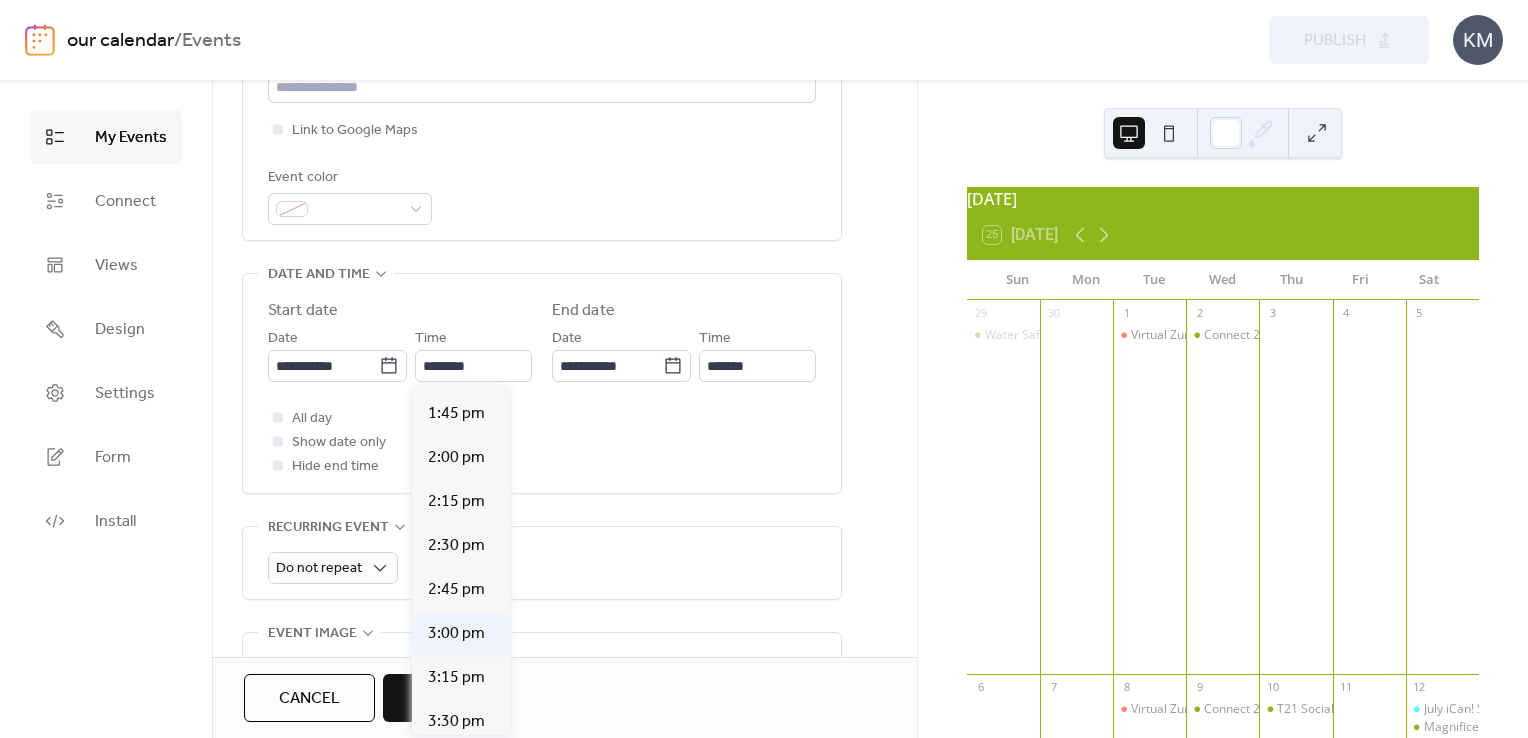 type on "*******" 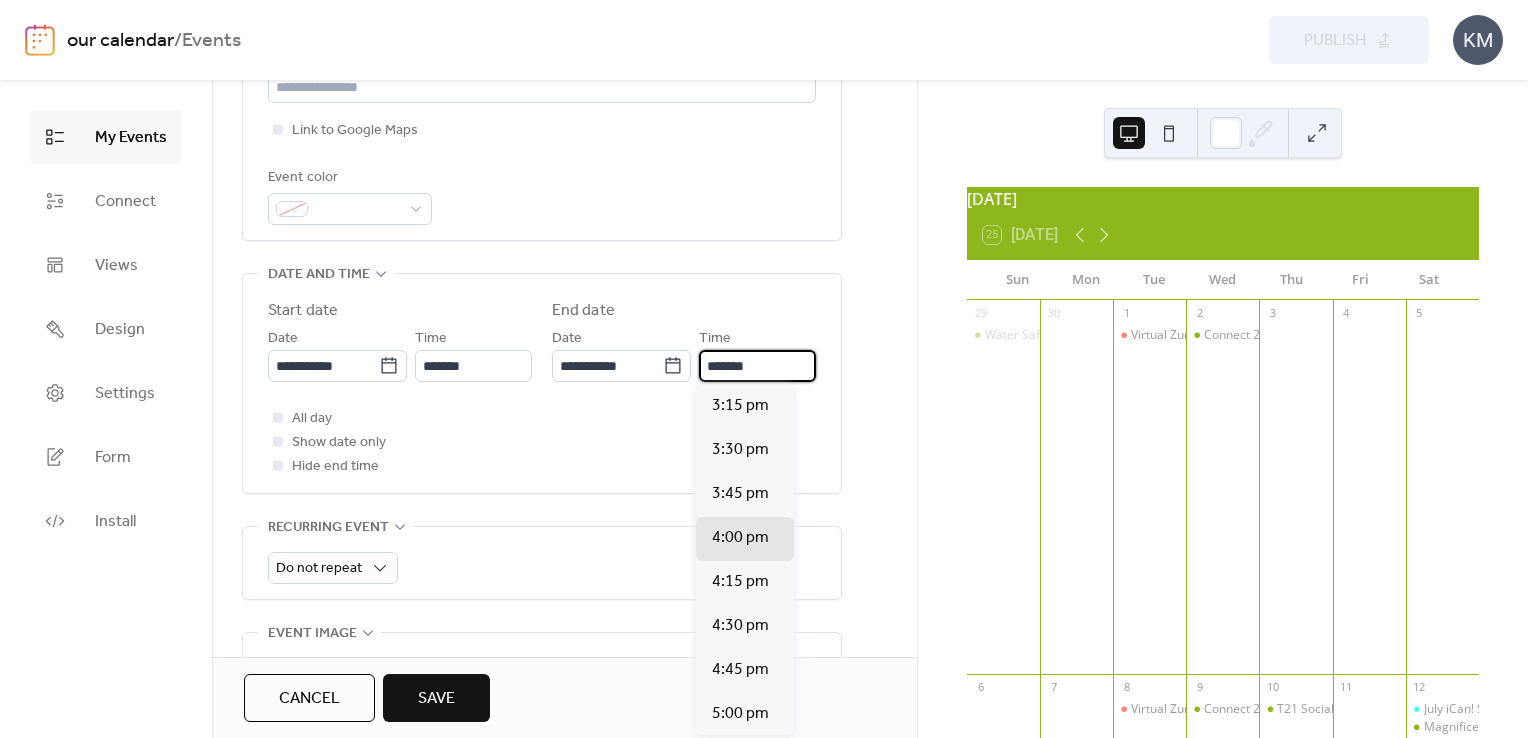 click on "*******" at bounding box center (757, 366) 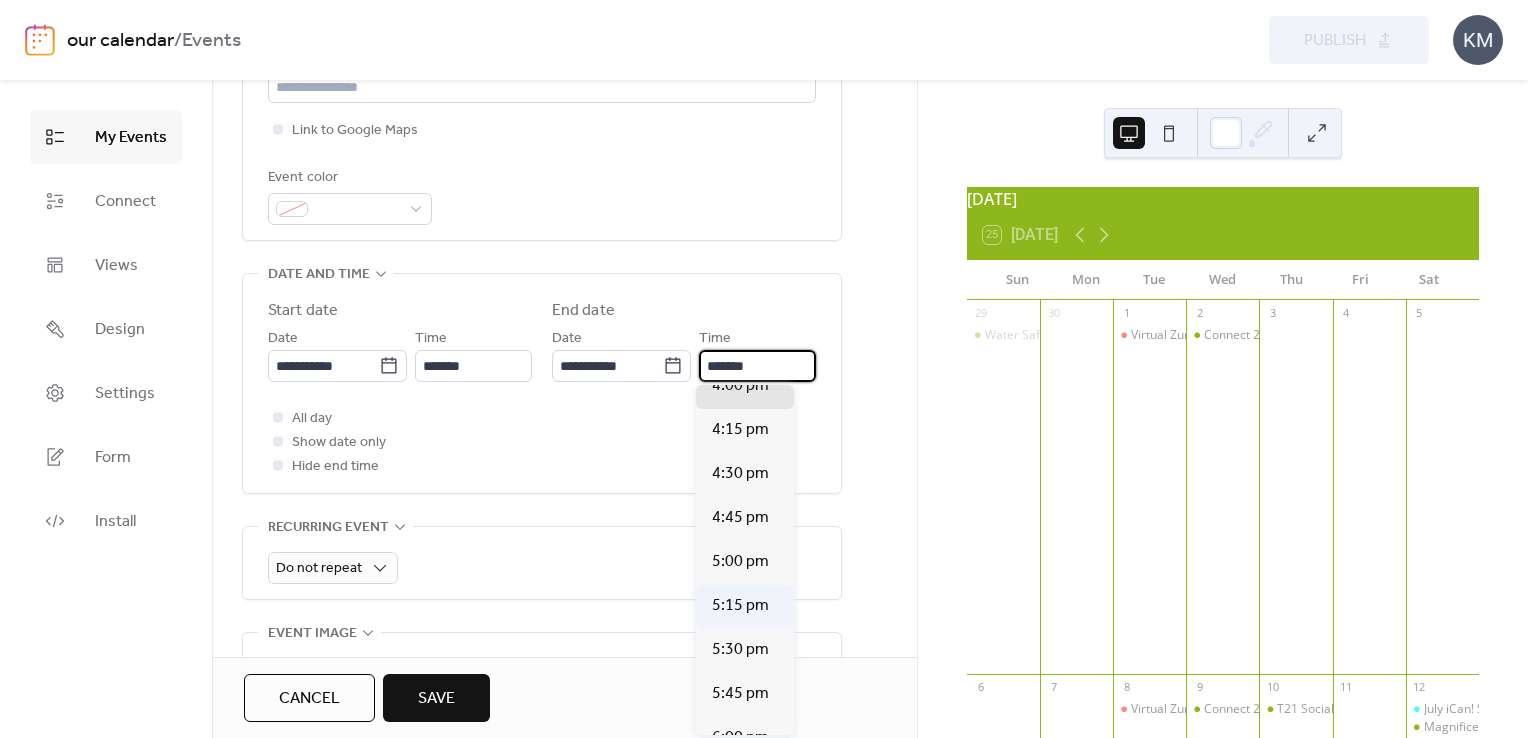 scroll, scrollTop: 200, scrollLeft: 0, axis: vertical 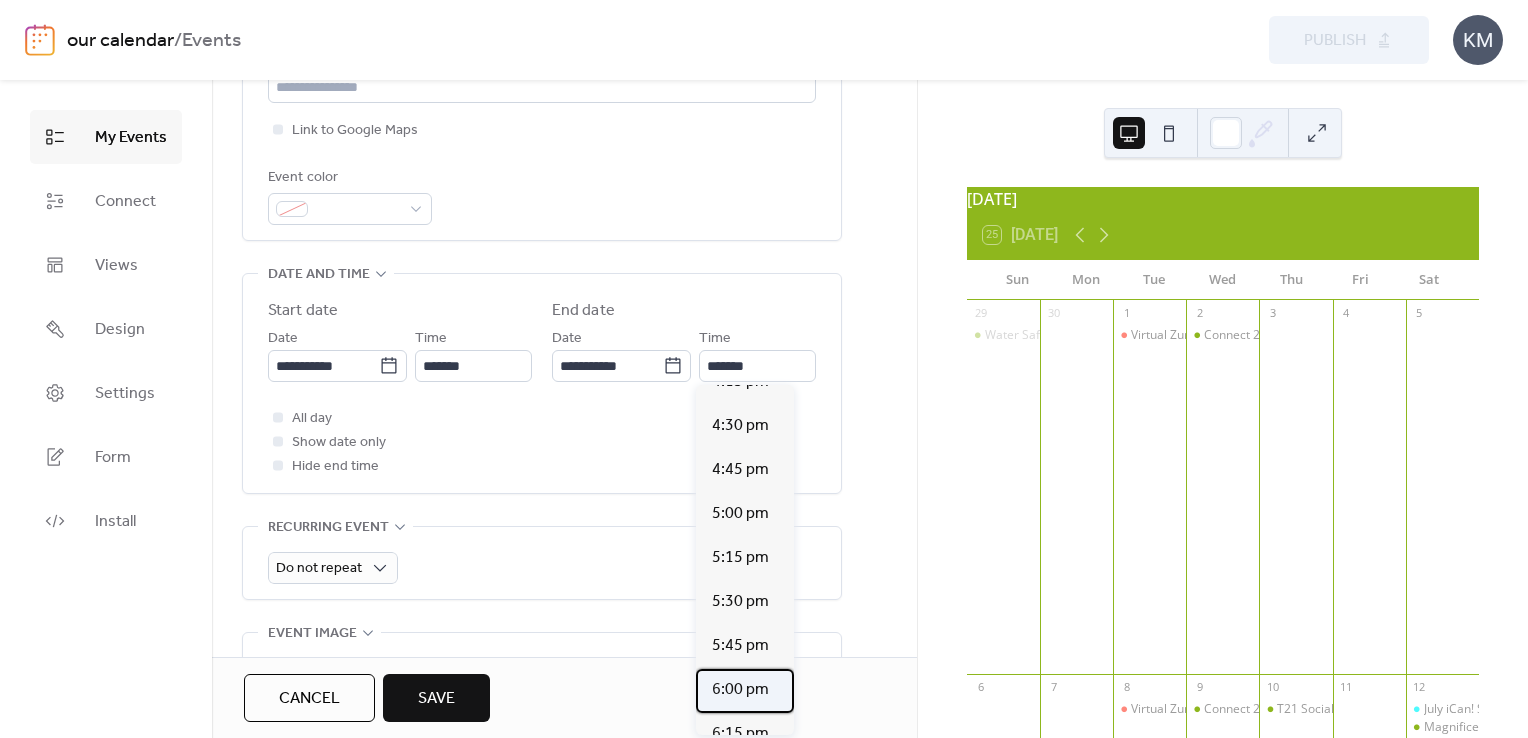 click on "6:00 pm" at bounding box center (740, 690) 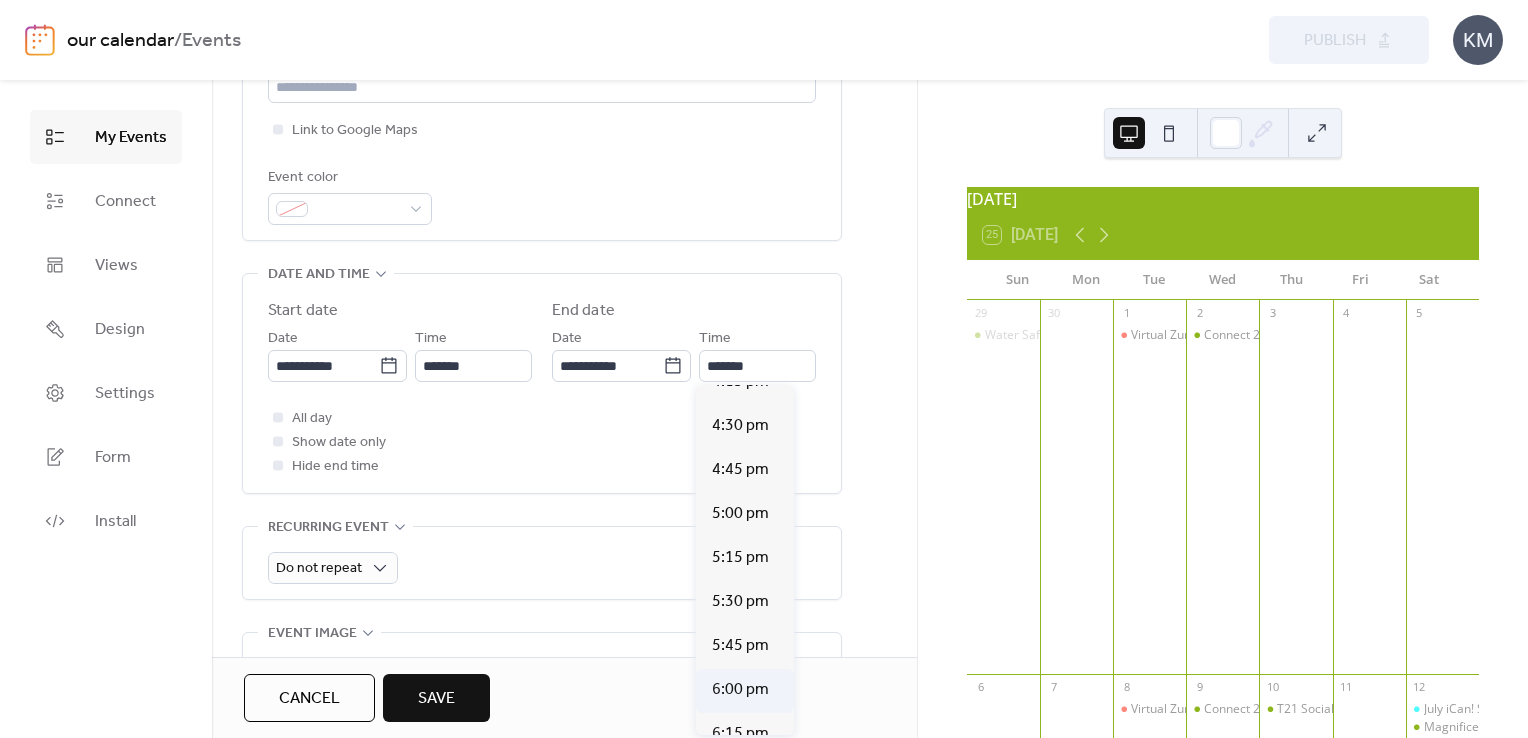 type on "*******" 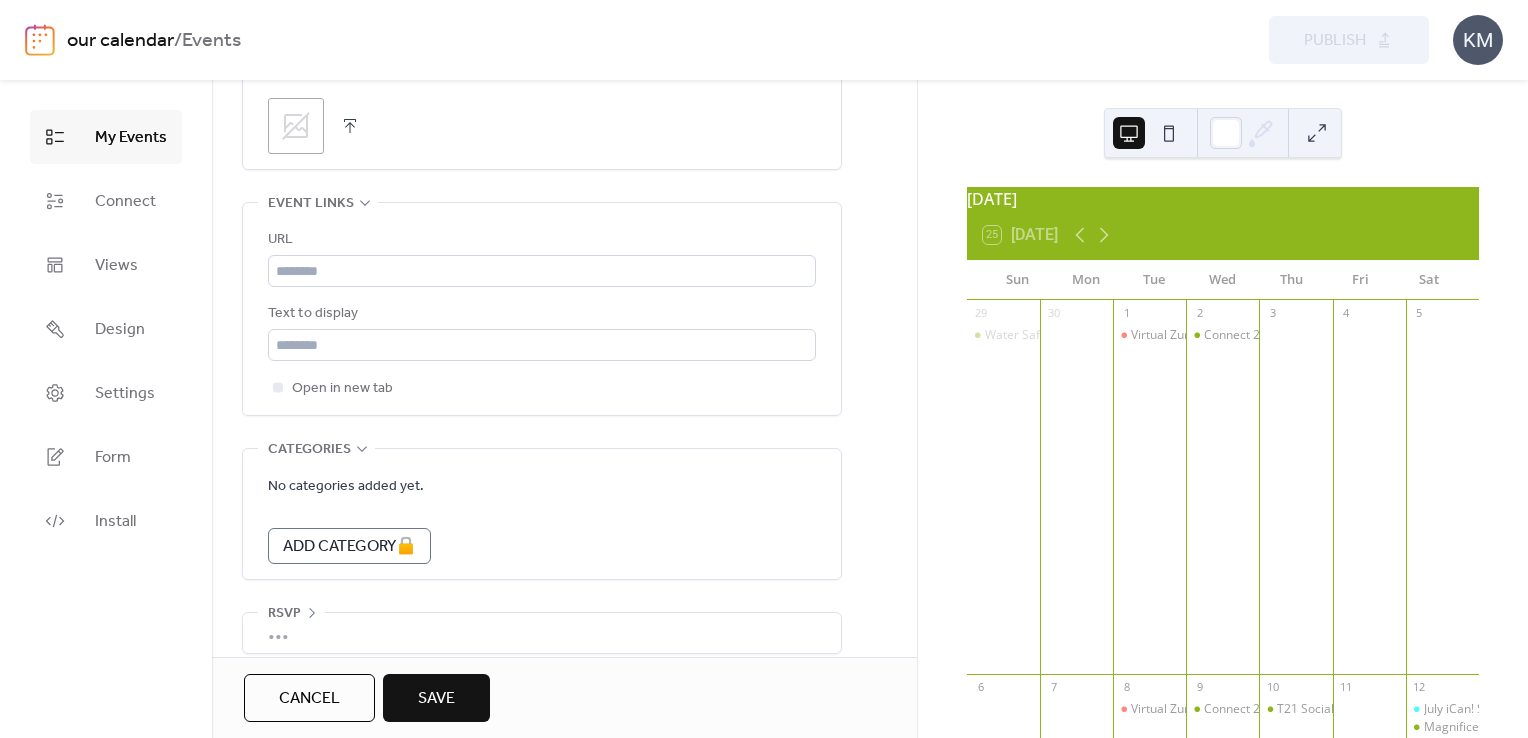 scroll, scrollTop: 1077, scrollLeft: 0, axis: vertical 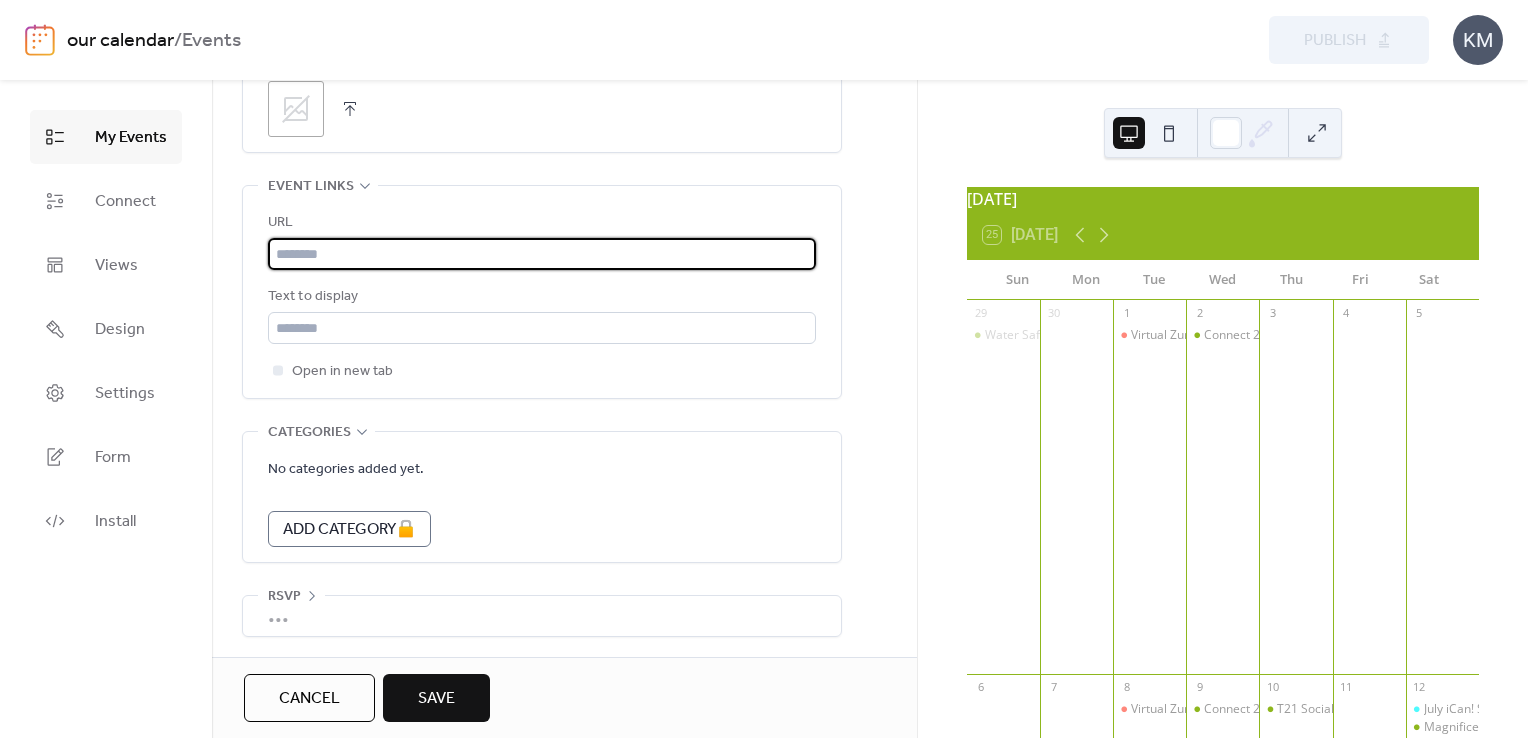 drag, startPoint x: 284, startPoint y: 241, endPoint x: 284, endPoint y: 223, distance: 18 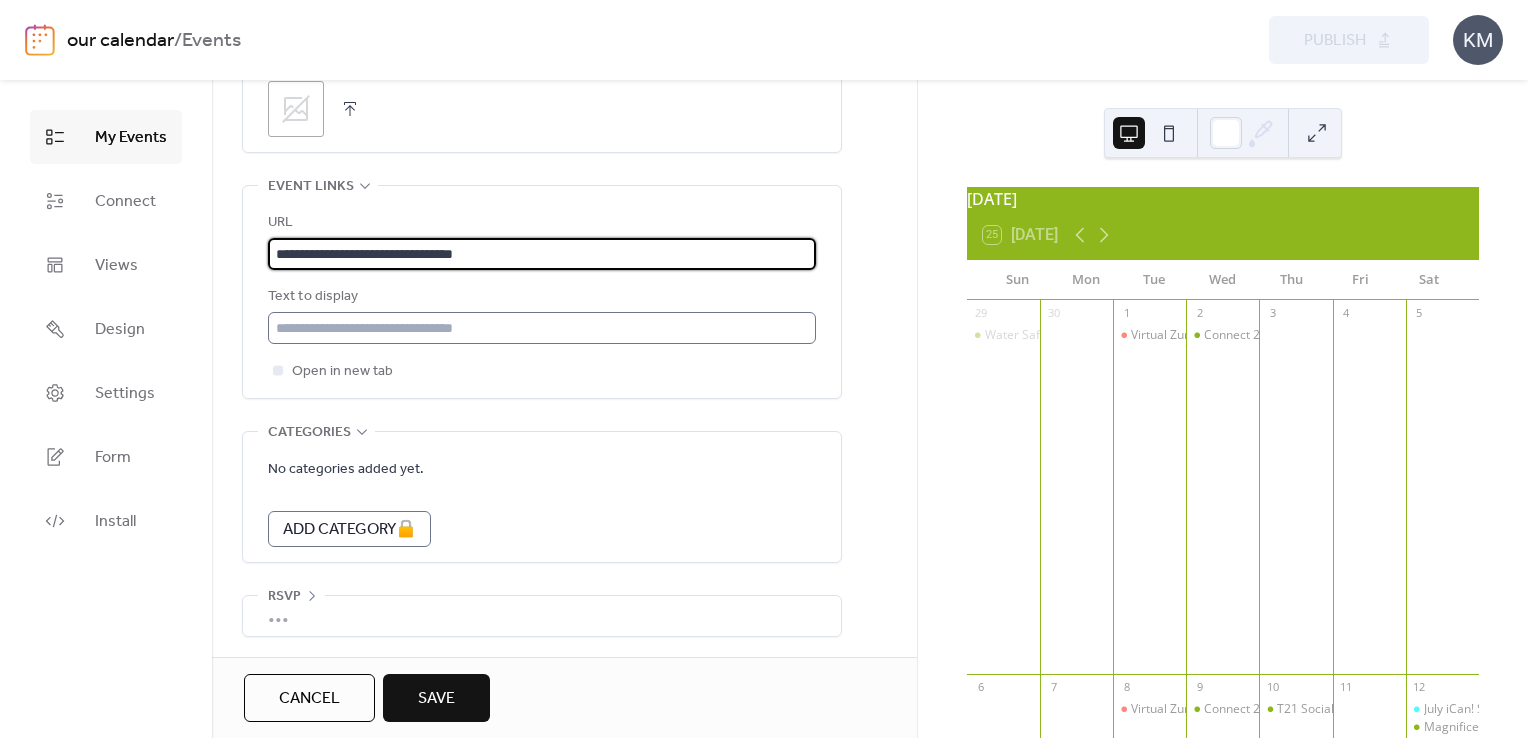 type on "**********" 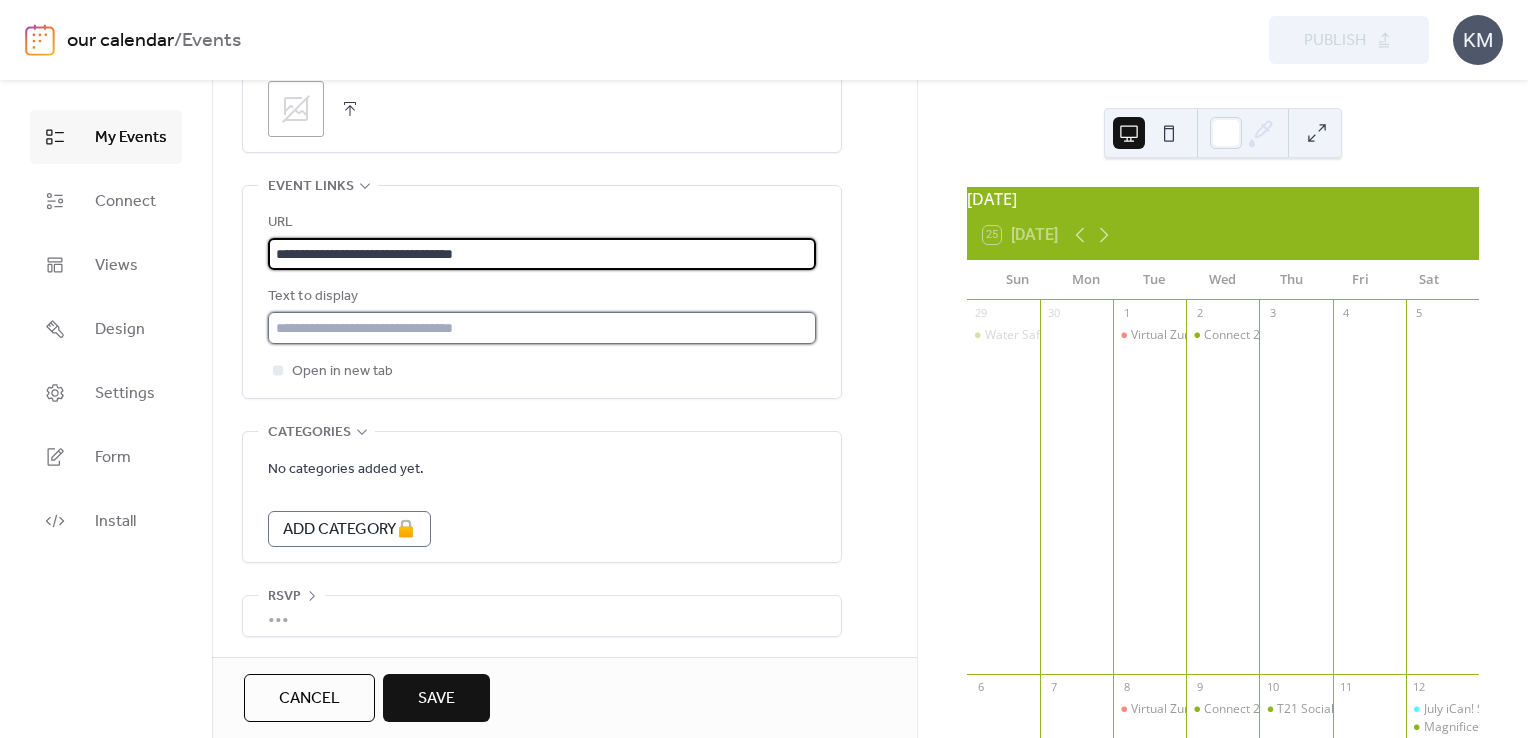 click at bounding box center (542, 328) 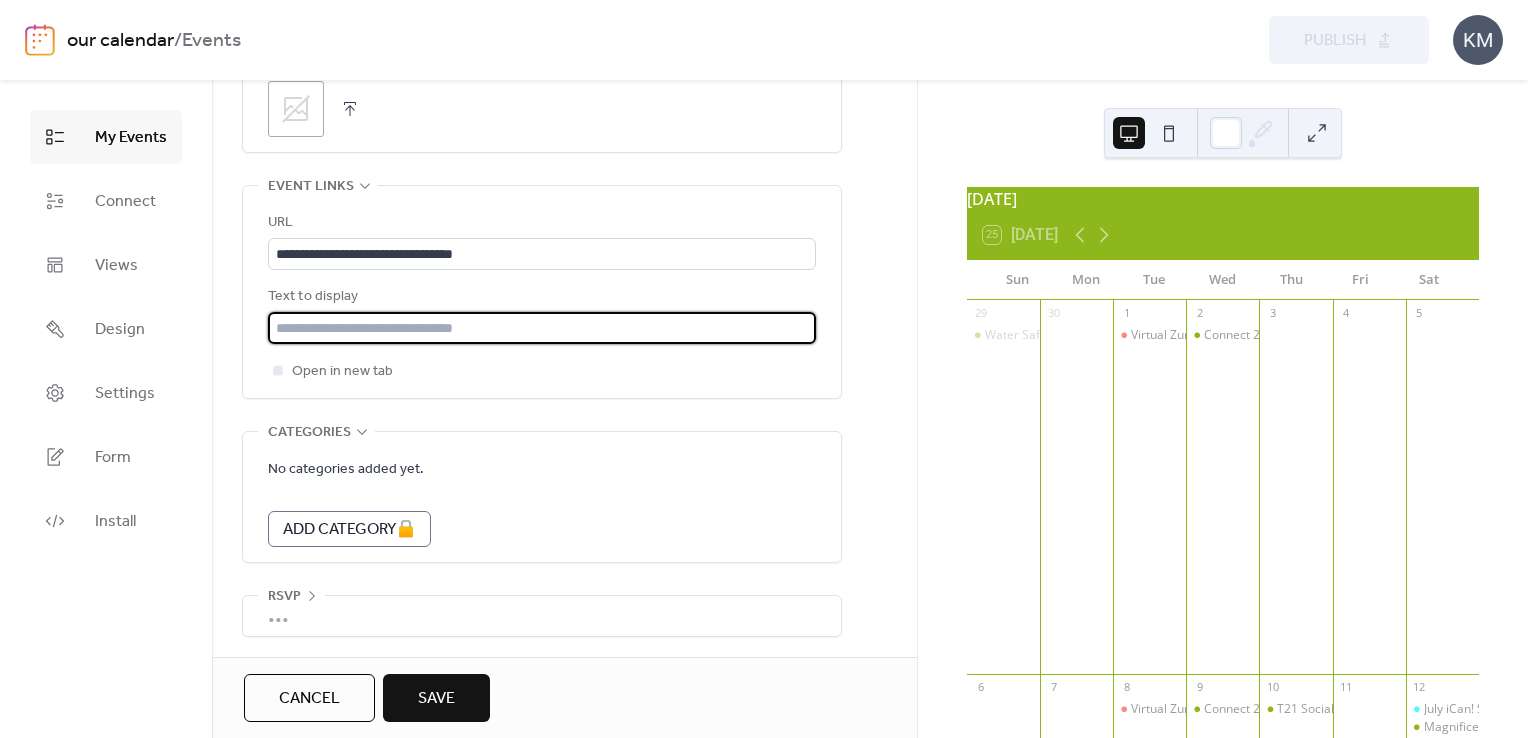 type on "**********" 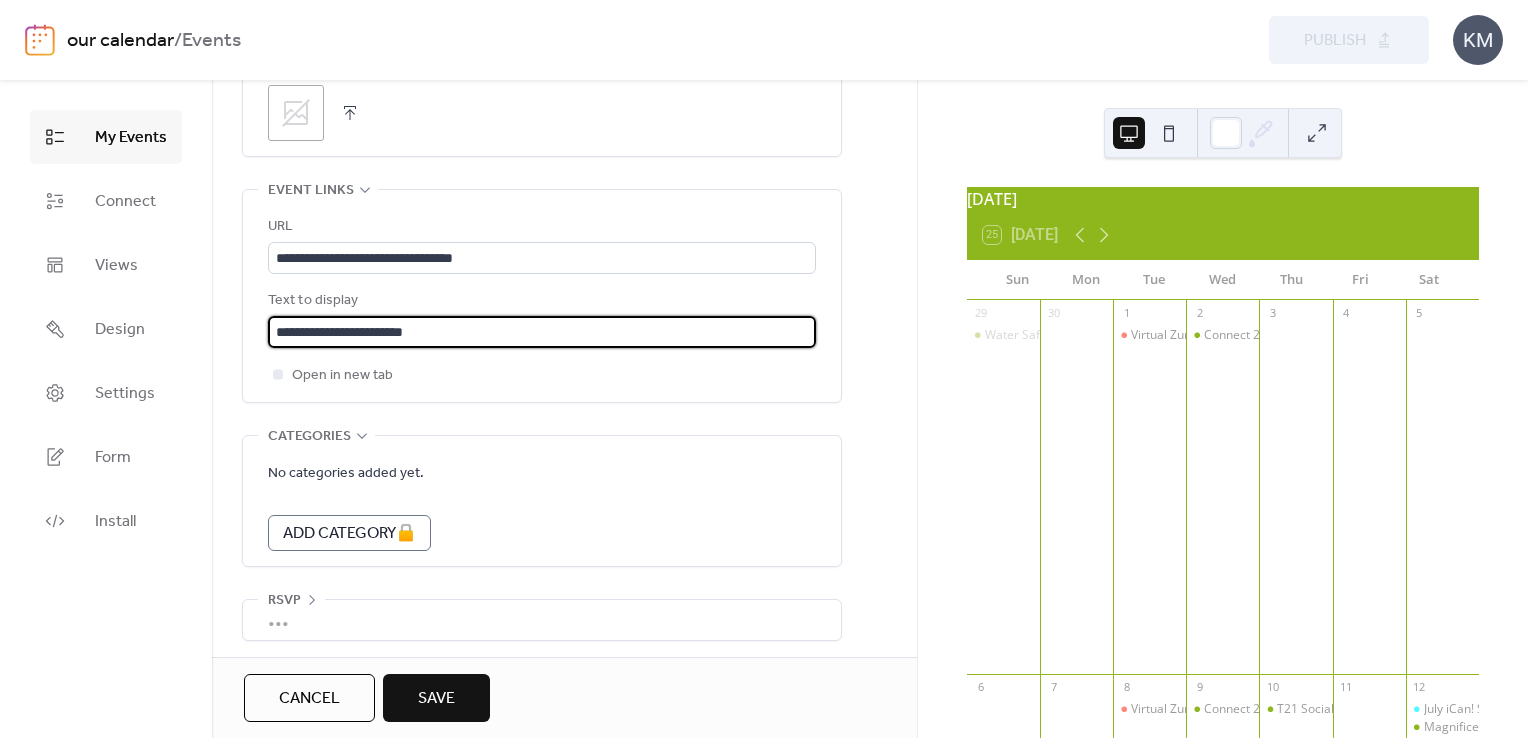 scroll, scrollTop: 1077, scrollLeft: 0, axis: vertical 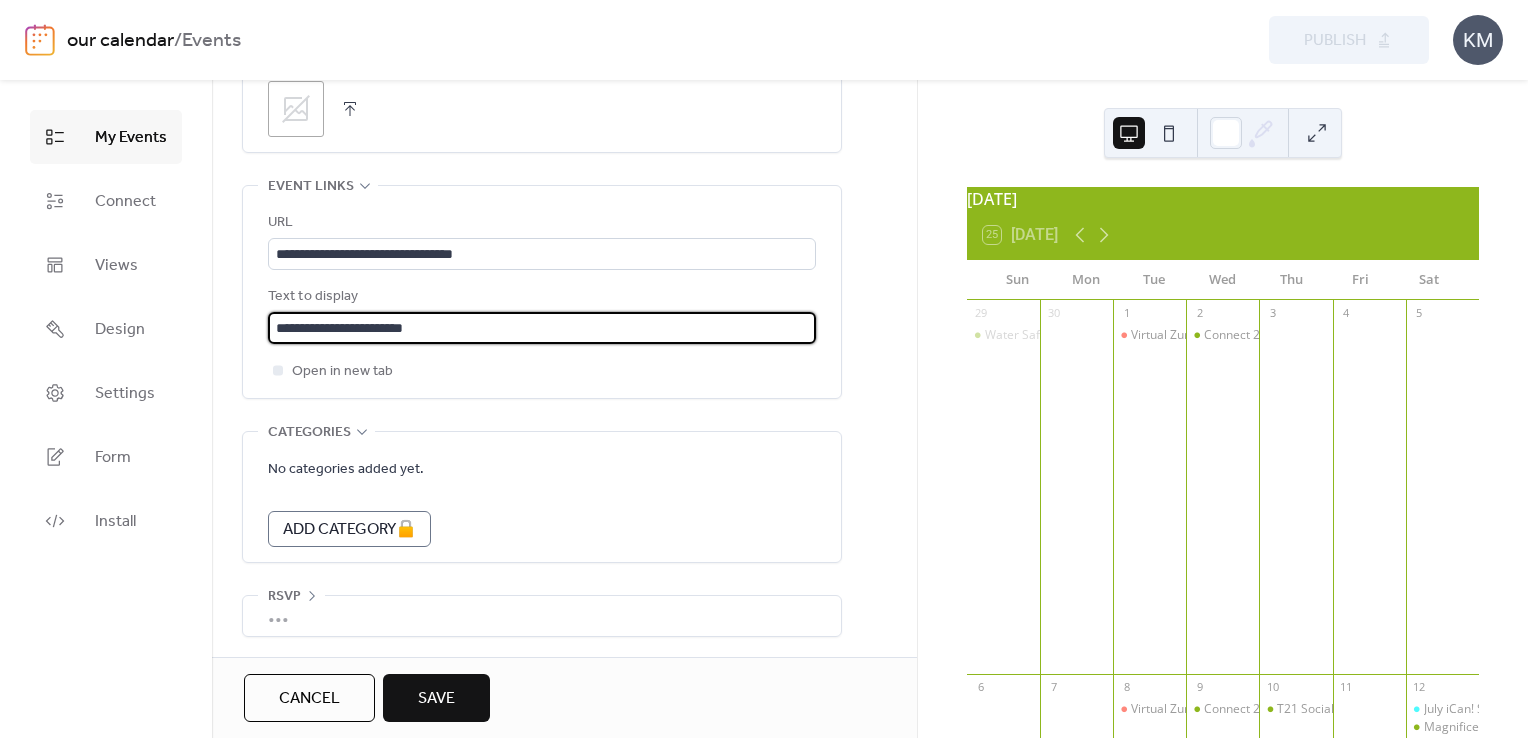 click on "Save" at bounding box center (436, 698) 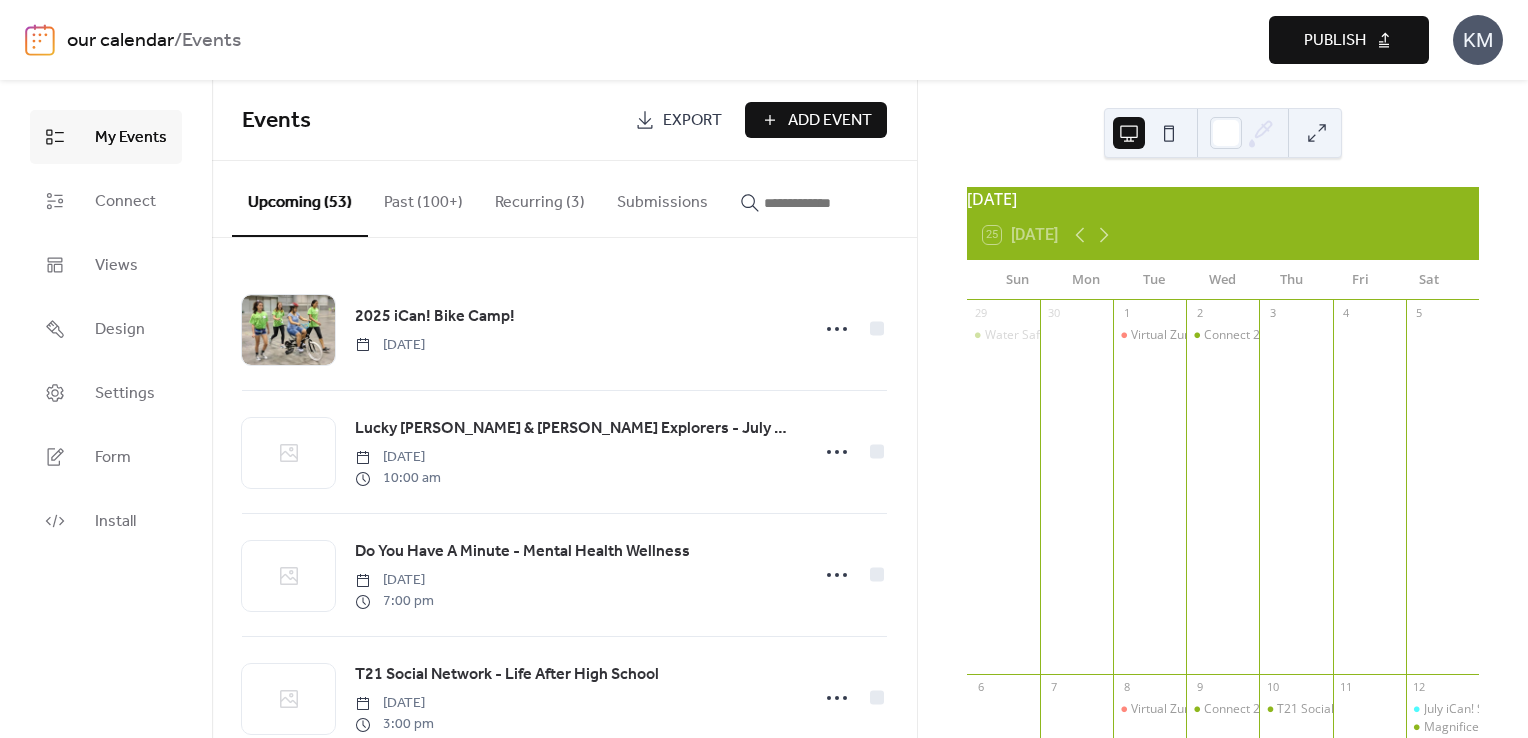 click on "Publish" at bounding box center [1349, 40] 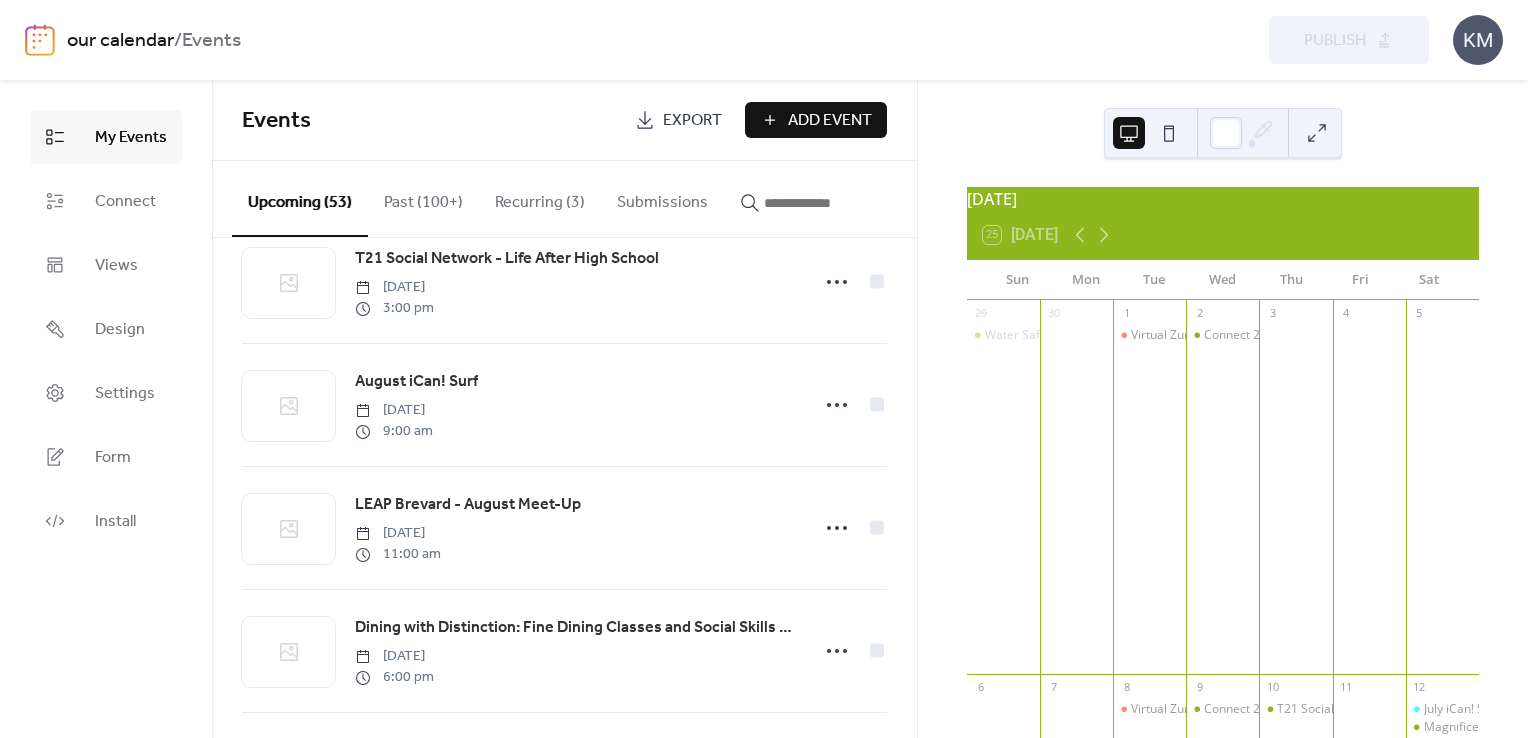 scroll, scrollTop: 500, scrollLeft: 0, axis: vertical 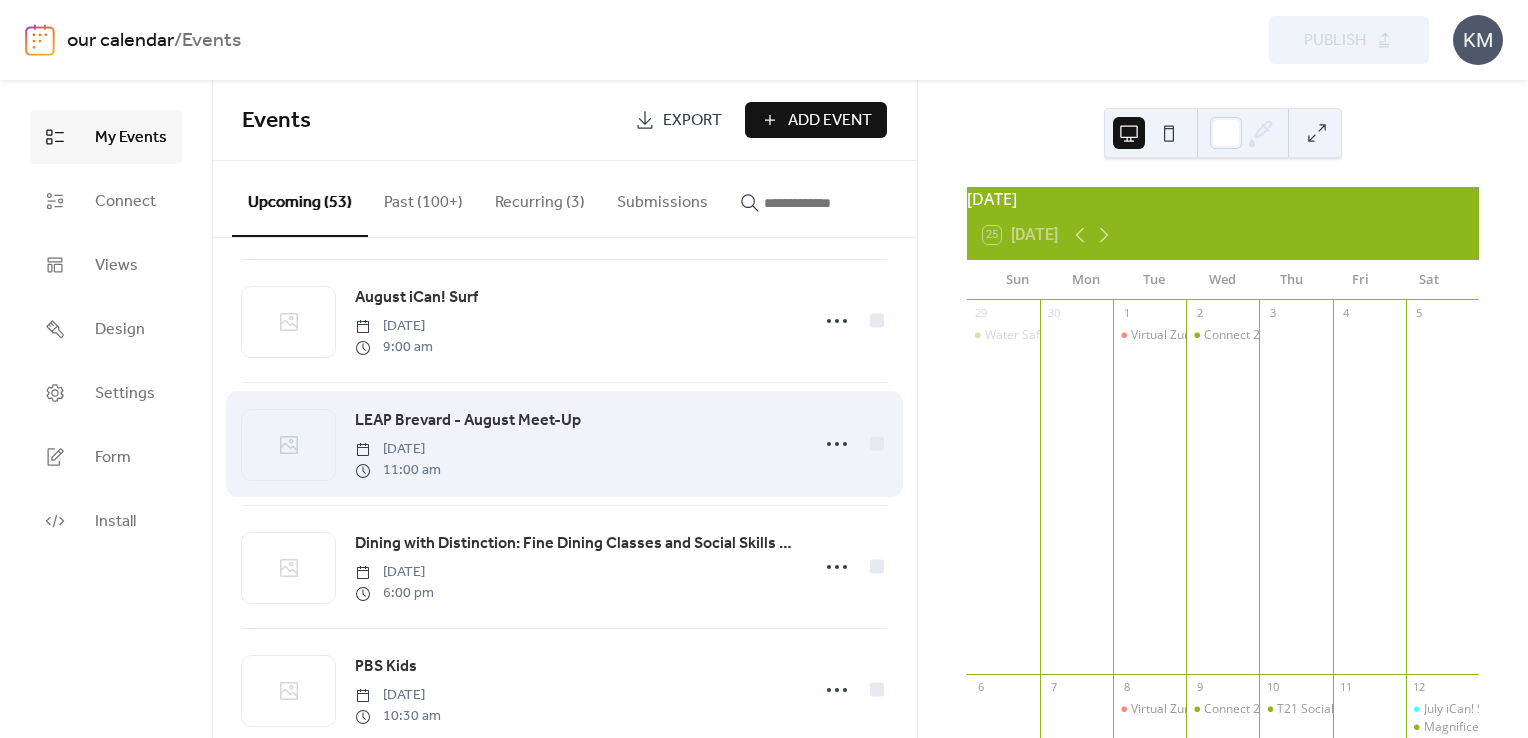 click on "LEAP Brevard - August Meet-Up" at bounding box center (468, 421) 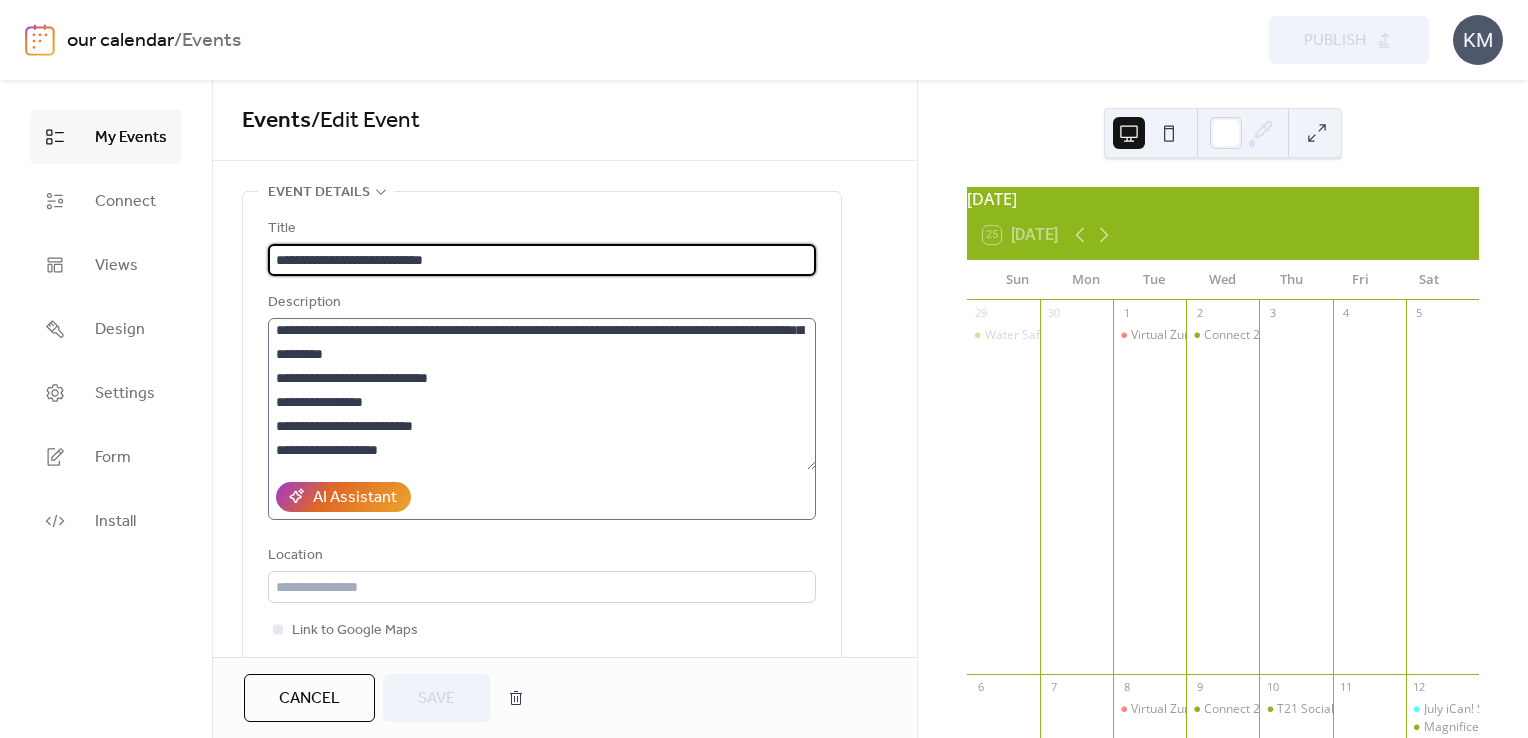 scroll, scrollTop: 192, scrollLeft: 0, axis: vertical 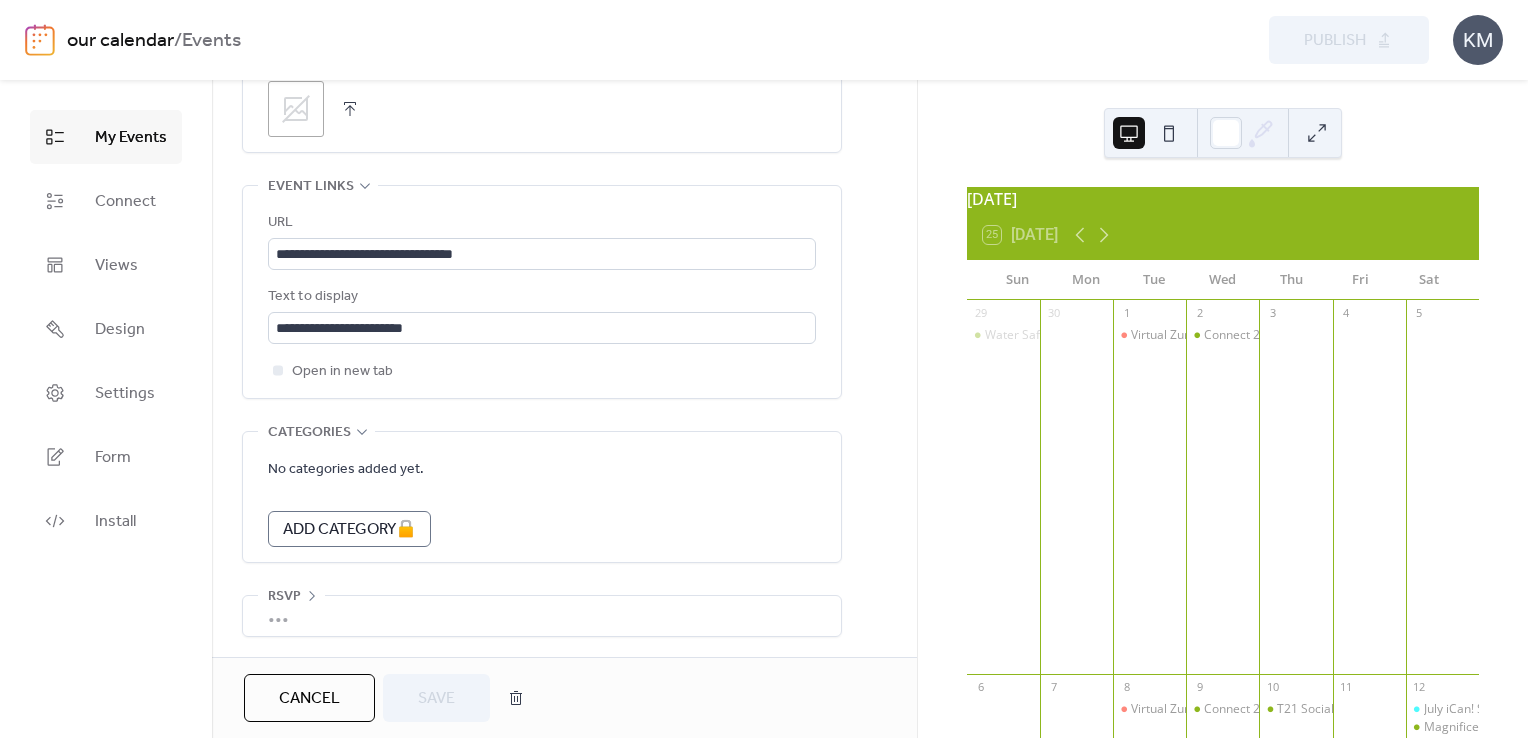 click on "Cancel" at bounding box center (309, 698) 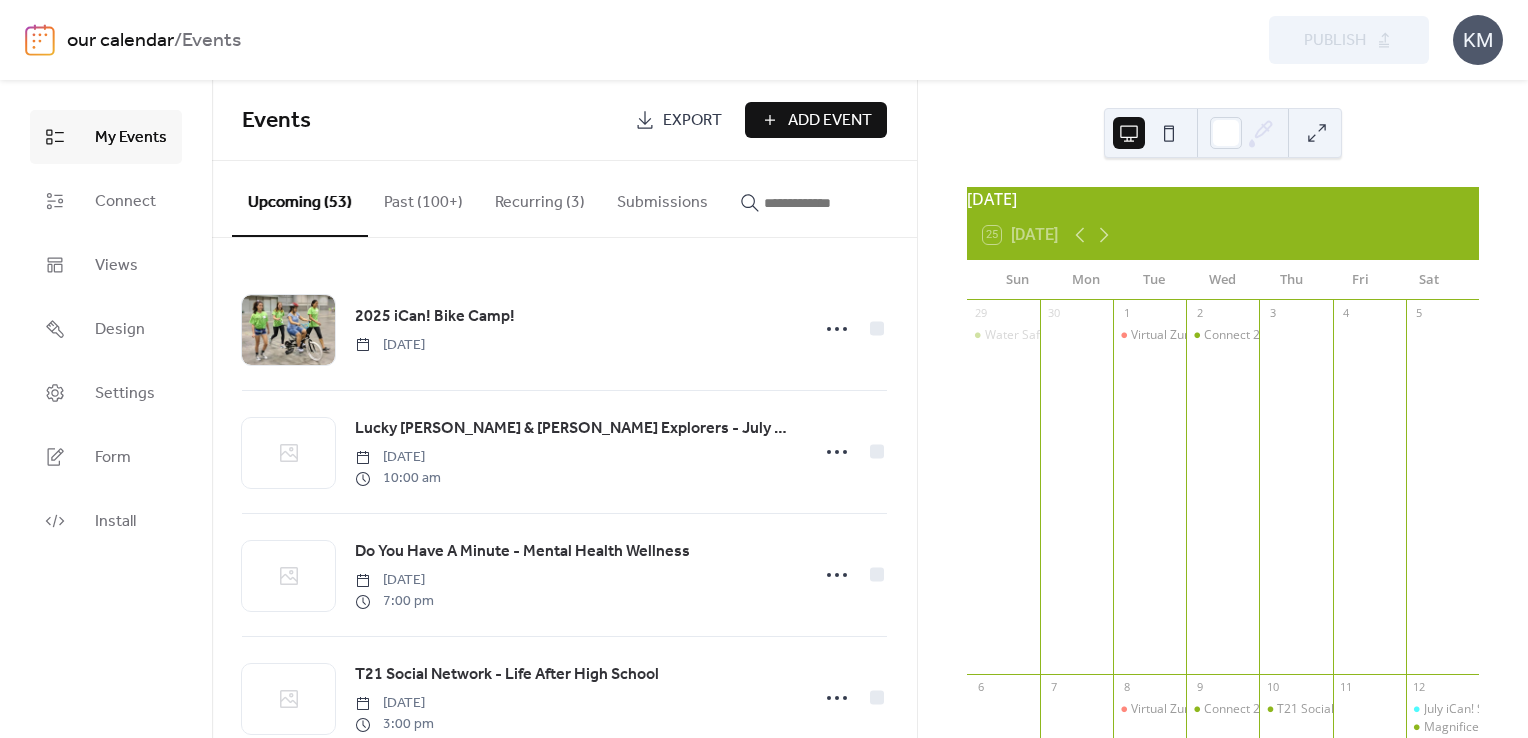 click on "Add Event" at bounding box center [816, 120] 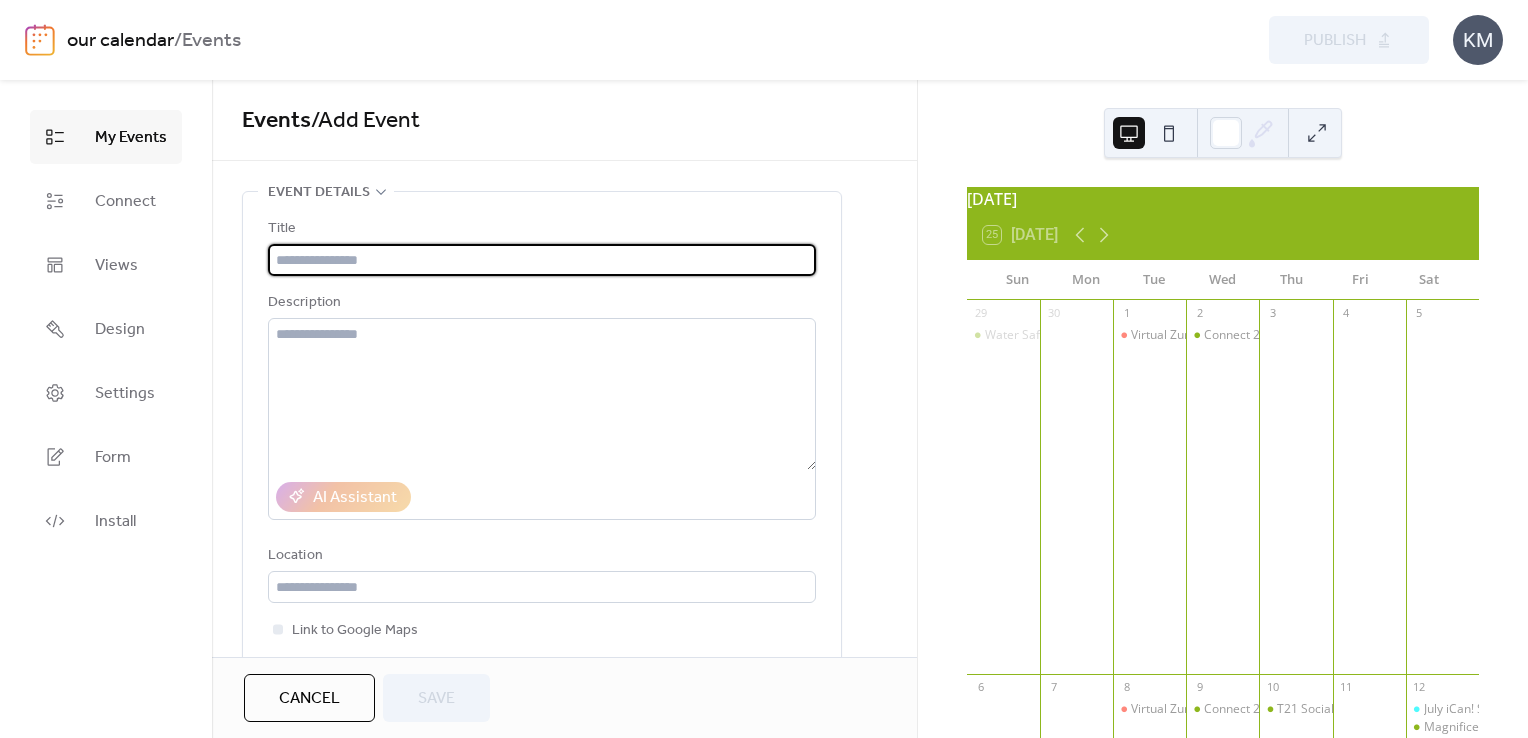 paste on "**********" 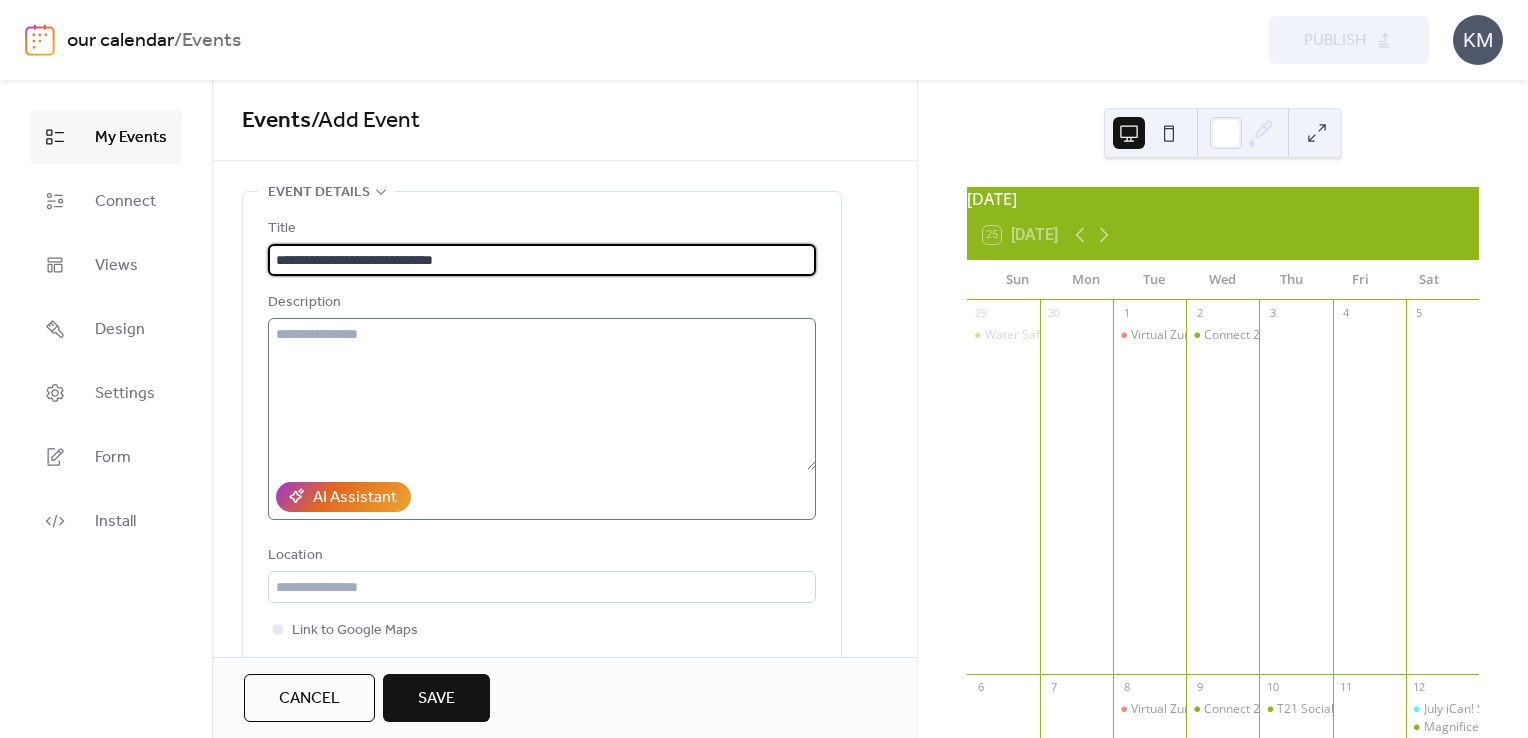 type on "**********" 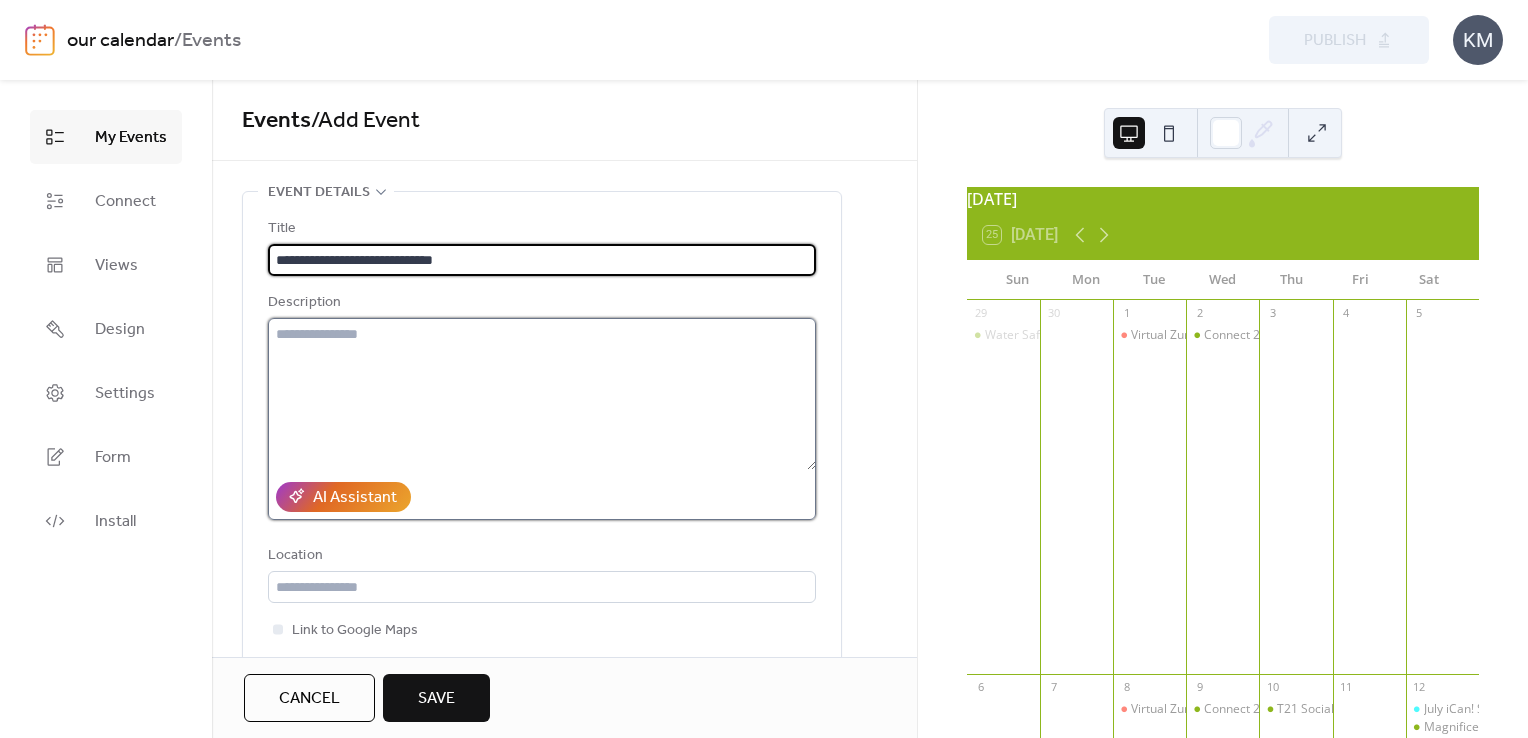 click at bounding box center (542, 394) 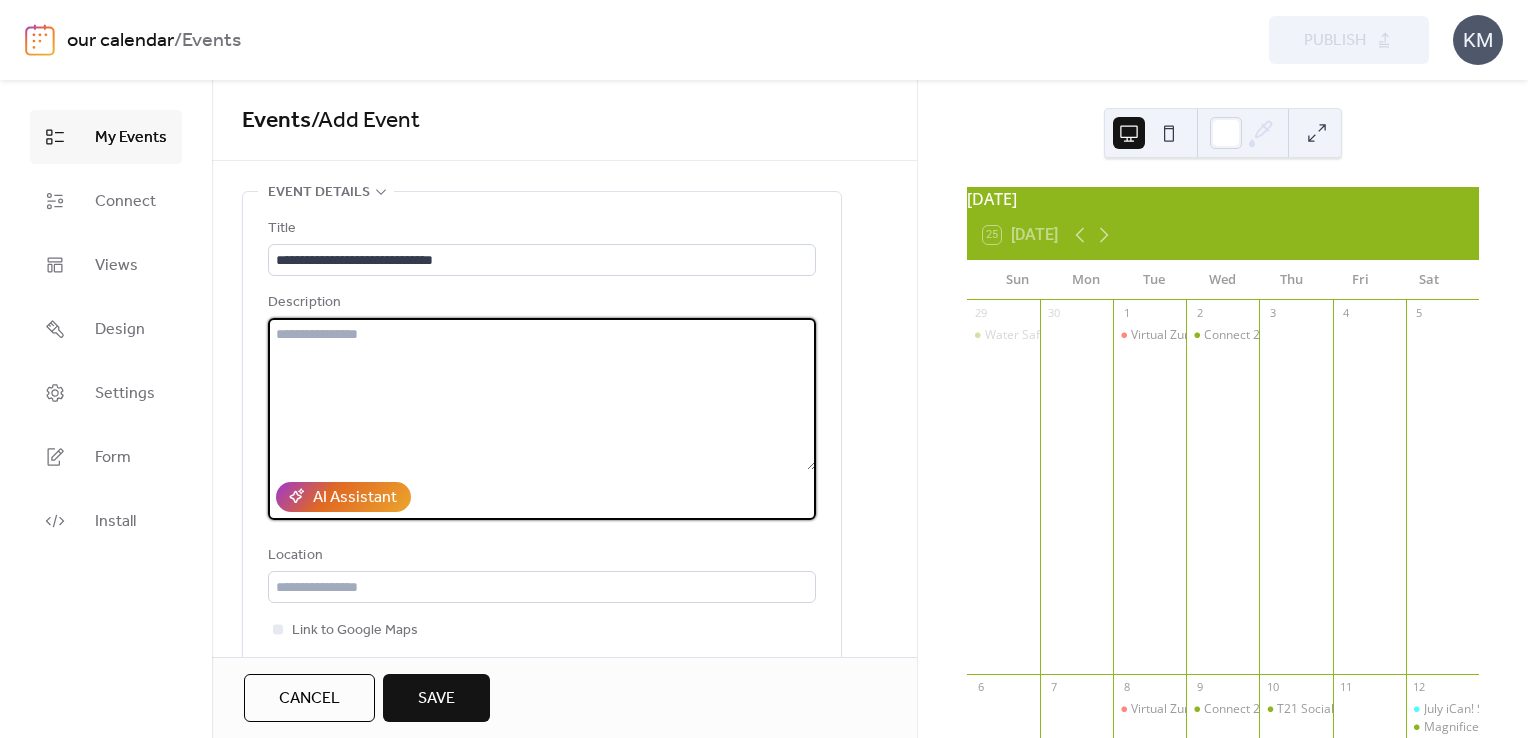paste on "**********" 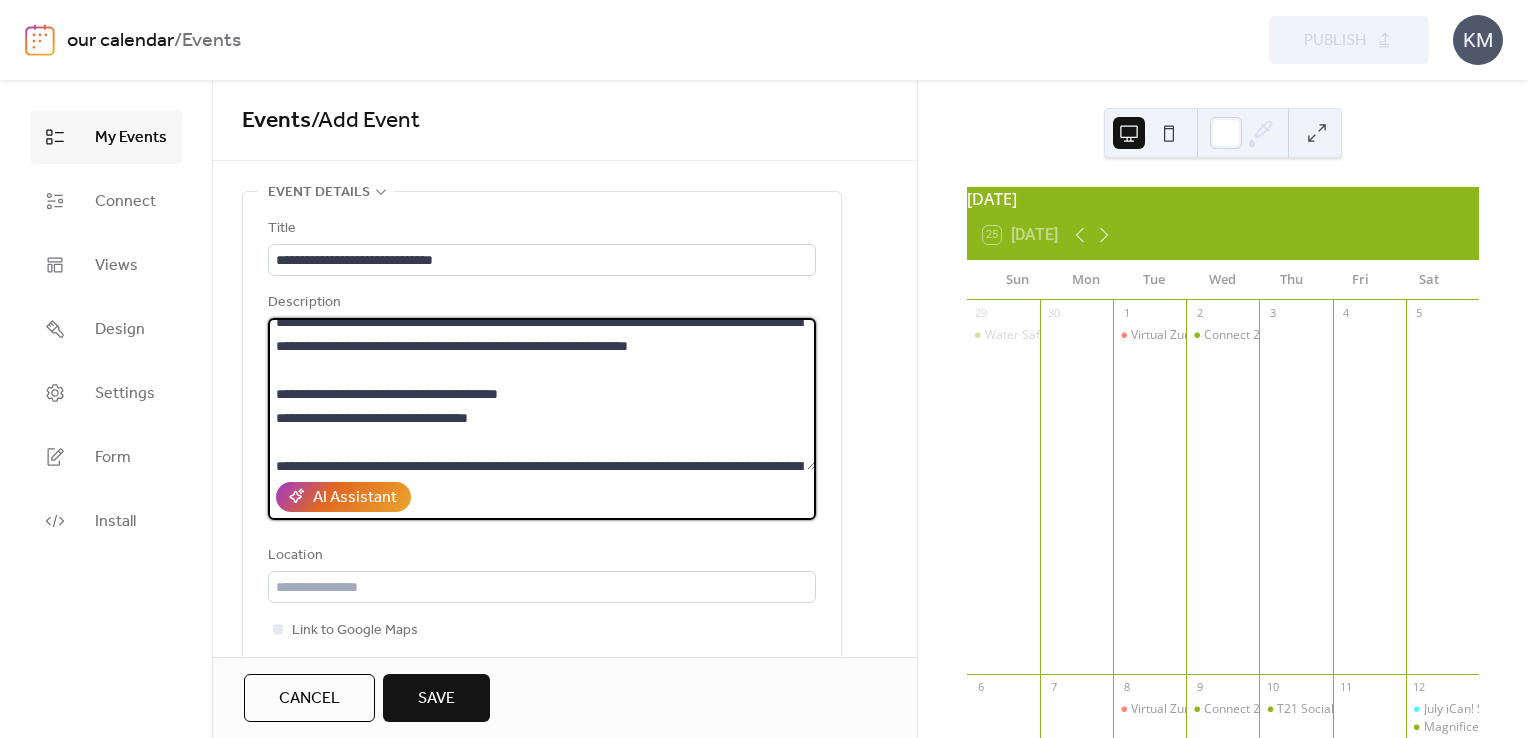 scroll, scrollTop: 0, scrollLeft: 0, axis: both 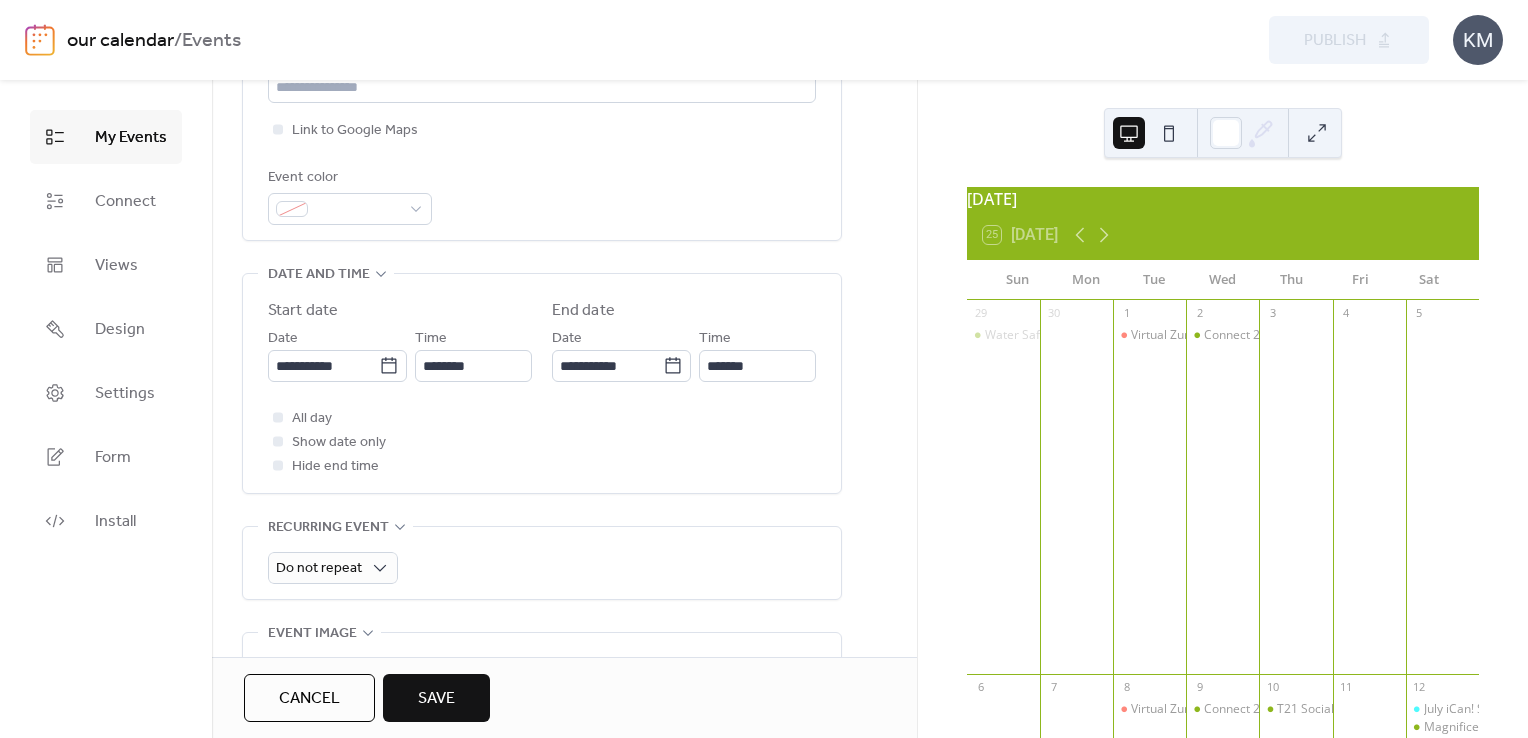 type on "**********" 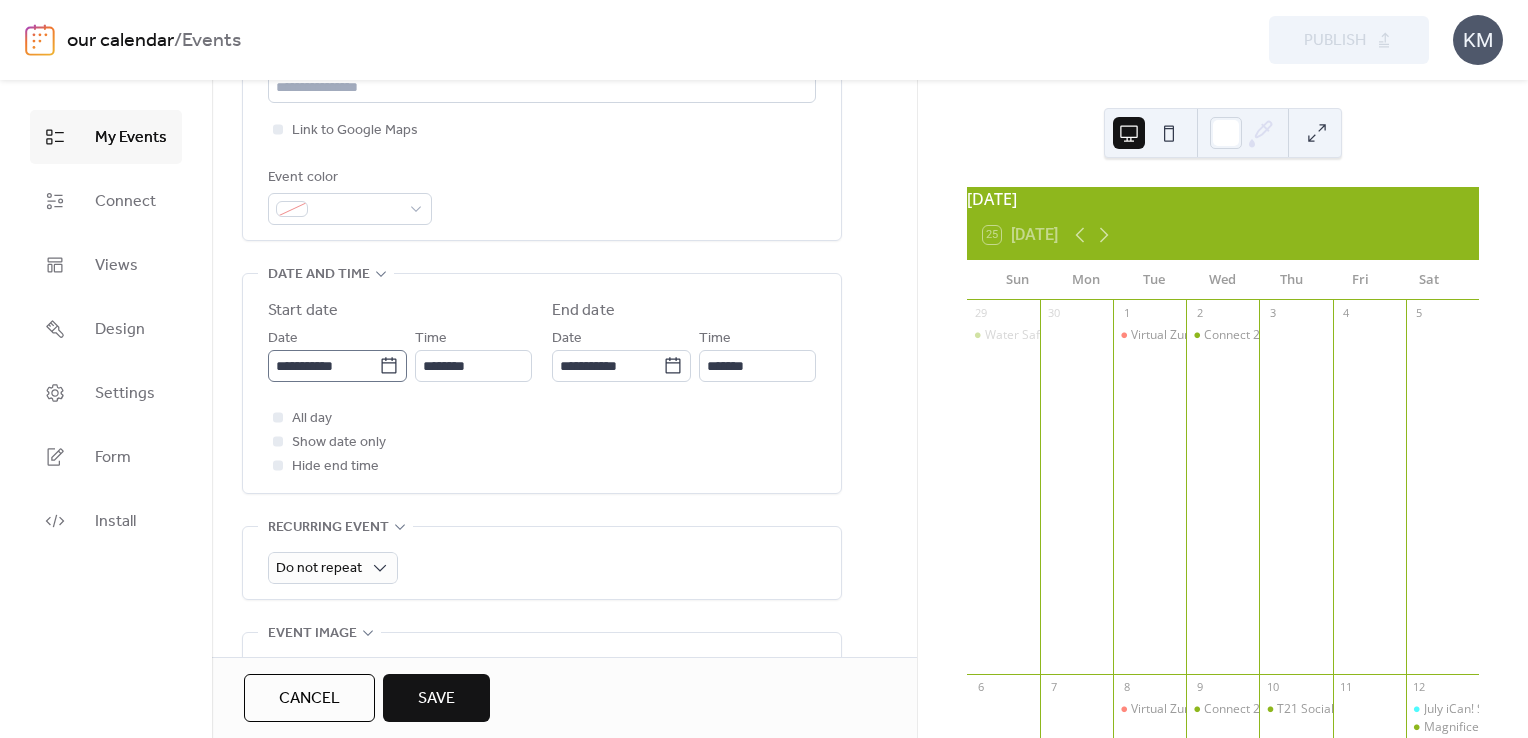 click 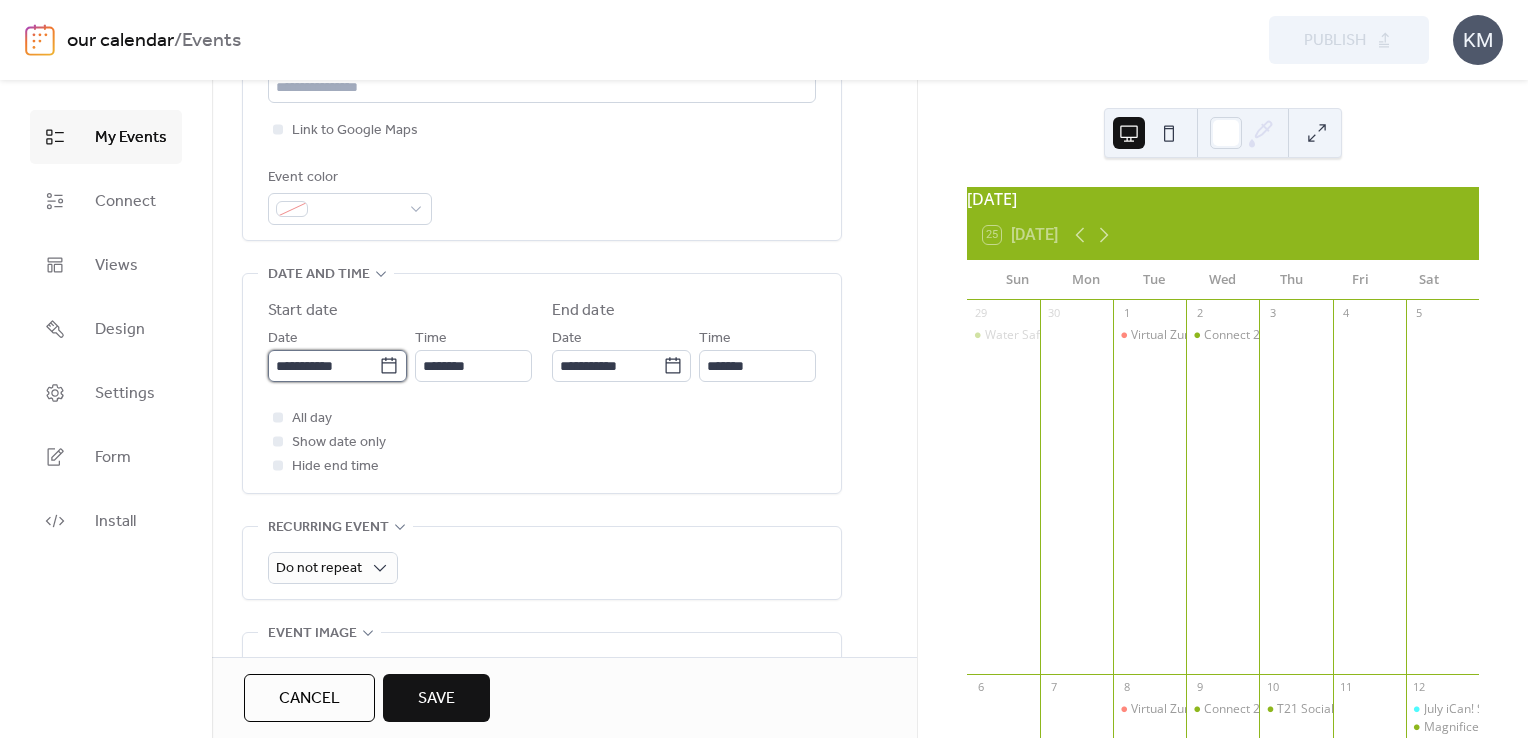 click on "**********" at bounding box center [323, 366] 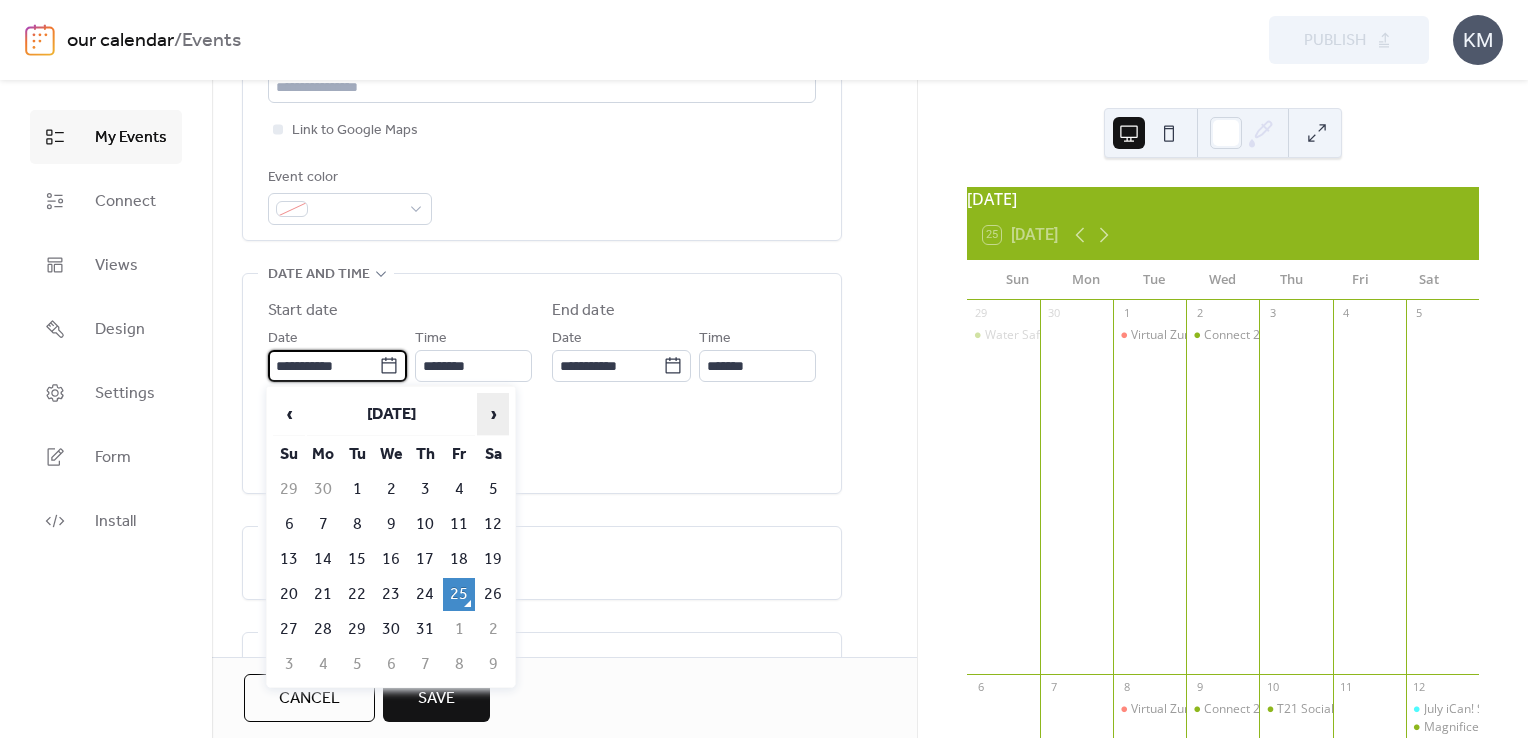 click on "›" at bounding box center (493, 414) 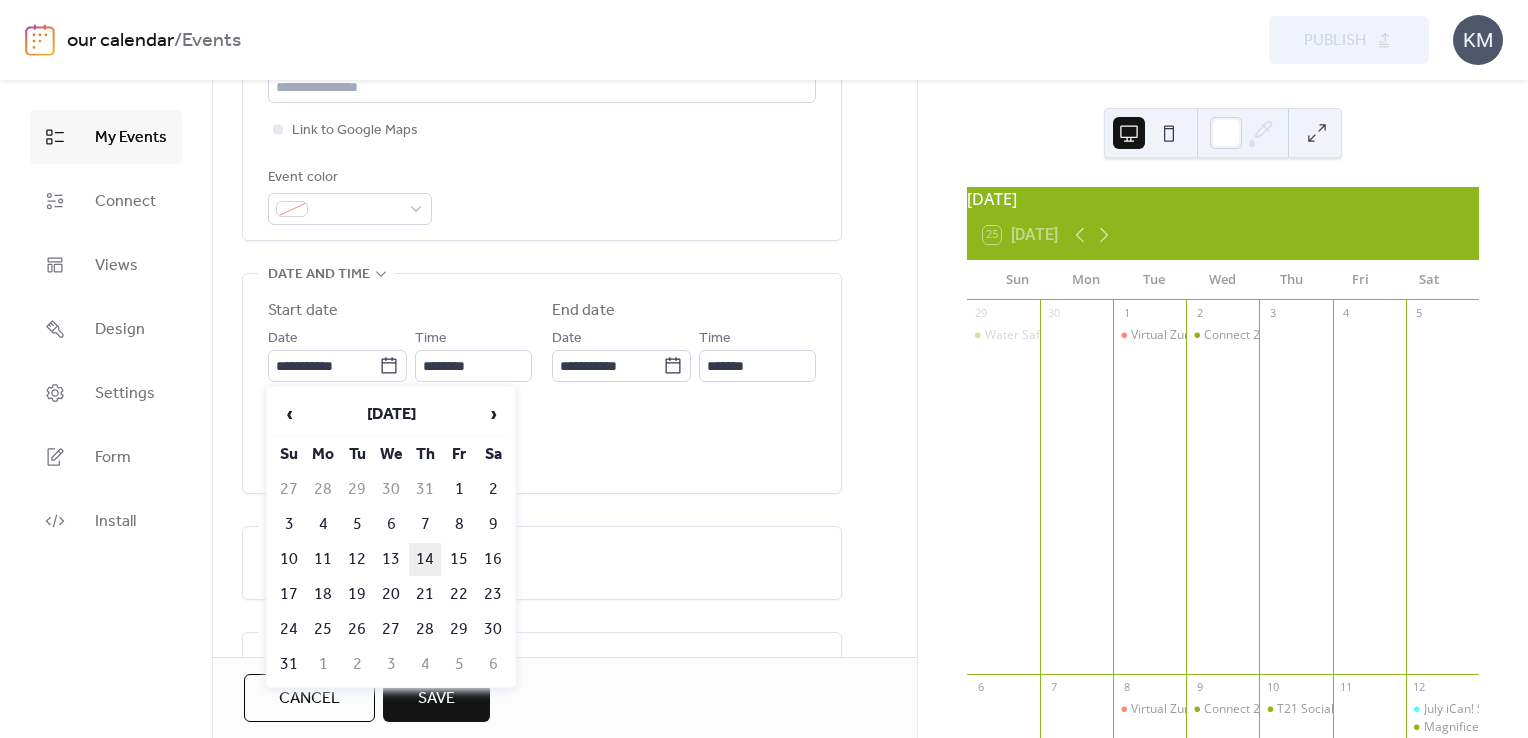 click on "14" at bounding box center (425, 559) 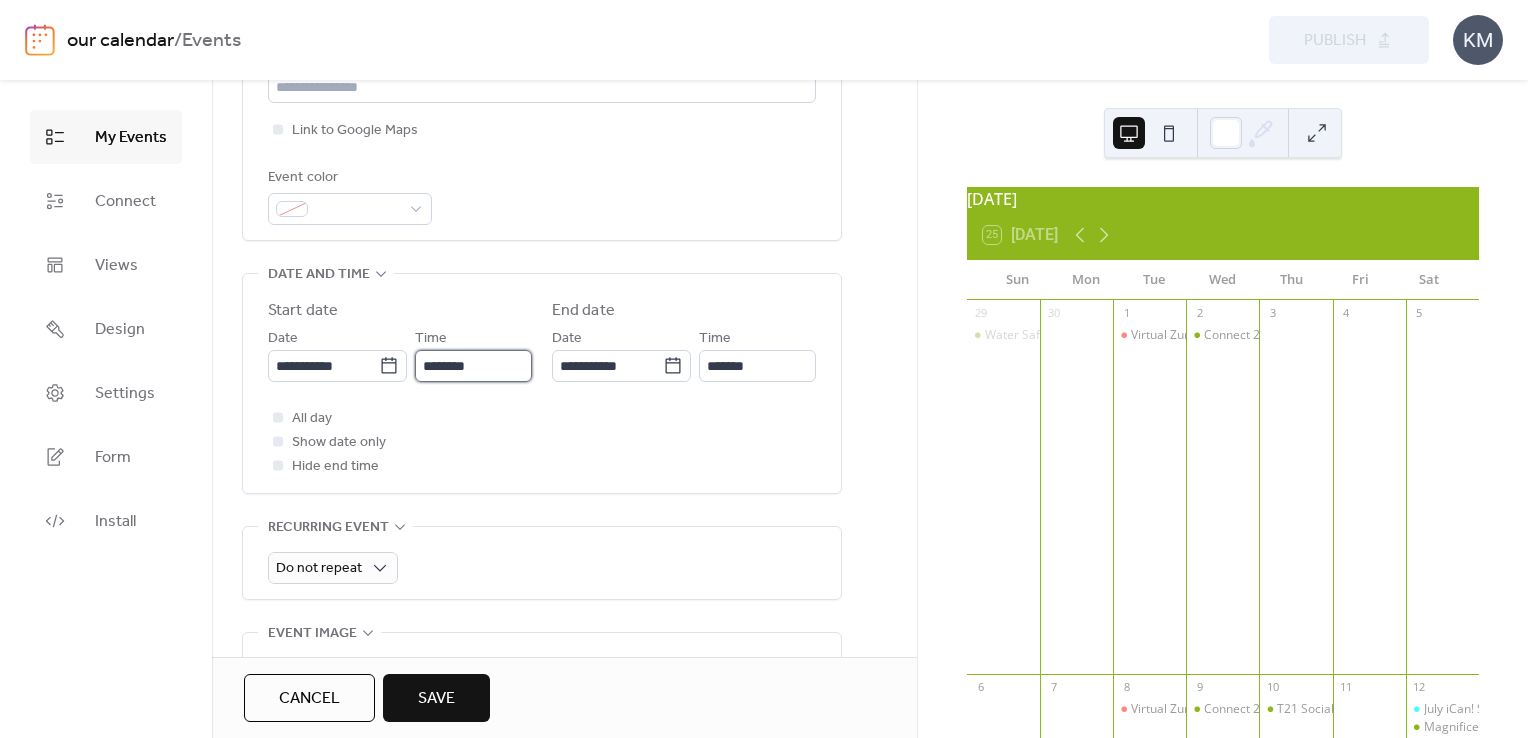 click on "********" at bounding box center [473, 366] 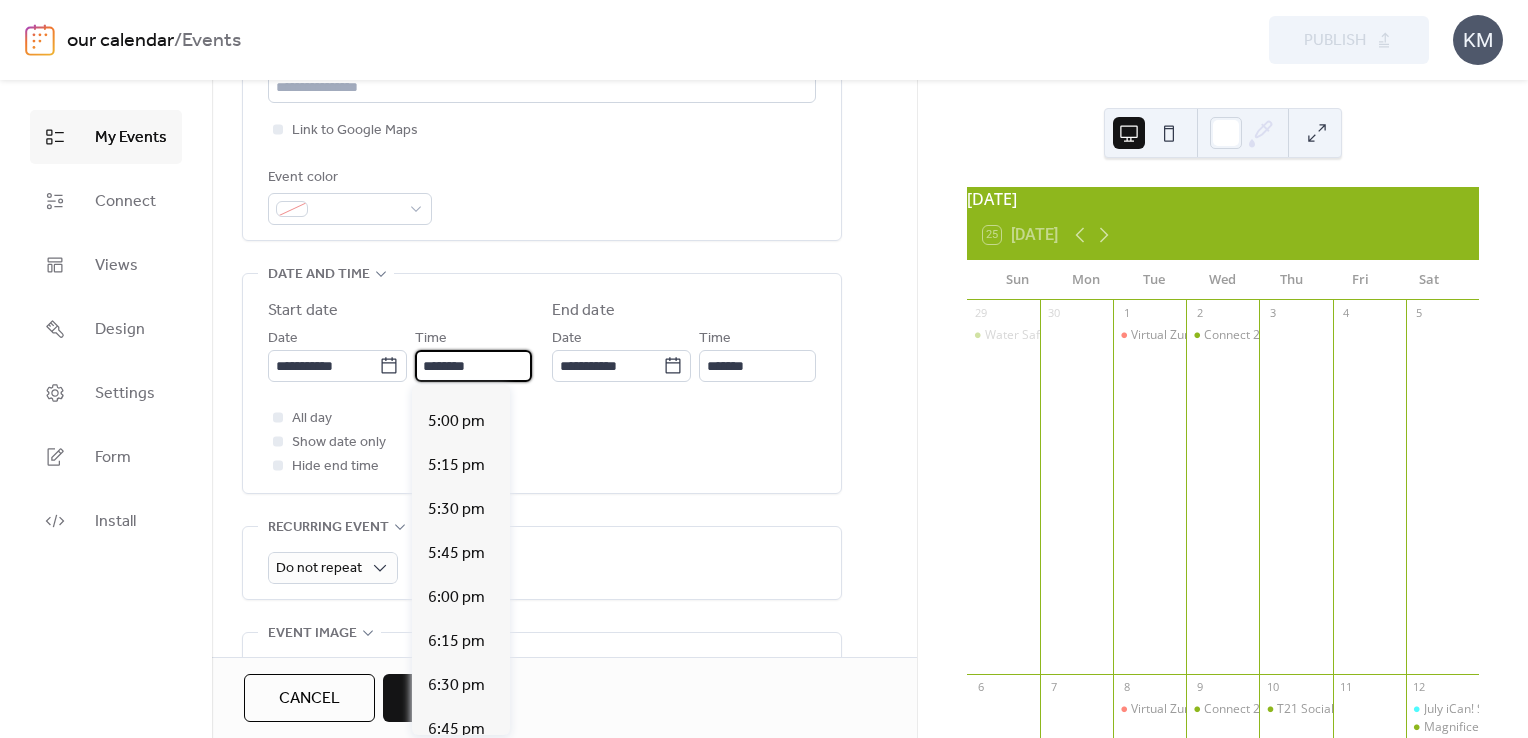 scroll, scrollTop: 3012, scrollLeft: 0, axis: vertical 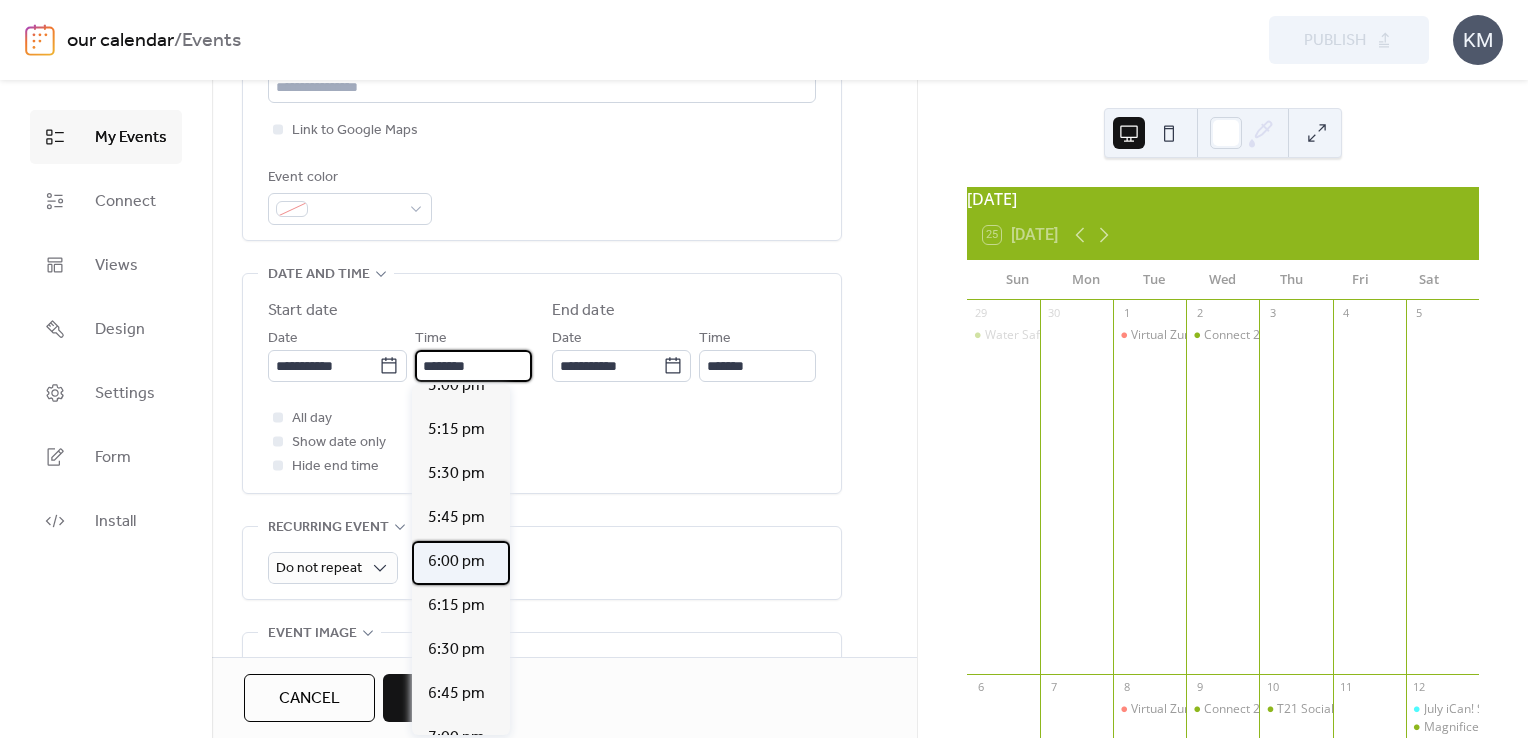 click on "6:00 pm" at bounding box center (456, 562) 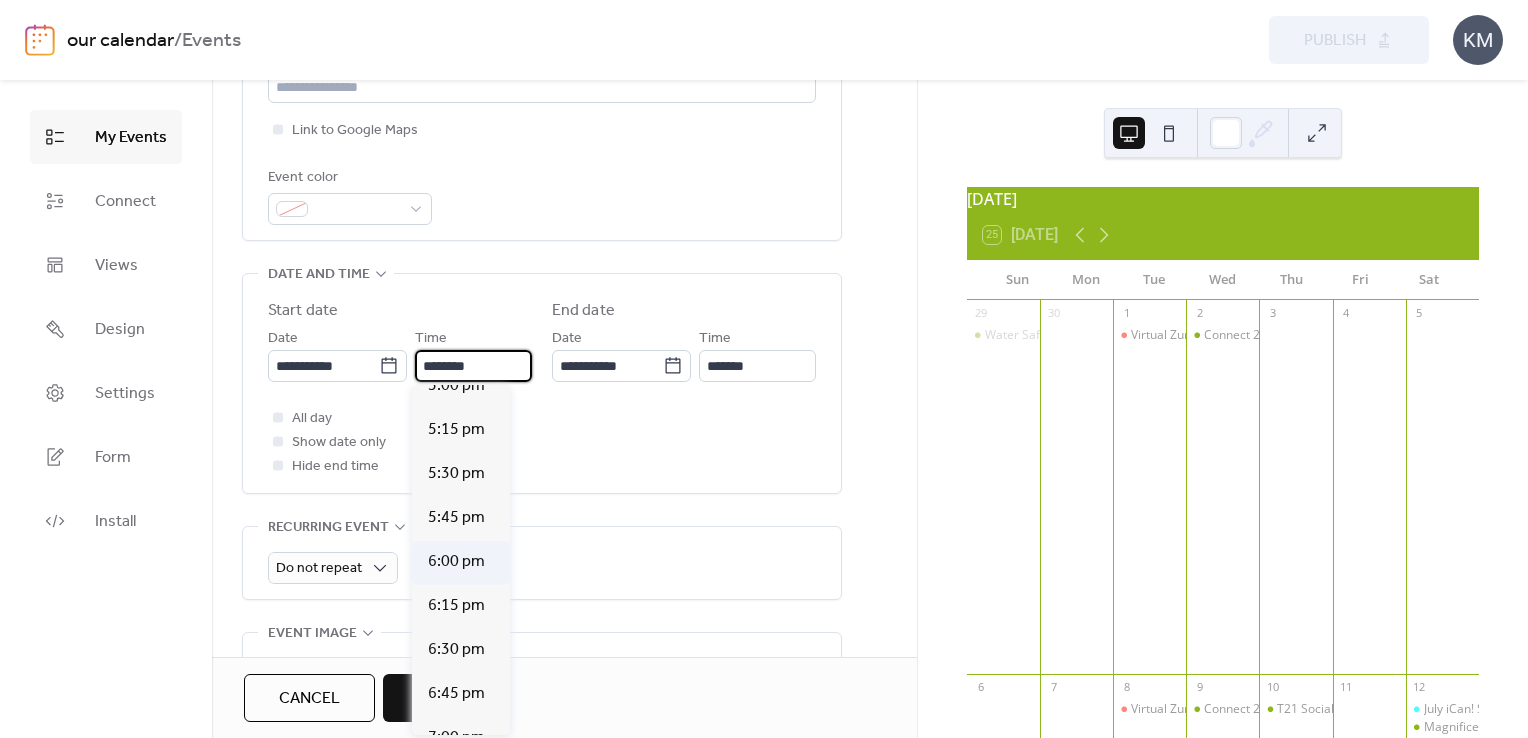type on "*******" 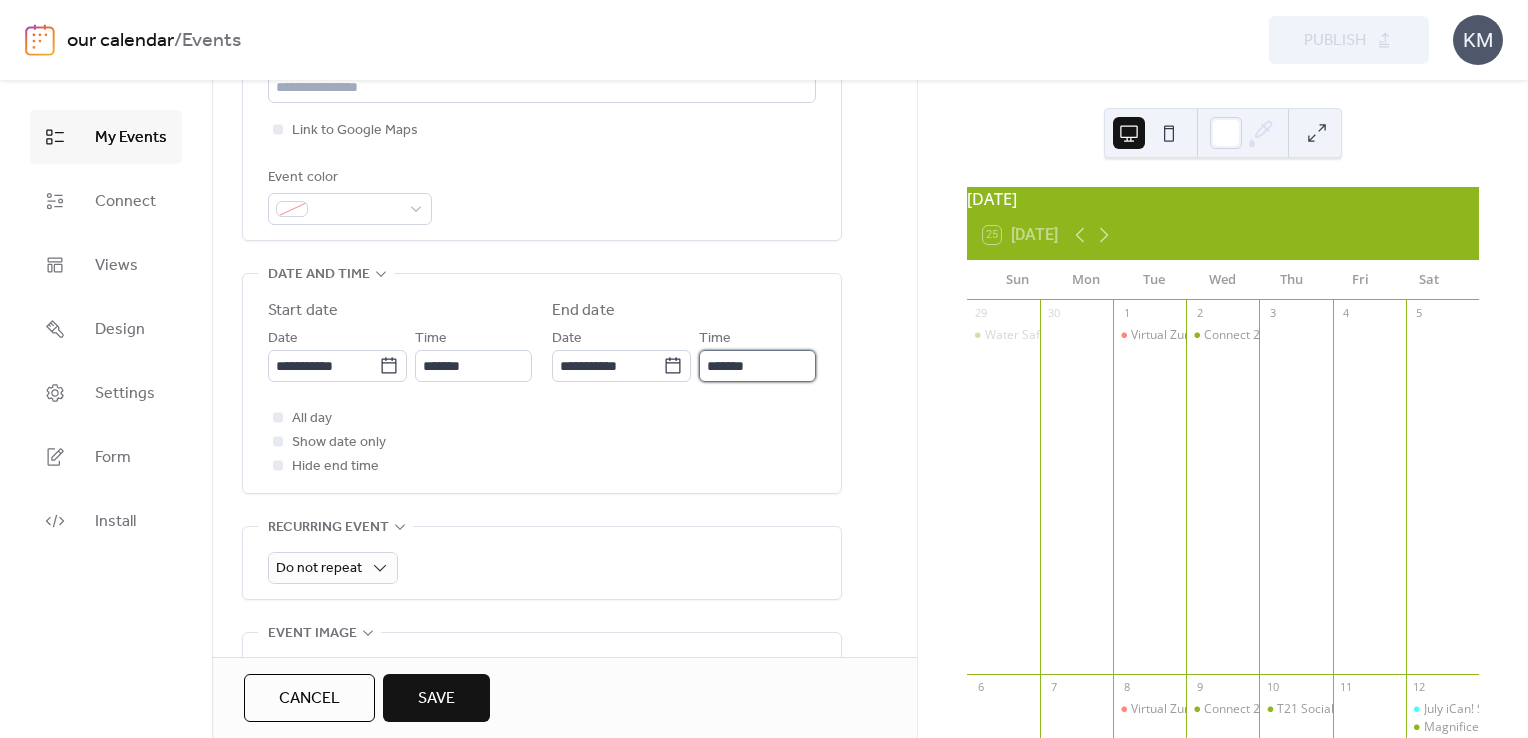 click on "*******" at bounding box center (757, 366) 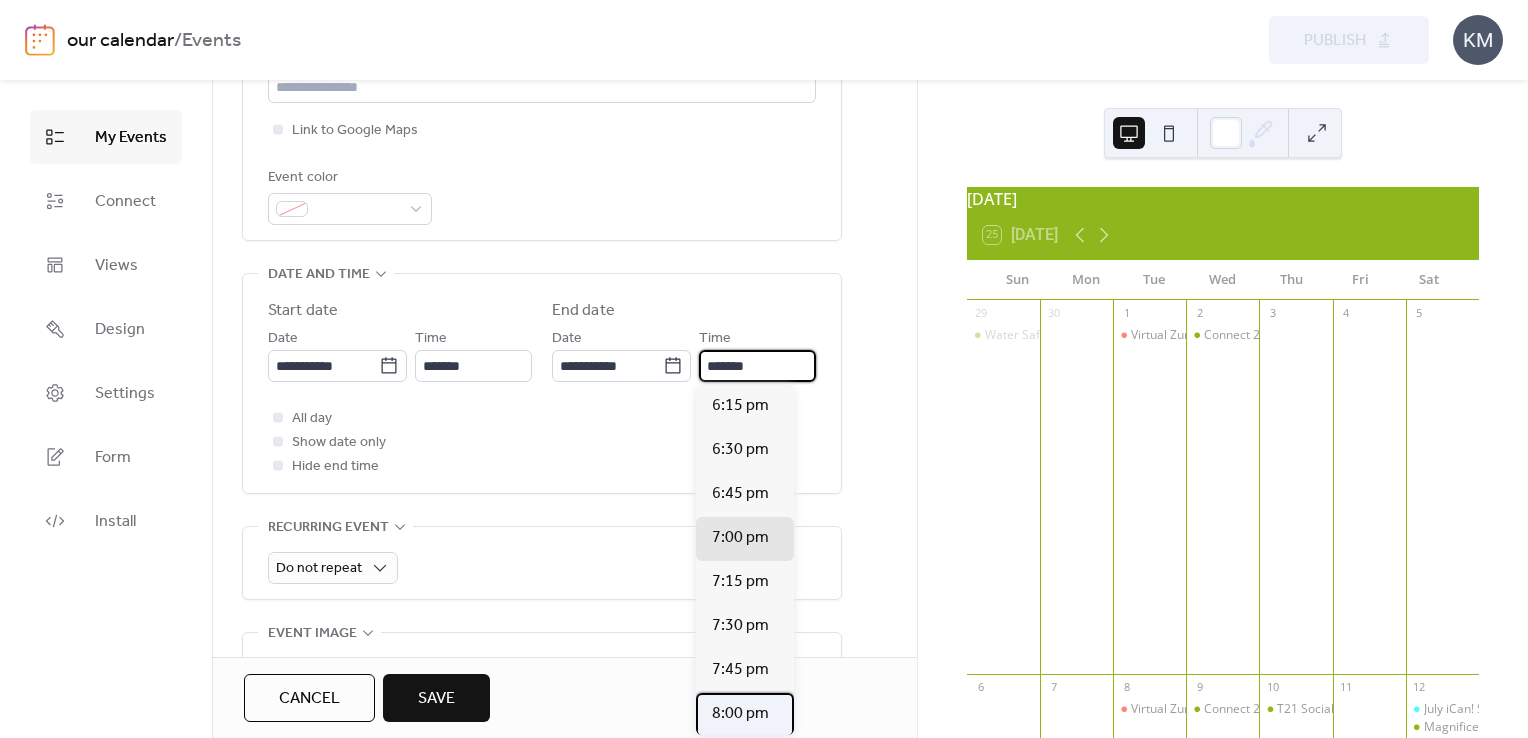 click on "8:00 pm" at bounding box center [740, 714] 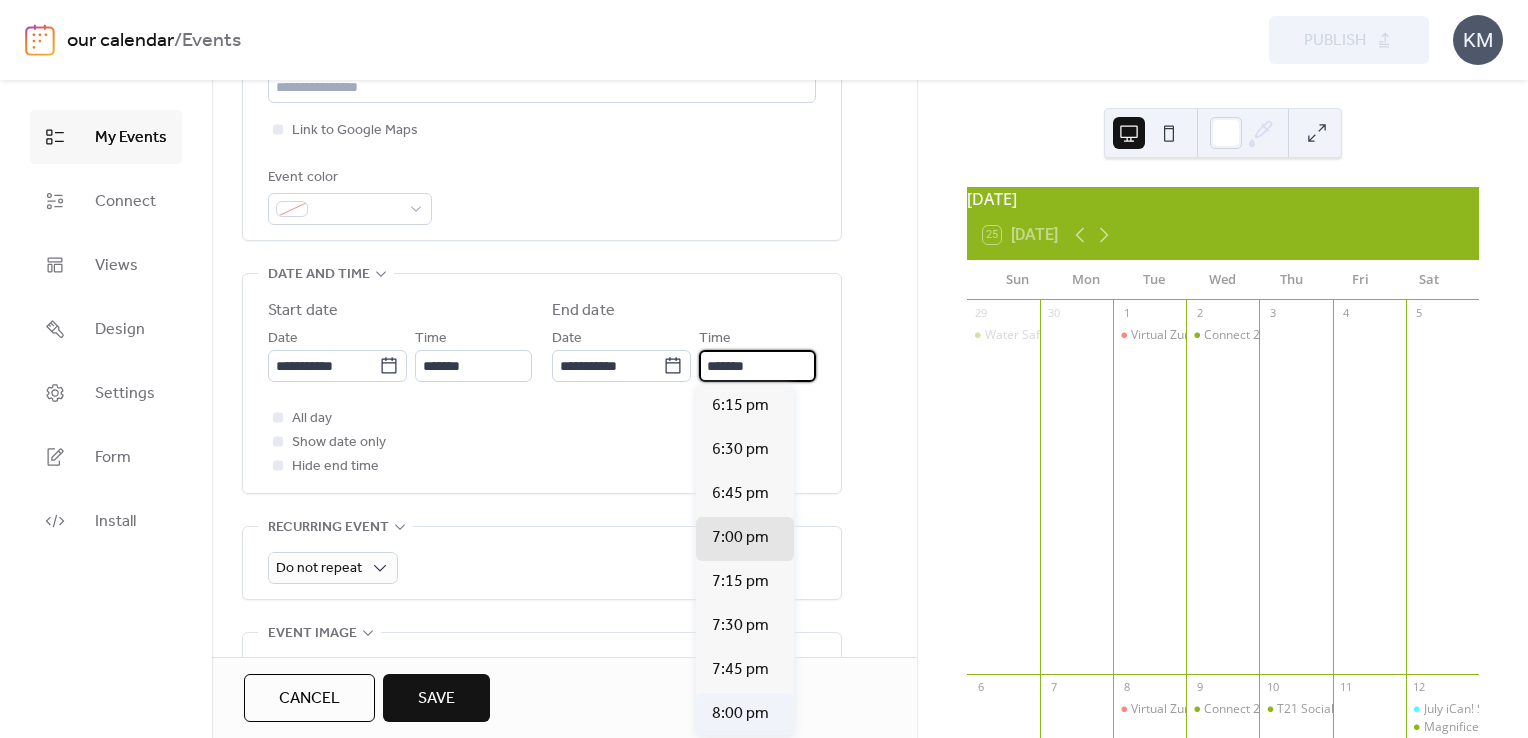 type on "*******" 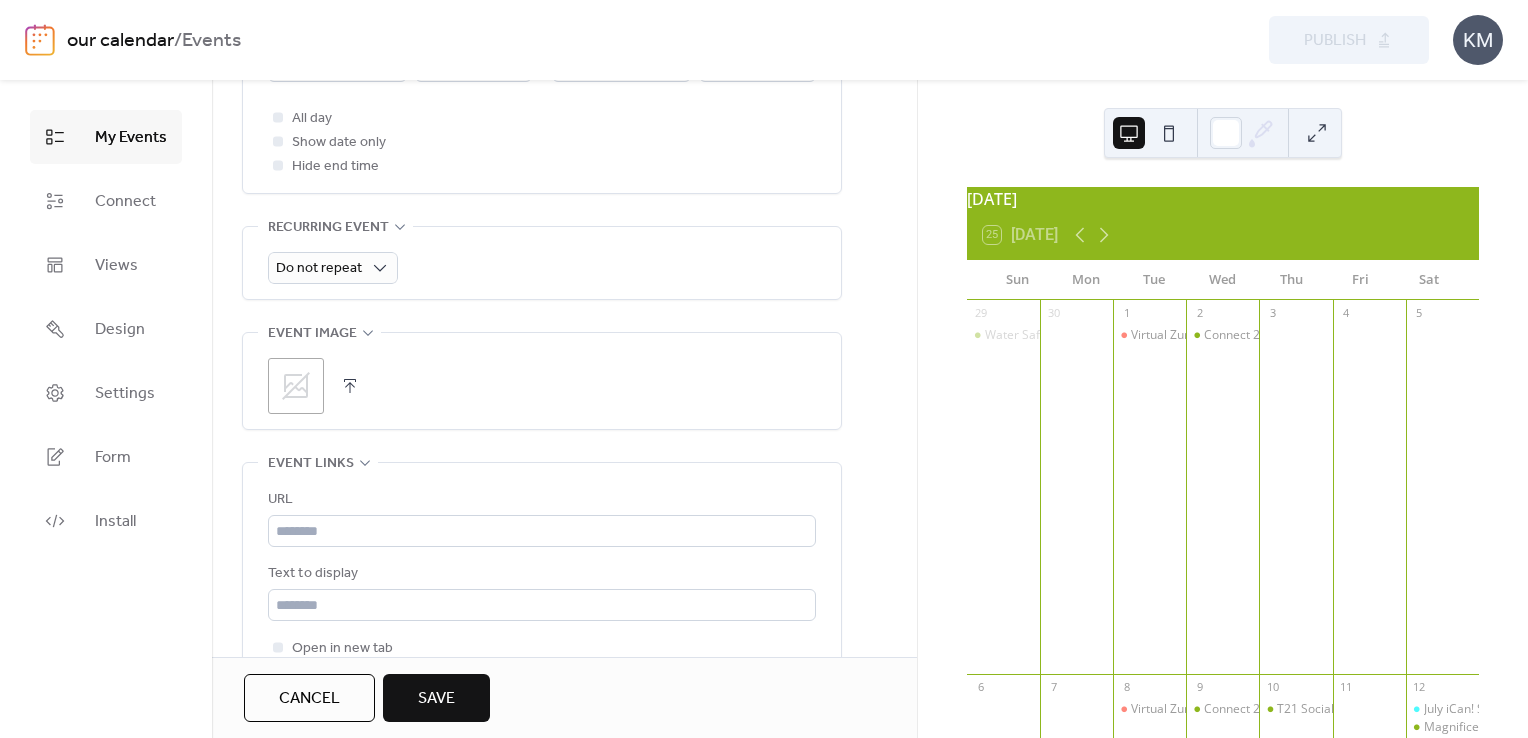 scroll, scrollTop: 1000, scrollLeft: 0, axis: vertical 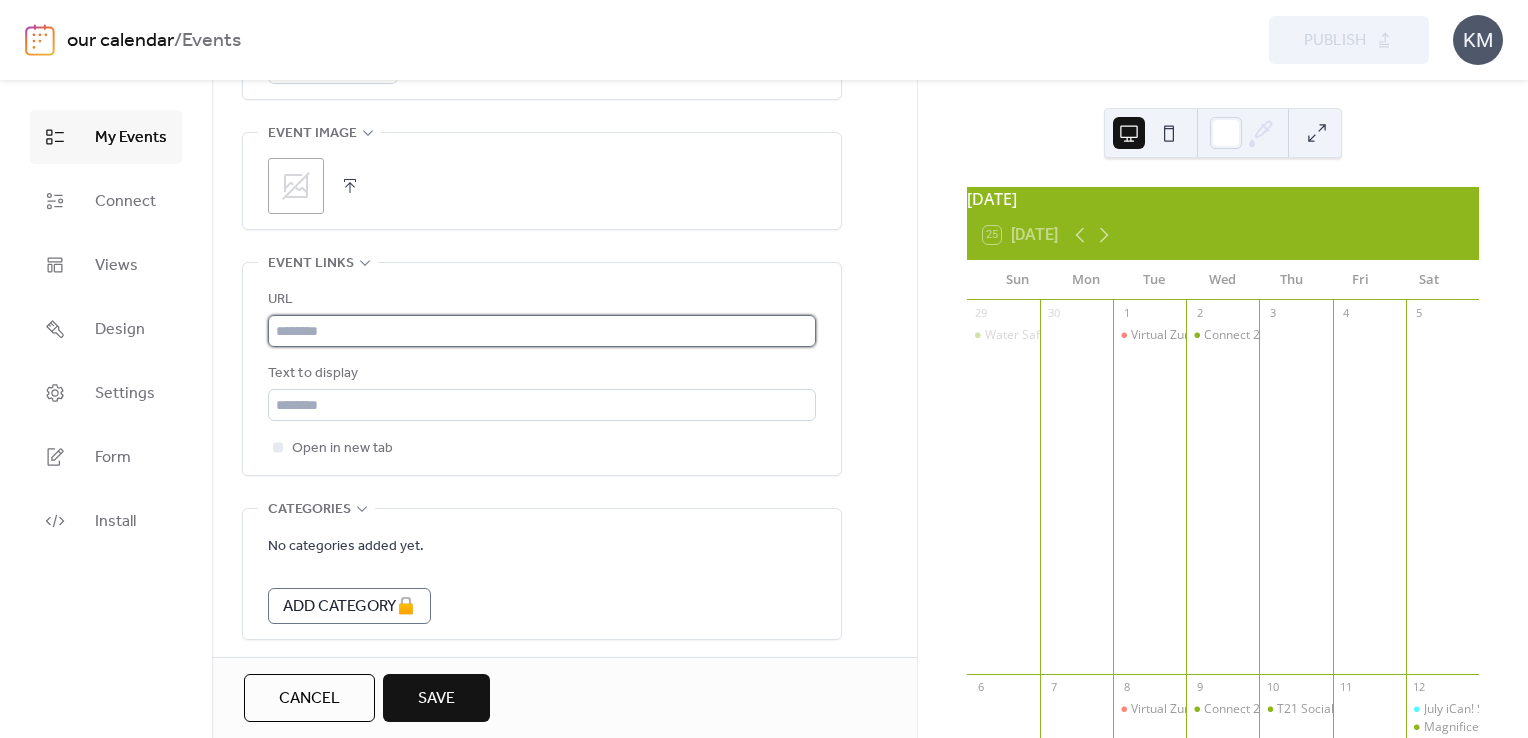 click at bounding box center (542, 331) 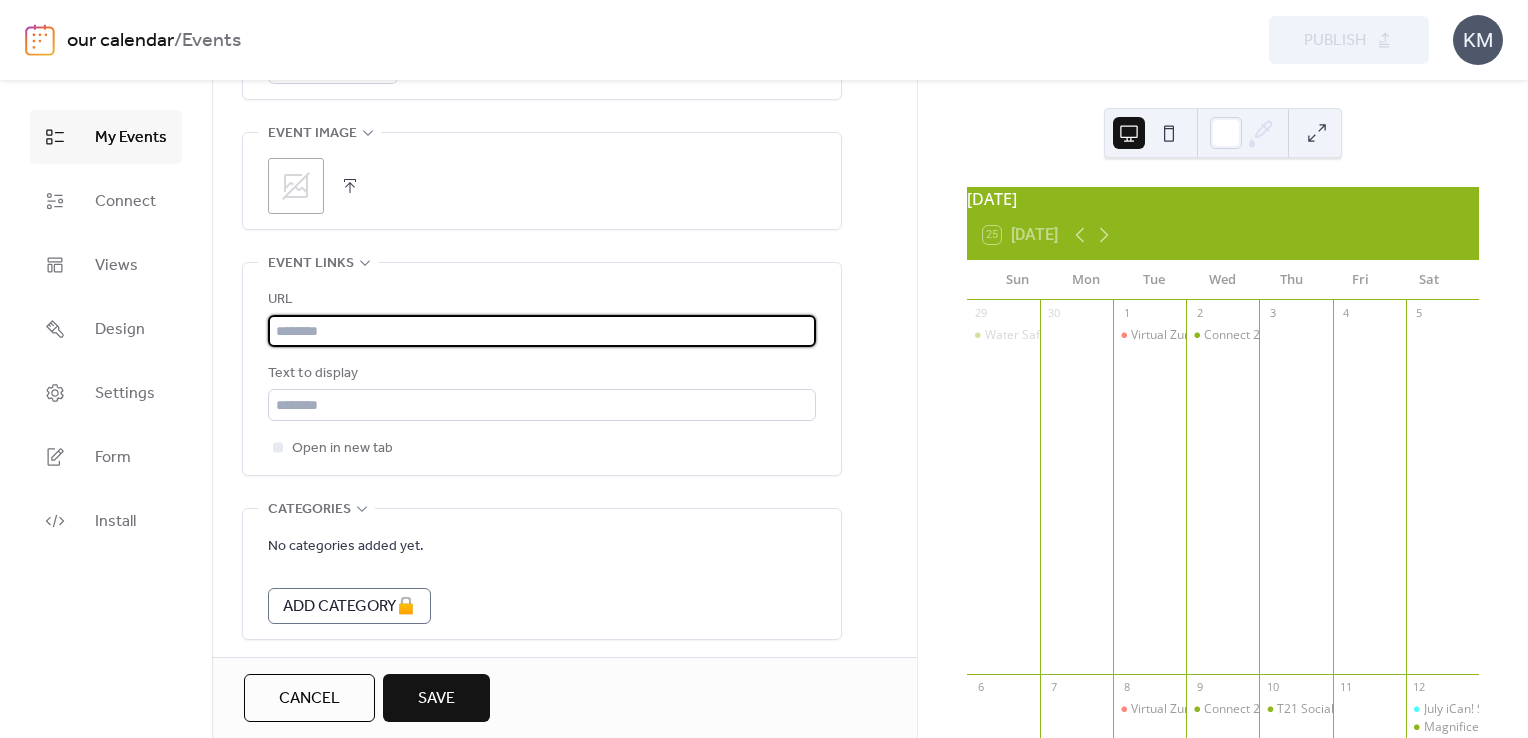 paste on "**********" 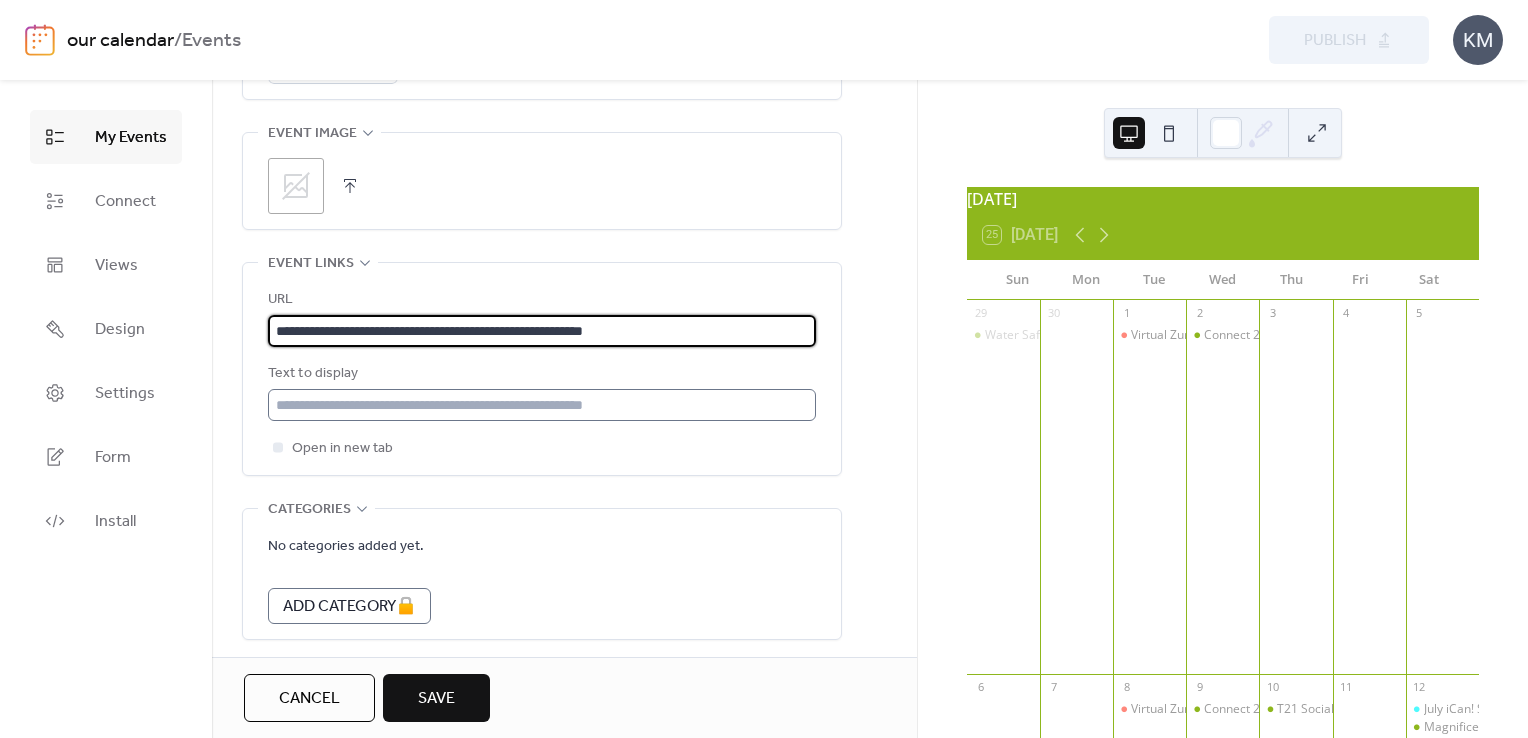 type on "**********" 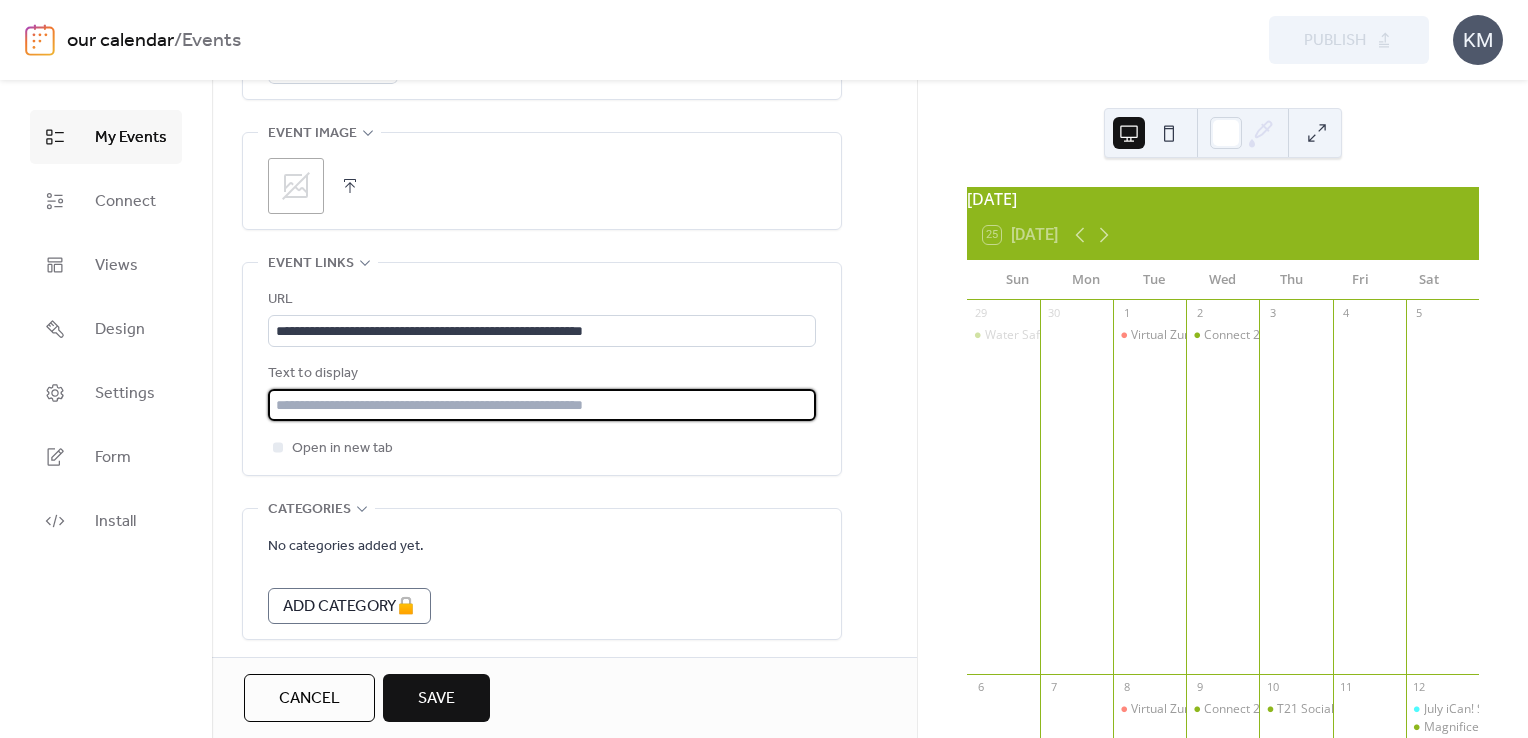 click at bounding box center [542, 405] 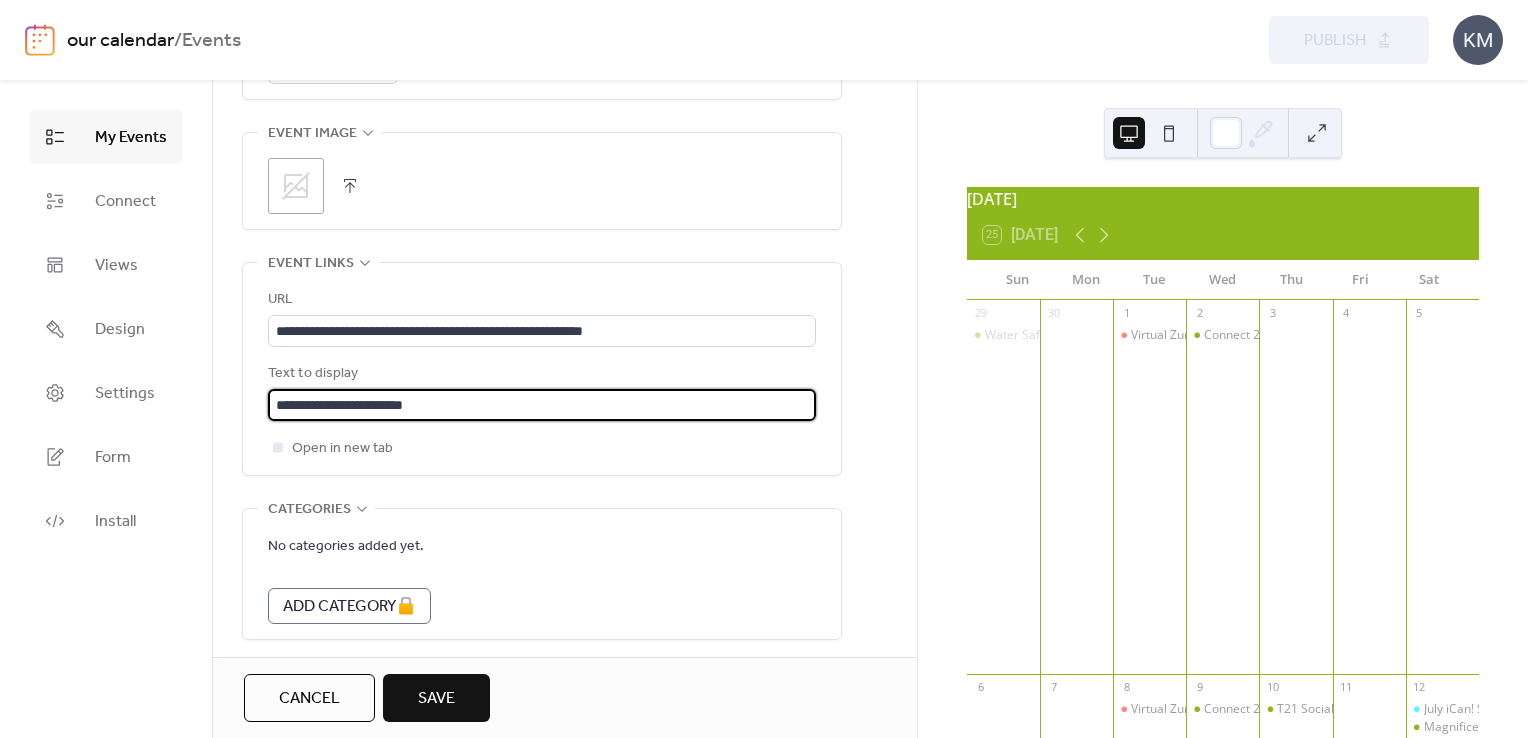 scroll, scrollTop: 1077, scrollLeft: 0, axis: vertical 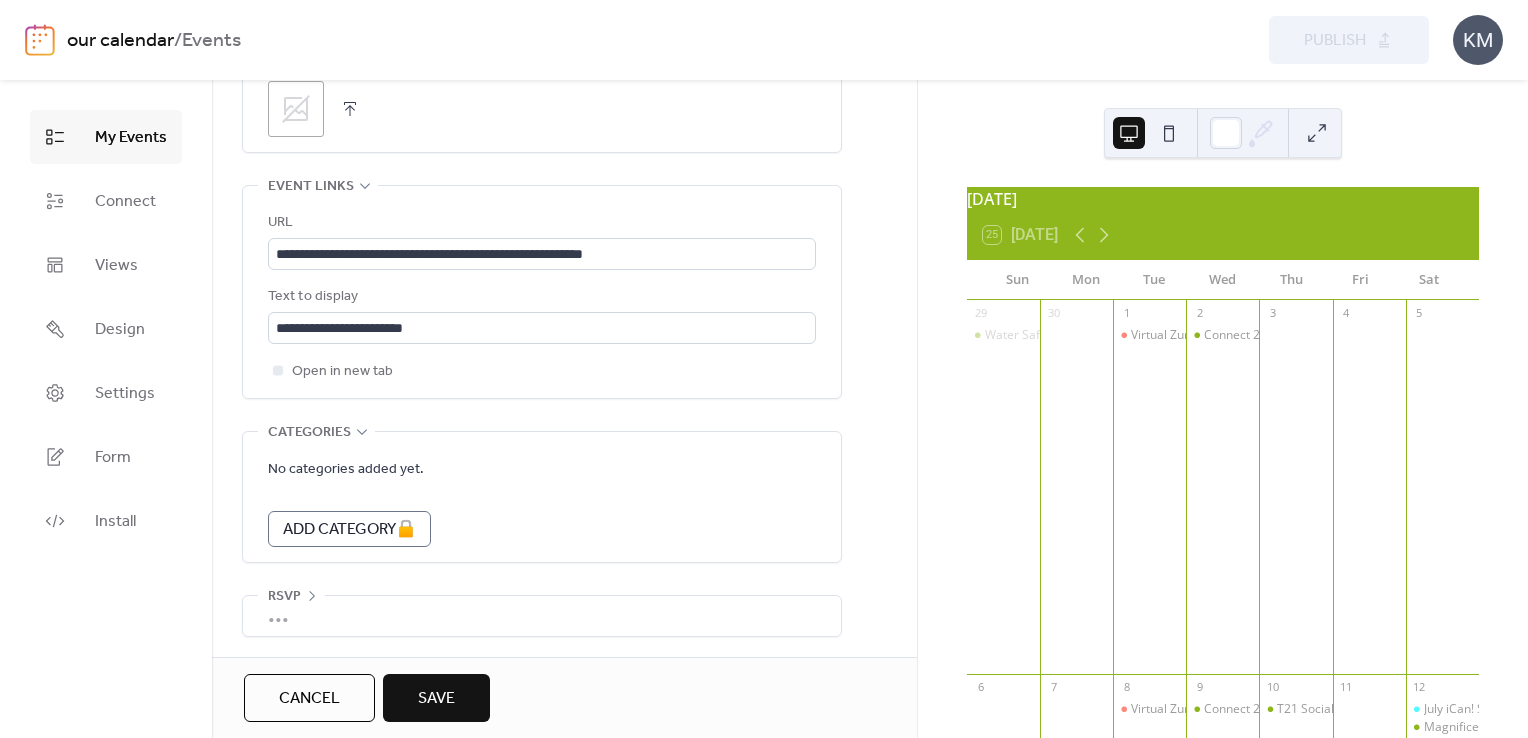 click on "Save" at bounding box center [436, 699] 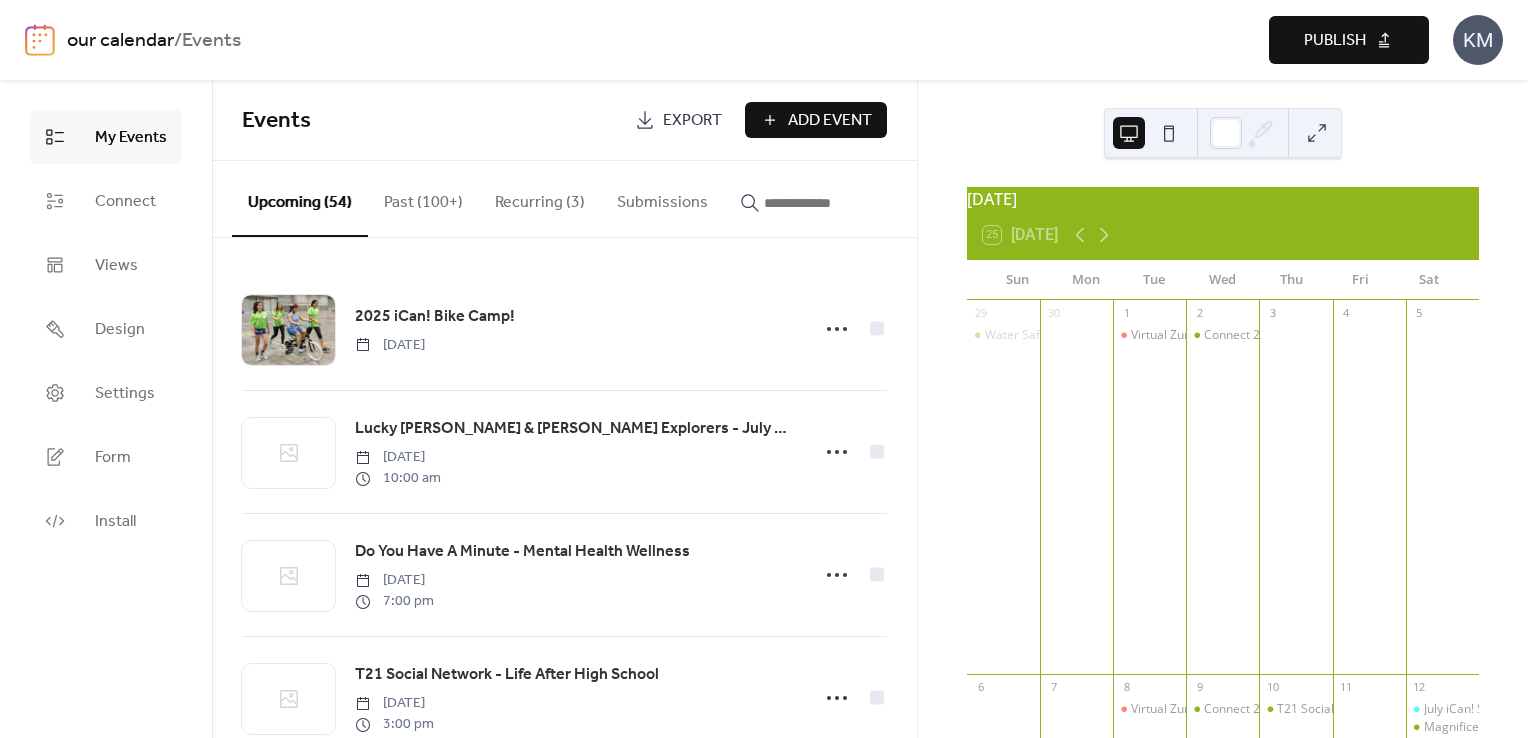 click on "Publish" at bounding box center [1335, 41] 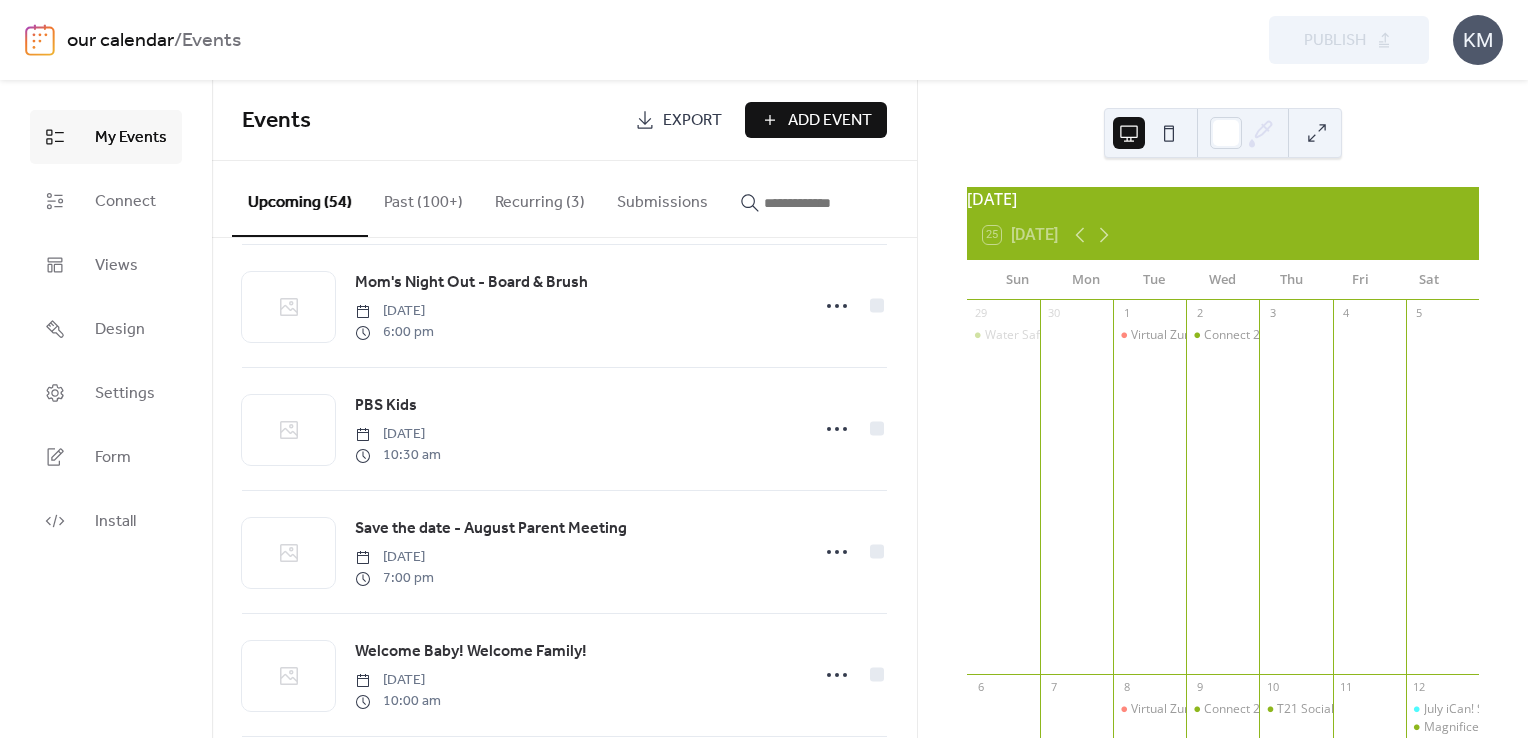 scroll, scrollTop: 900, scrollLeft: 0, axis: vertical 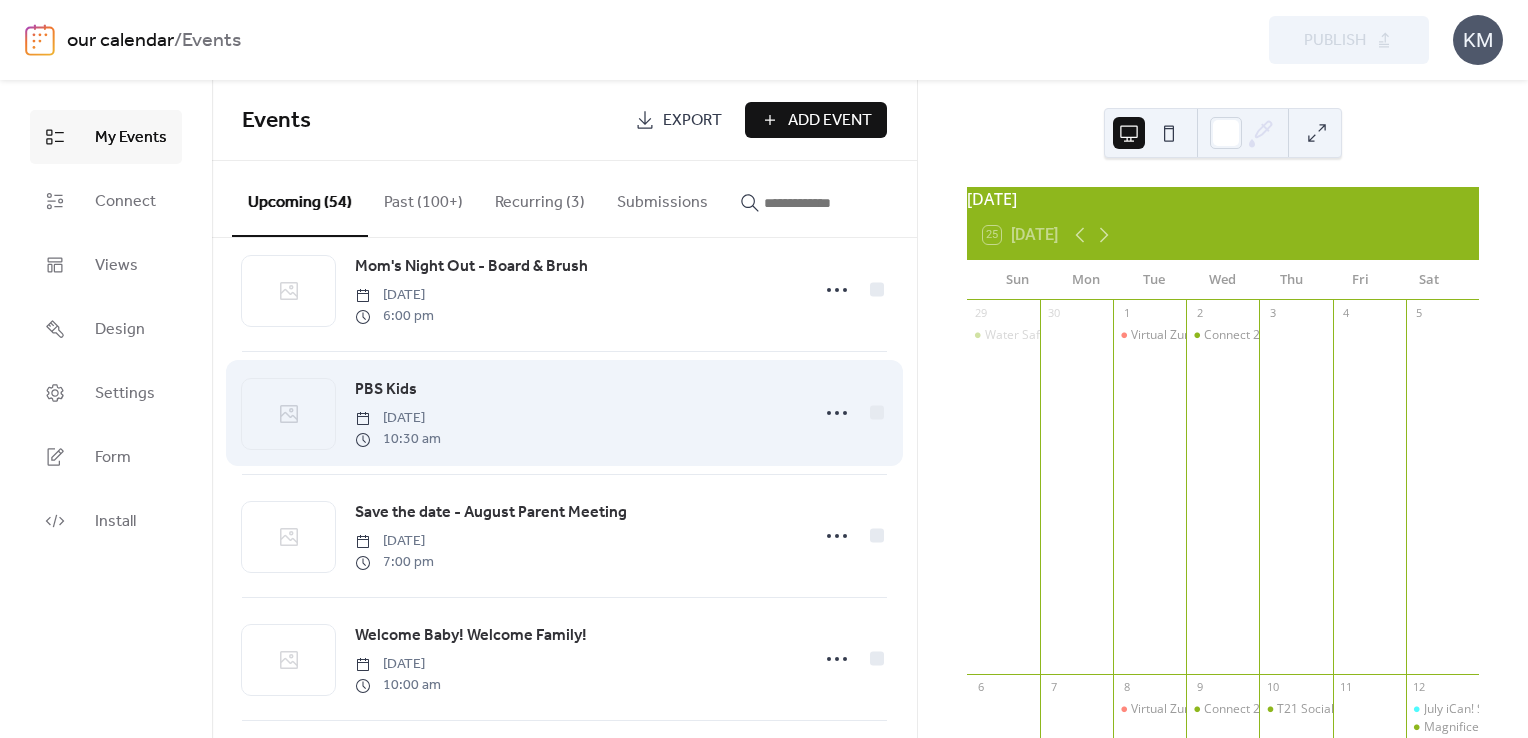 click on "PBS Kids" at bounding box center (386, 390) 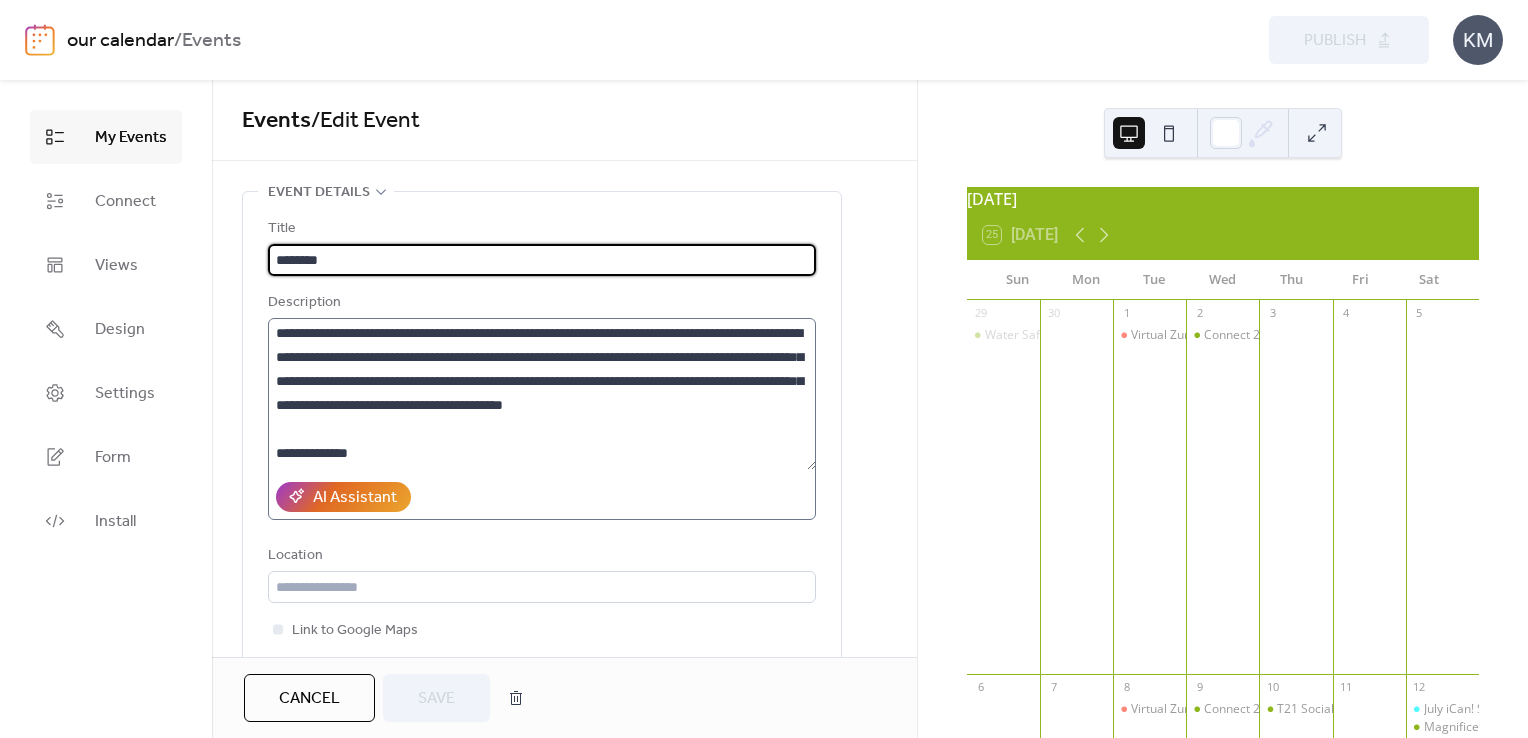 scroll, scrollTop: 168, scrollLeft: 0, axis: vertical 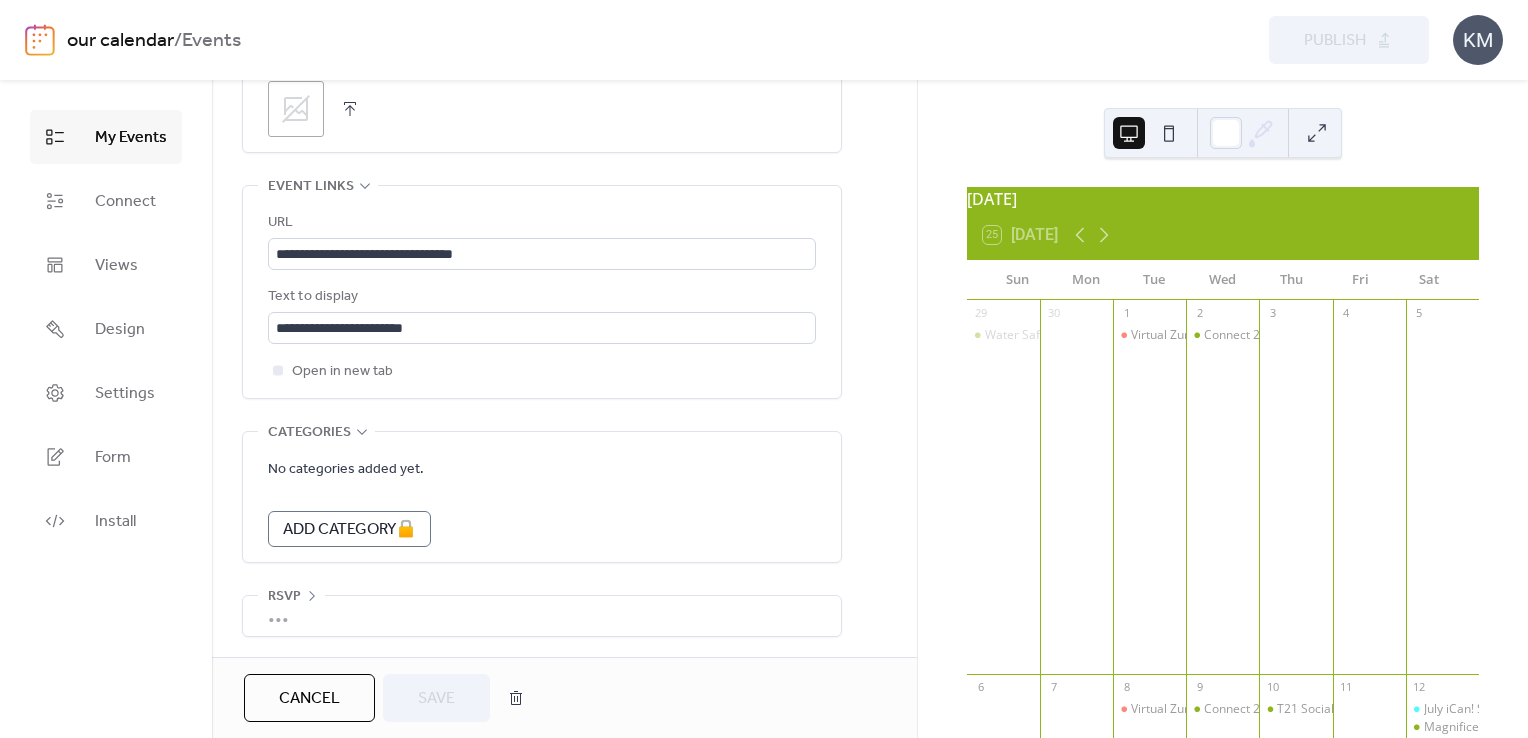 click on "Cancel" at bounding box center [309, 699] 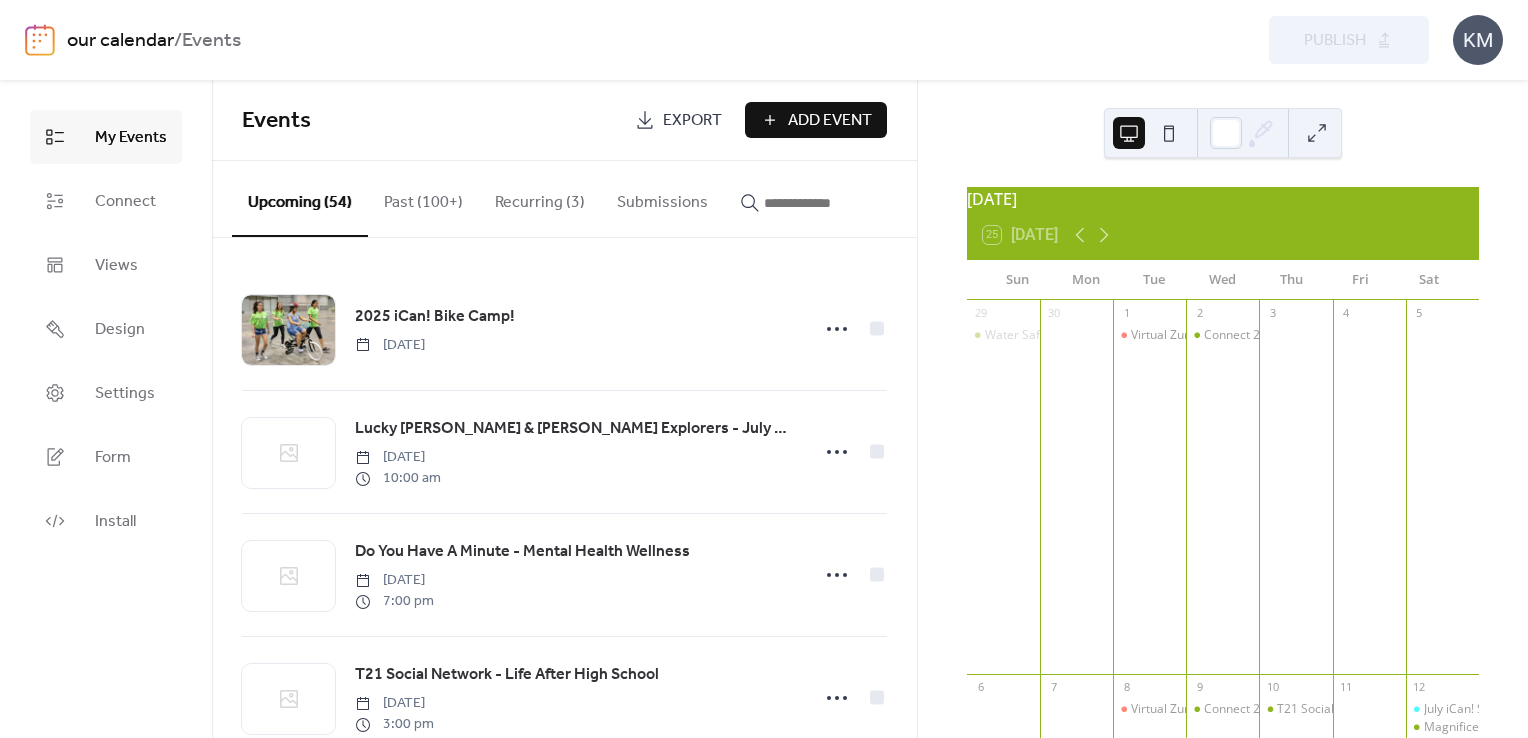 click on "Add Event" at bounding box center [830, 121] 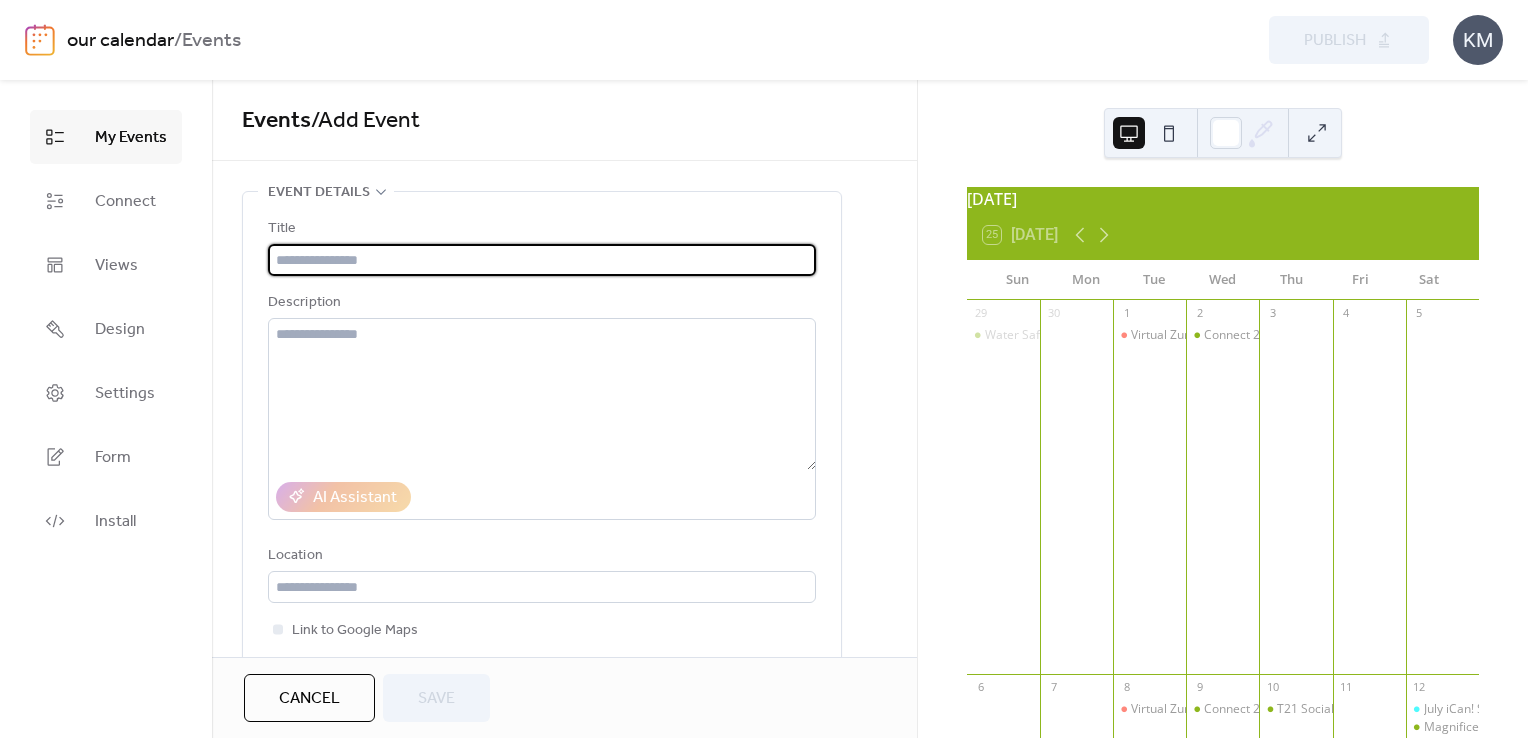 paste on "**********" 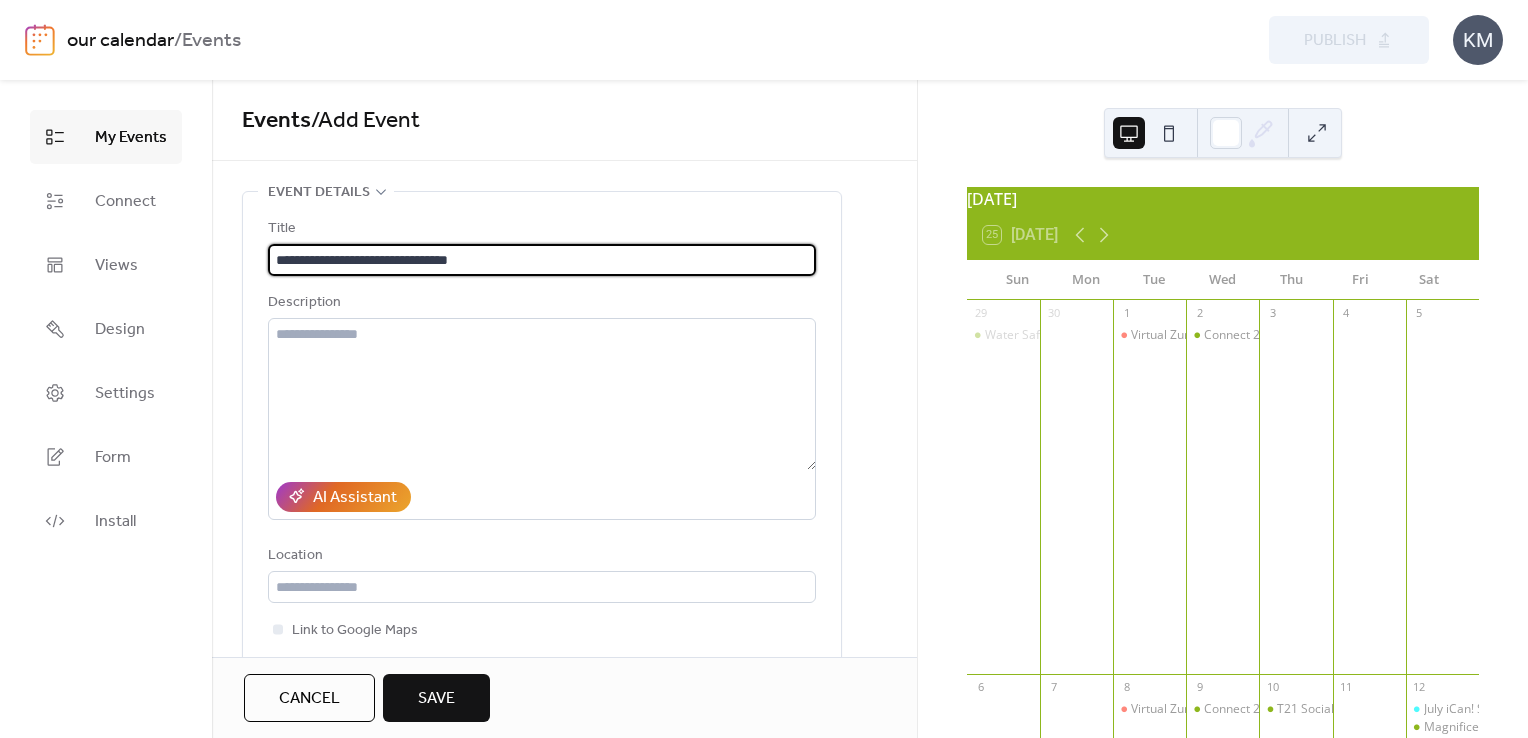 type on "**********" 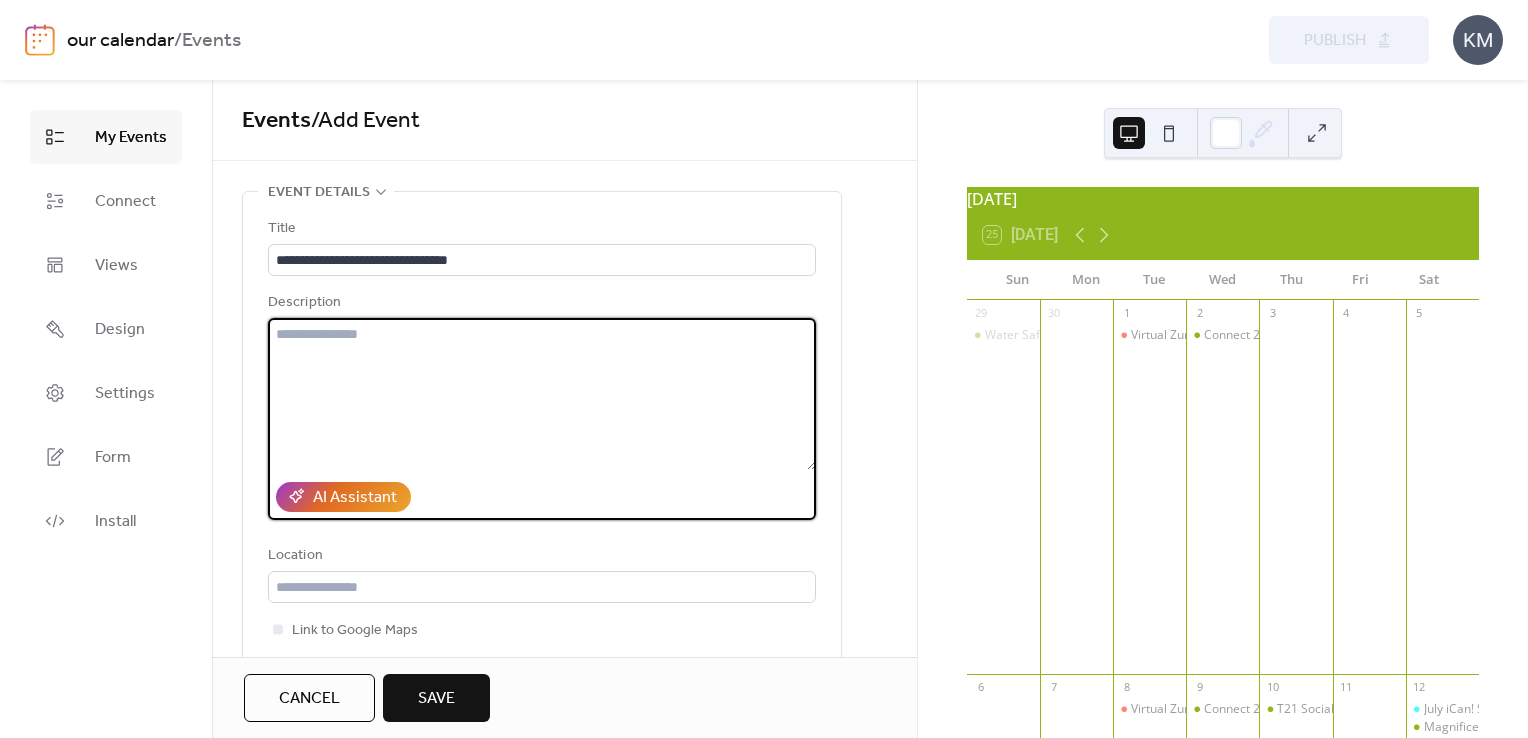 paste on "**********" 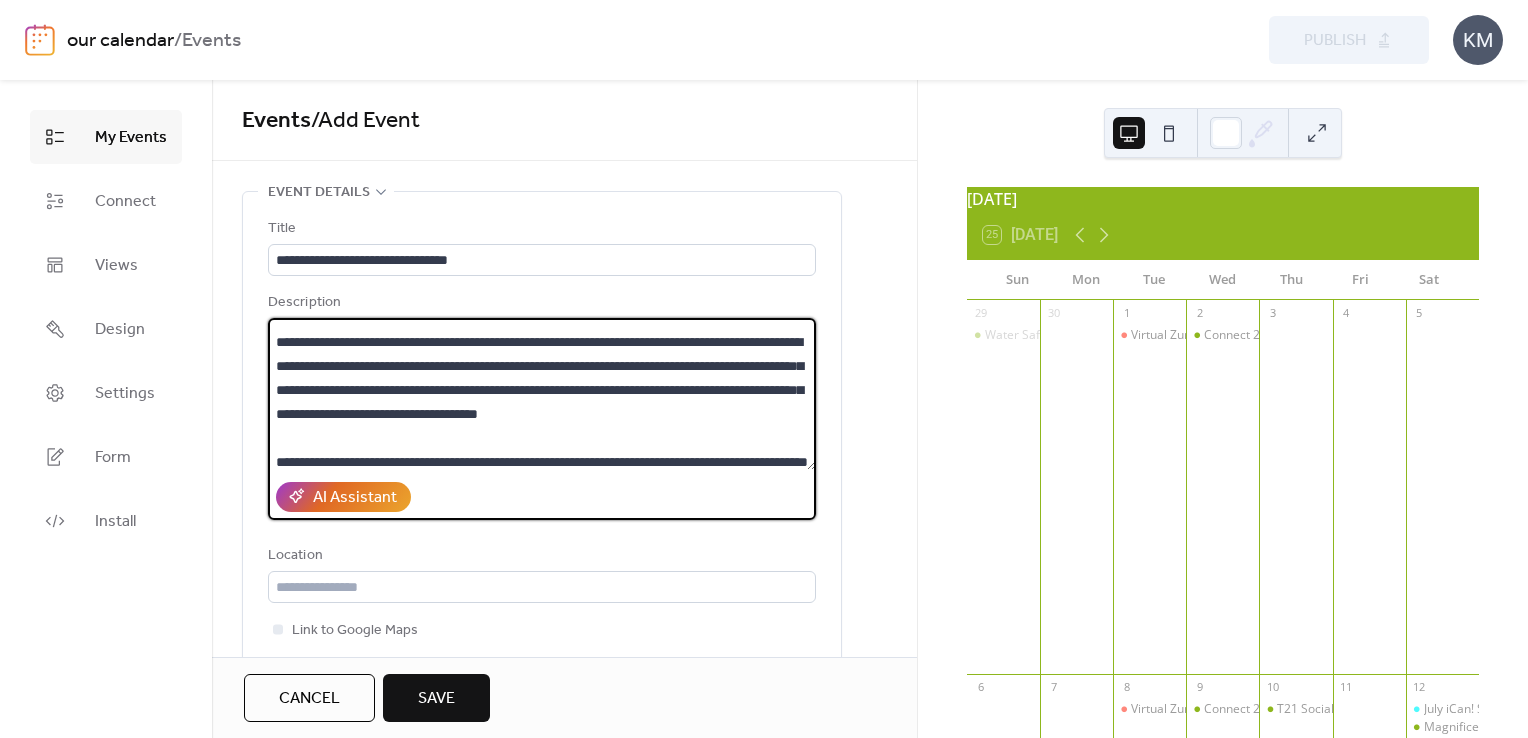 scroll, scrollTop: 0, scrollLeft: 0, axis: both 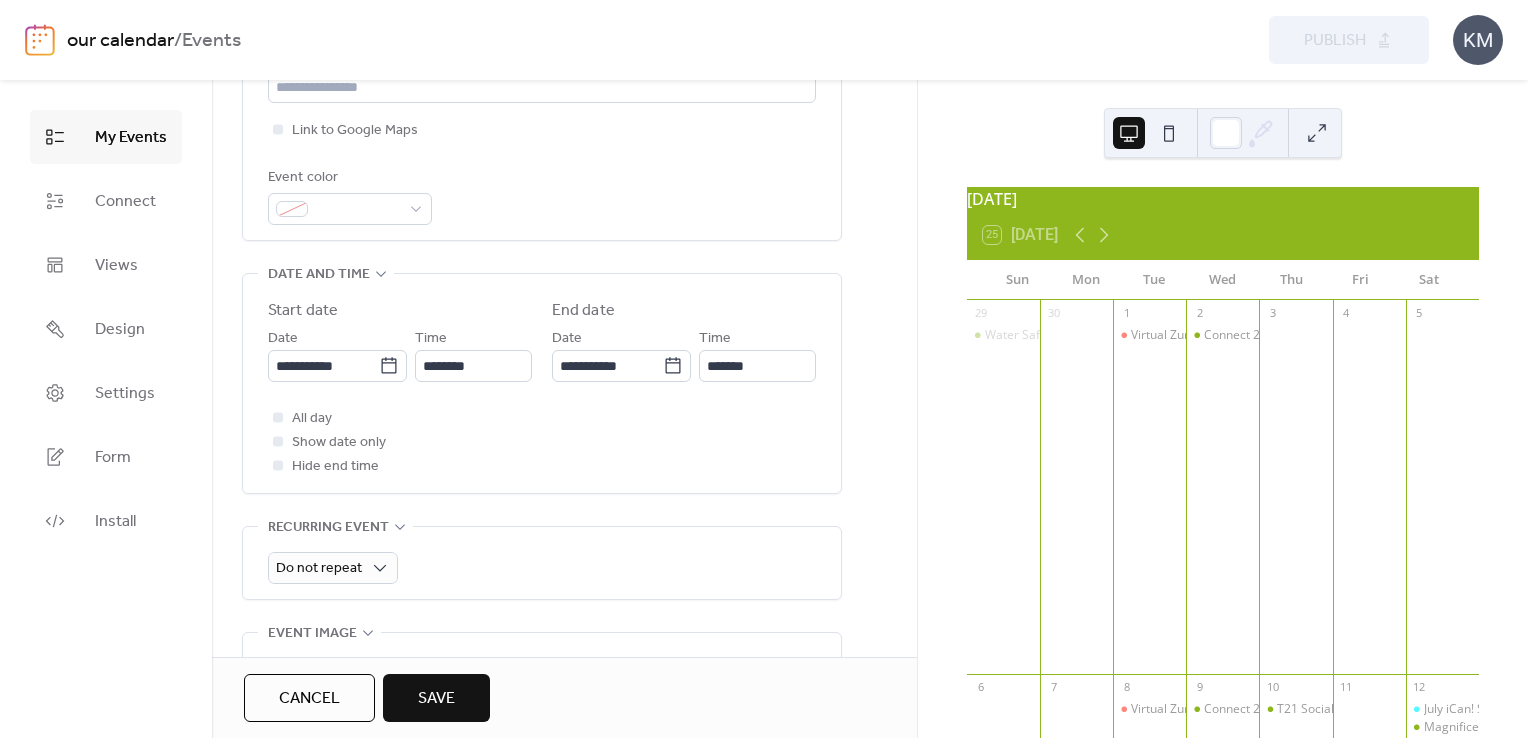 type on "**********" 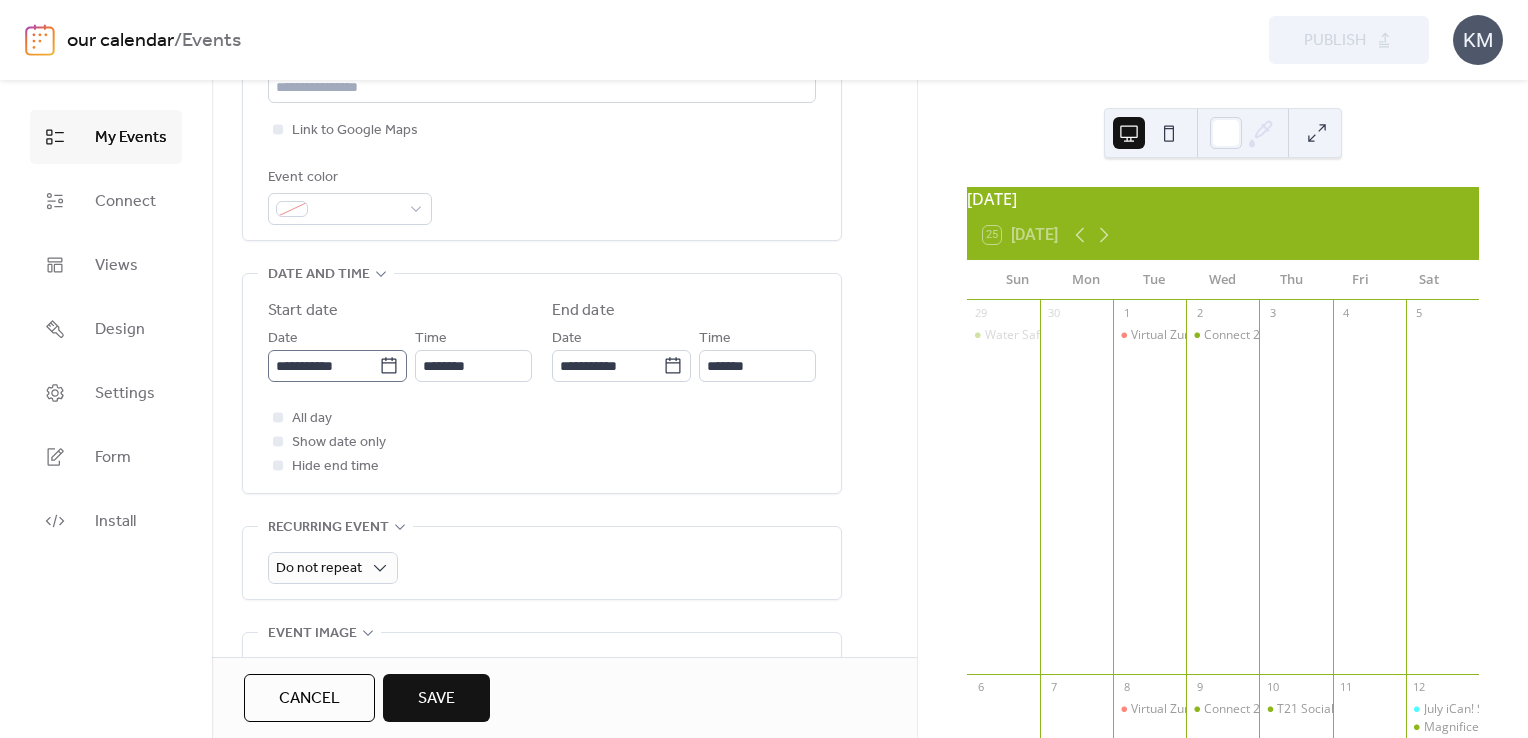 click 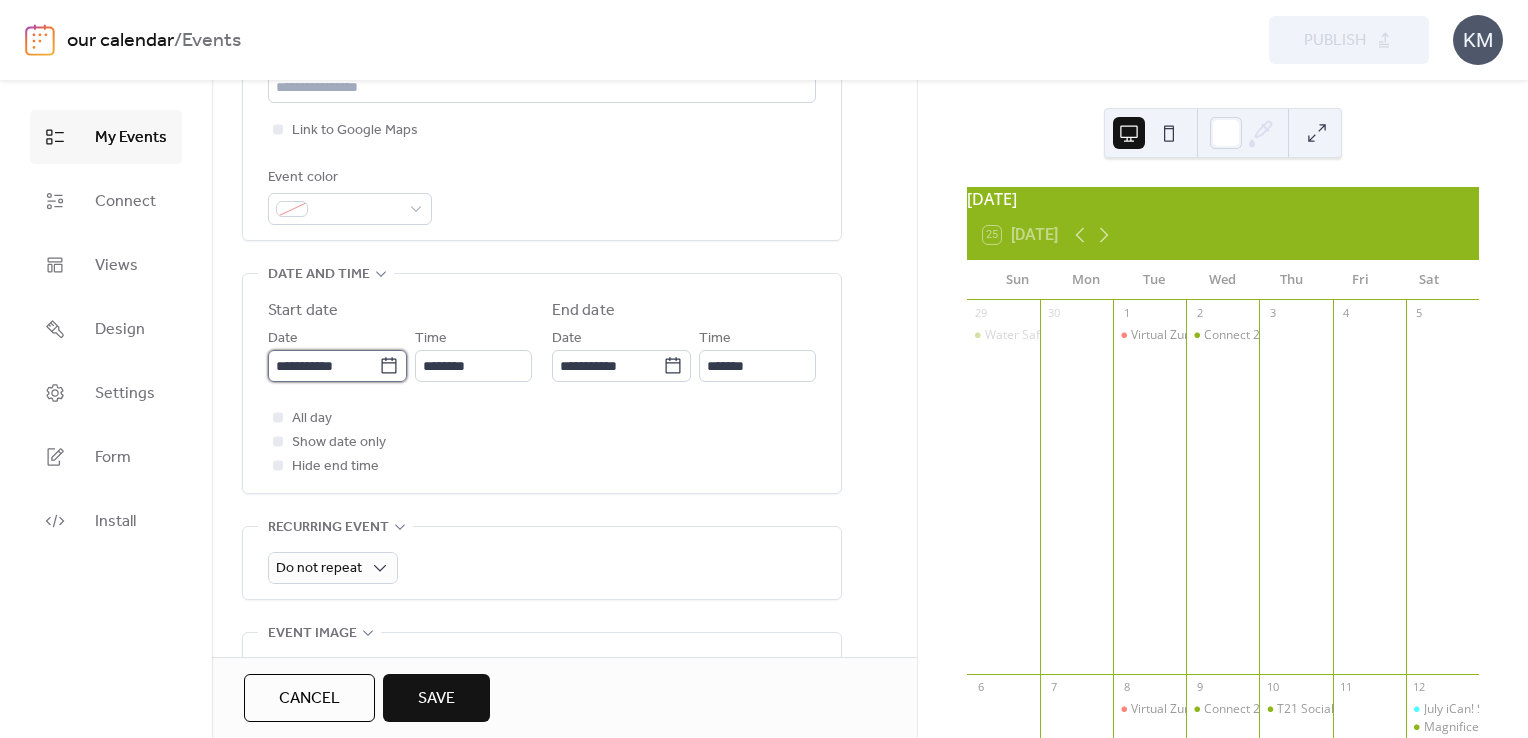 click on "**********" at bounding box center (323, 366) 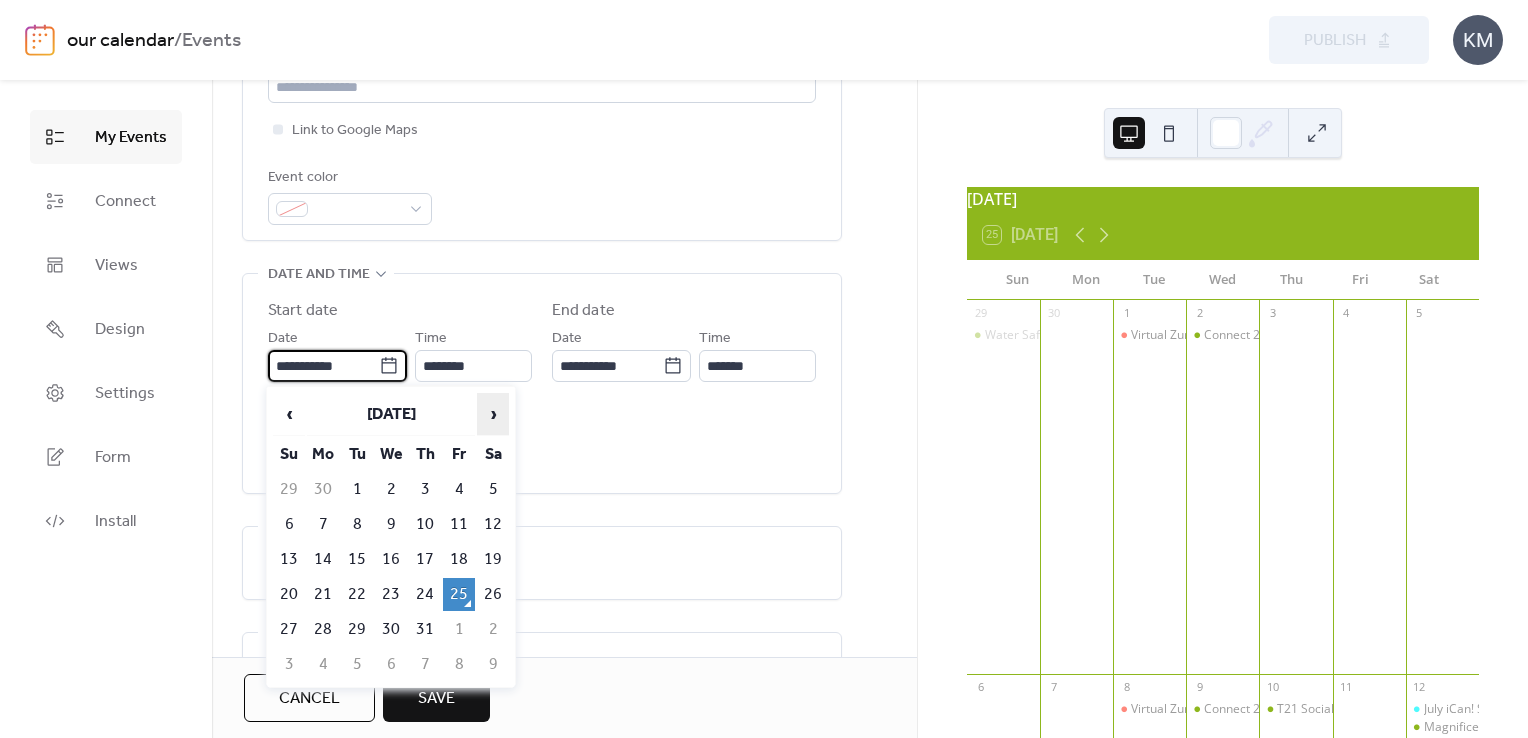 click on "›" at bounding box center (493, 414) 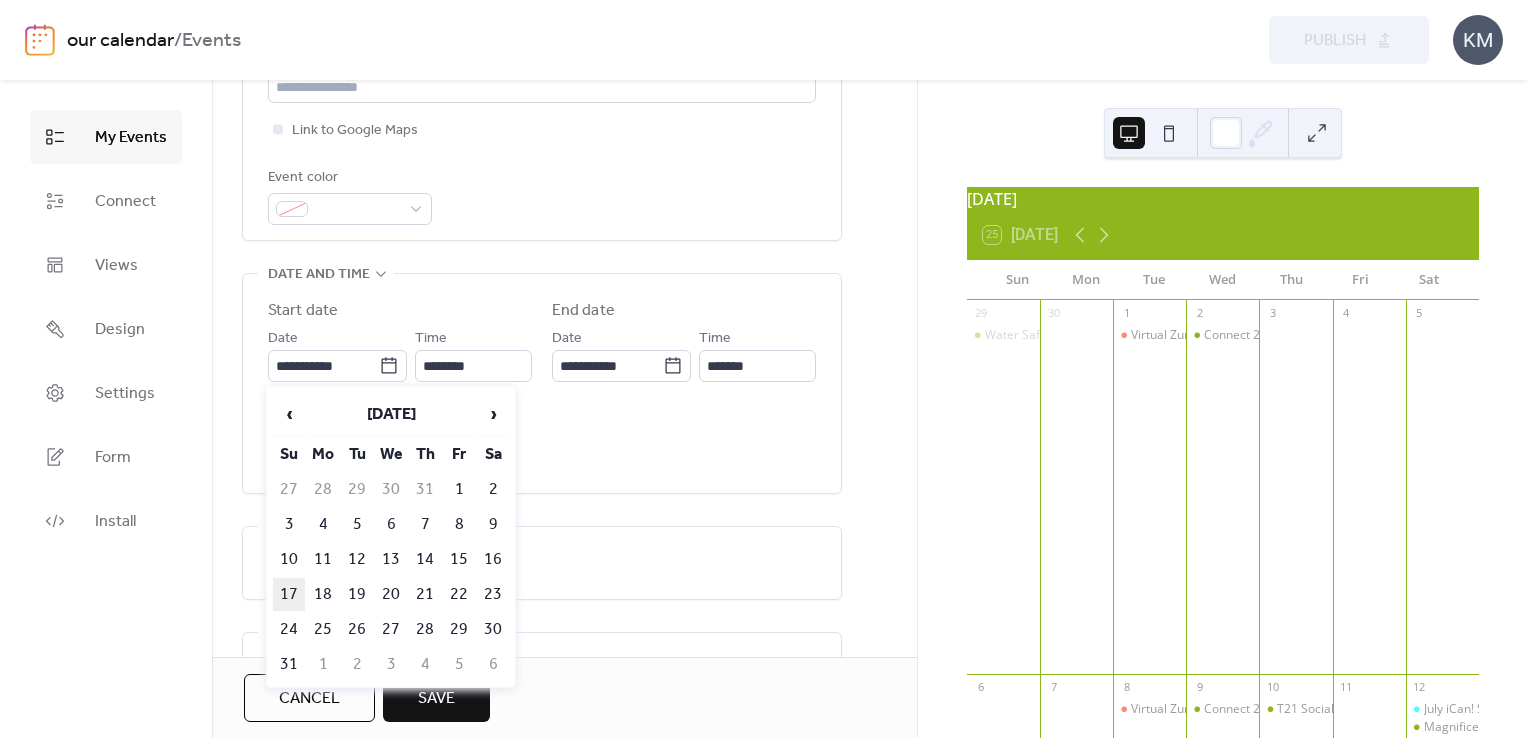 click on "17" at bounding box center [289, 594] 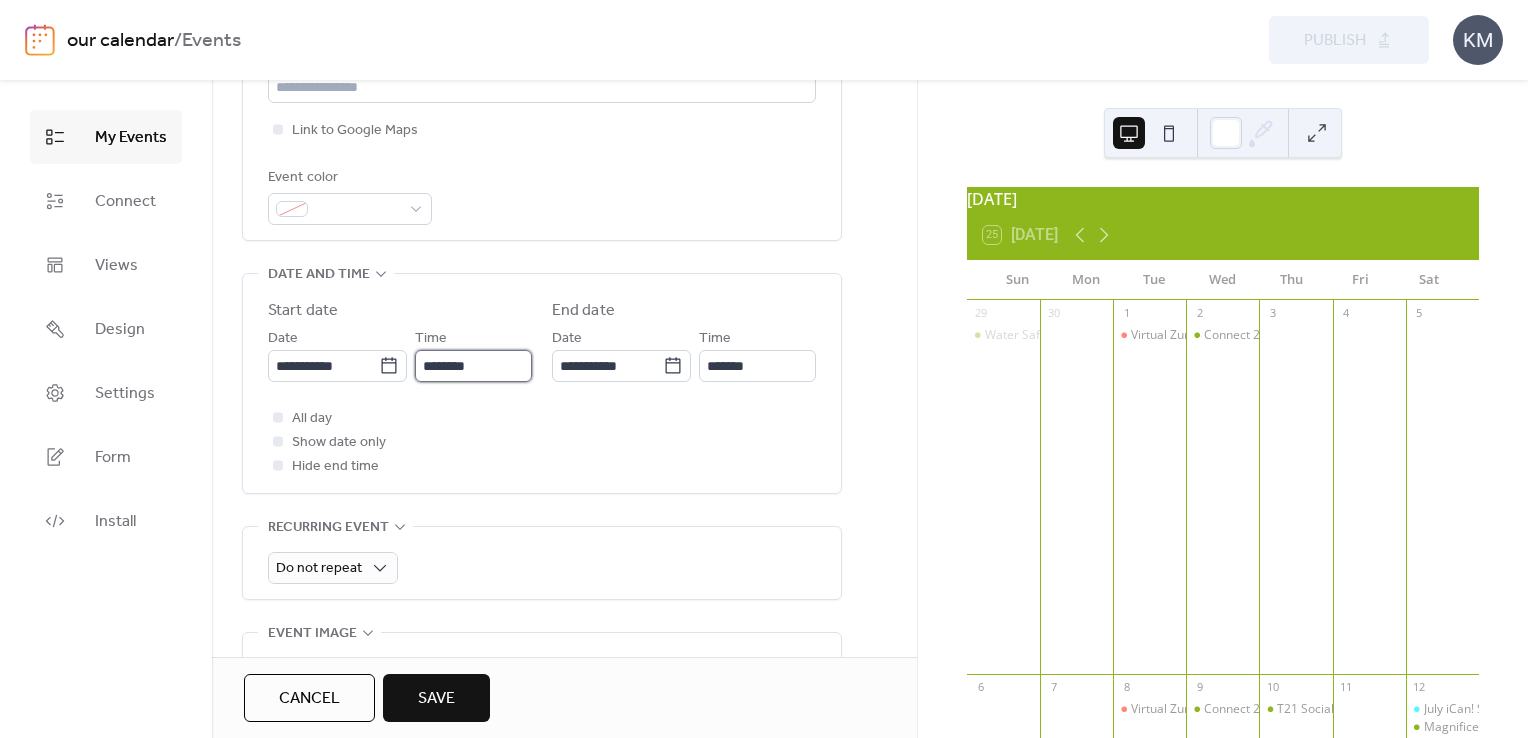 click on "********" at bounding box center [473, 366] 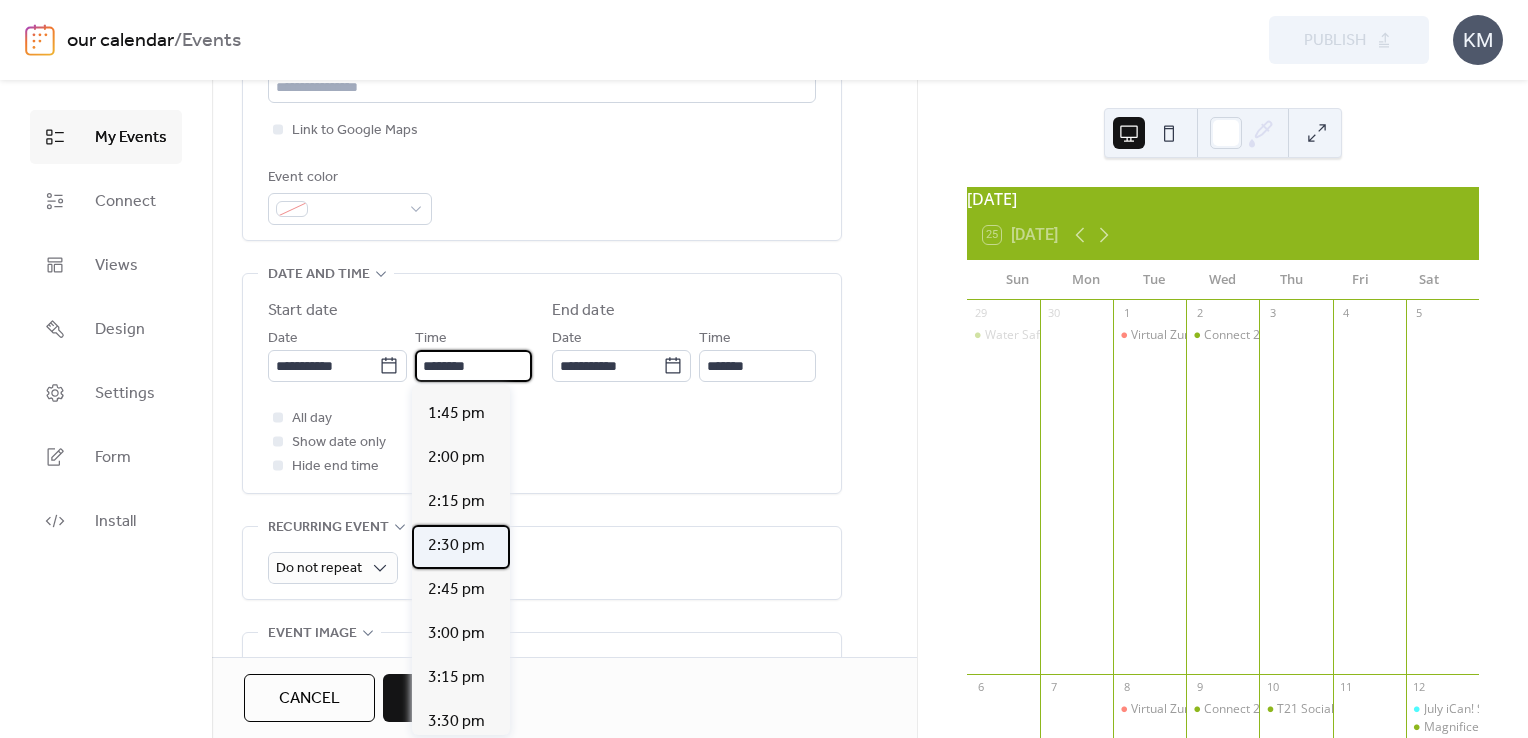 click on "2:30 pm" at bounding box center (456, 546) 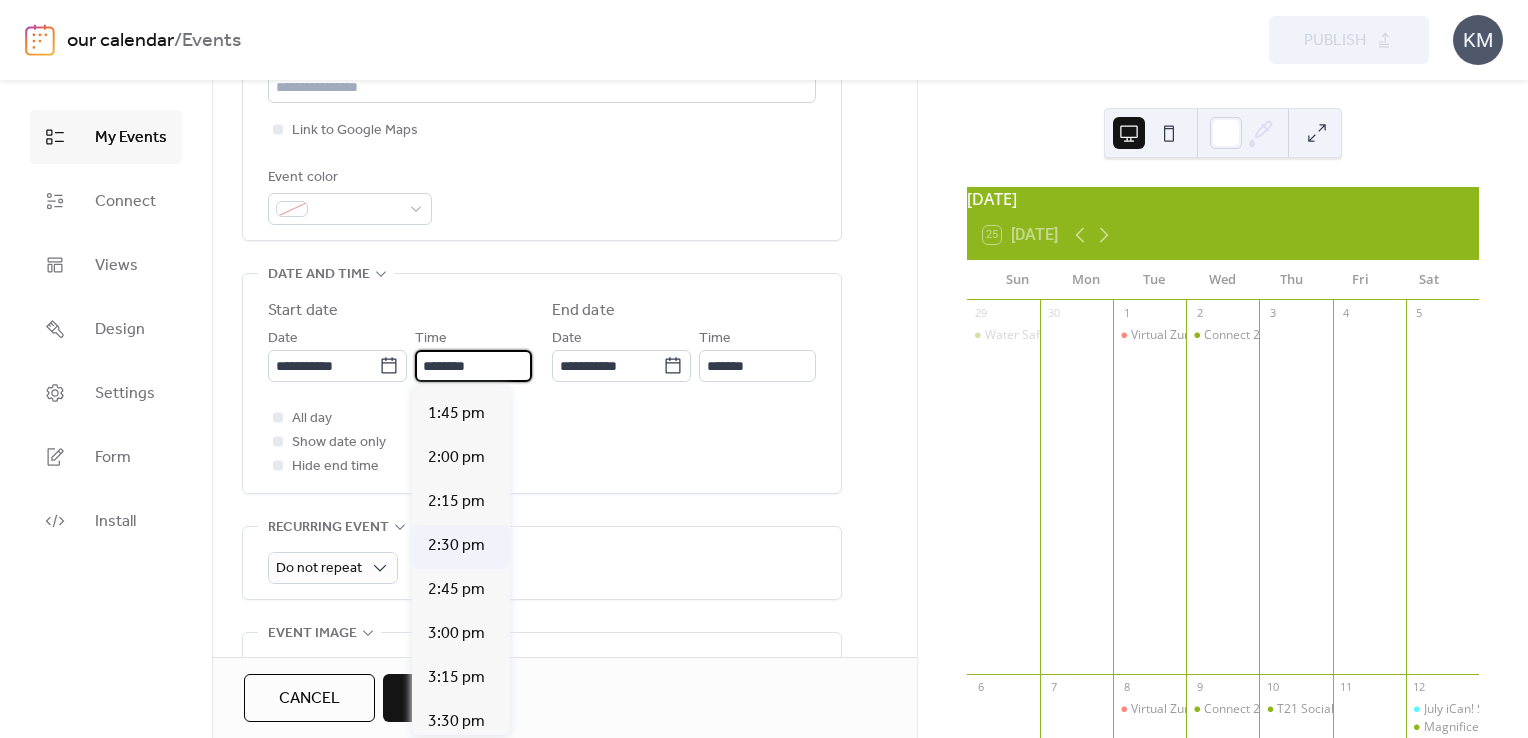 type on "*******" 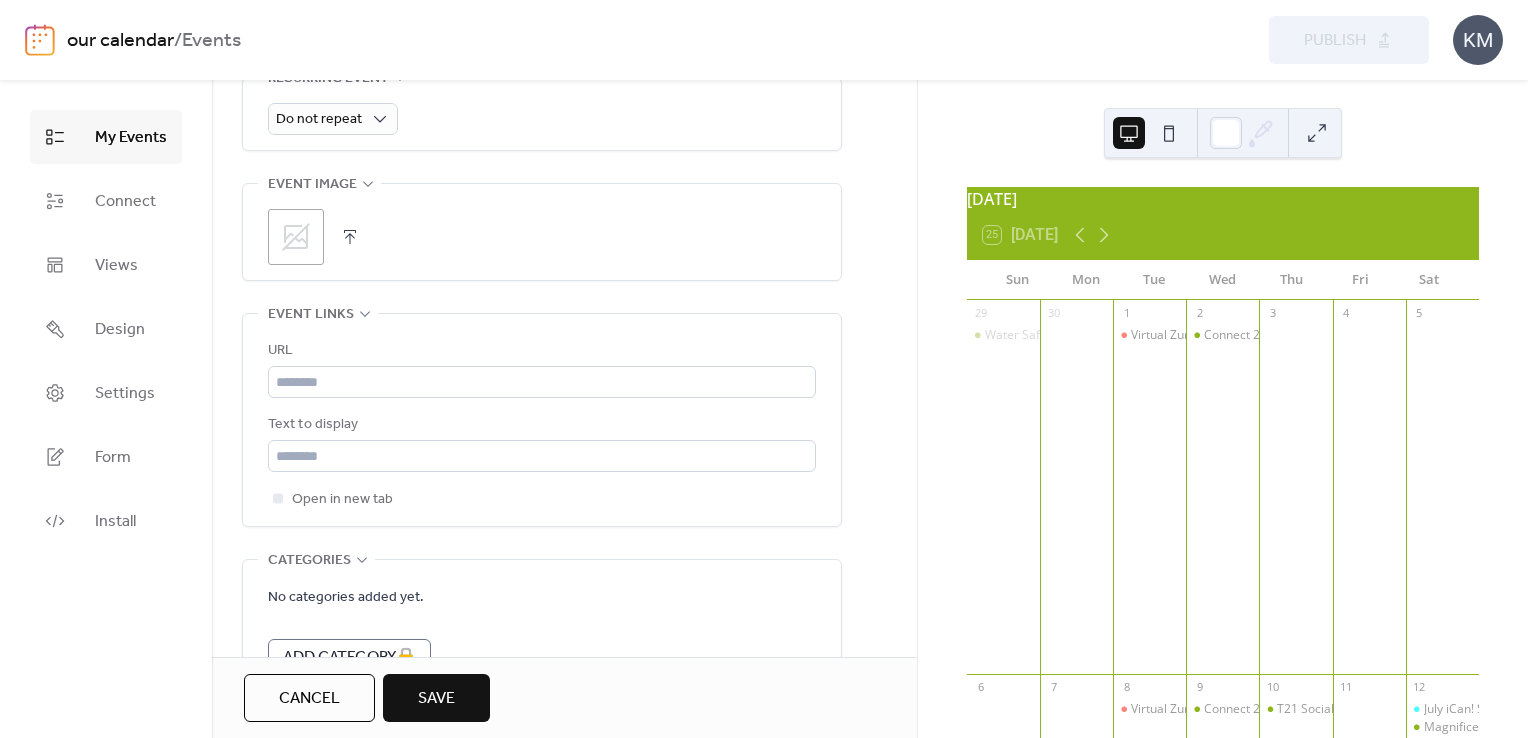 scroll, scrollTop: 1000, scrollLeft: 0, axis: vertical 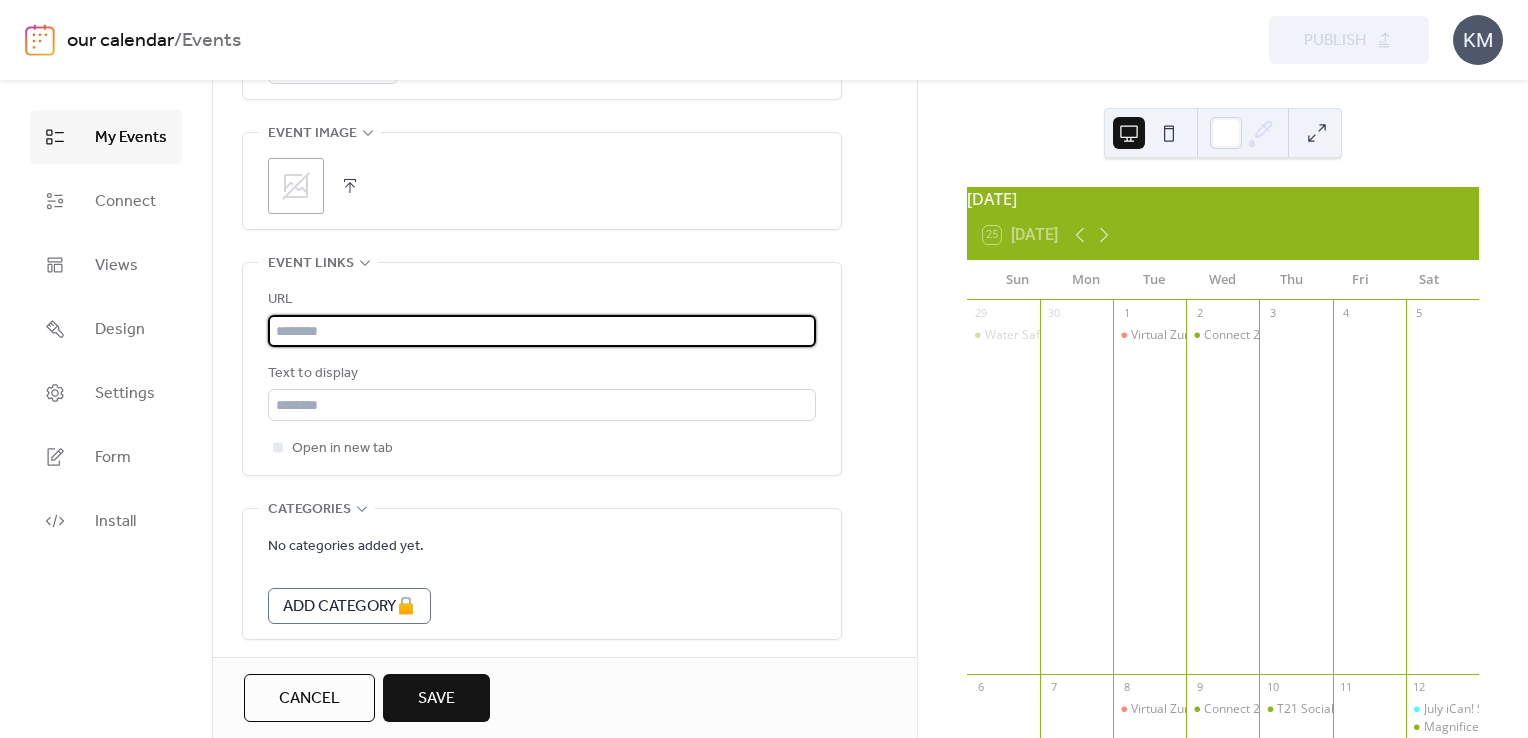 drag, startPoint x: 301, startPoint y: 327, endPoint x: 308, endPoint y: 278, distance: 49.497475 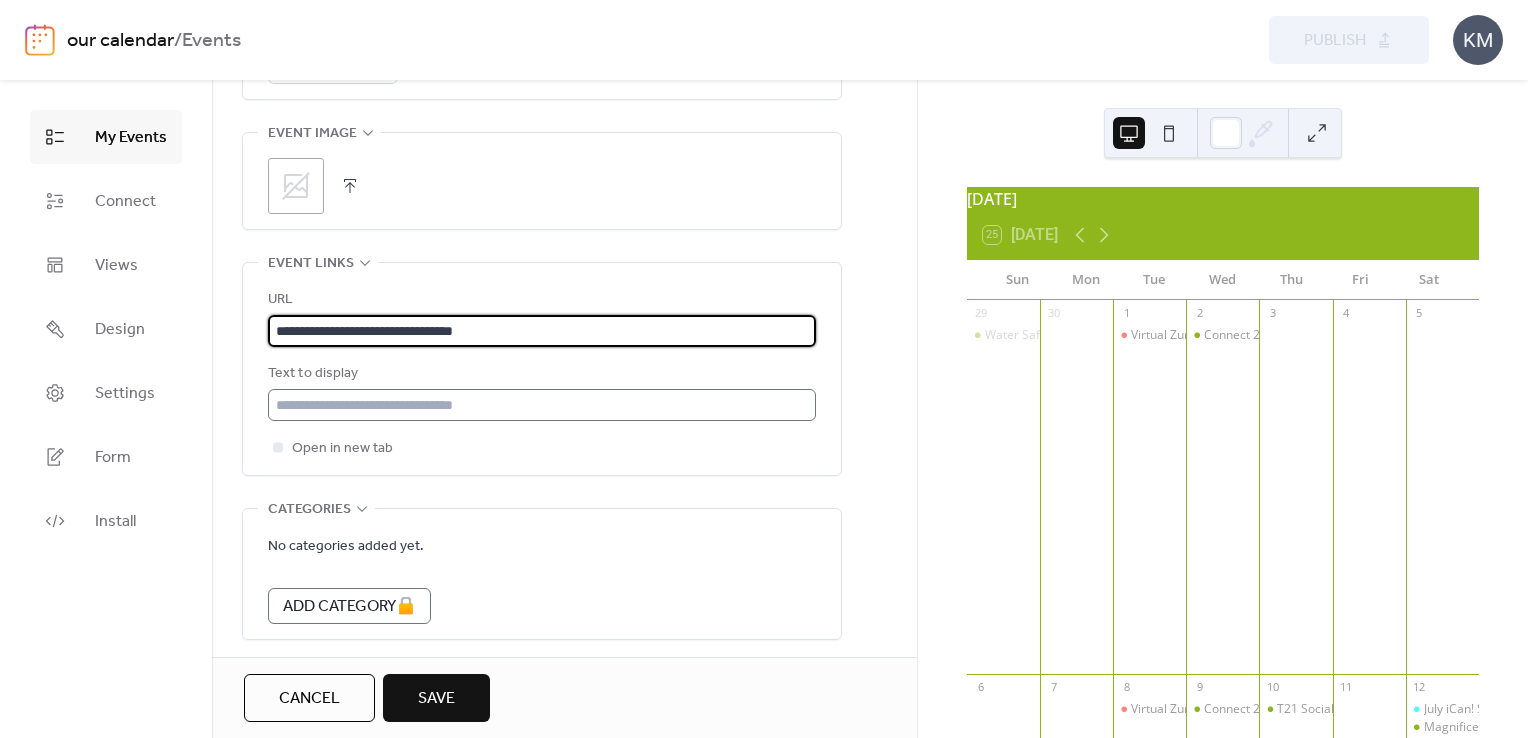 type on "**********" 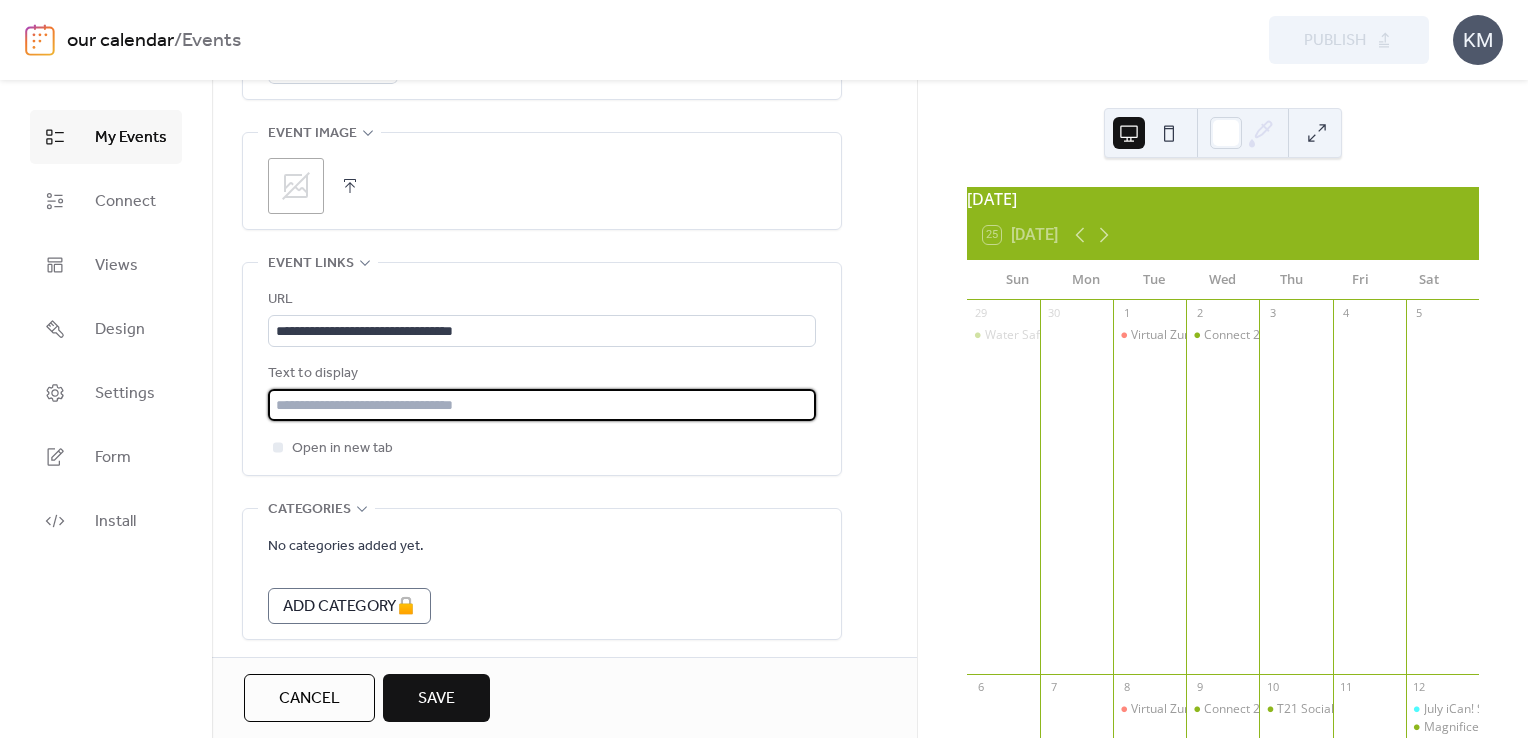 click at bounding box center [542, 405] 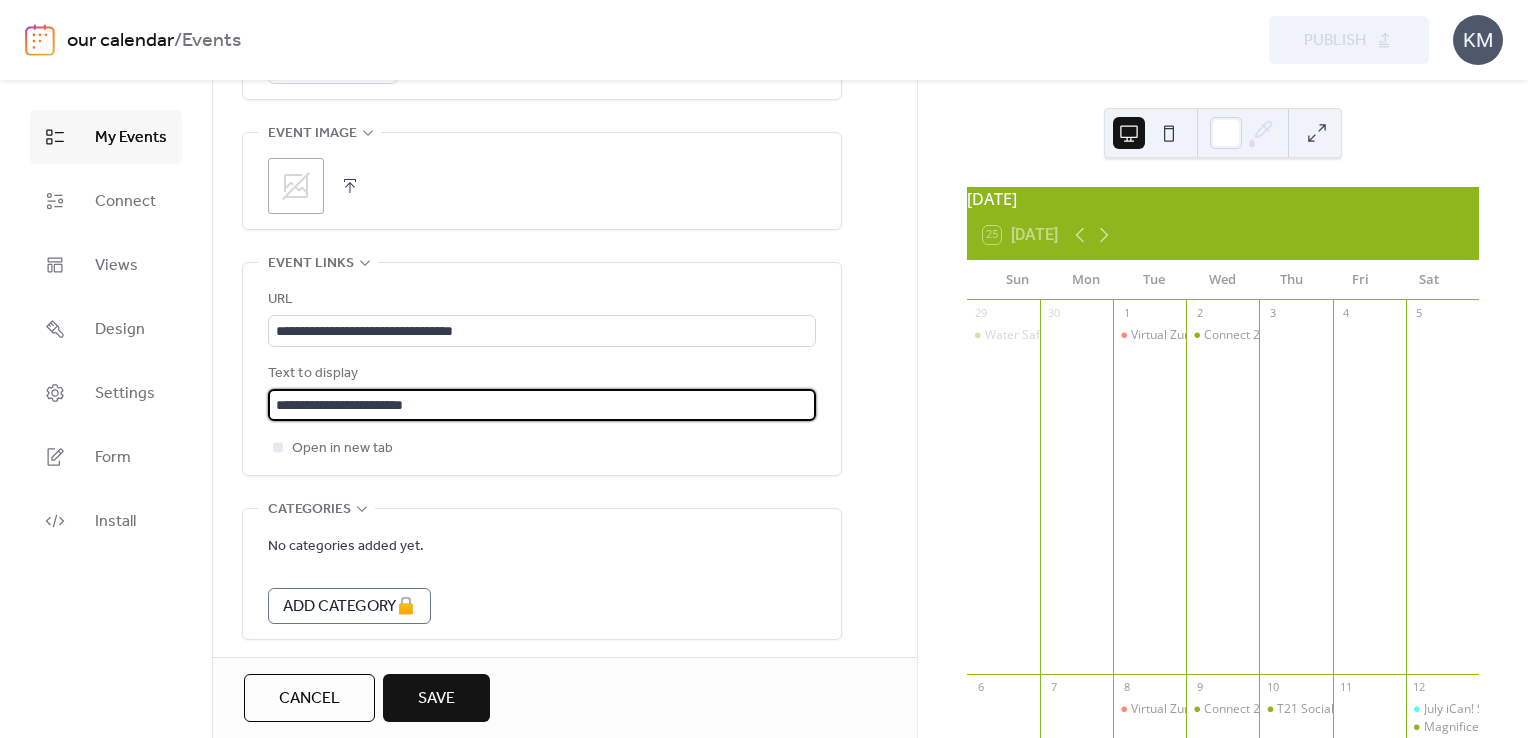 scroll, scrollTop: 1077, scrollLeft: 0, axis: vertical 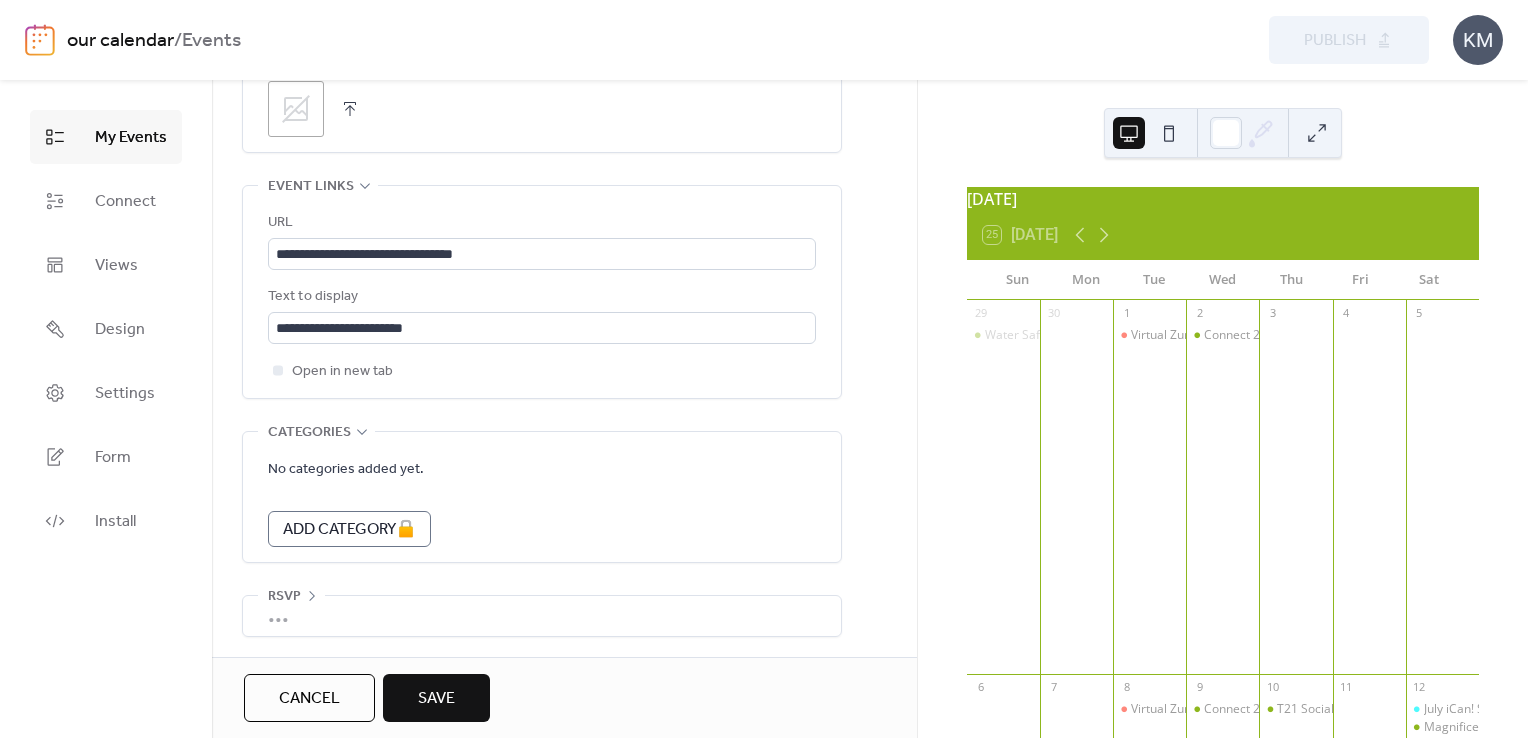 click on "Save" at bounding box center (436, 699) 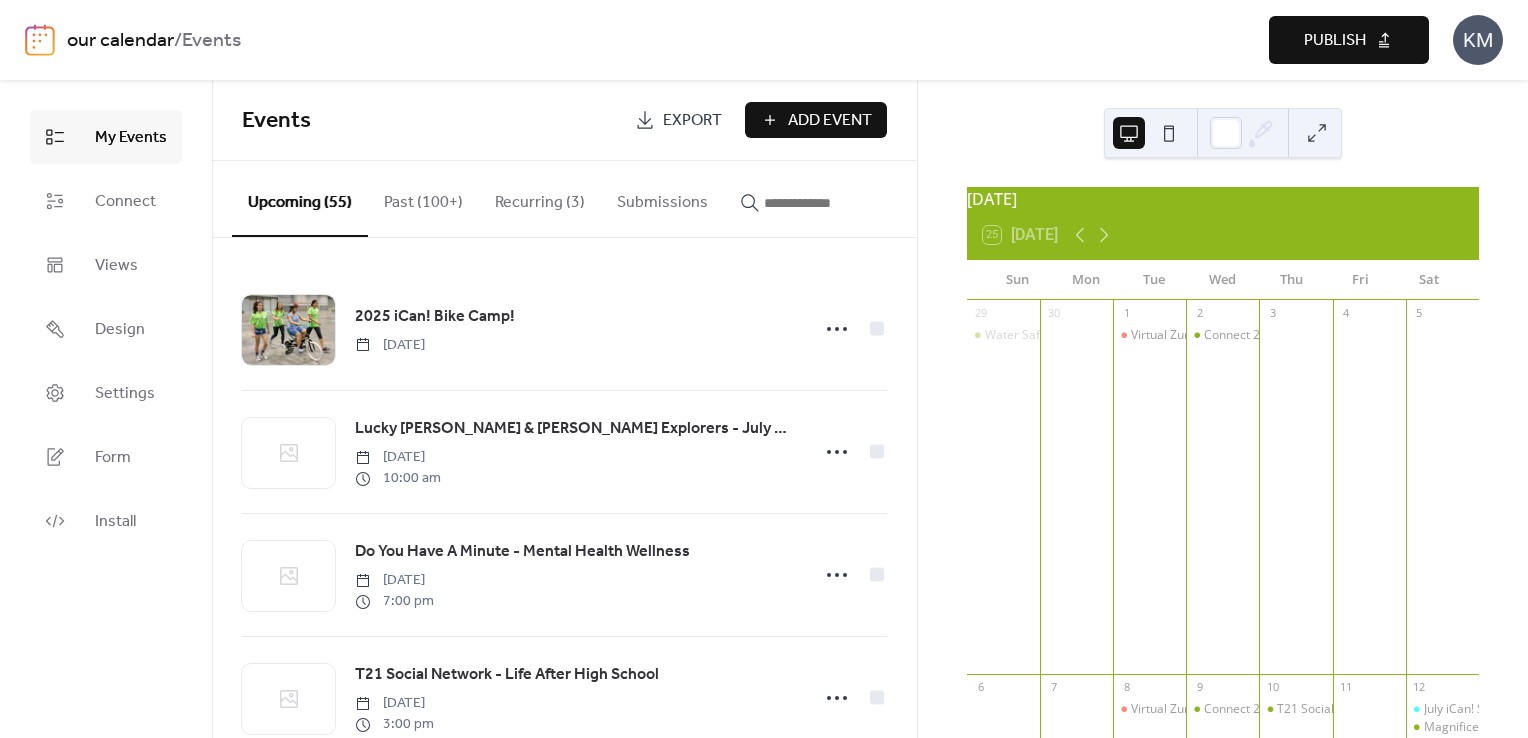 click on "Publish" at bounding box center (1335, 41) 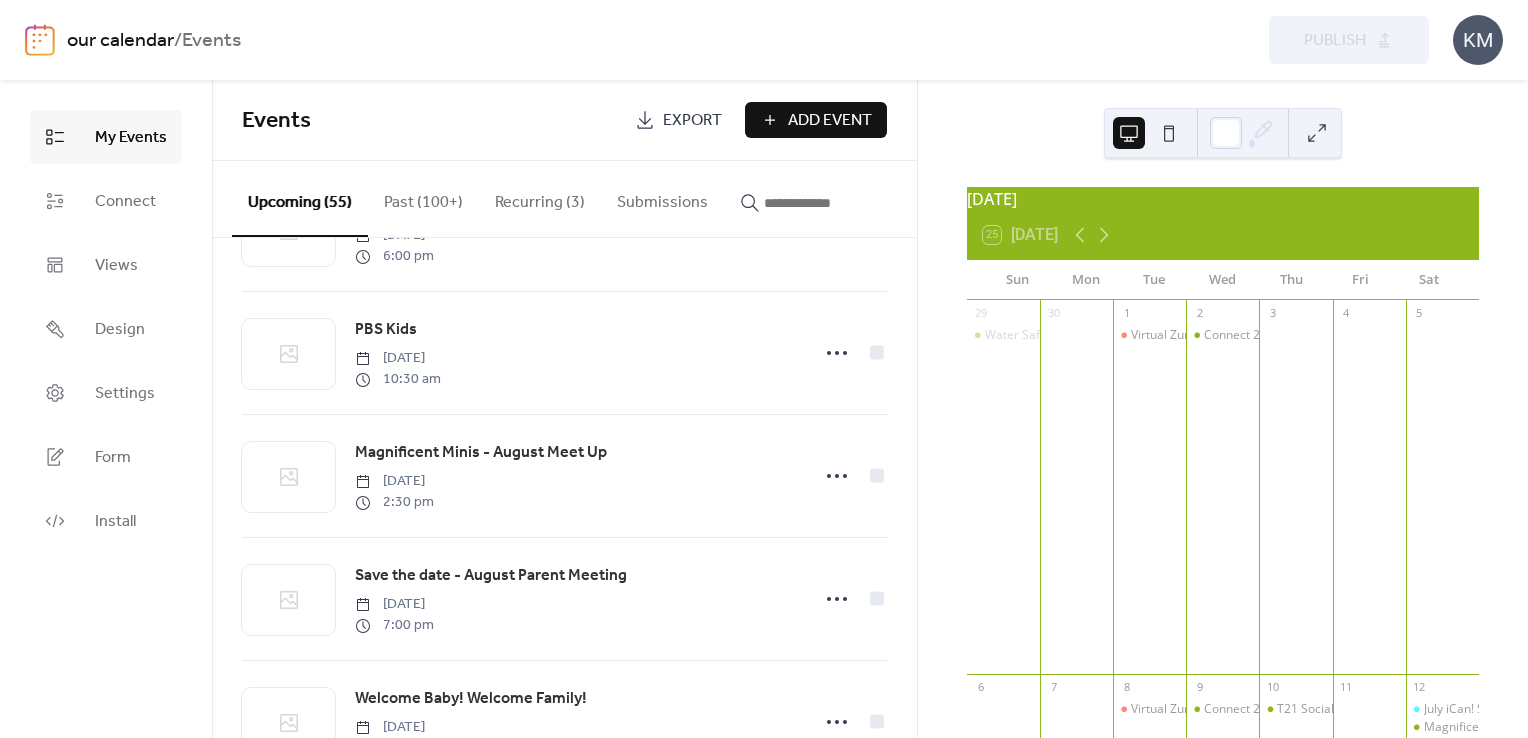 scroll, scrollTop: 1100, scrollLeft: 0, axis: vertical 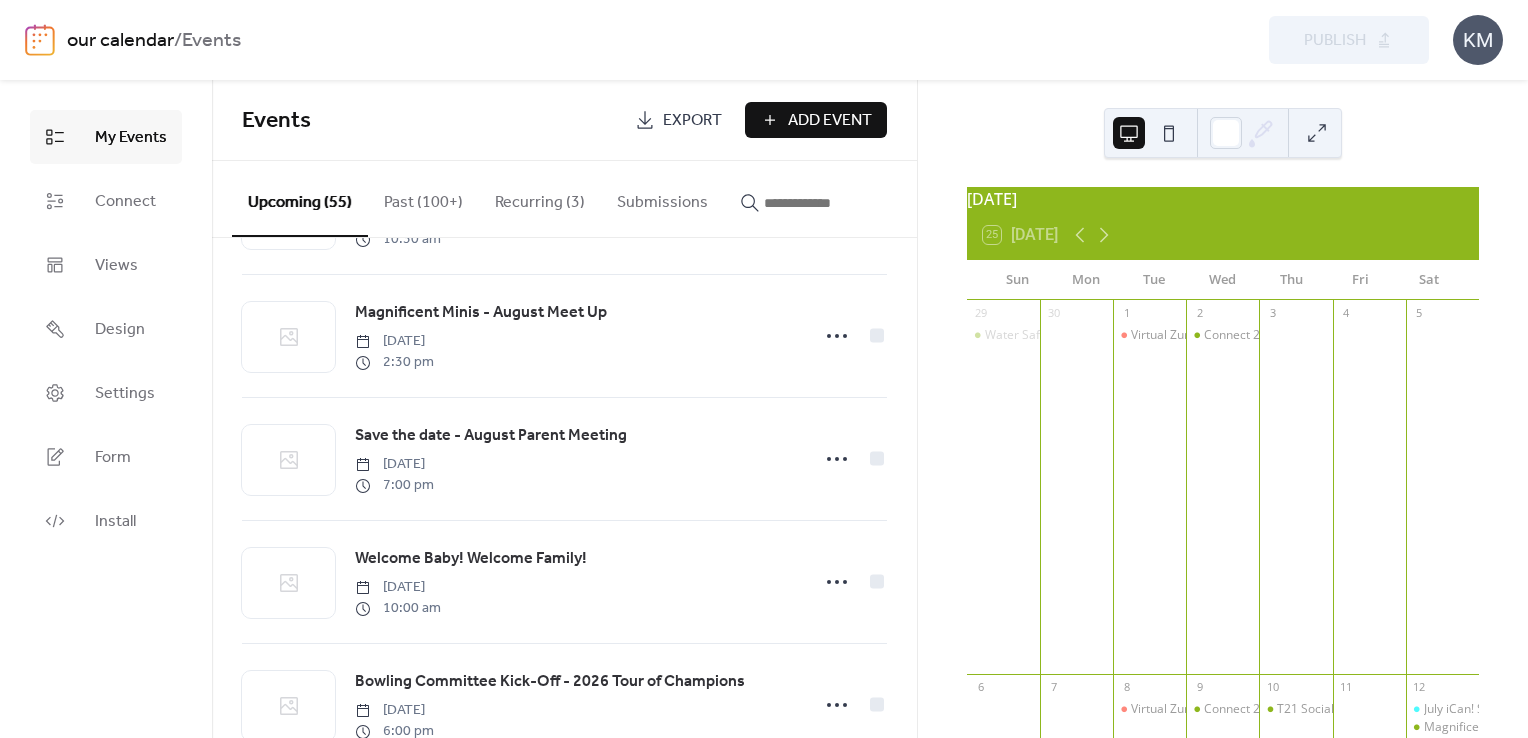 click on "Save the date - August Parent Meeting" at bounding box center (491, 436) 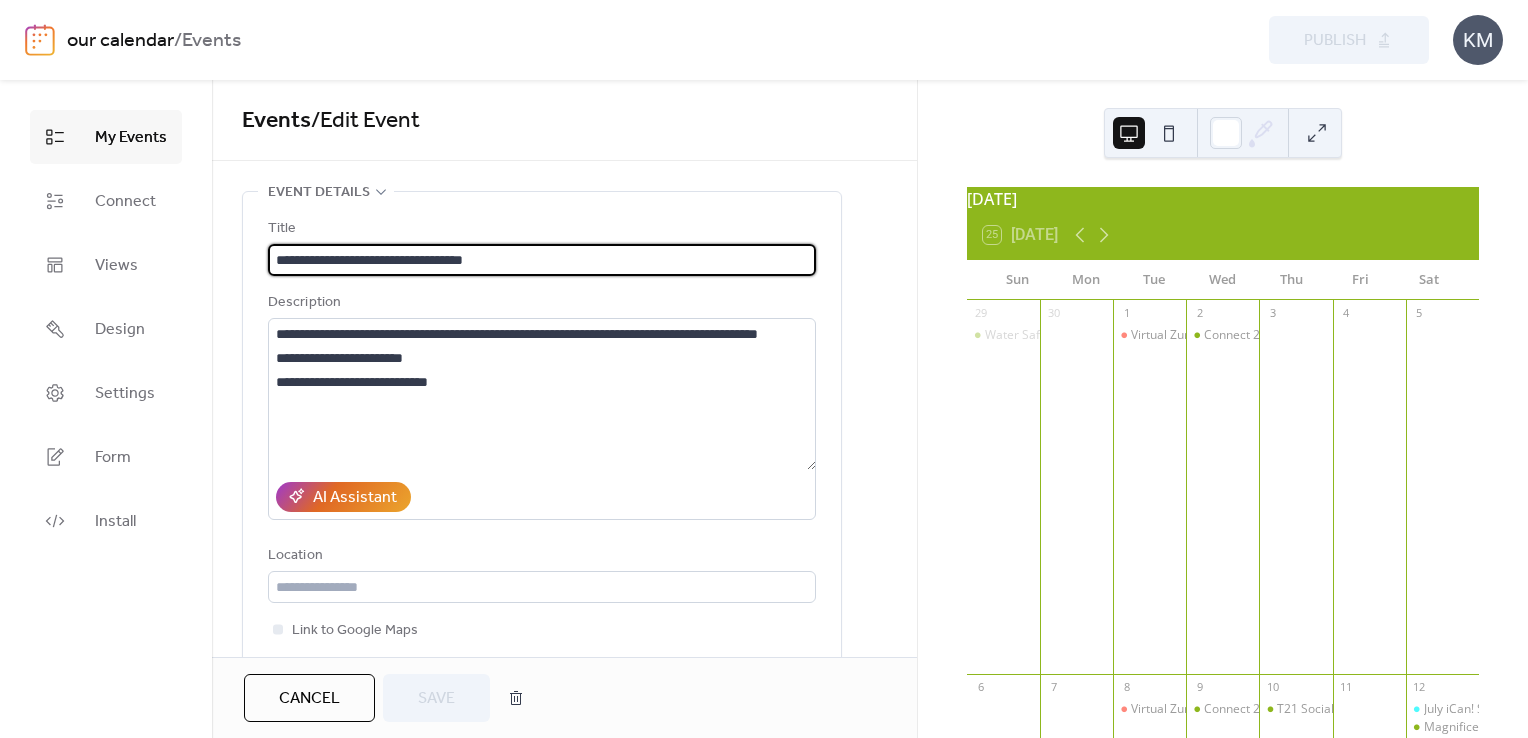 click on "**********" at bounding box center (542, 260) 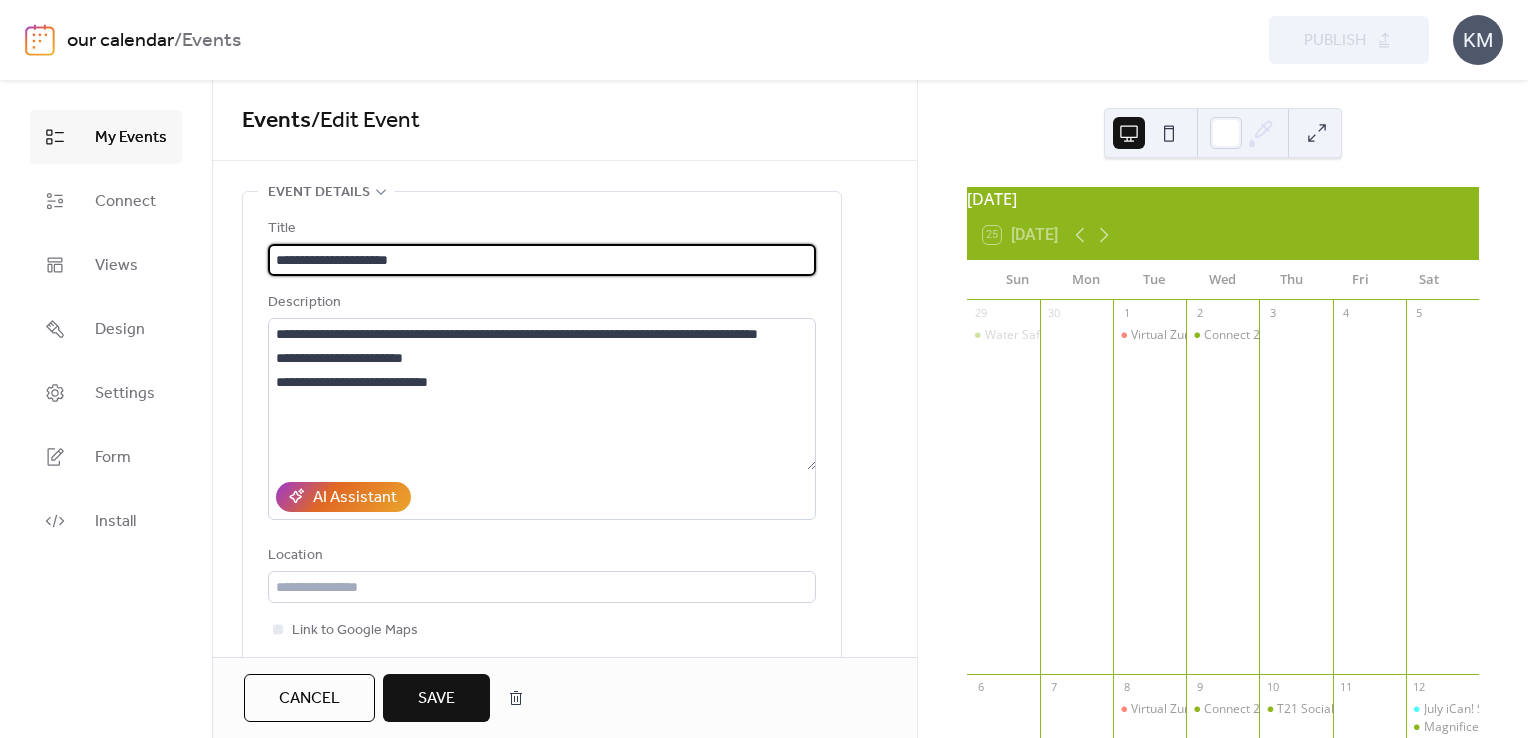 click on "**********" at bounding box center [542, 260] 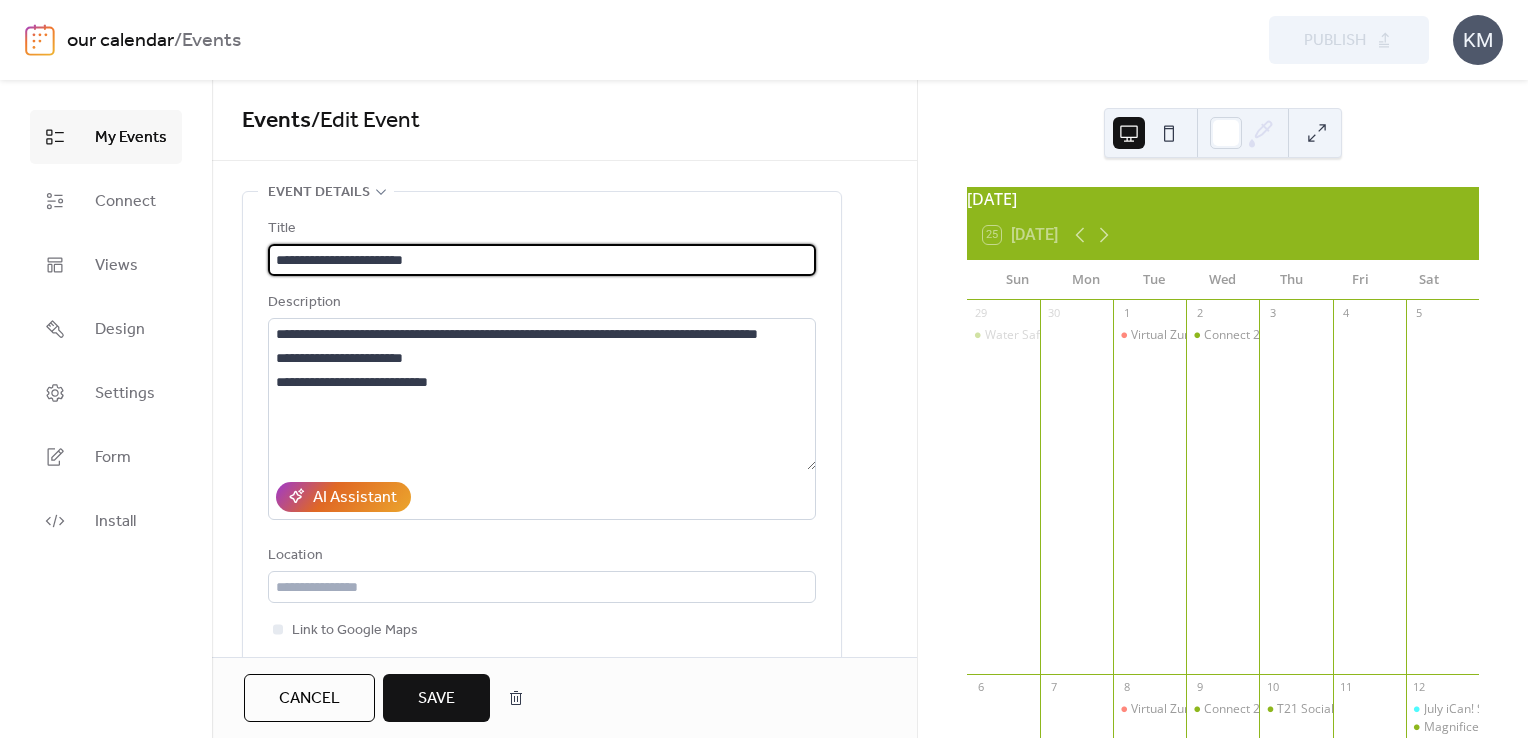 paste on "**********" 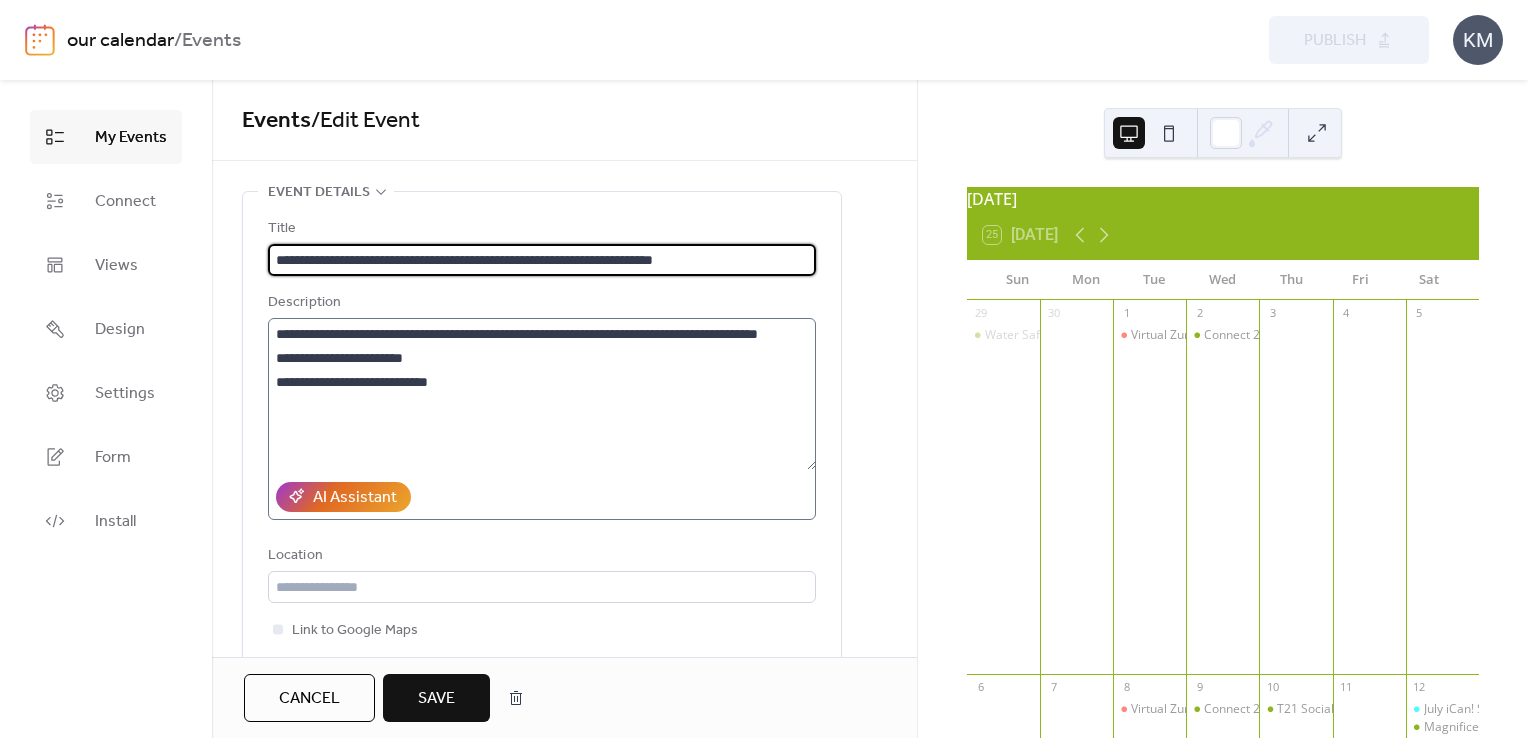 type on "**********" 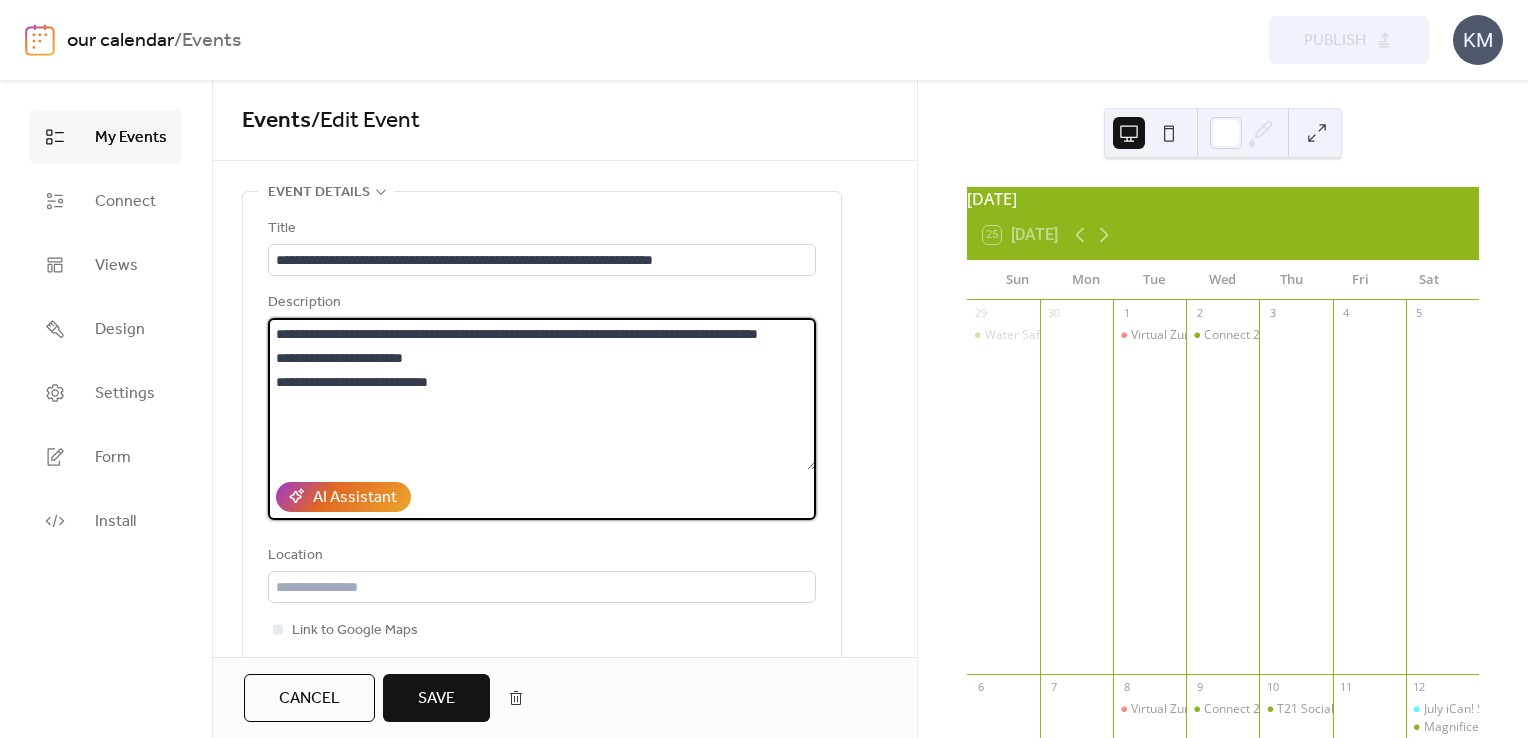 click on "**********" at bounding box center (542, 394) 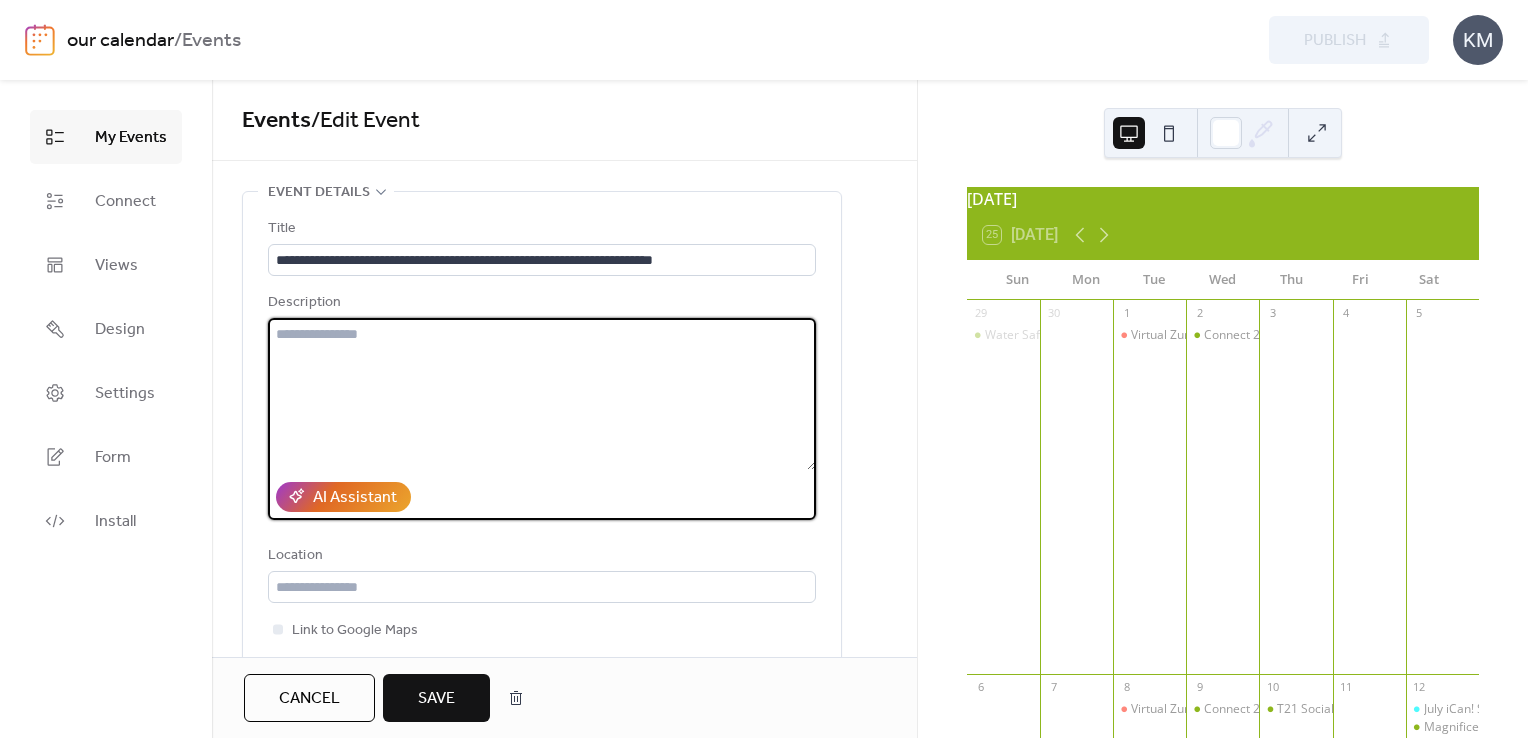 paste on "**********" 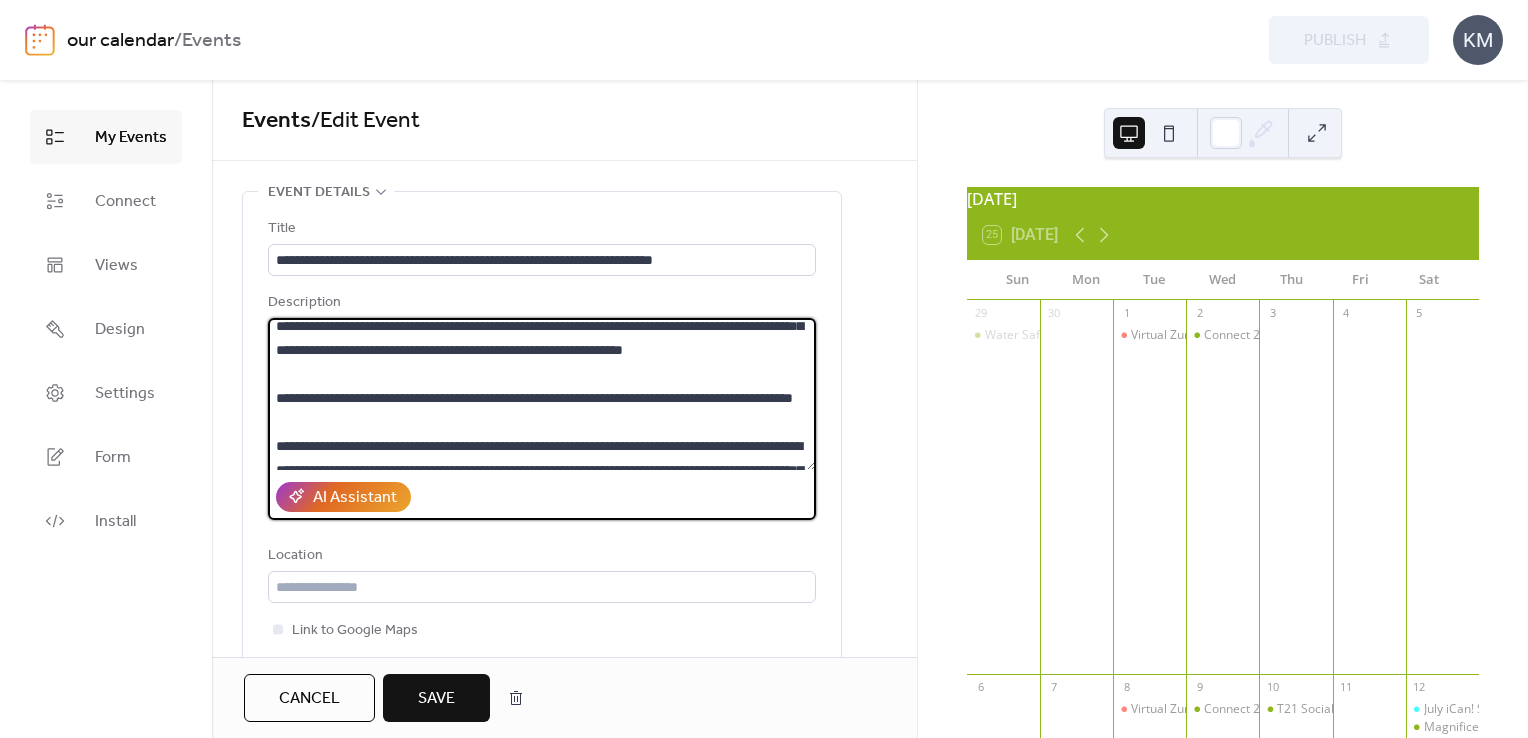 scroll, scrollTop: 0, scrollLeft: 0, axis: both 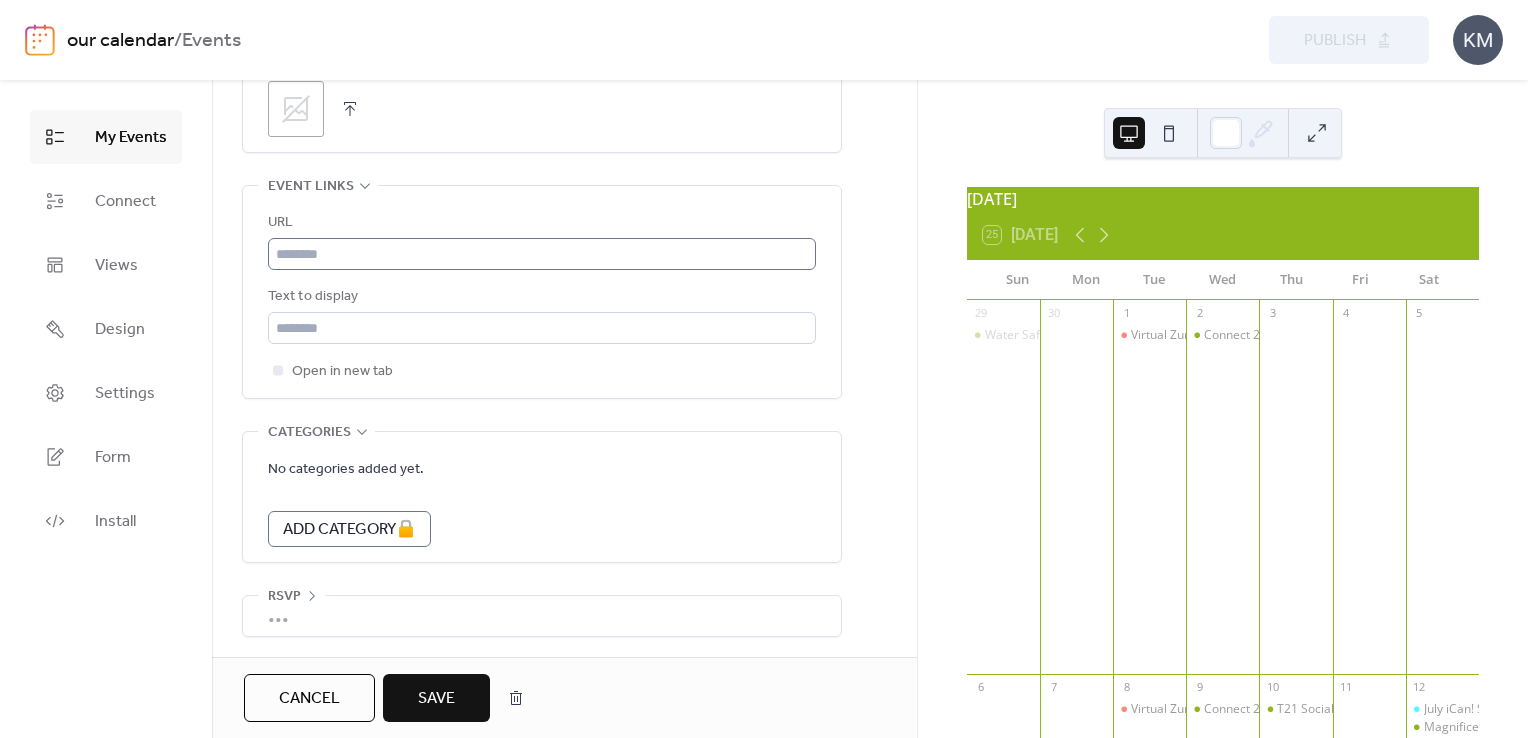 type on "**********" 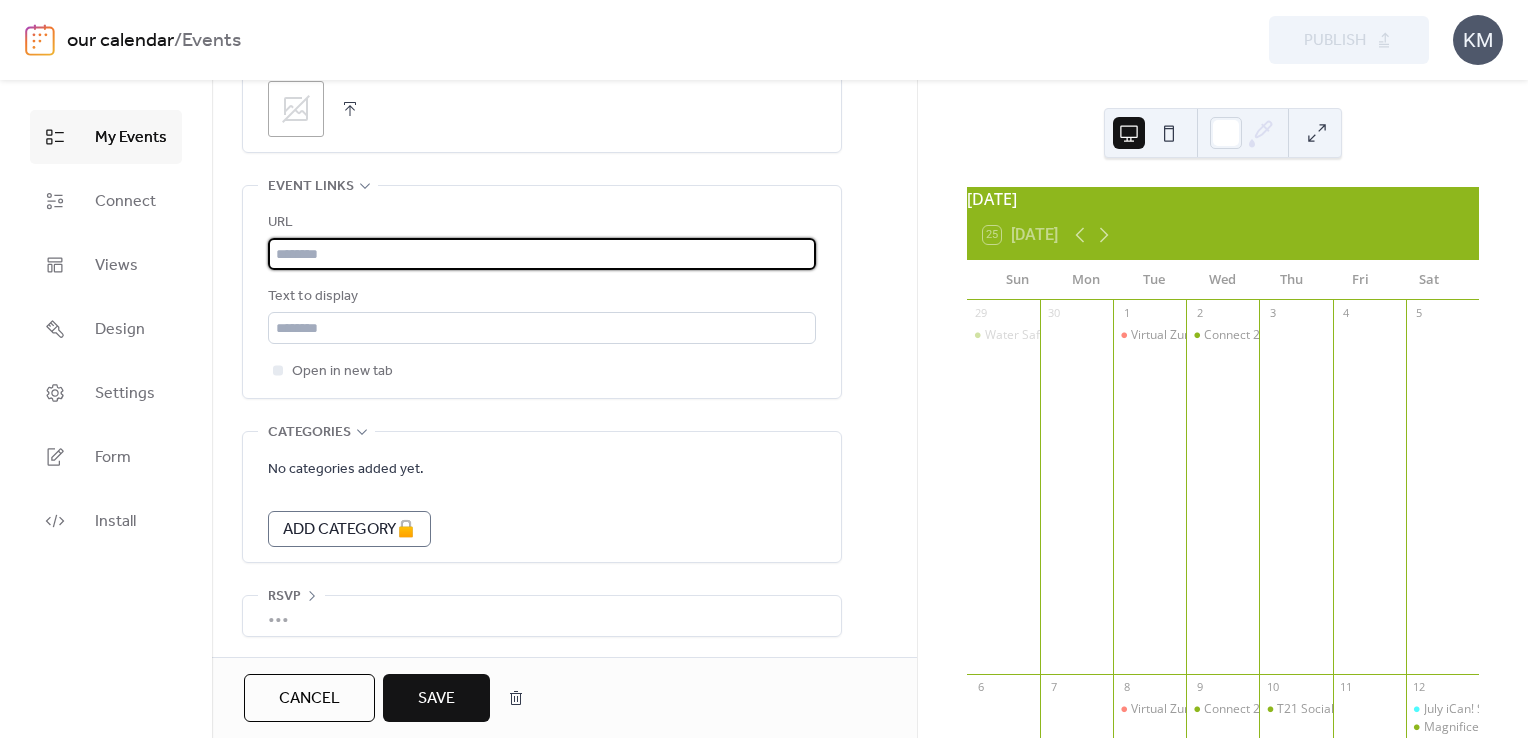 click at bounding box center (542, 254) 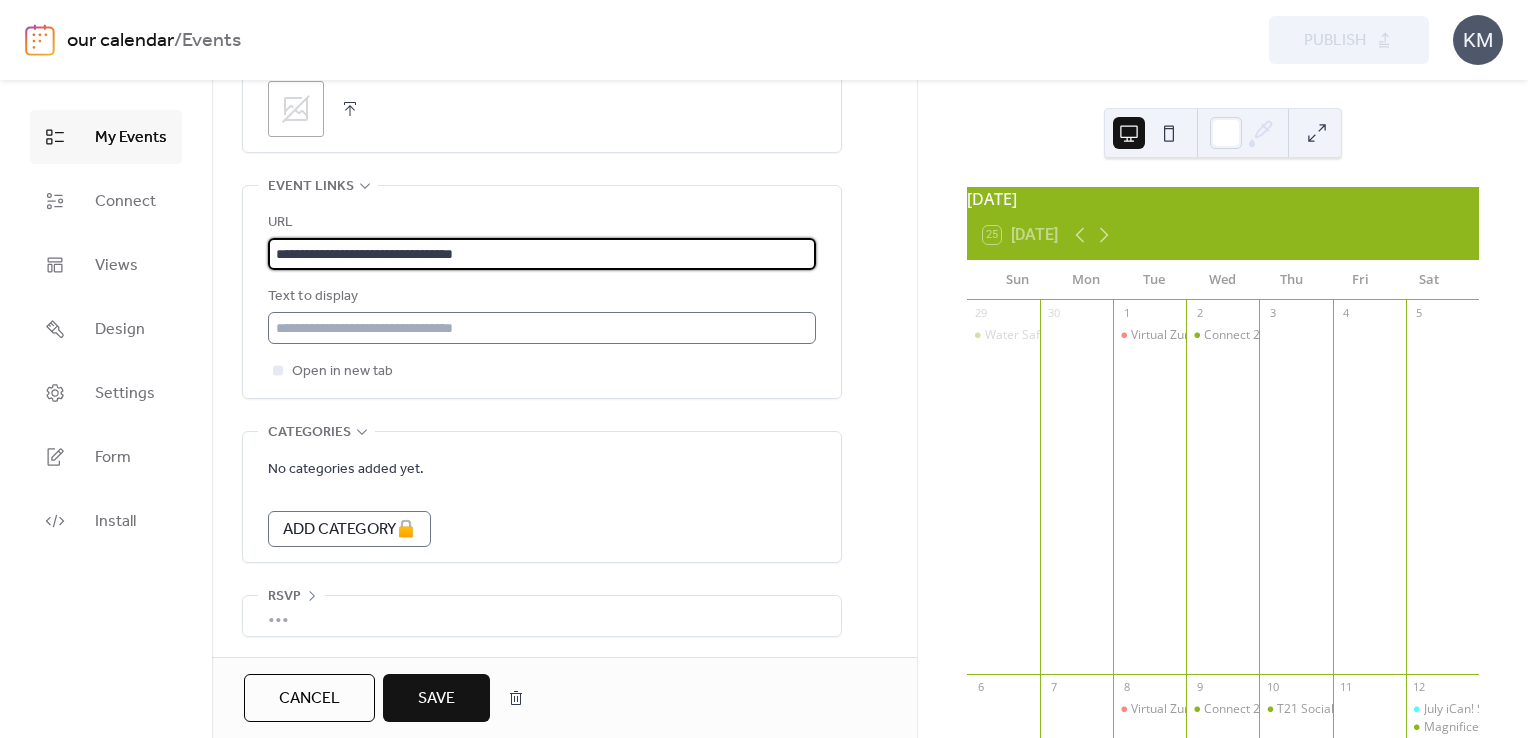 type on "**********" 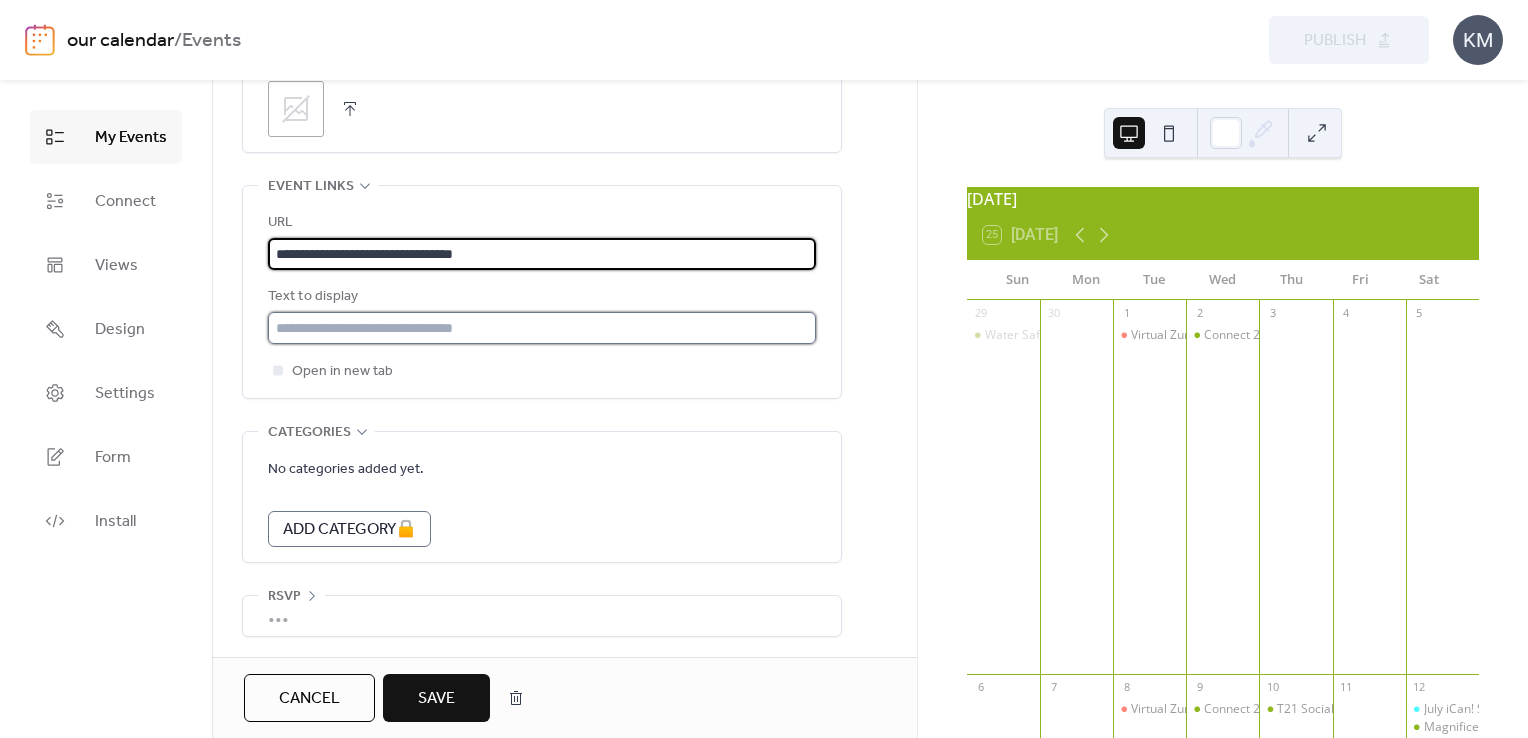 click at bounding box center [542, 328] 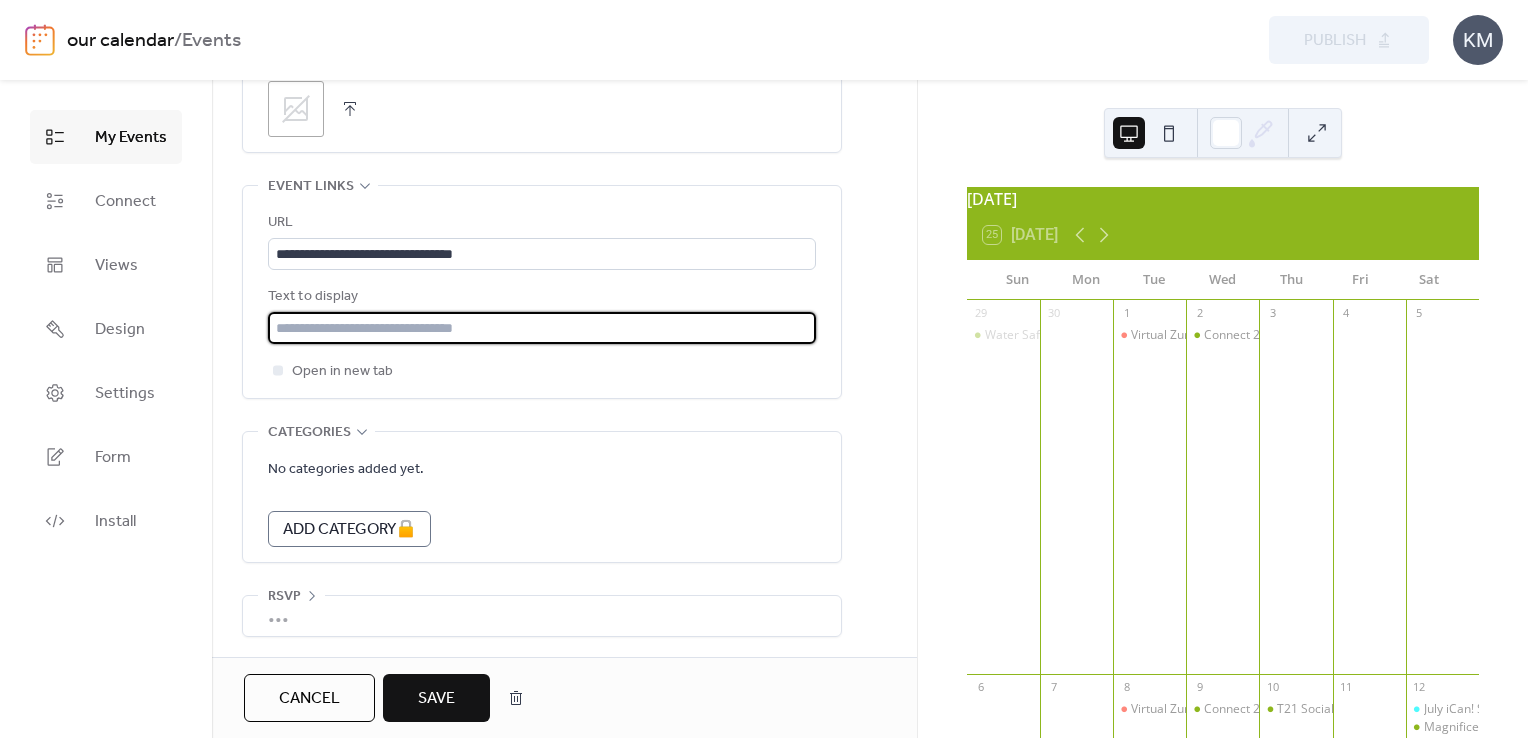 type on "**********" 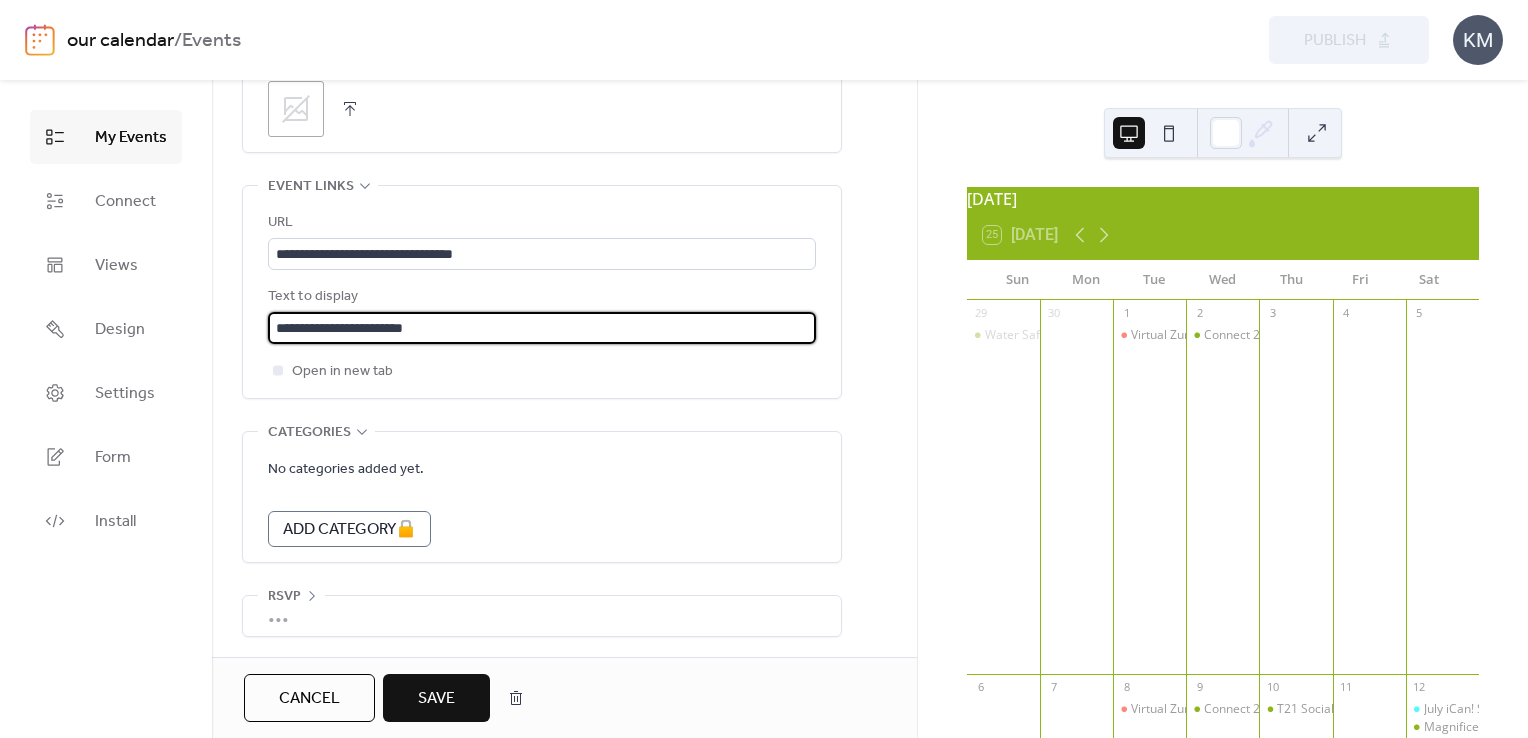 click on "Save" at bounding box center [436, 699] 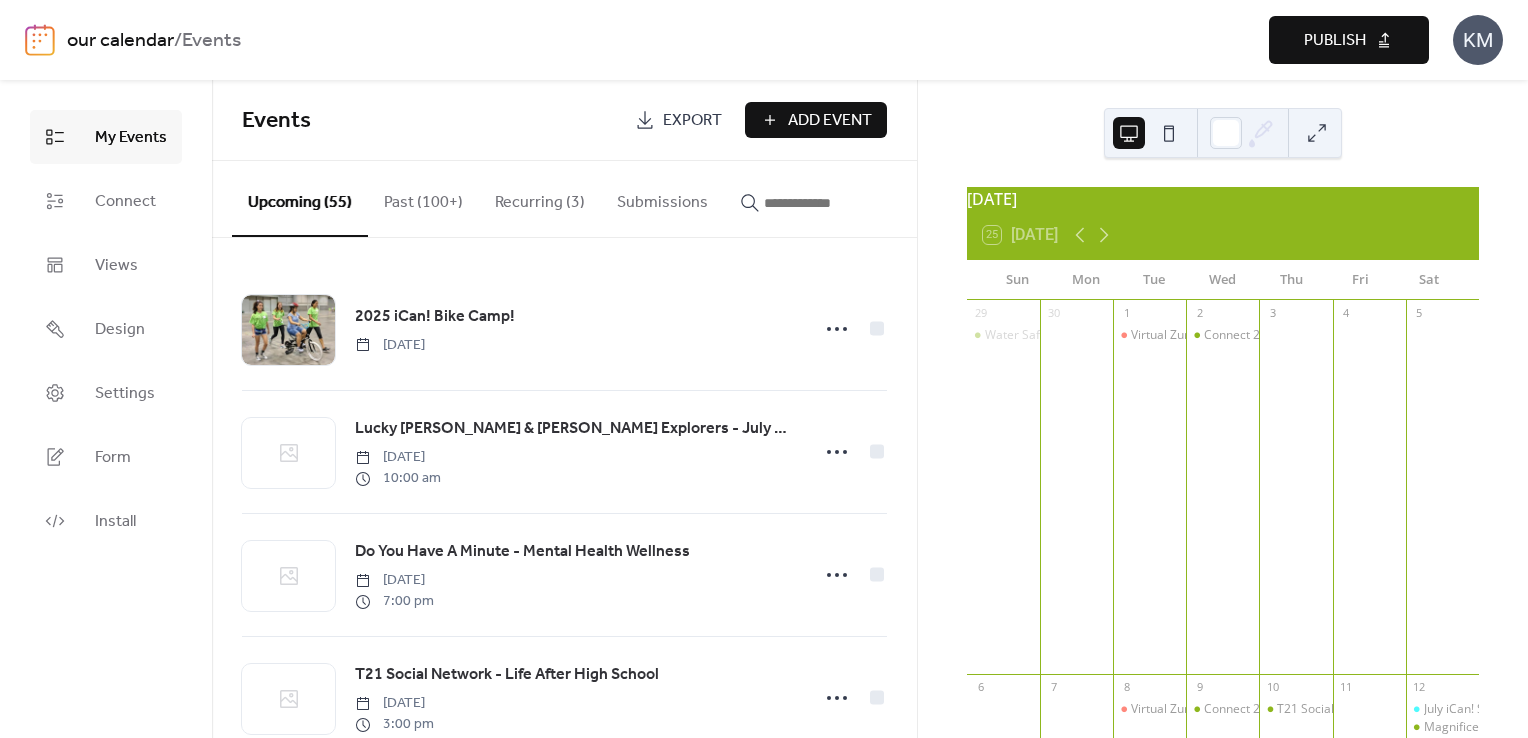 click on "Publish" at bounding box center (1335, 41) 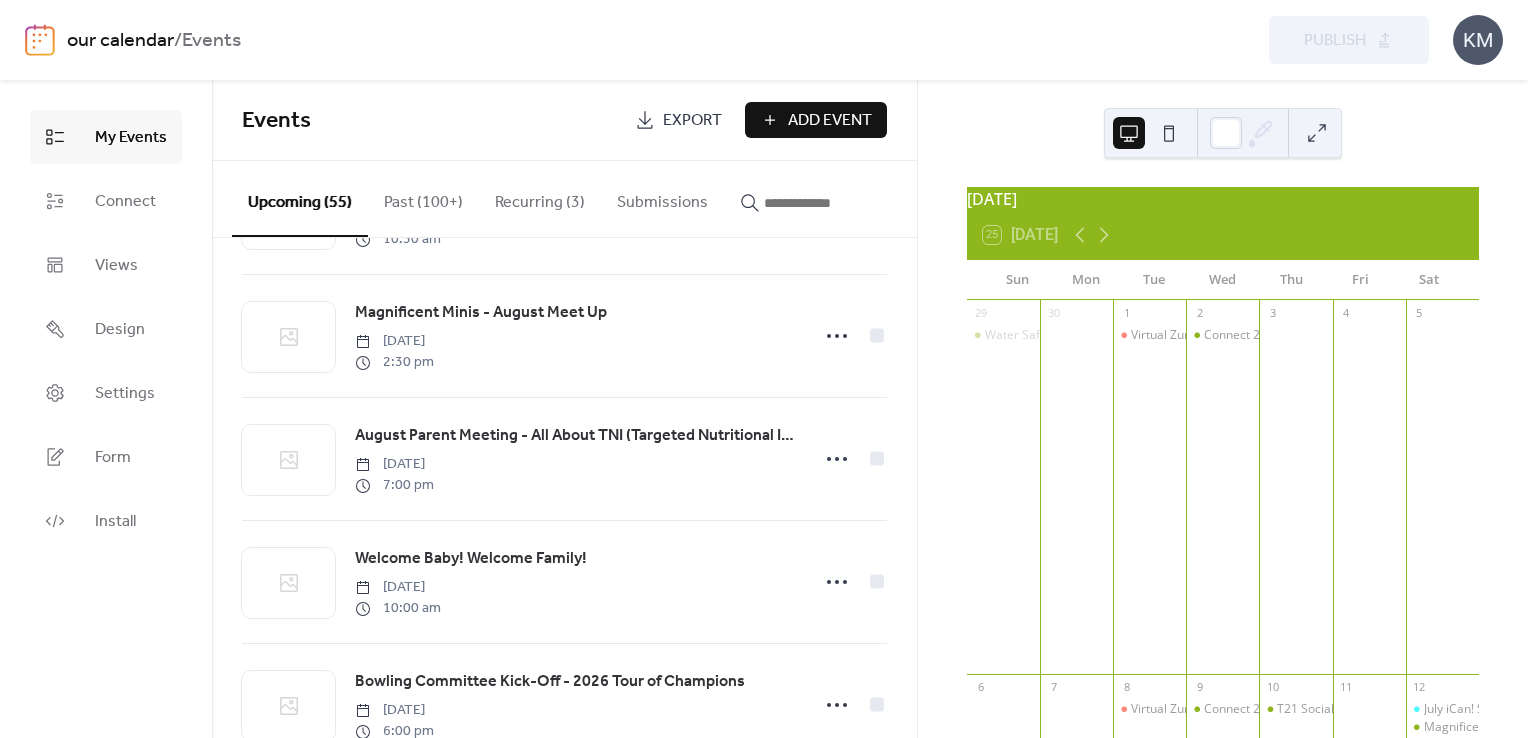 scroll, scrollTop: 1200, scrollLeft: 0, axis: vertical 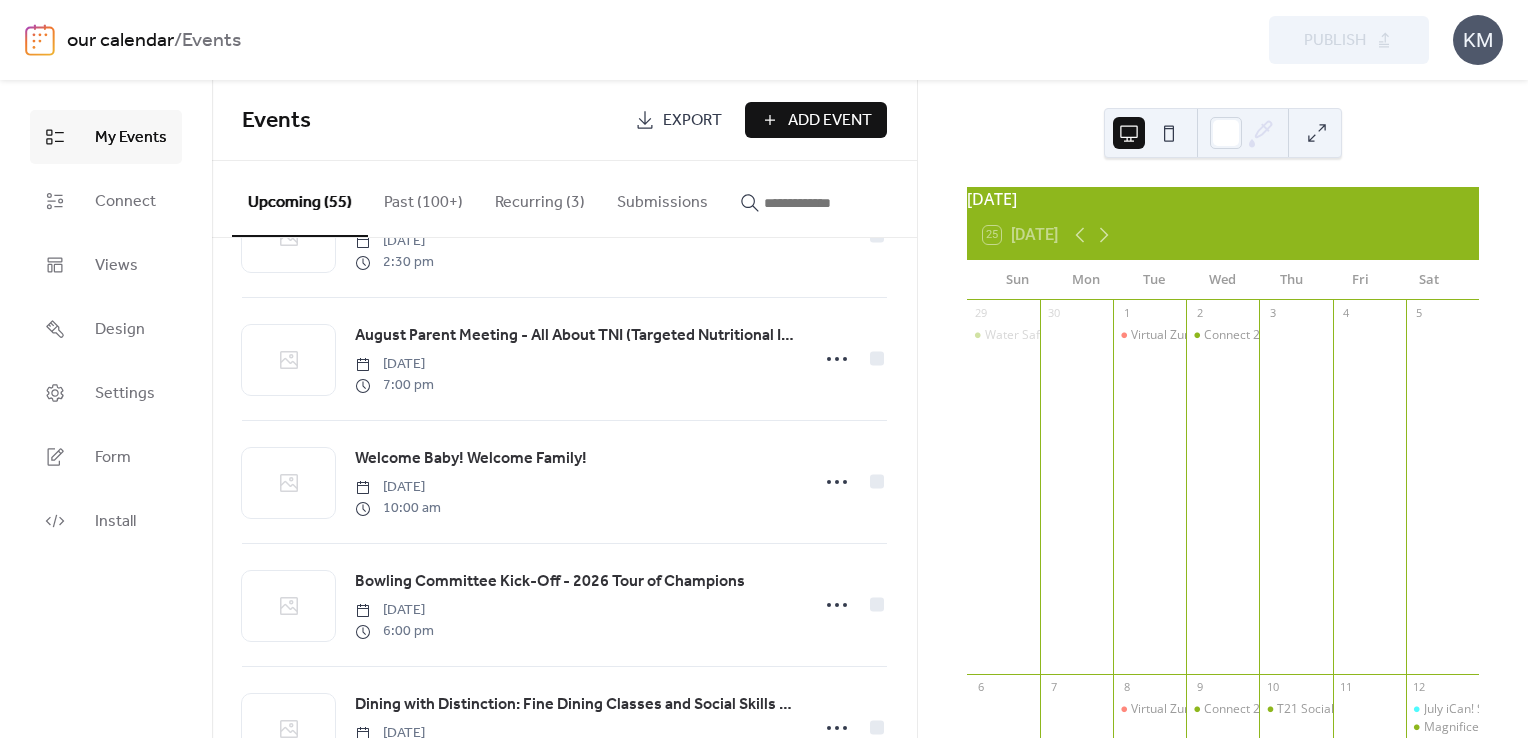 click on "Add Event" at bounding box center (830, 121) 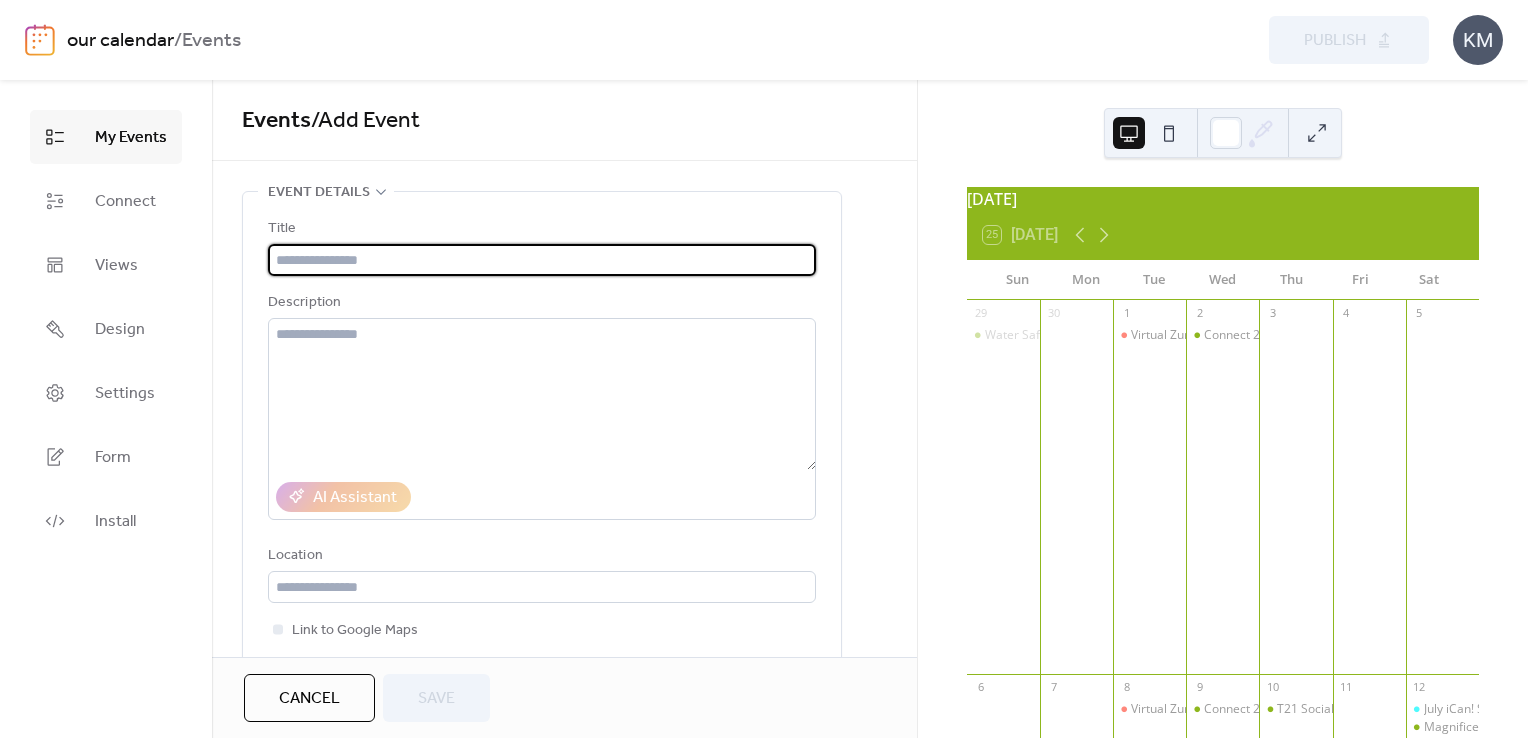 paste on "**********" 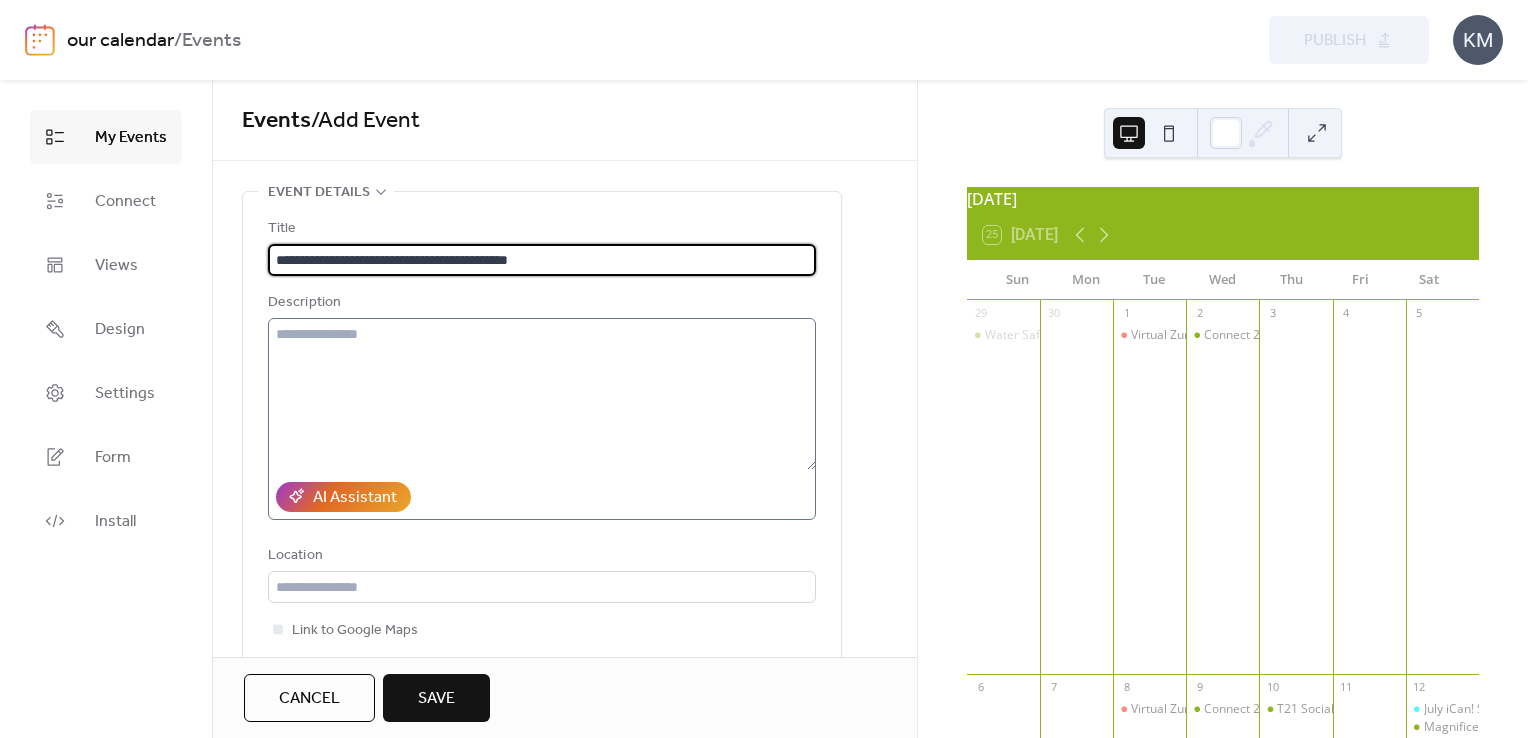 type on "**********" 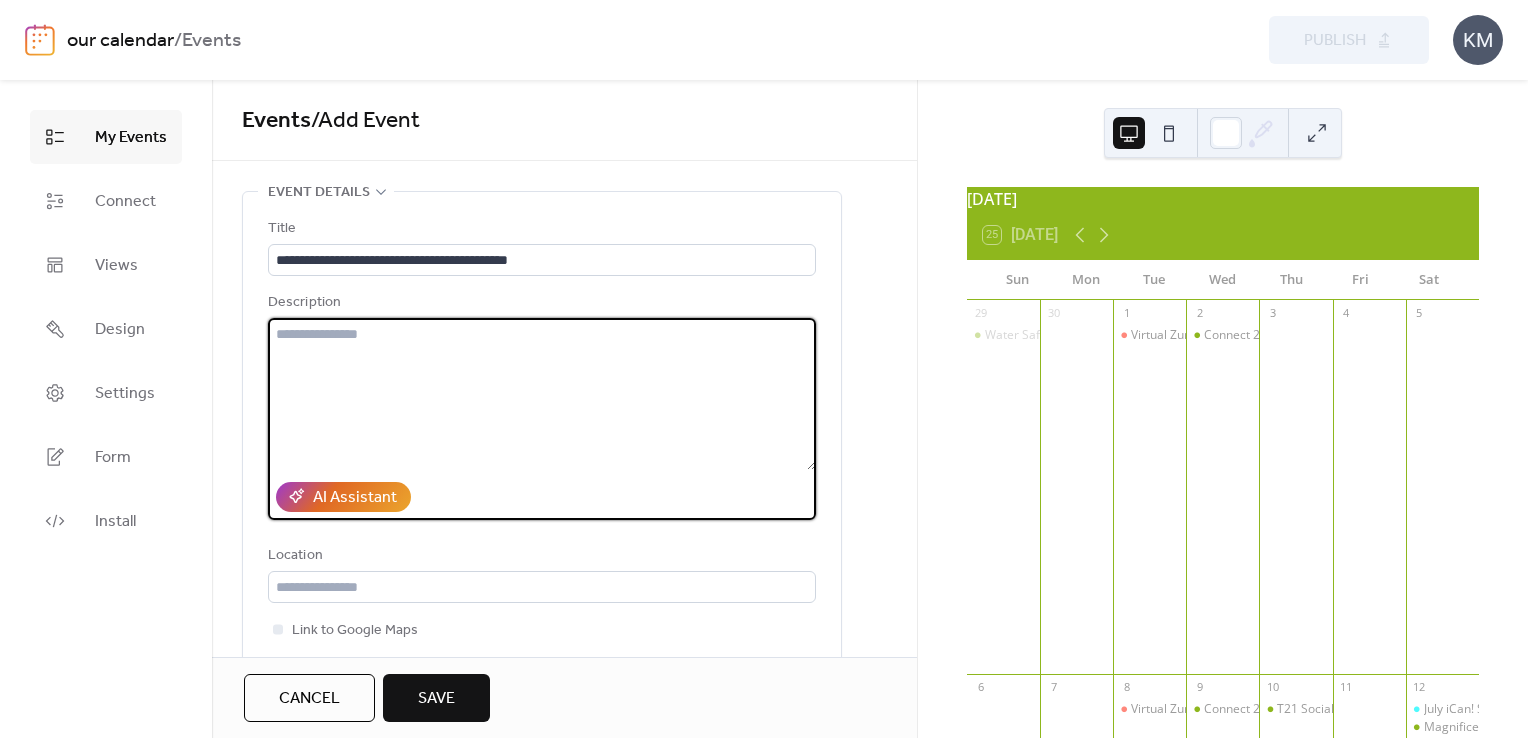 click at bounding box center (542, 394) 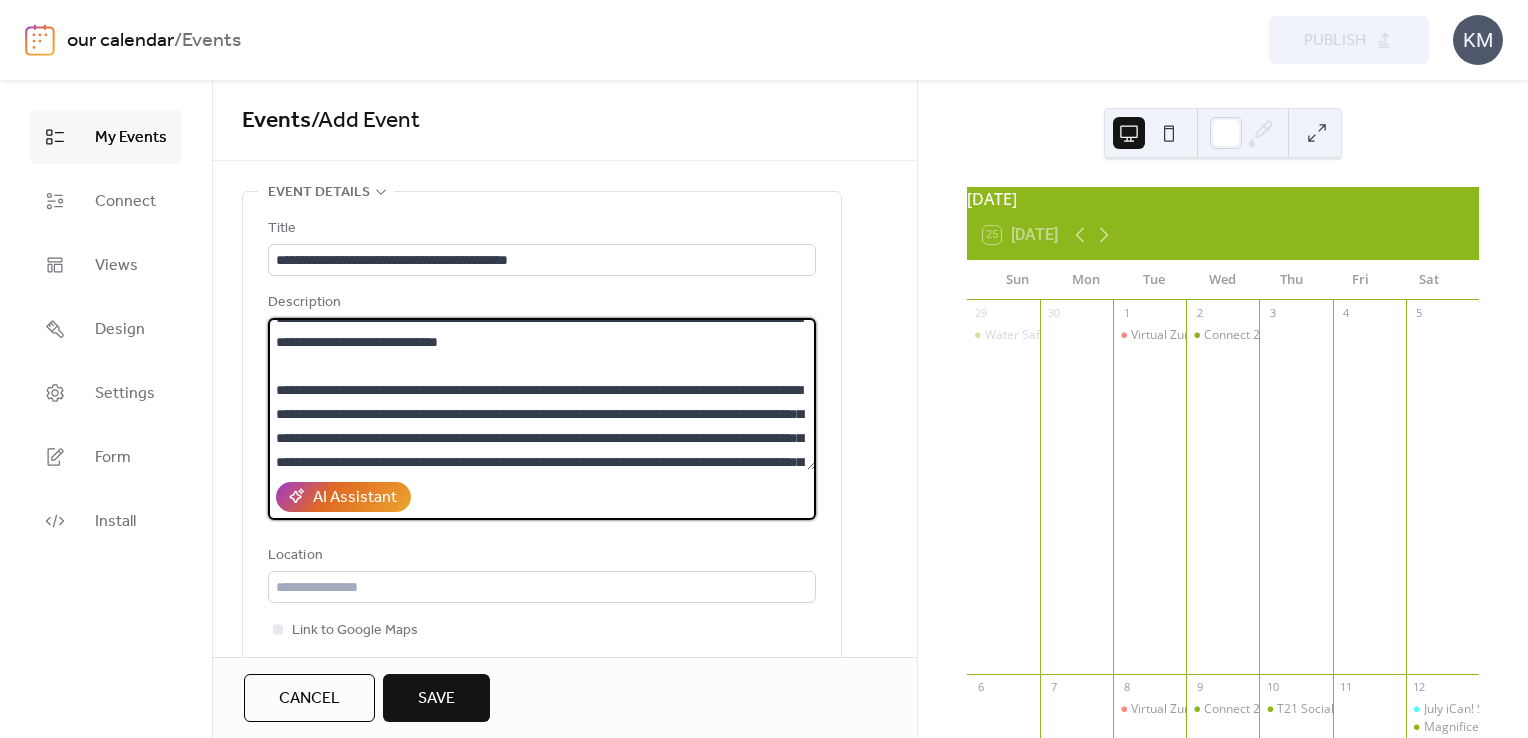 scroll, scrollTop: 0, scrollLeft: 0, axis: both 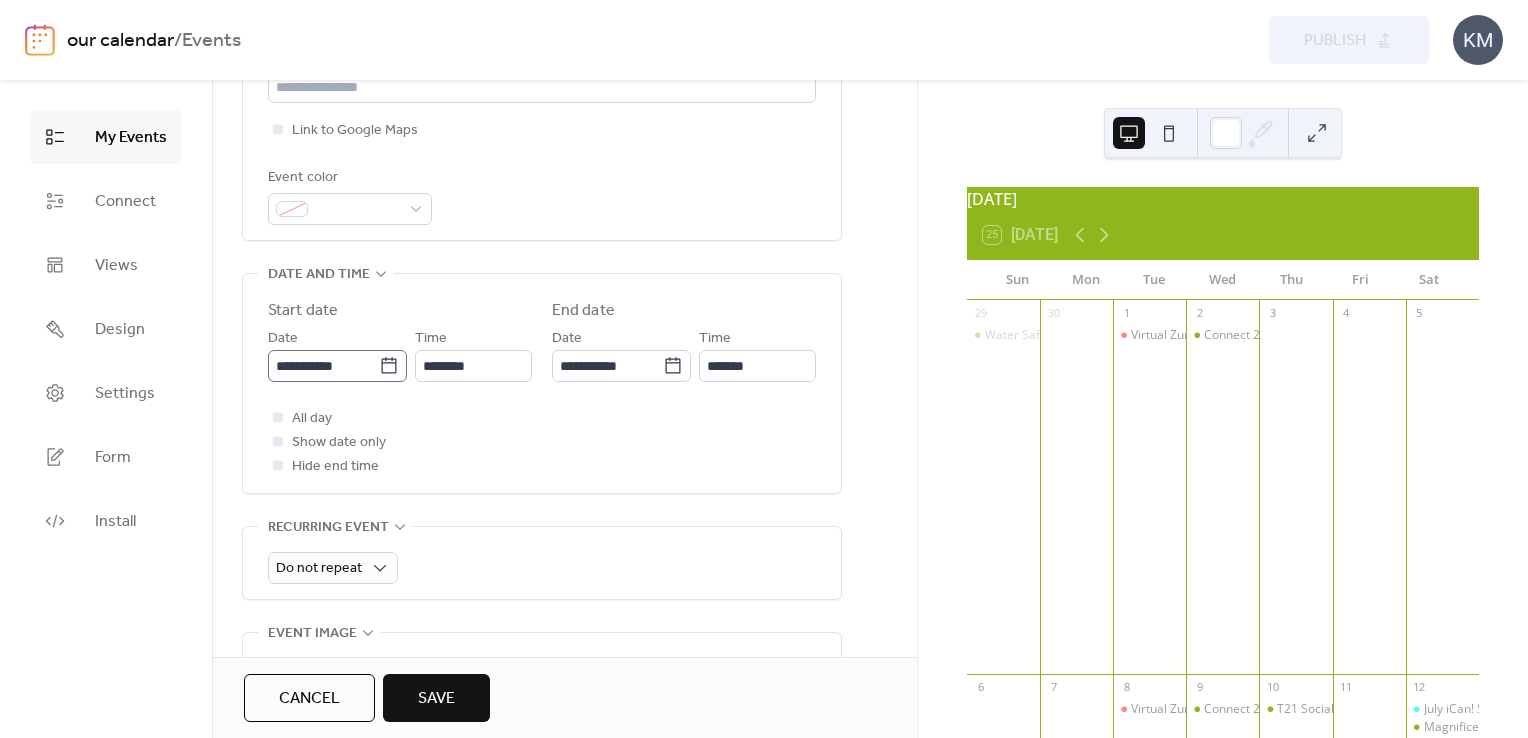 type on "**********" 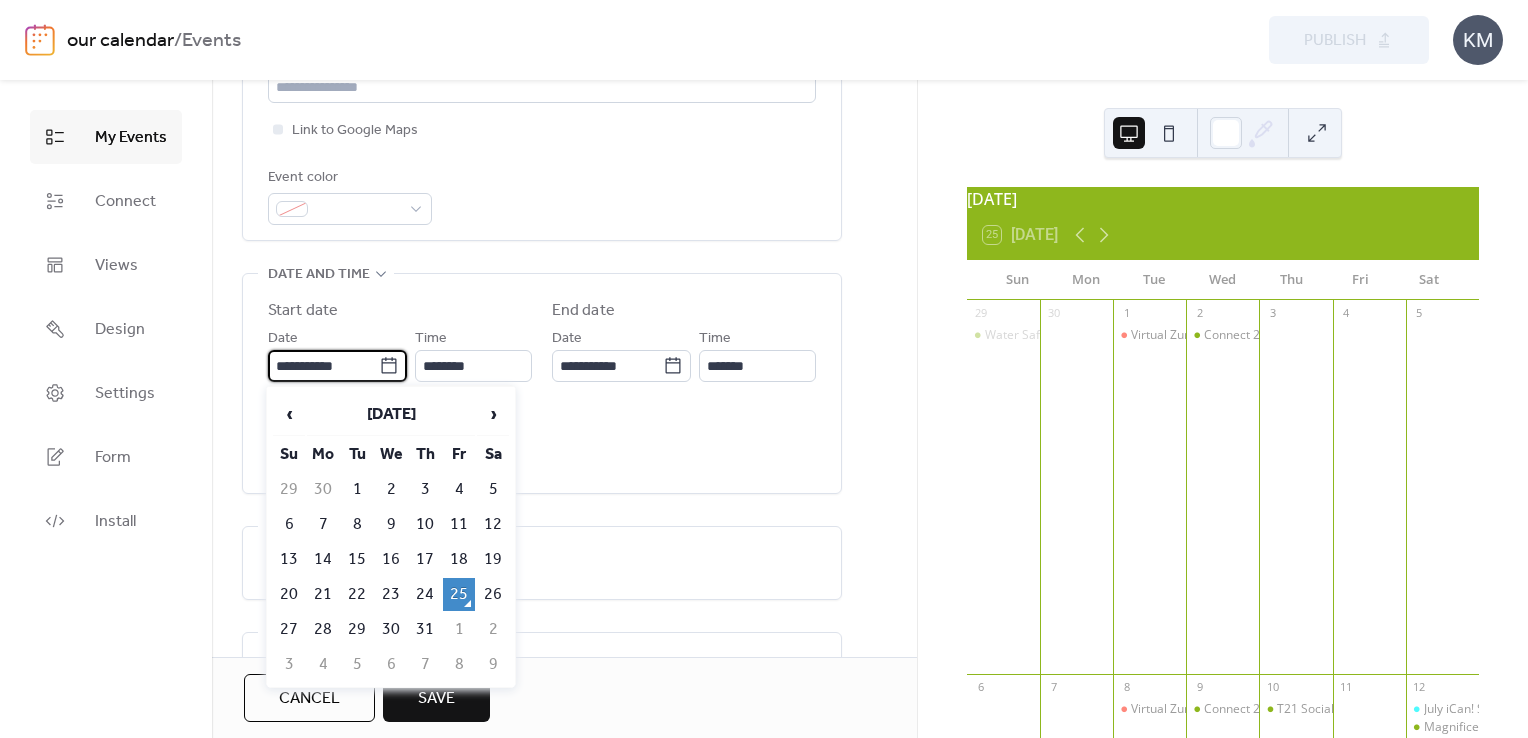 click on "**********" at bounding box center [323, 366] 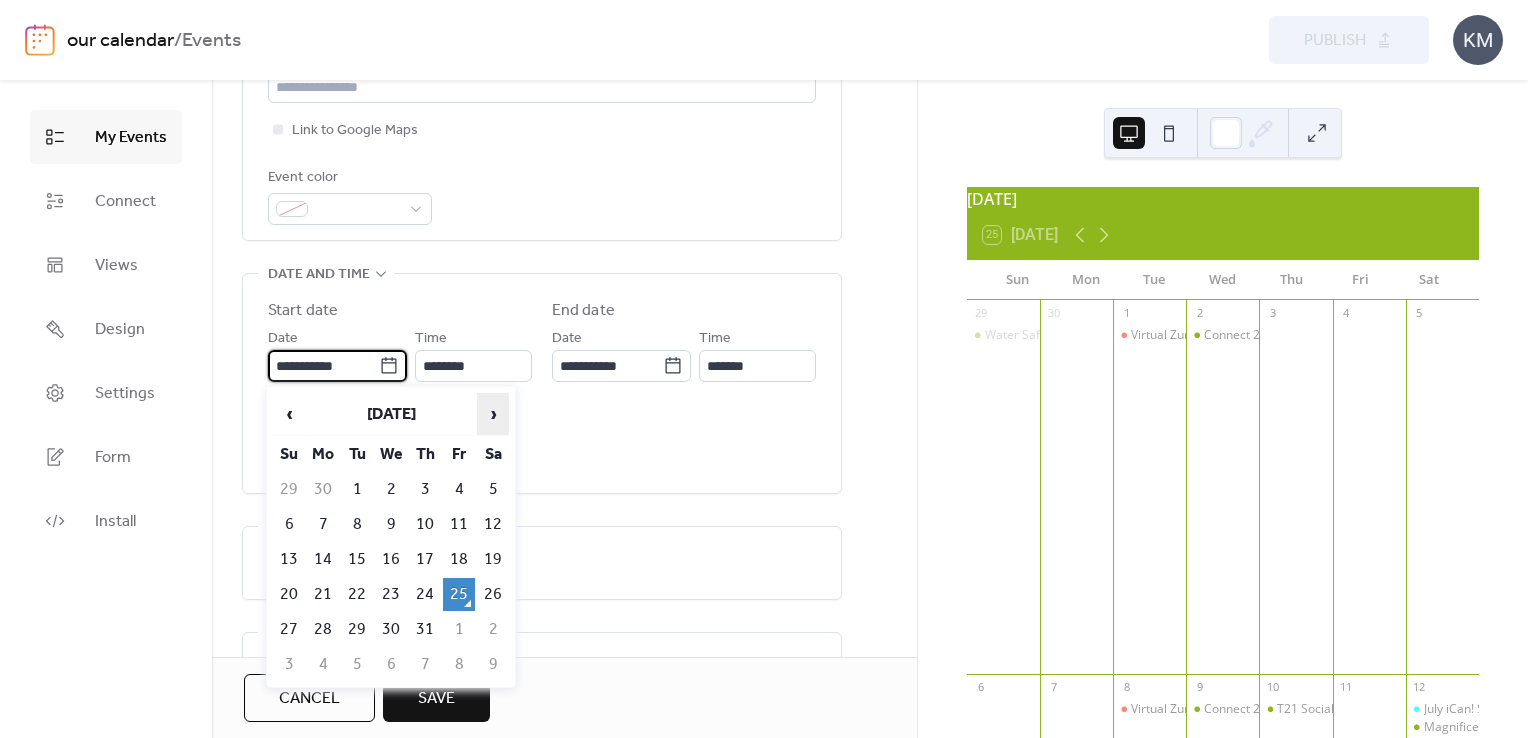 click on "›" at bounding box center (493, 414) 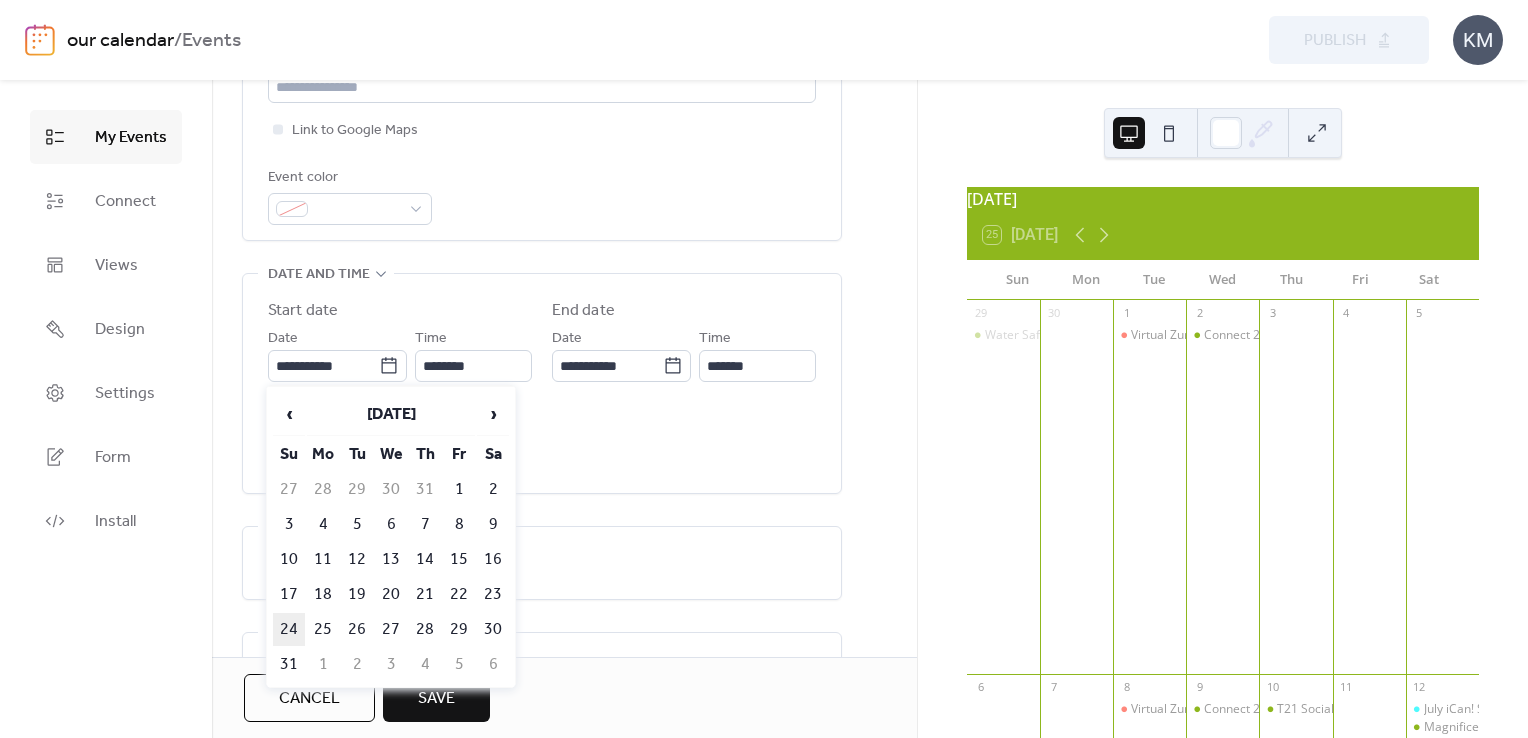 click on "24" at bounding box center [289, 629] 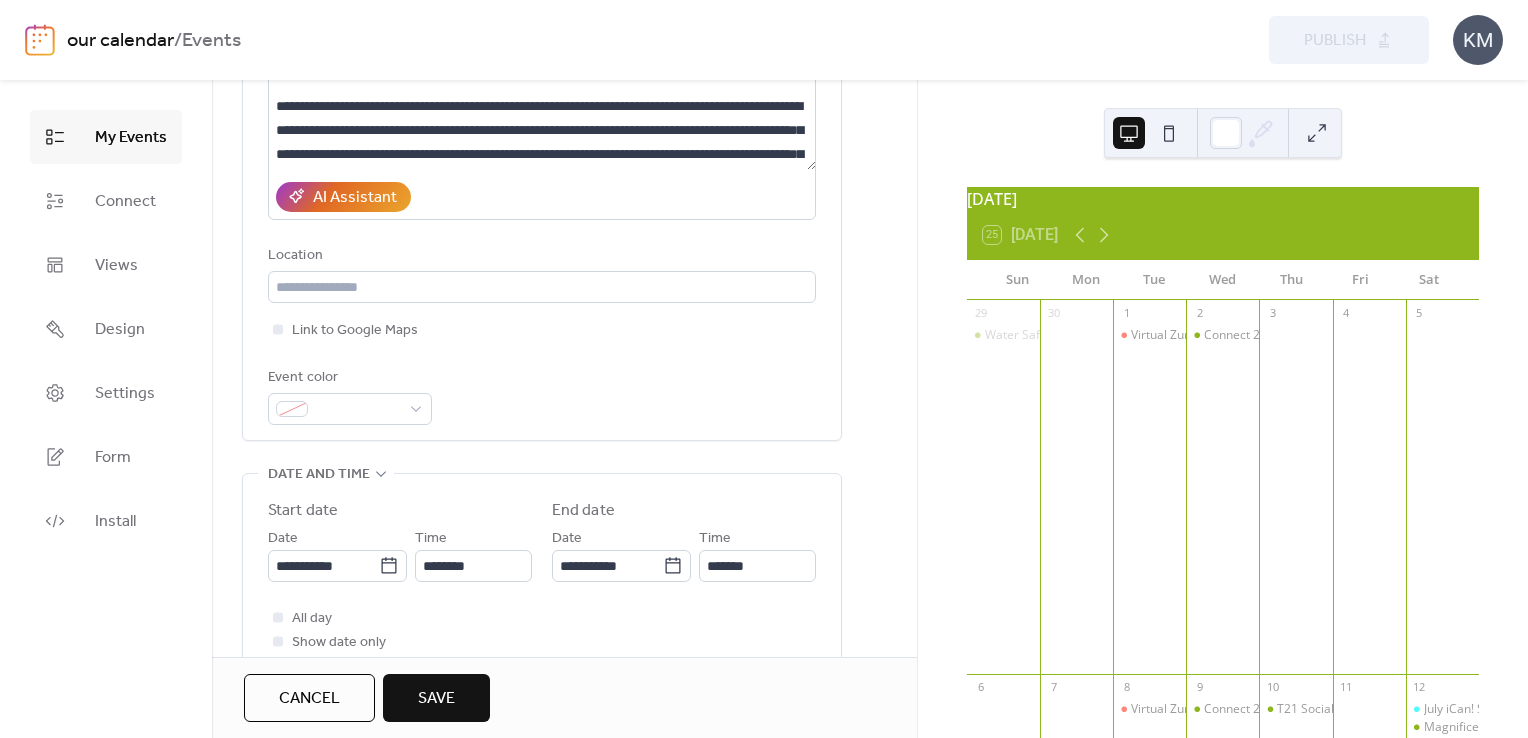 scroll, scrollTop: 100, scrollLeft: 0, axis: vertical 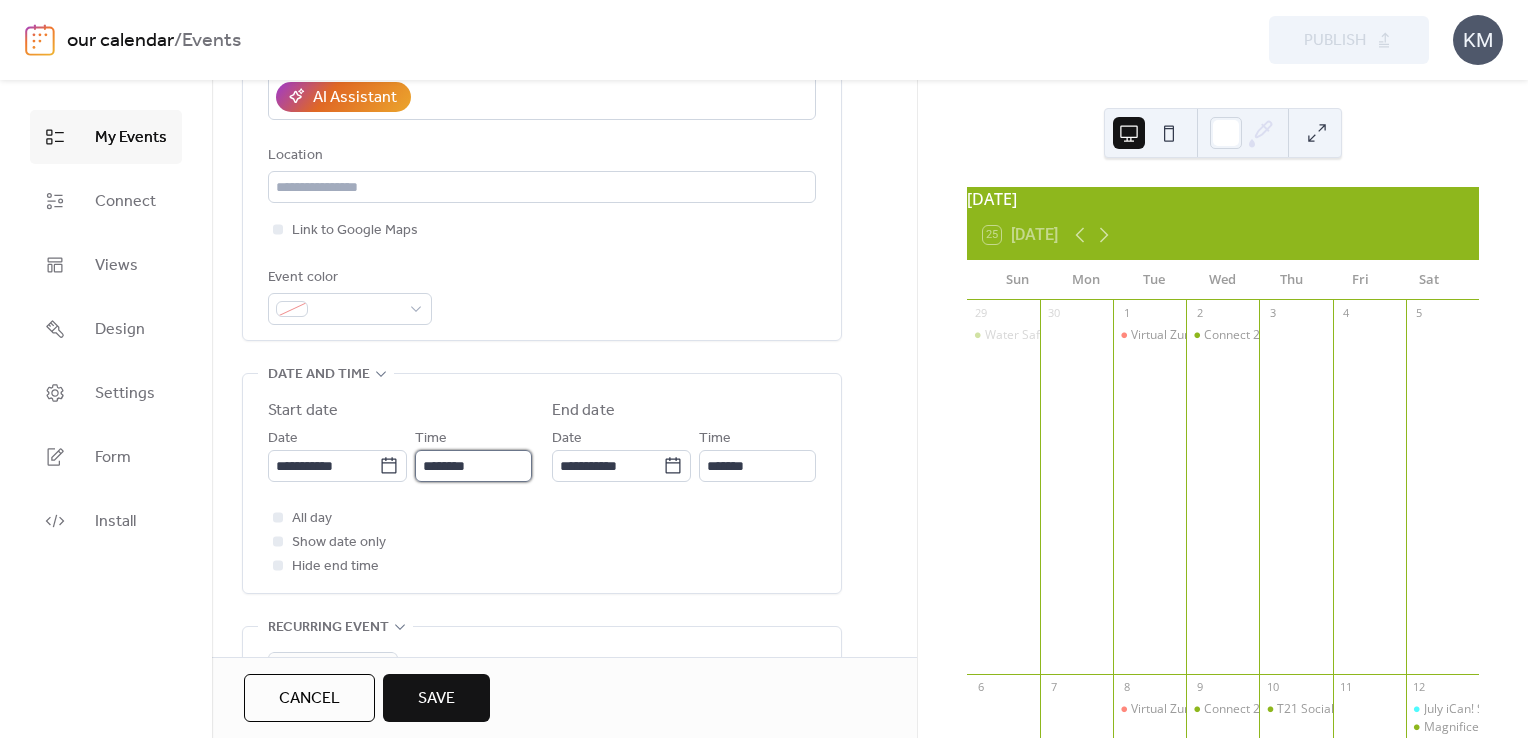 click on "********" at bounding box center (473, 466) 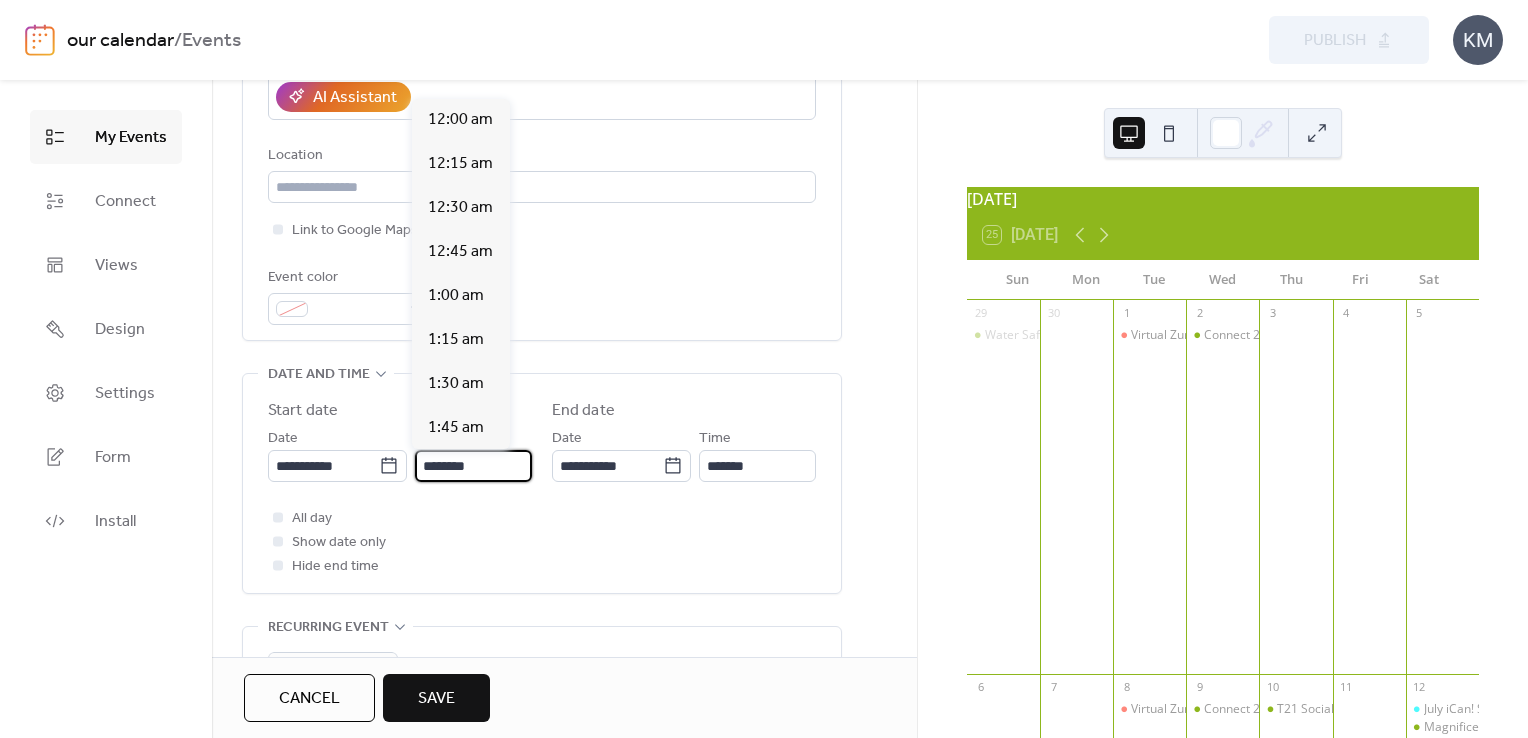 scroll, scrollTop: 2112, scrollLeft: 0, axis: vertical 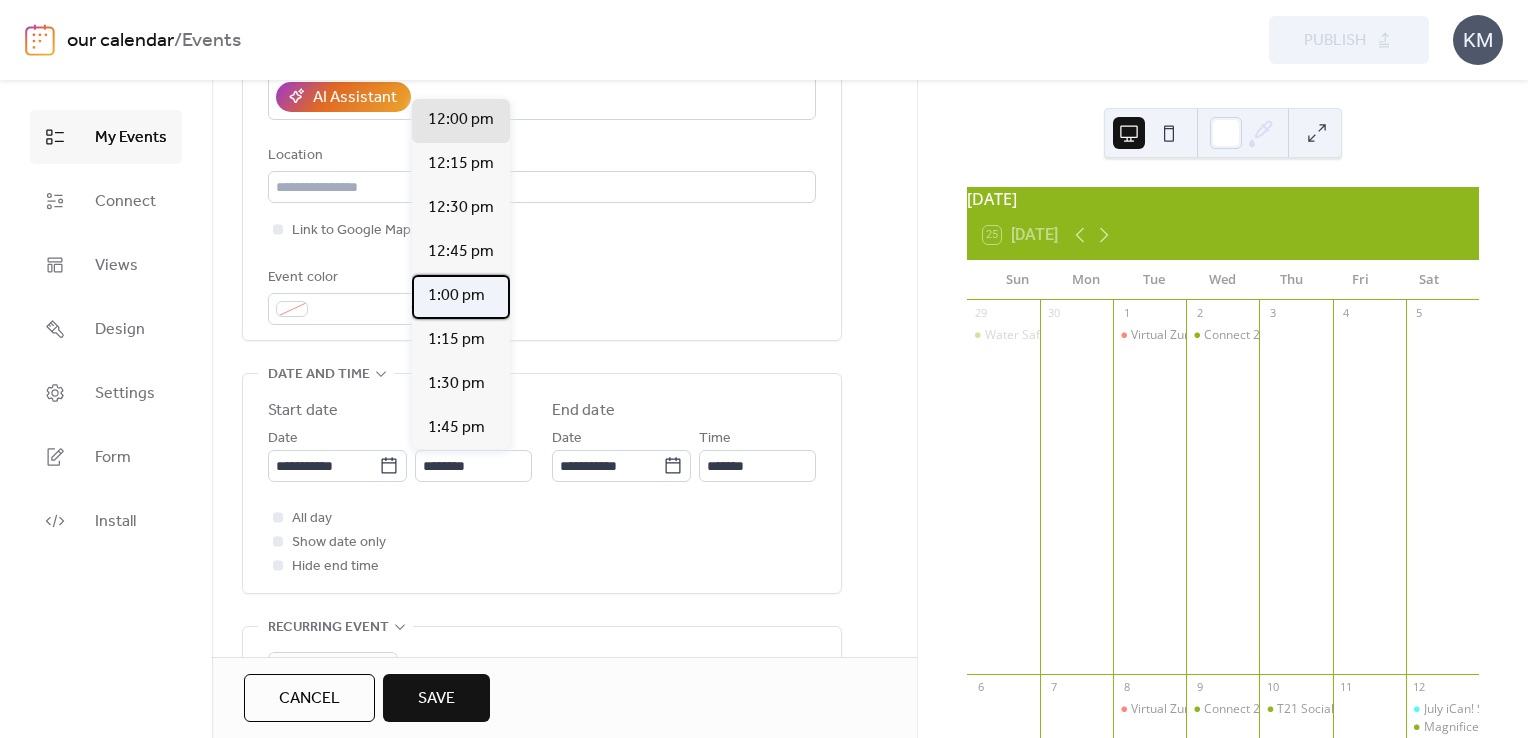 click on "1:00 pm" at bounding box center (456, 296) 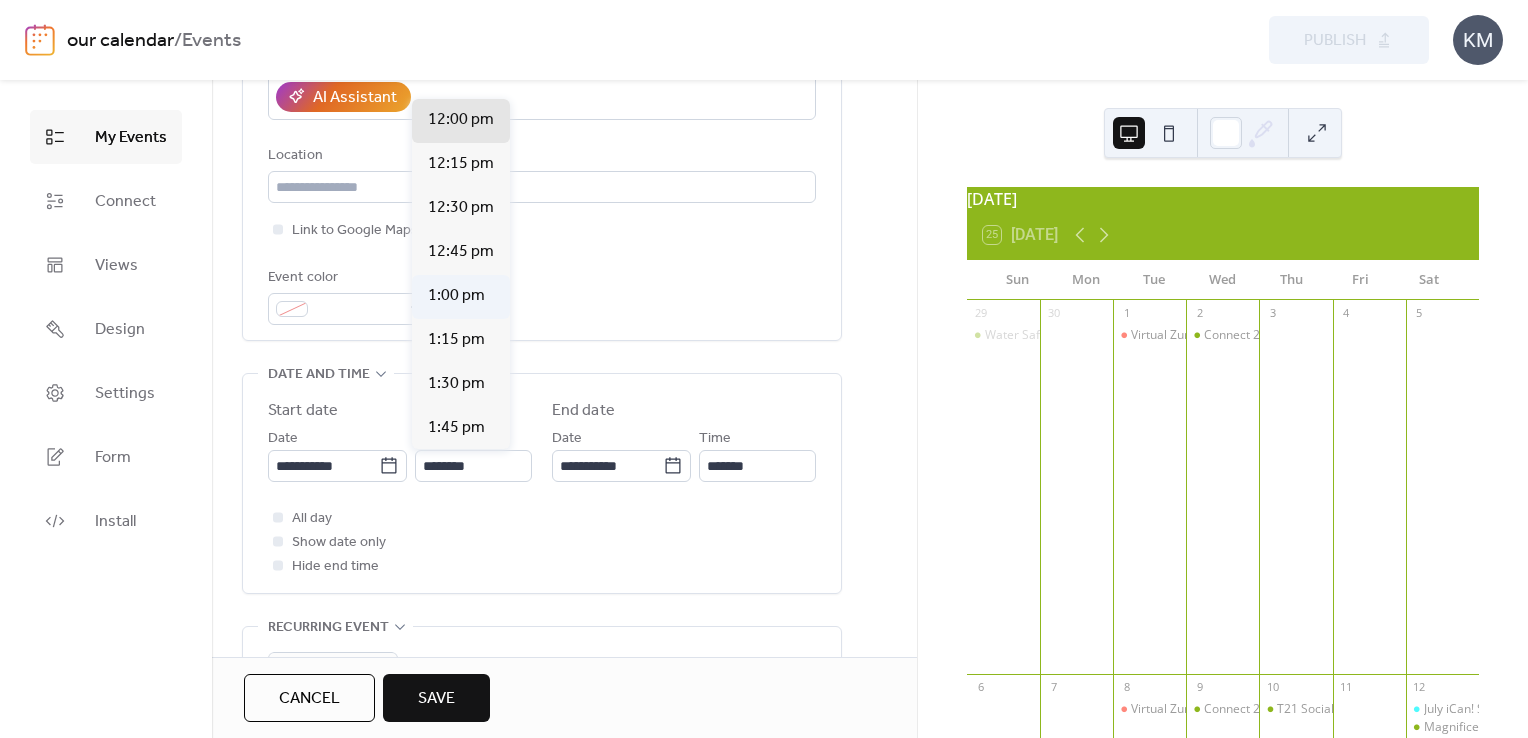 type on "*******" 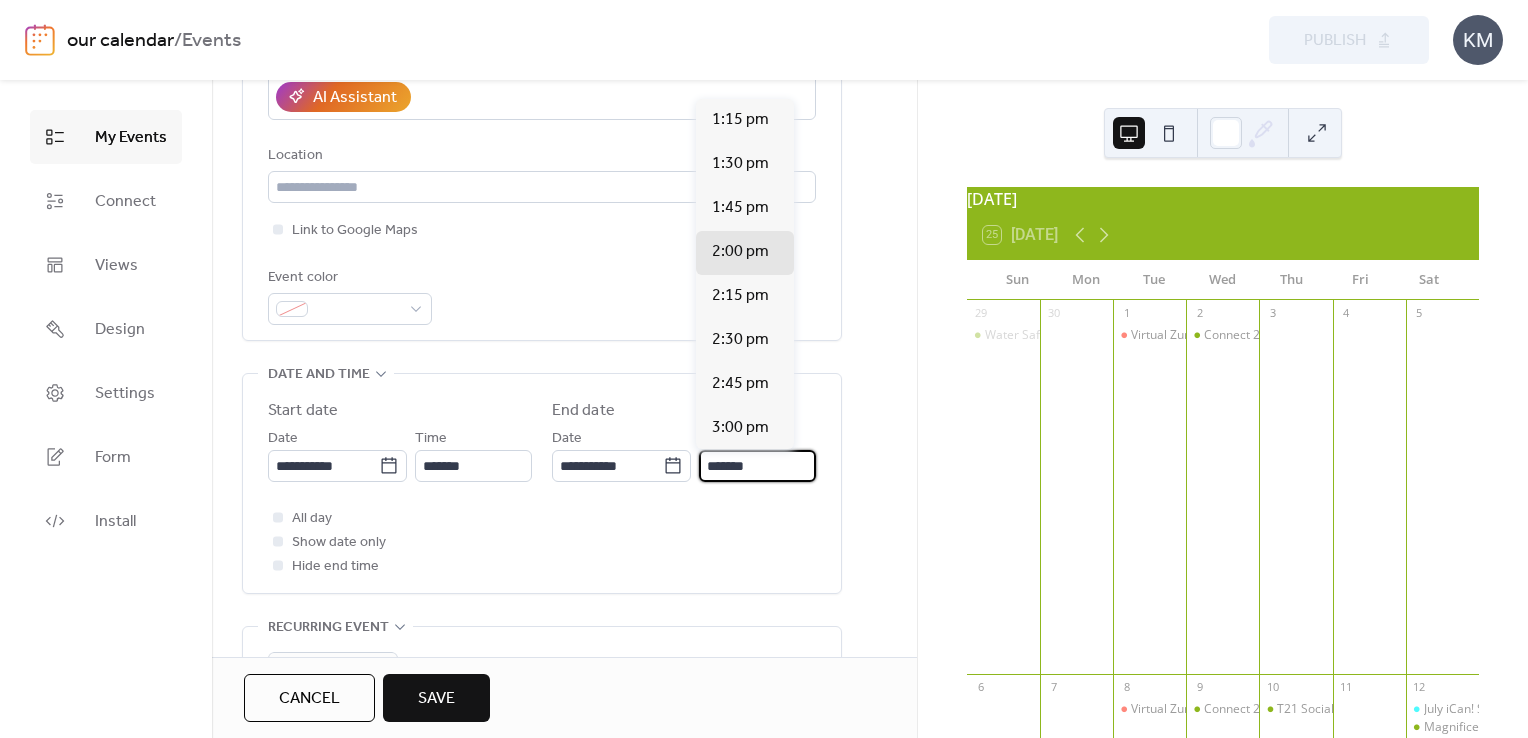 click on "*******" at bounding box center [757, 466] 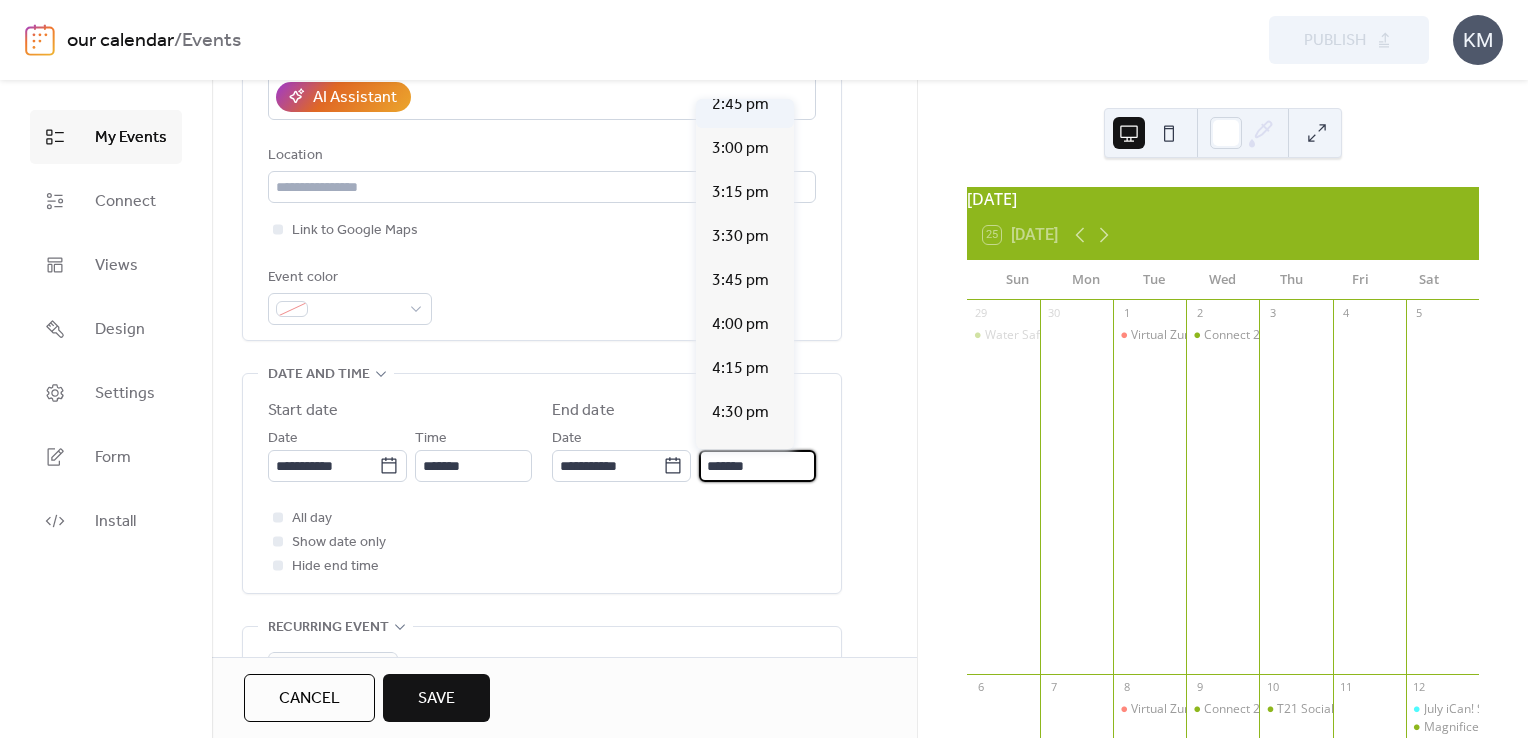 scroll, scrollTop: 300, scrollLeft: 0, axis: vertical 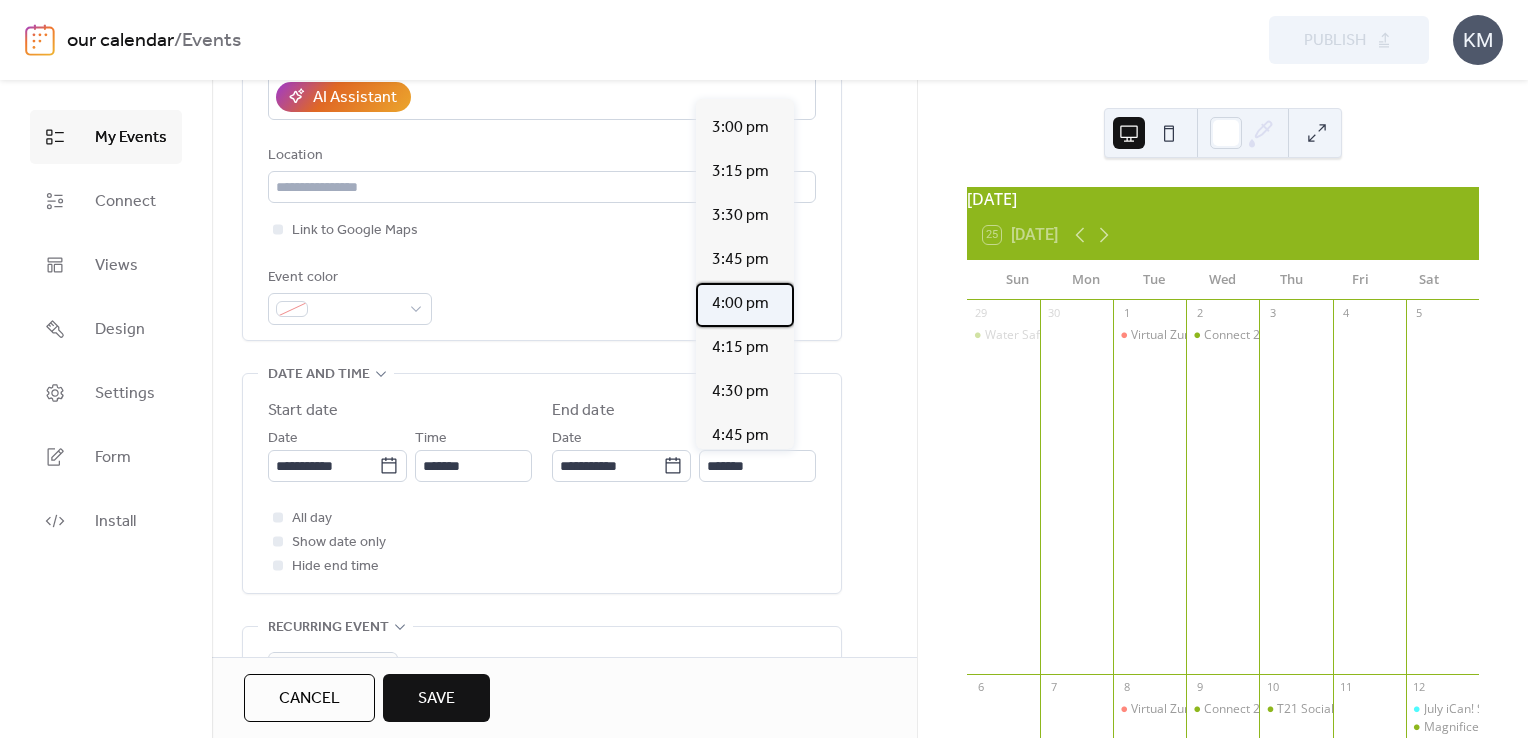 click on "4:00 pm" at bounding box center (740, 304) 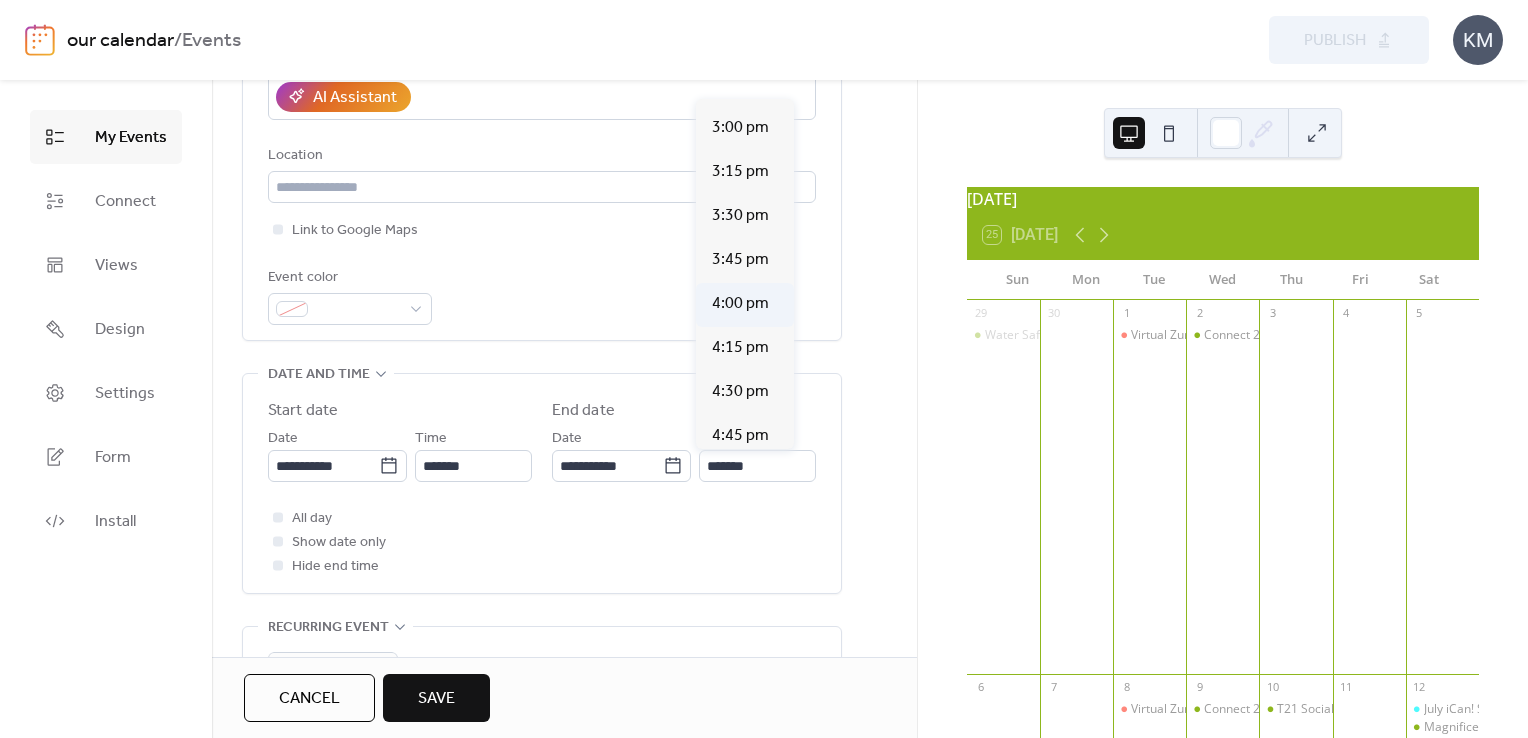 type on "*******" 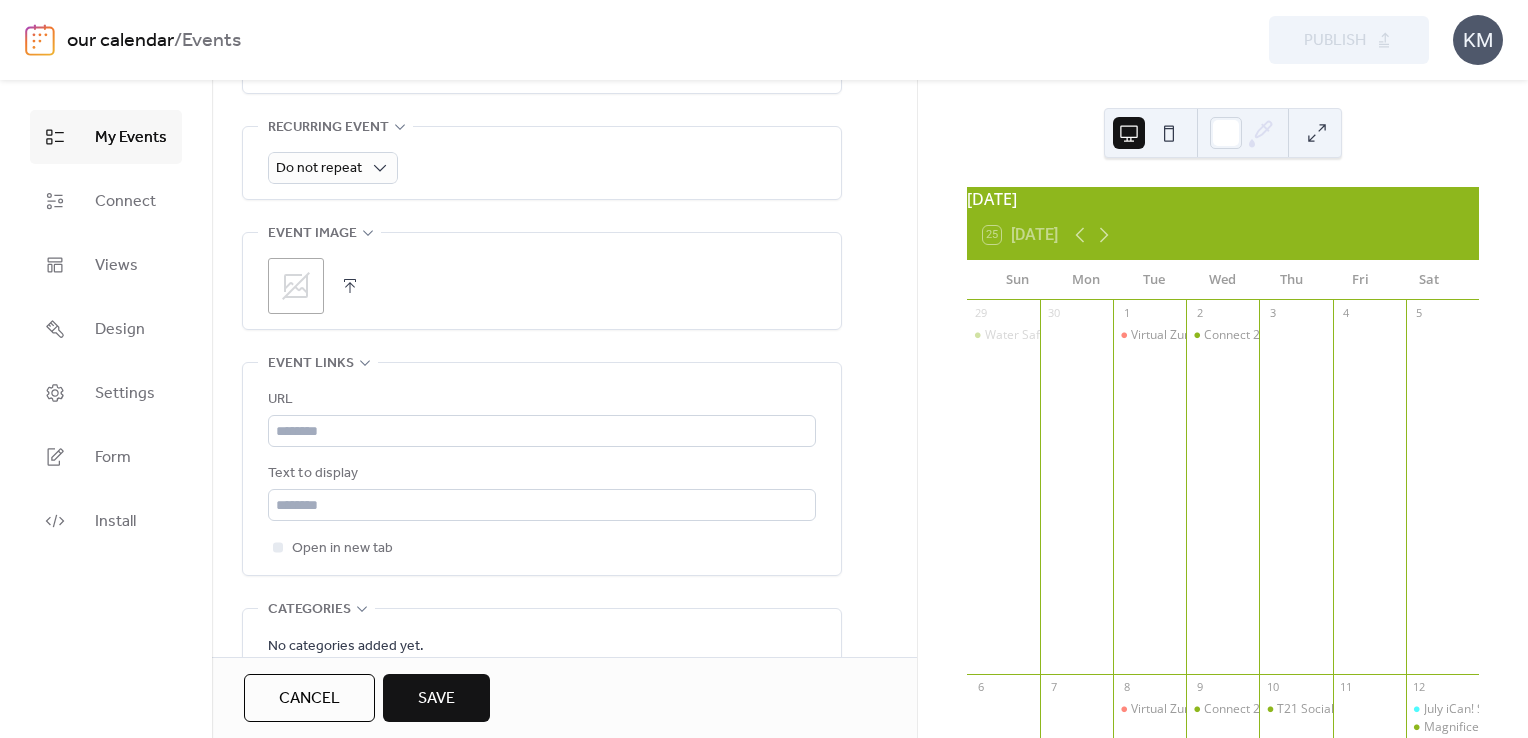 scroll, scrollTop: 1077, scrollLeft: 0, axis: vertical 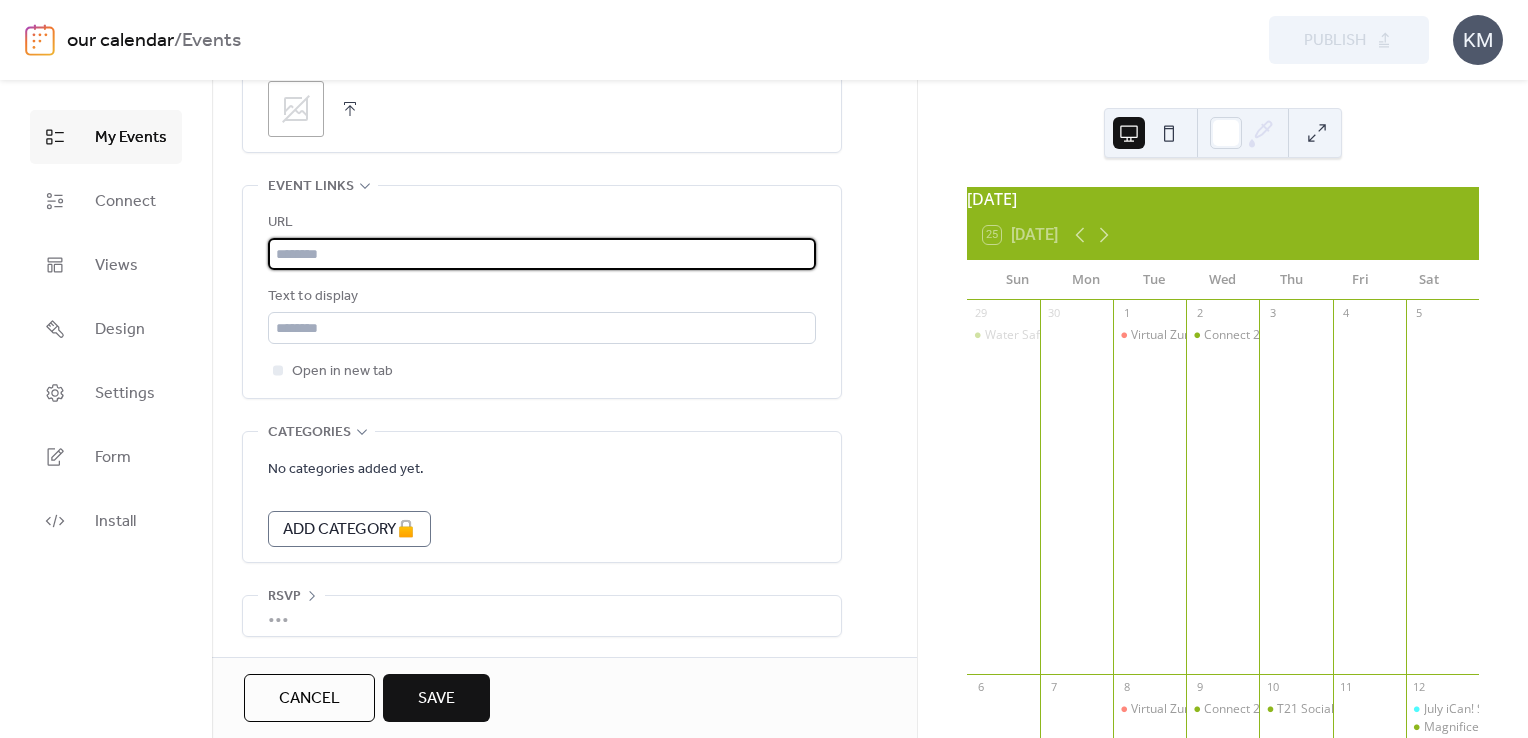 click at bounding box center (542, 254) 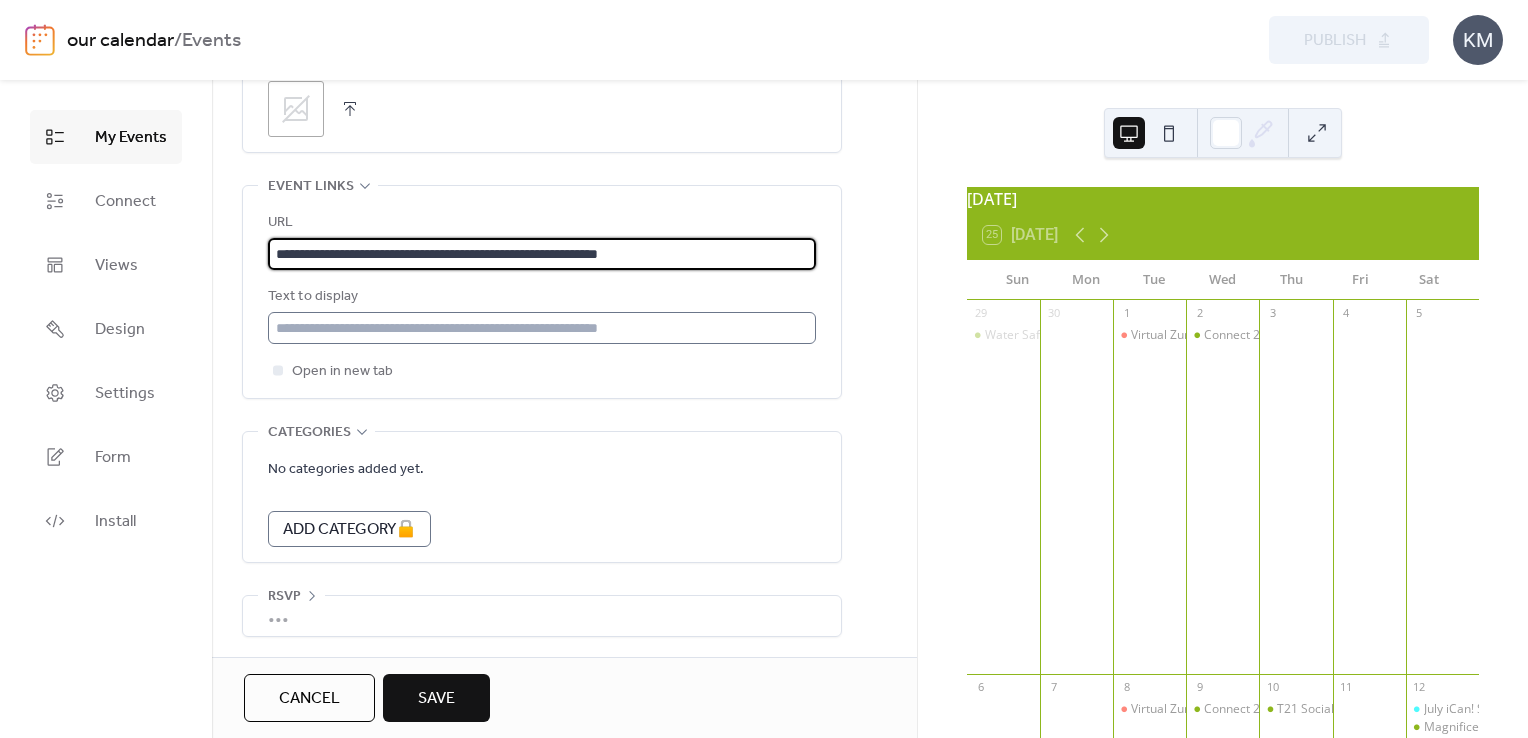 type on "**********" 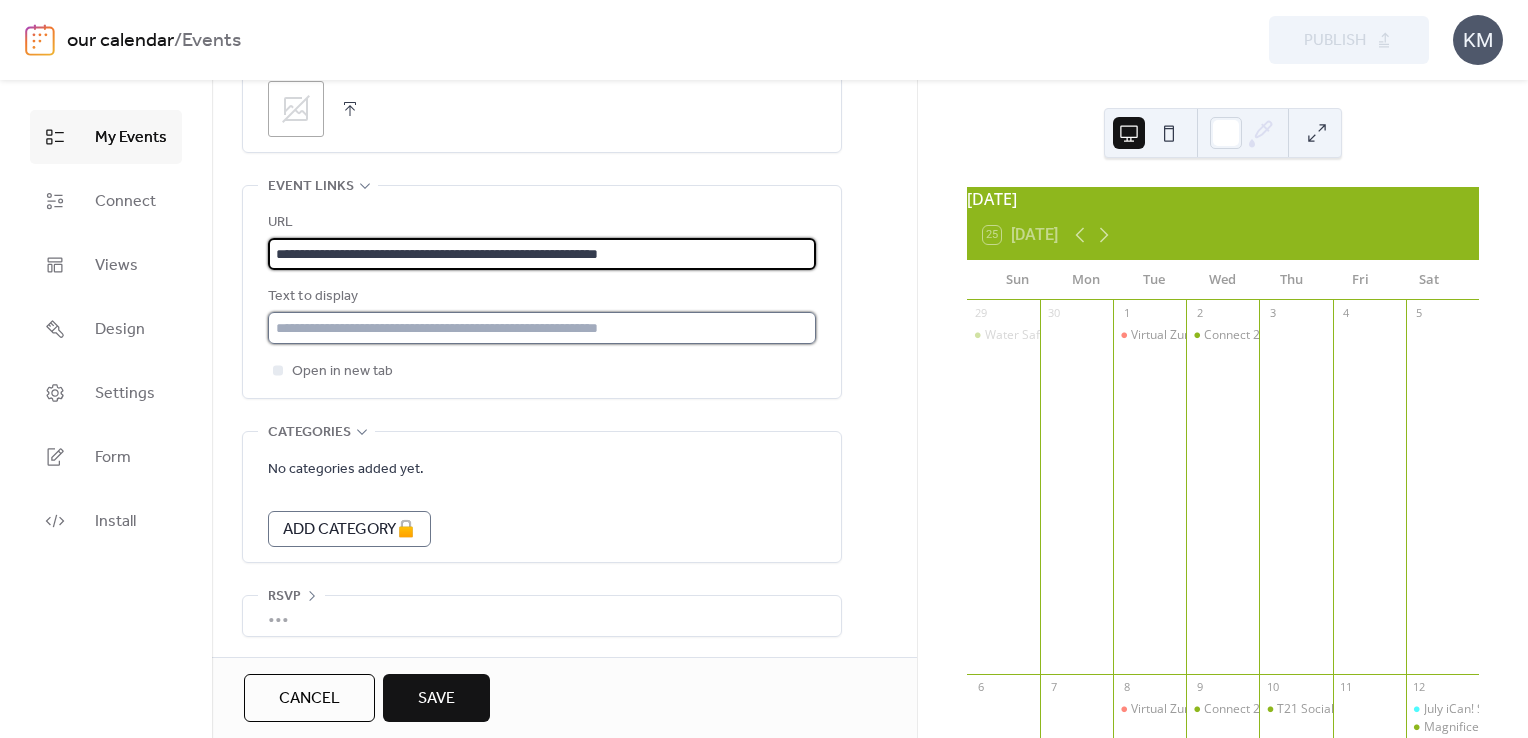 click at bounding box center (542, 328) 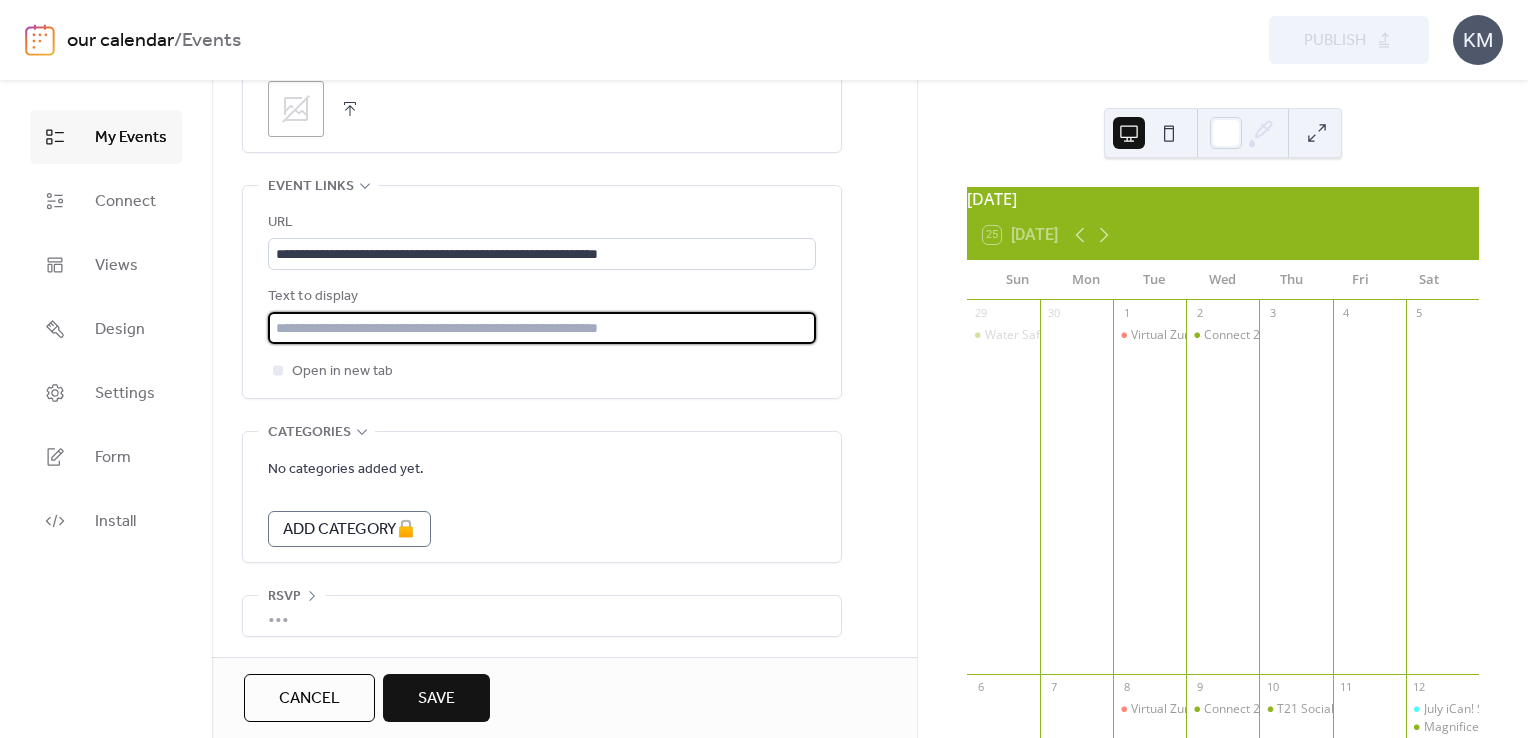 type on "**********" 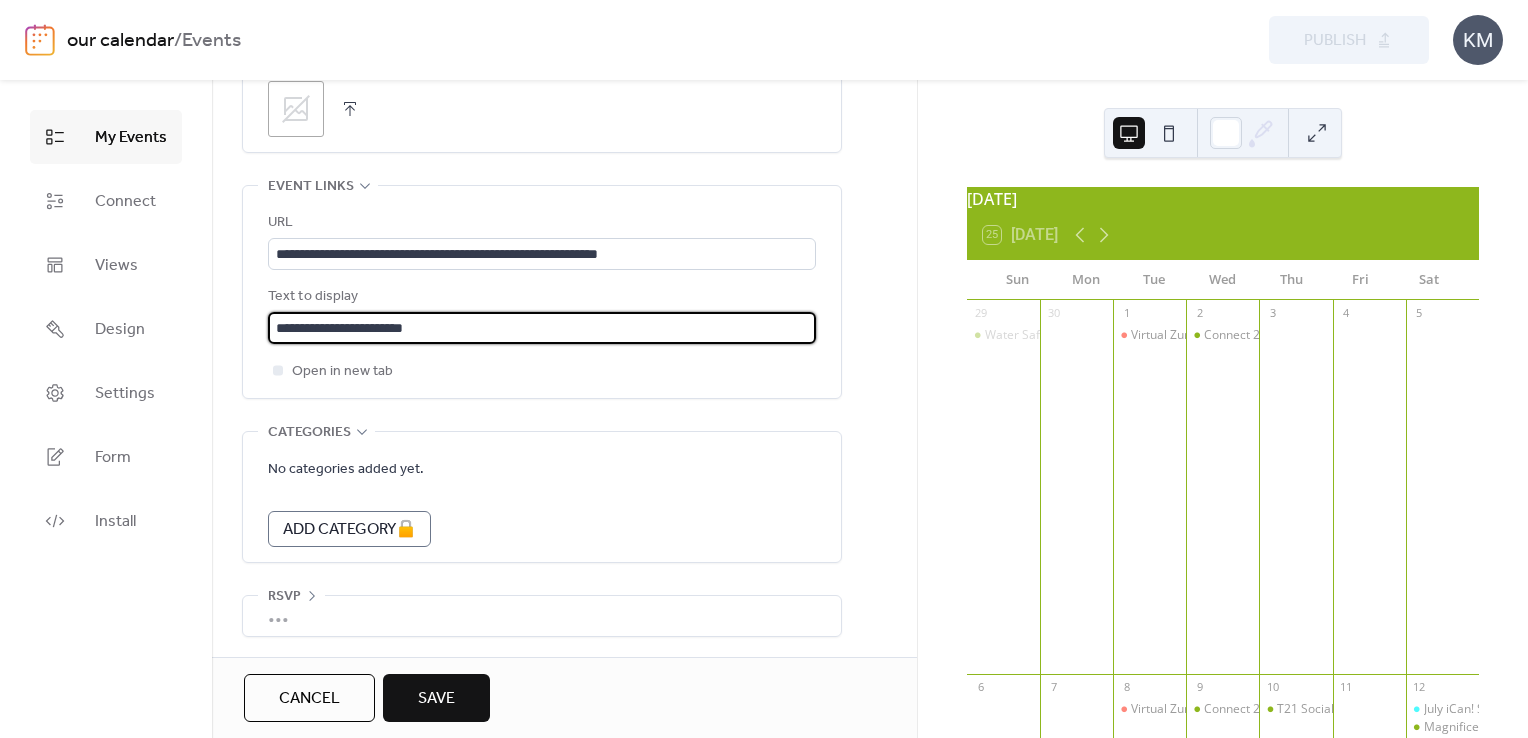 drag, startPoint x: 437, startPoint y: 694, endPoint x: 400, endPoint y: 650, distance: 57.48913 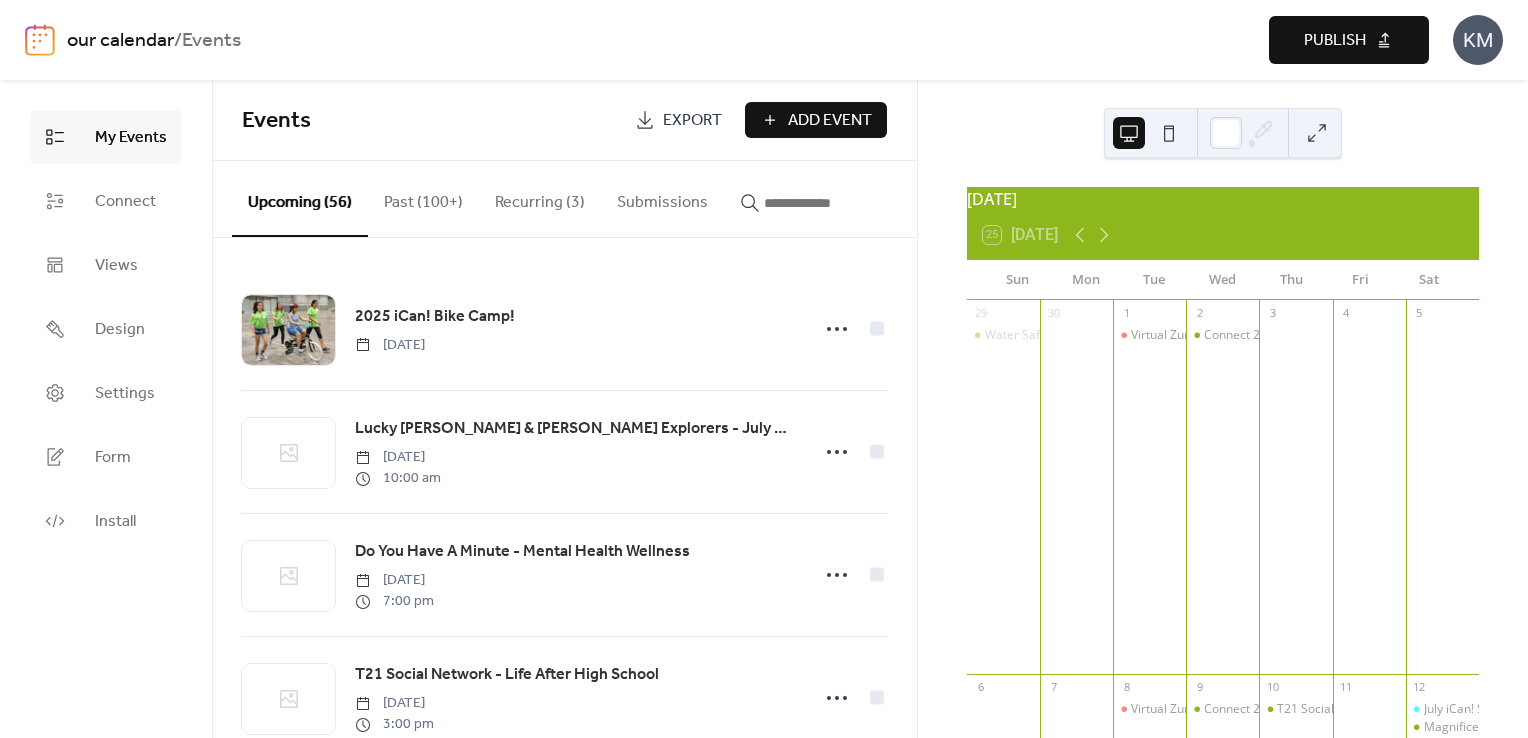 click on "Publish" at bounding box center (1335, 41) 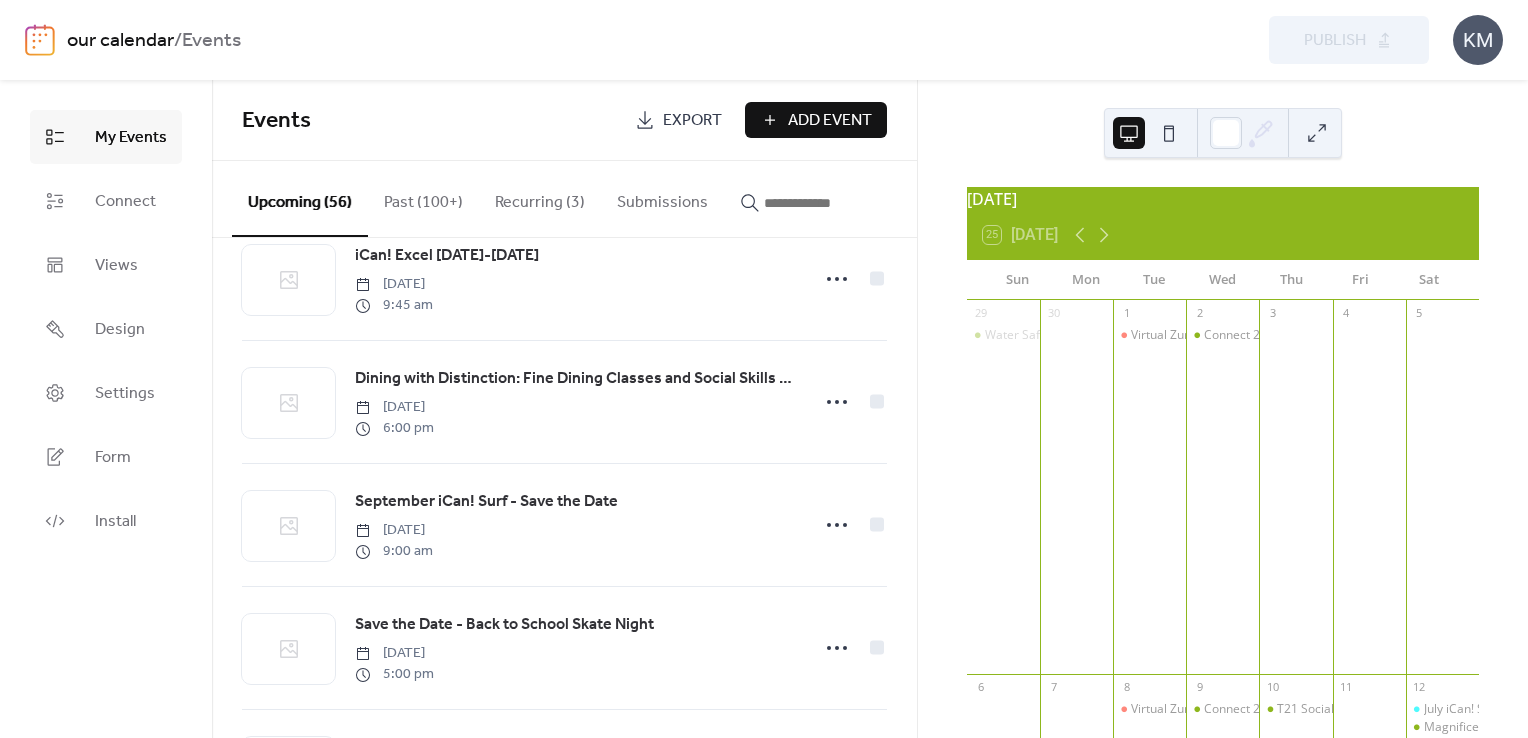 scroll, scrollTop: 2300, scrollLeft: 0, axis: vertical 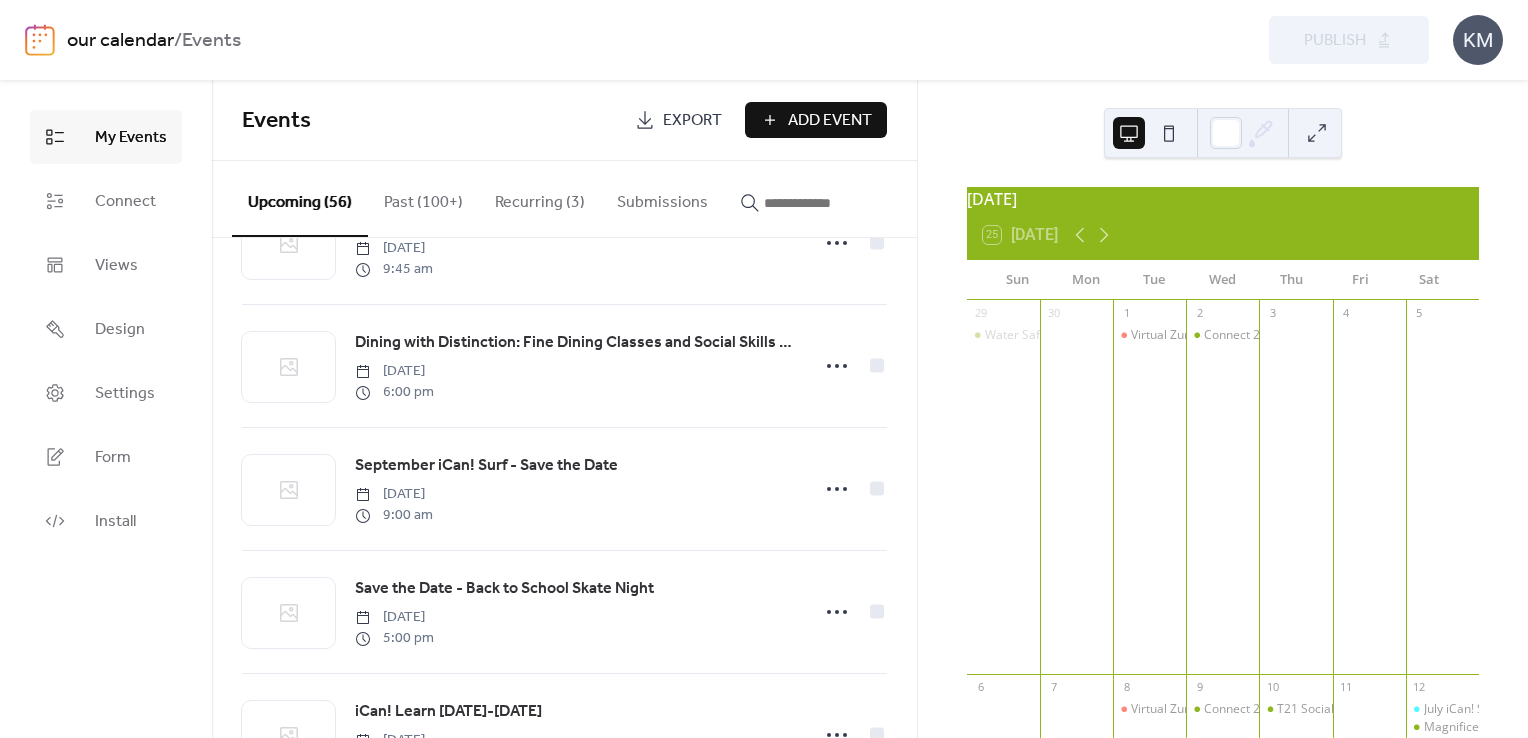 click at bounding box center (824, 203) 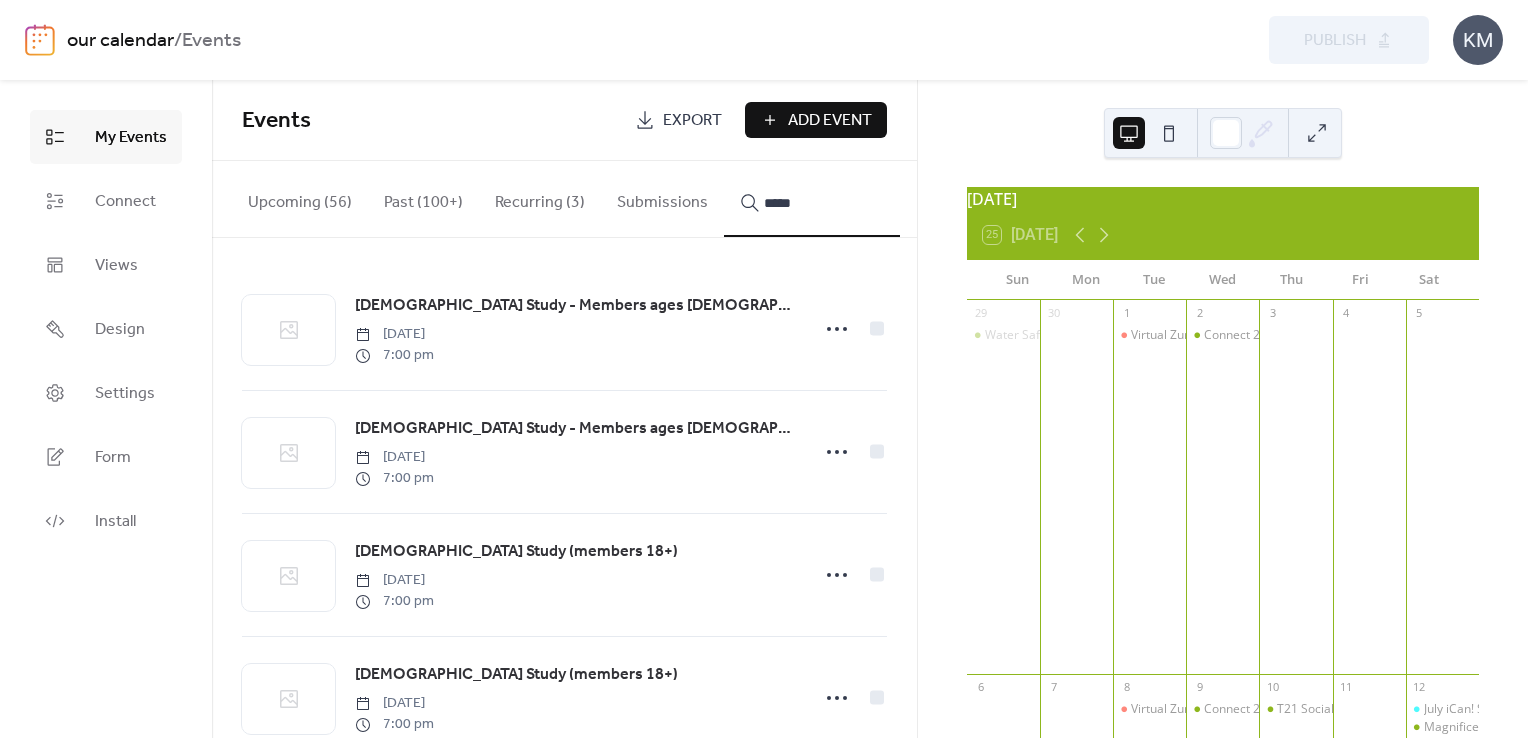 type on "*****" 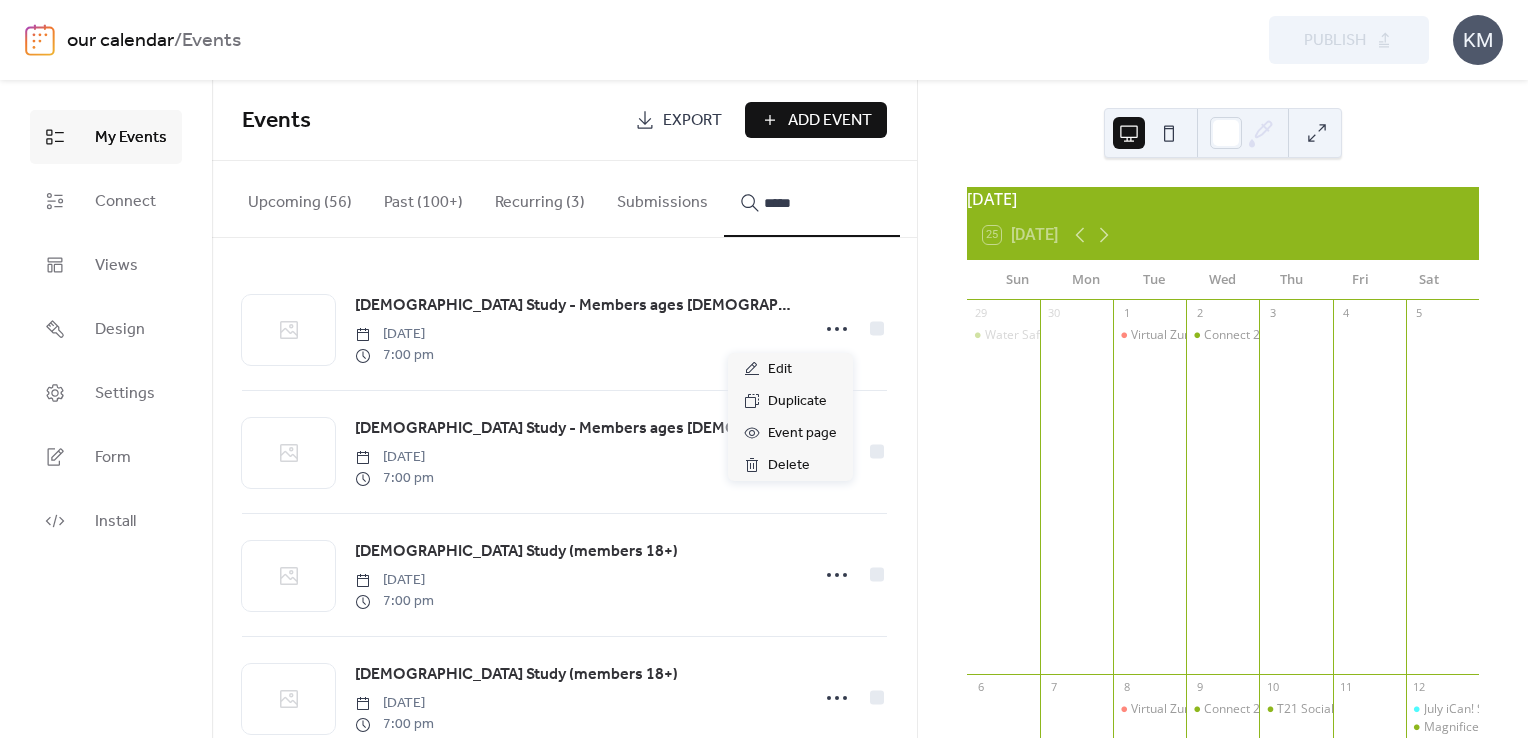 click 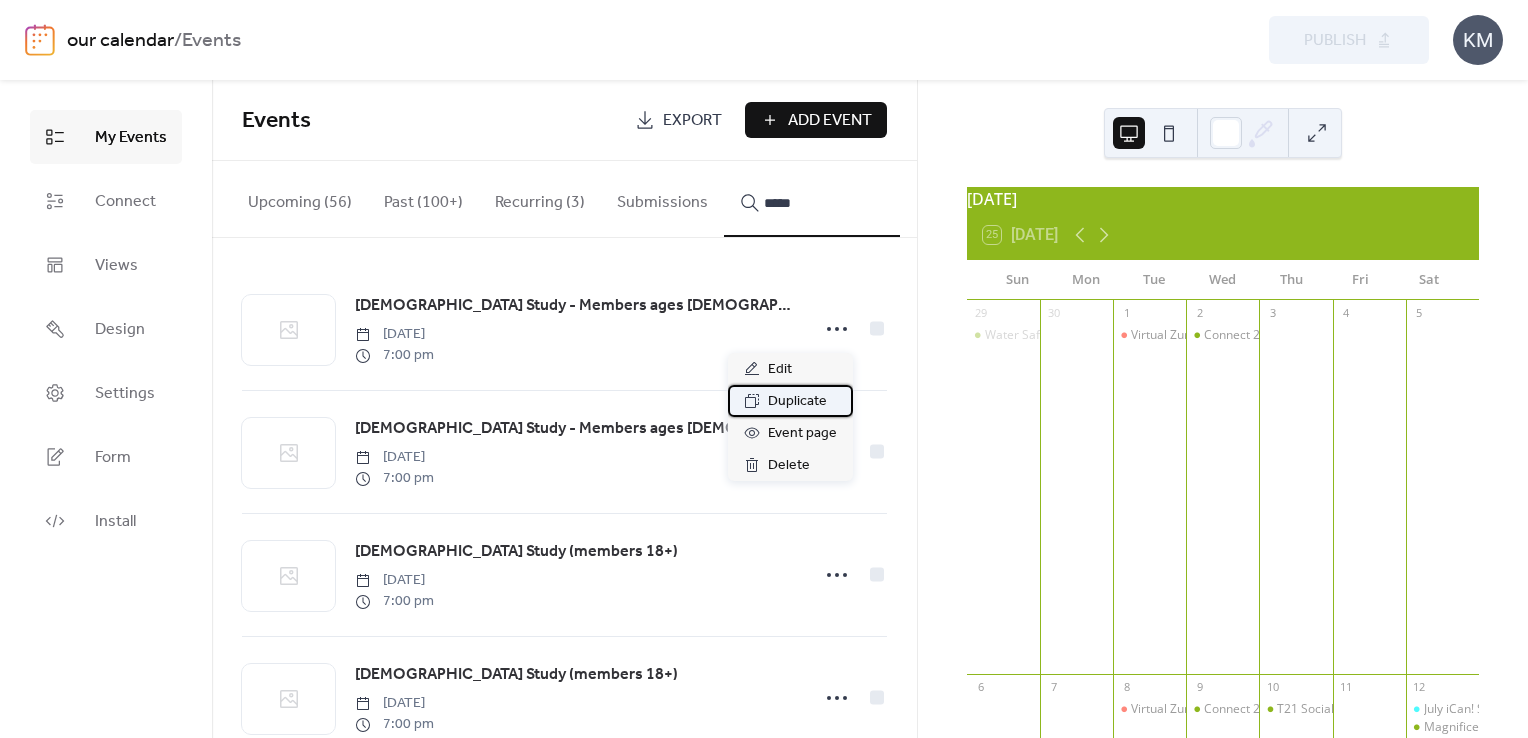 click on "Duplicate" at bounding box center (797, 402) 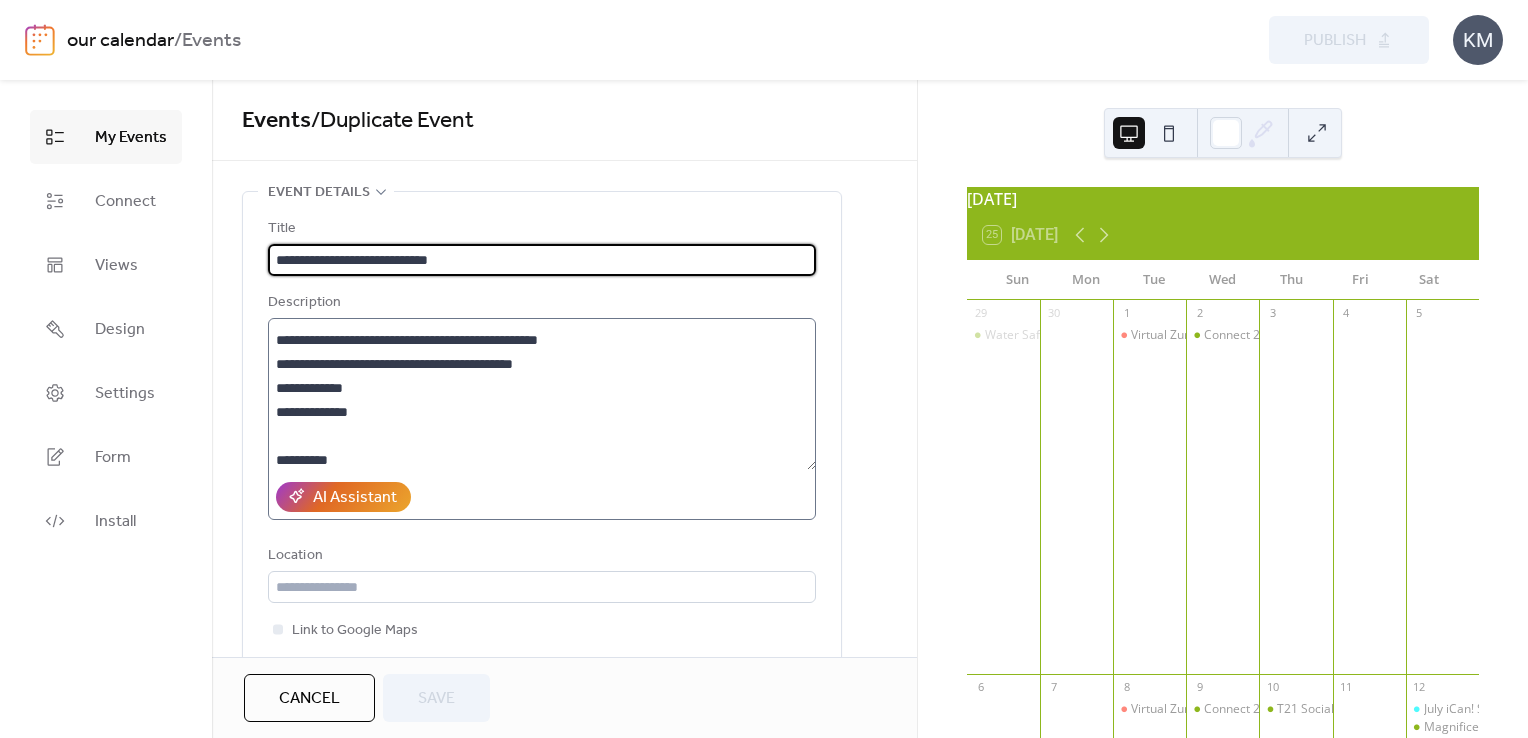 scroll, scrollTop: 200, scrollLeft: 0, axis: vertical 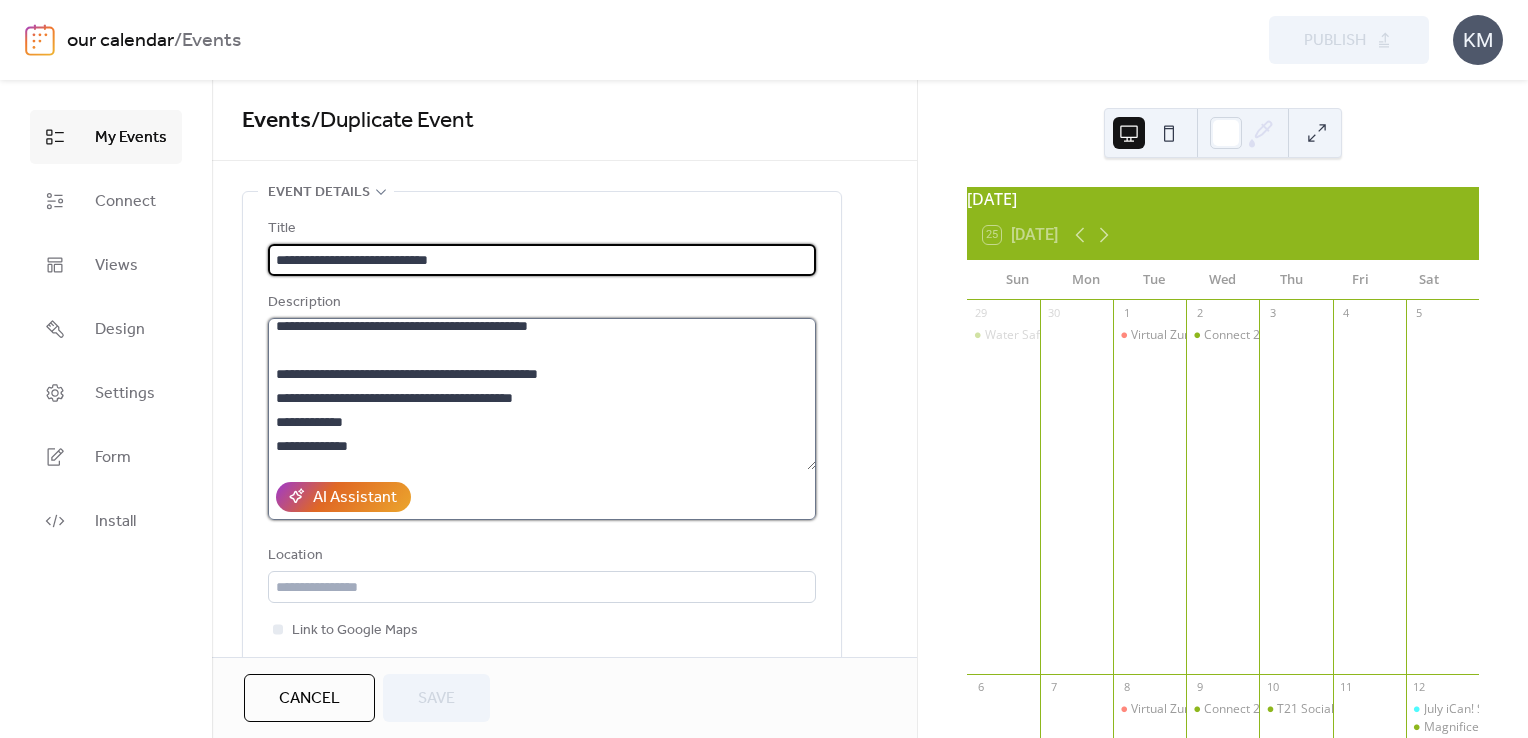 click on "**********" at bounding box center (542, 394) 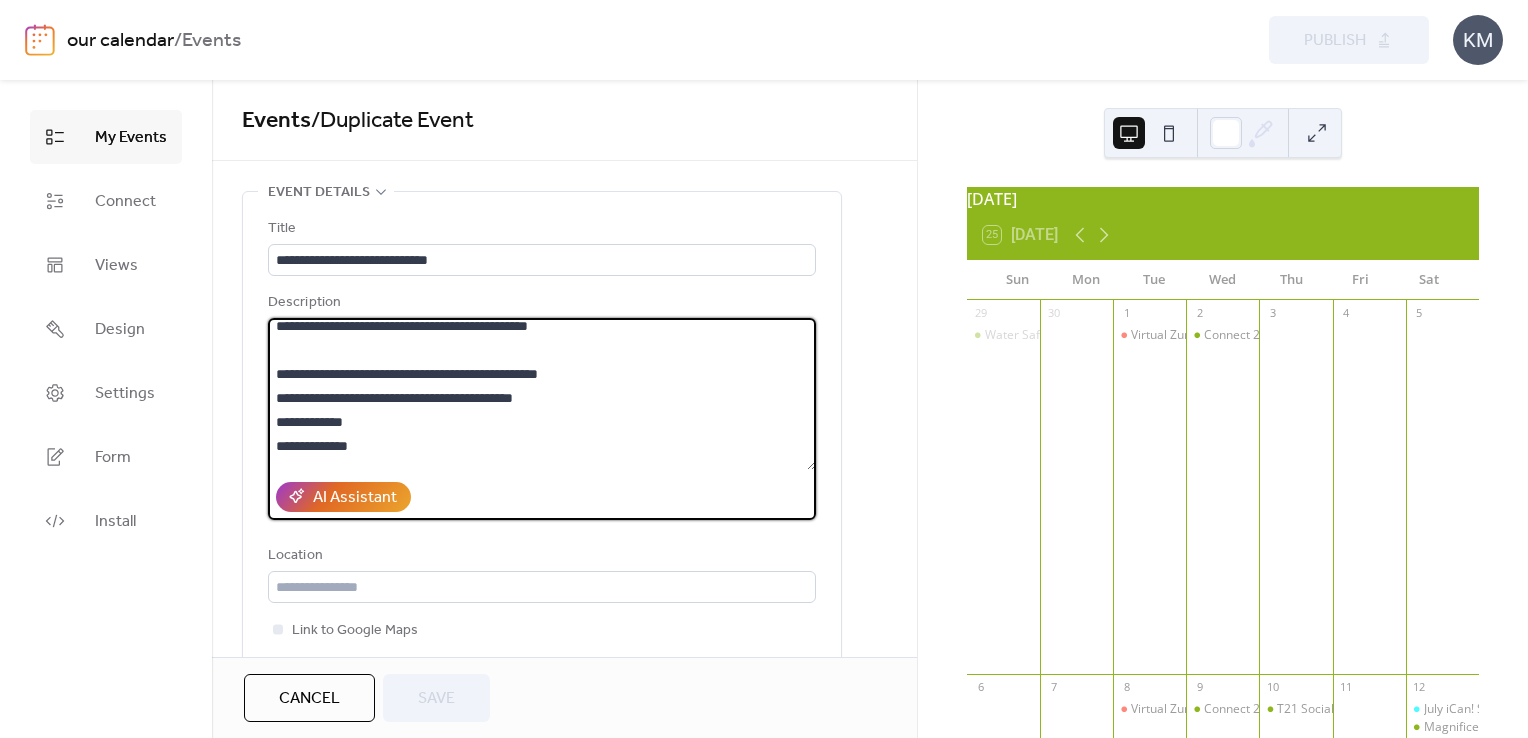 drag, startPoint x: 584, startPoint y: 450, endPoint x: 281, endPoint y: 441, distance: 303.13364 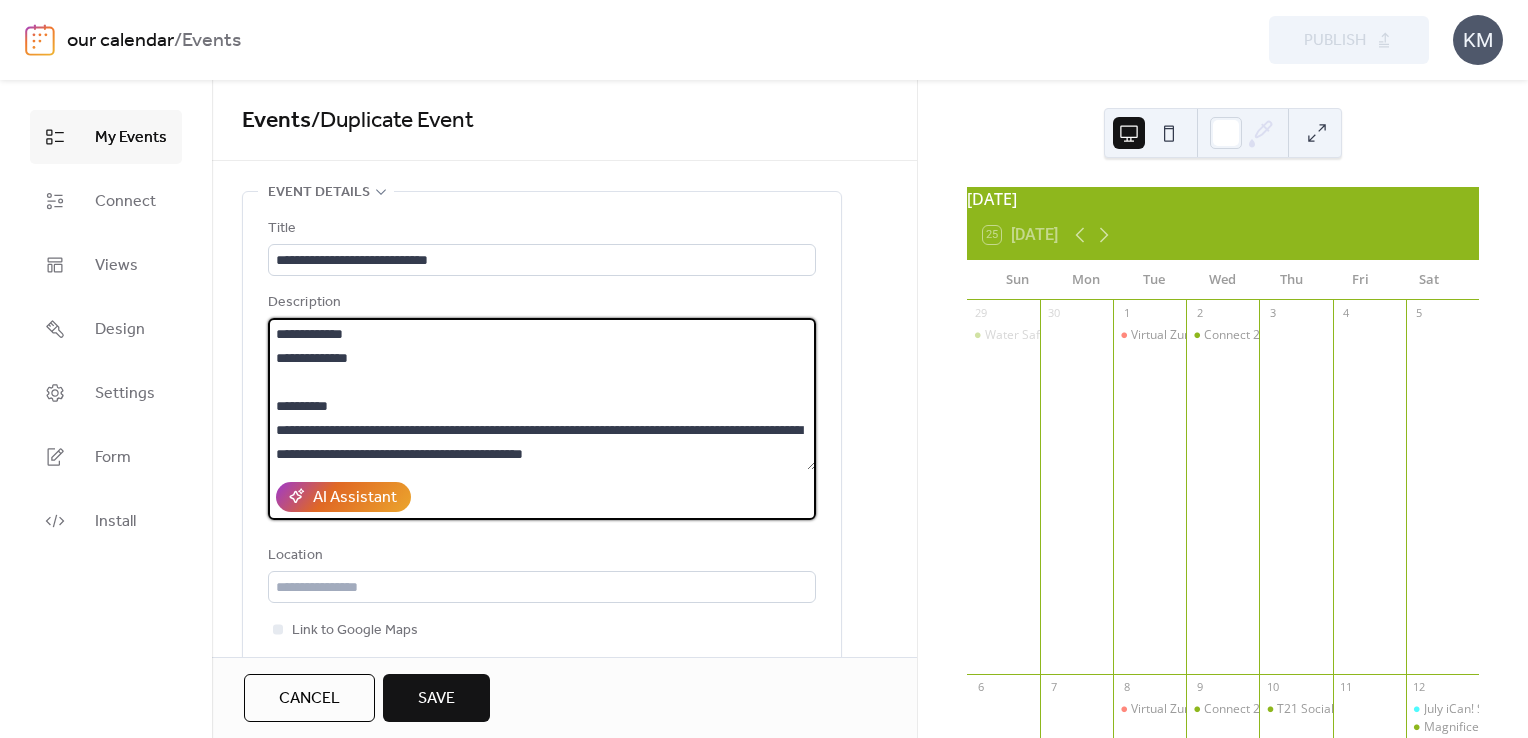 scroll, scrollTop: 360, scrollLeft: 0, axis: vertical 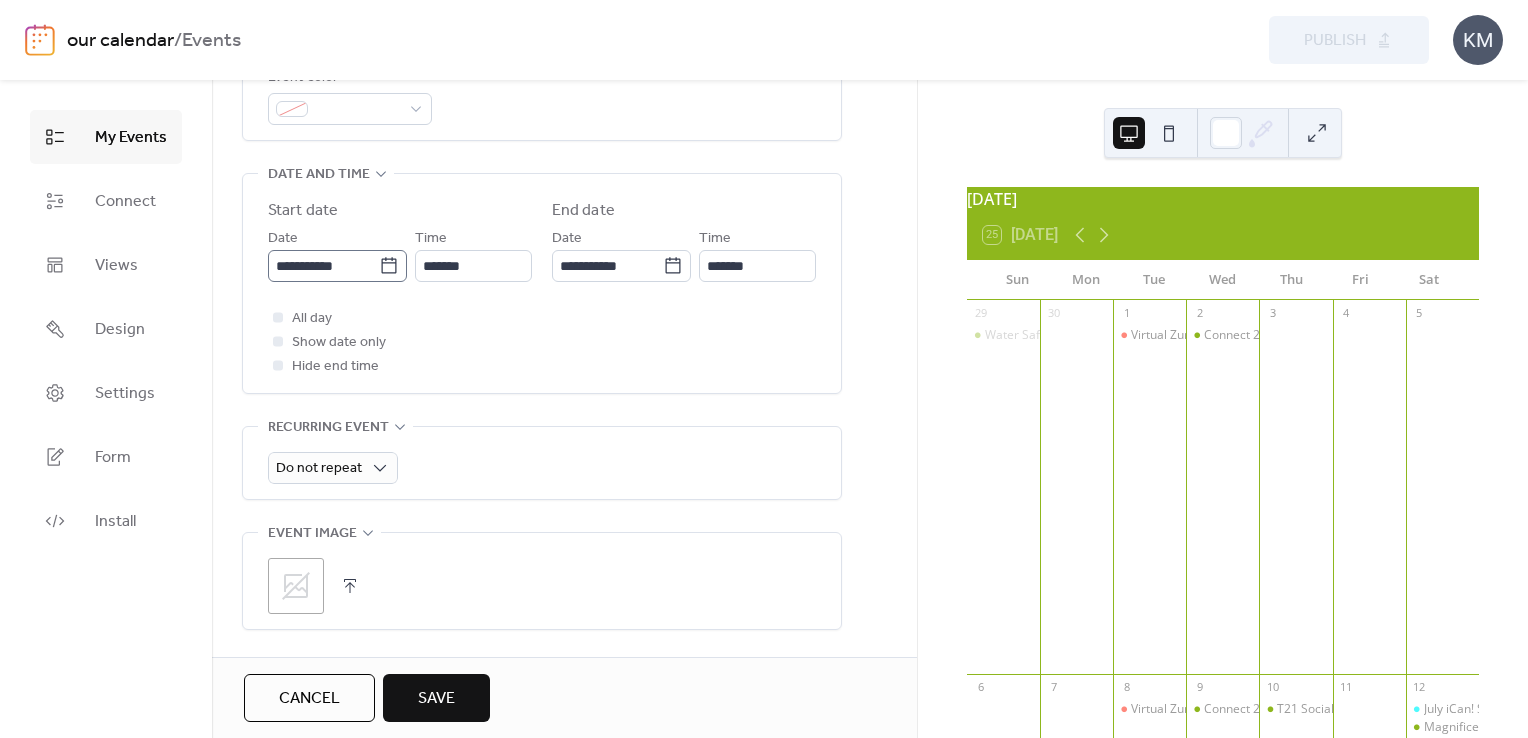 type on "**********" 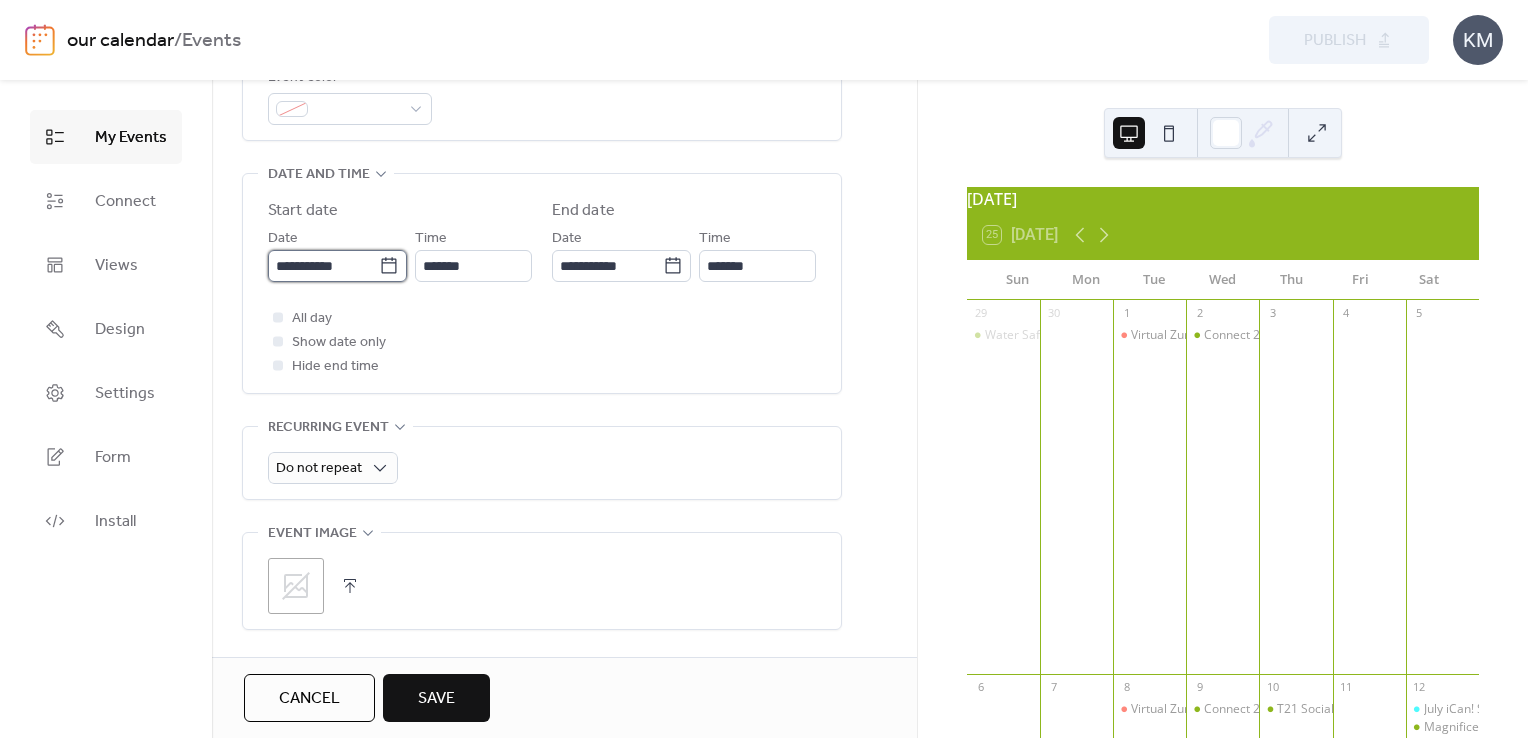 click on "**********" at bounding box center [323, 266] 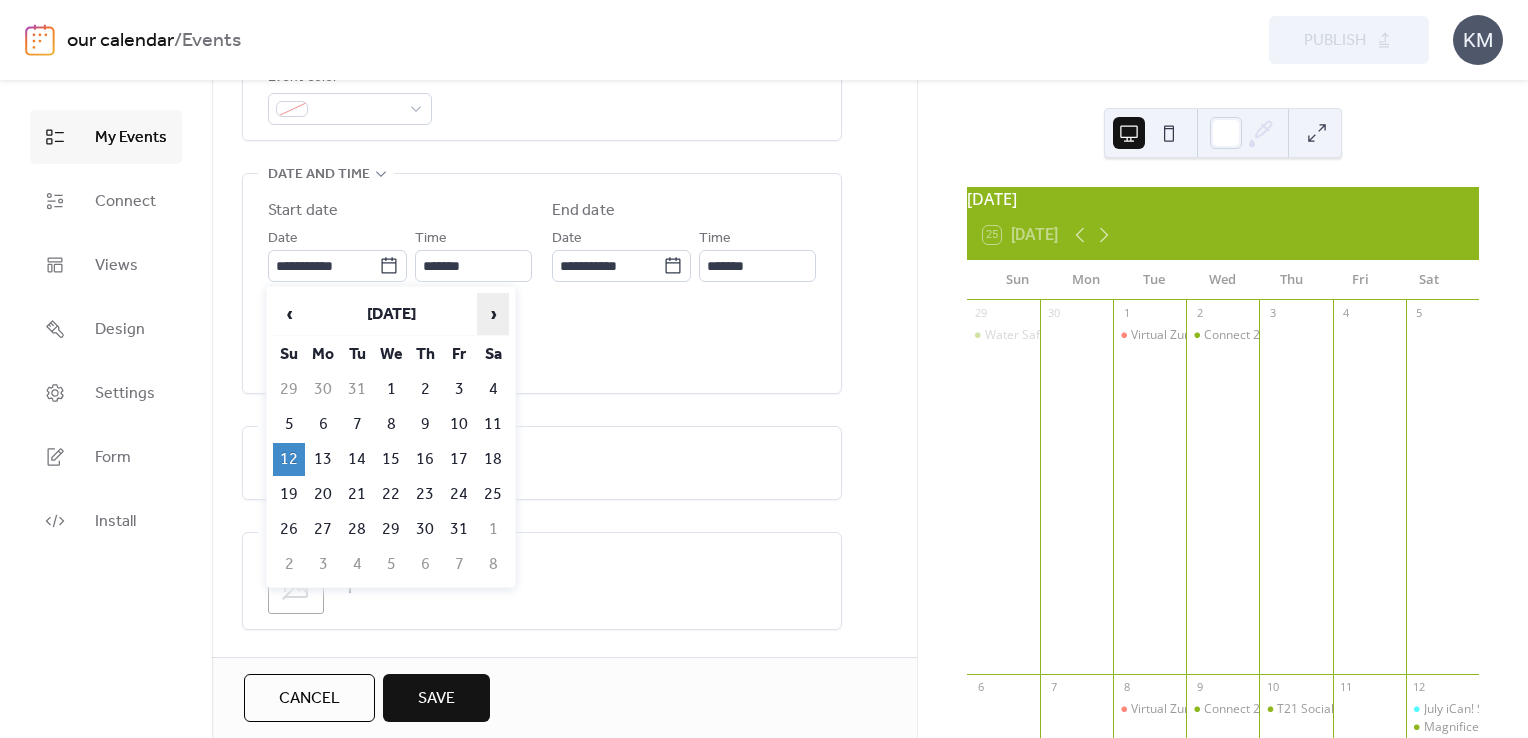 click on "›" at bounding box center (493, 314) 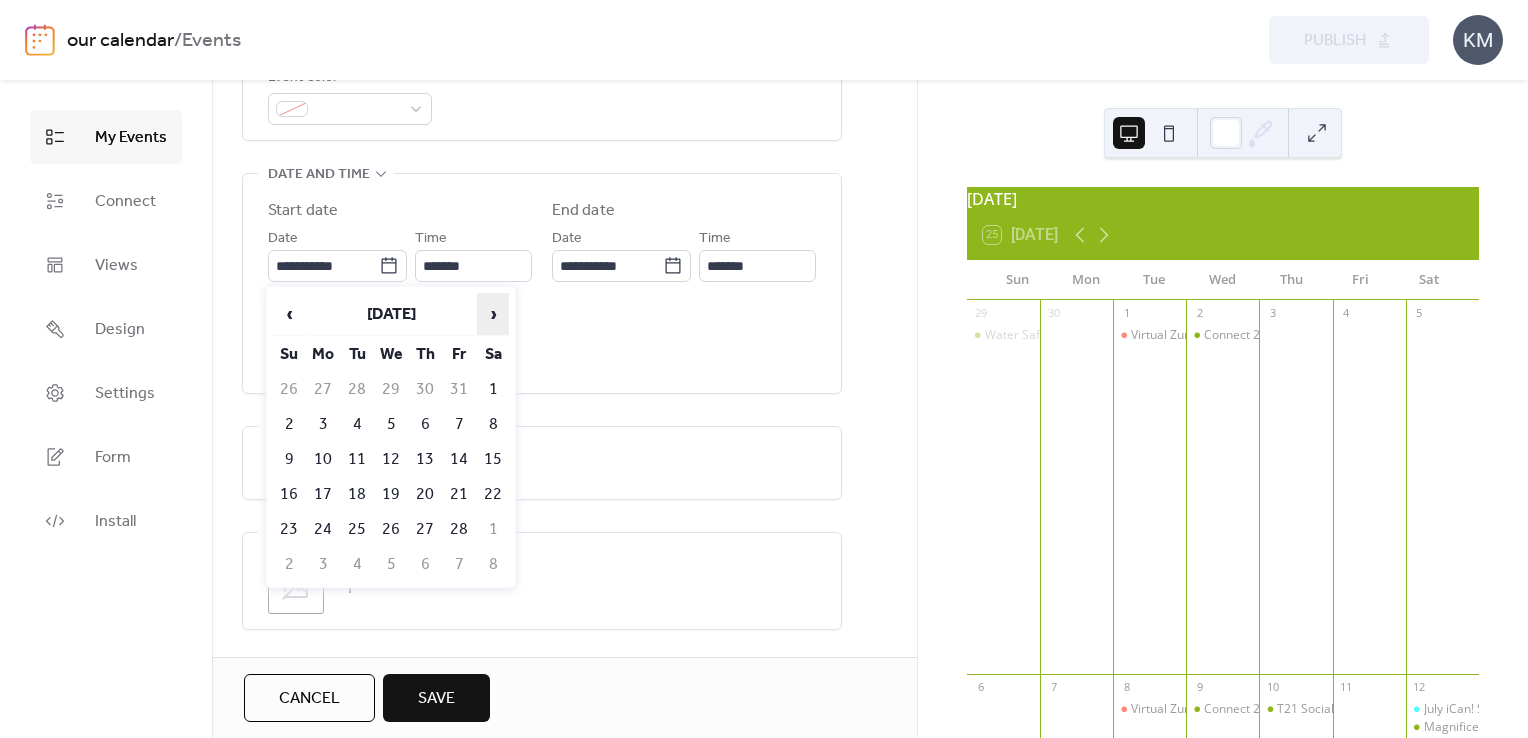 click on "›" at bounding box center (493, 314) 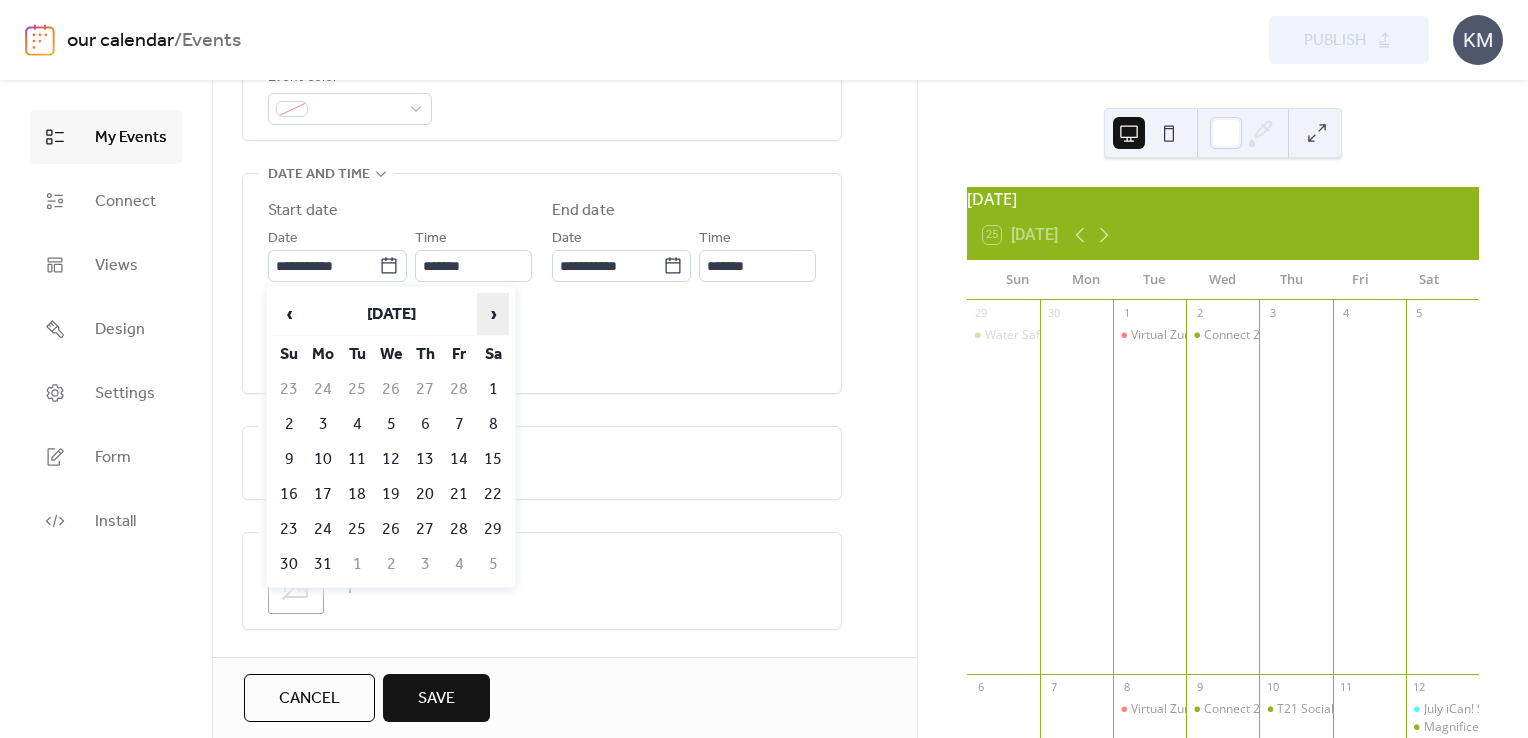 click on "›" at bounding box center [493, 314] 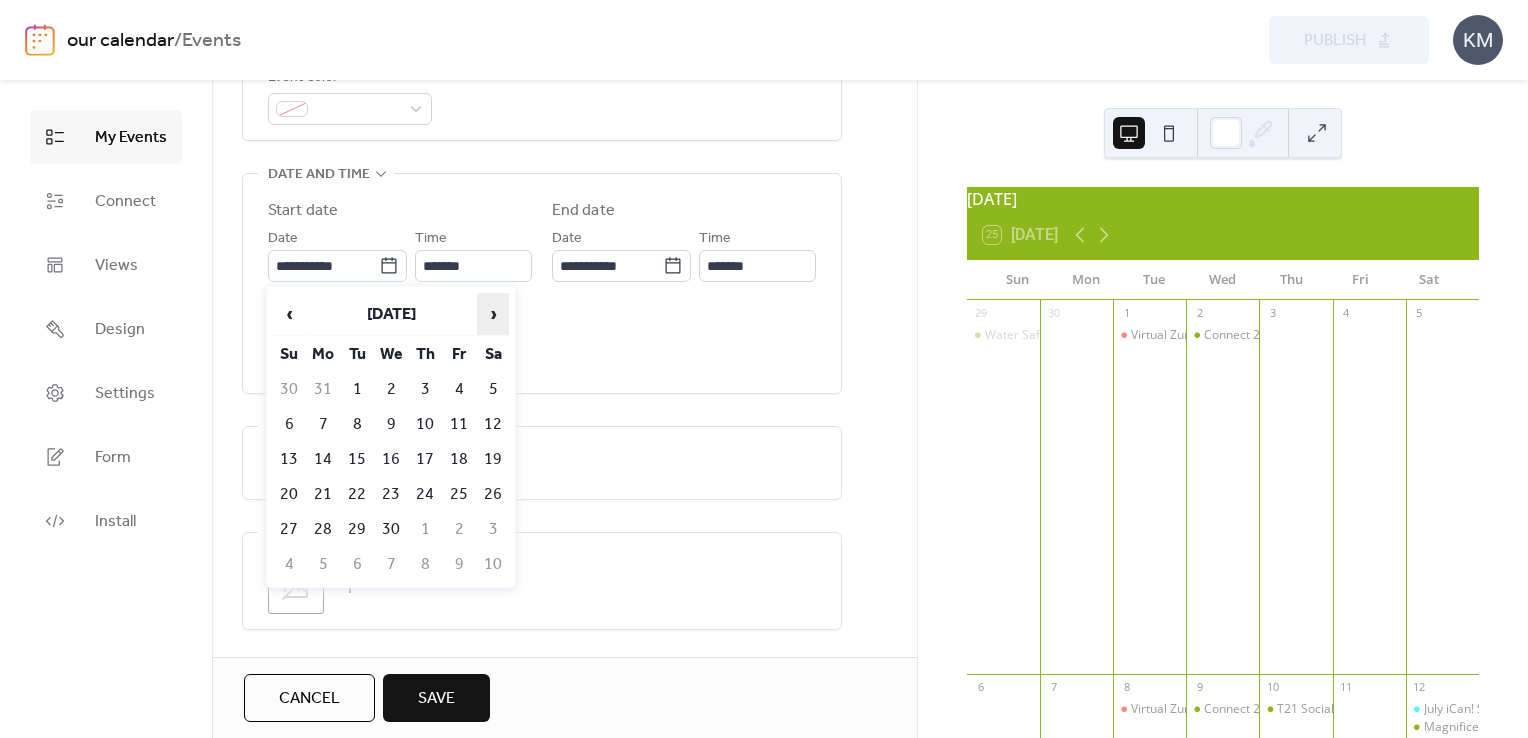 click on "›" at bounding box center (493, 314) 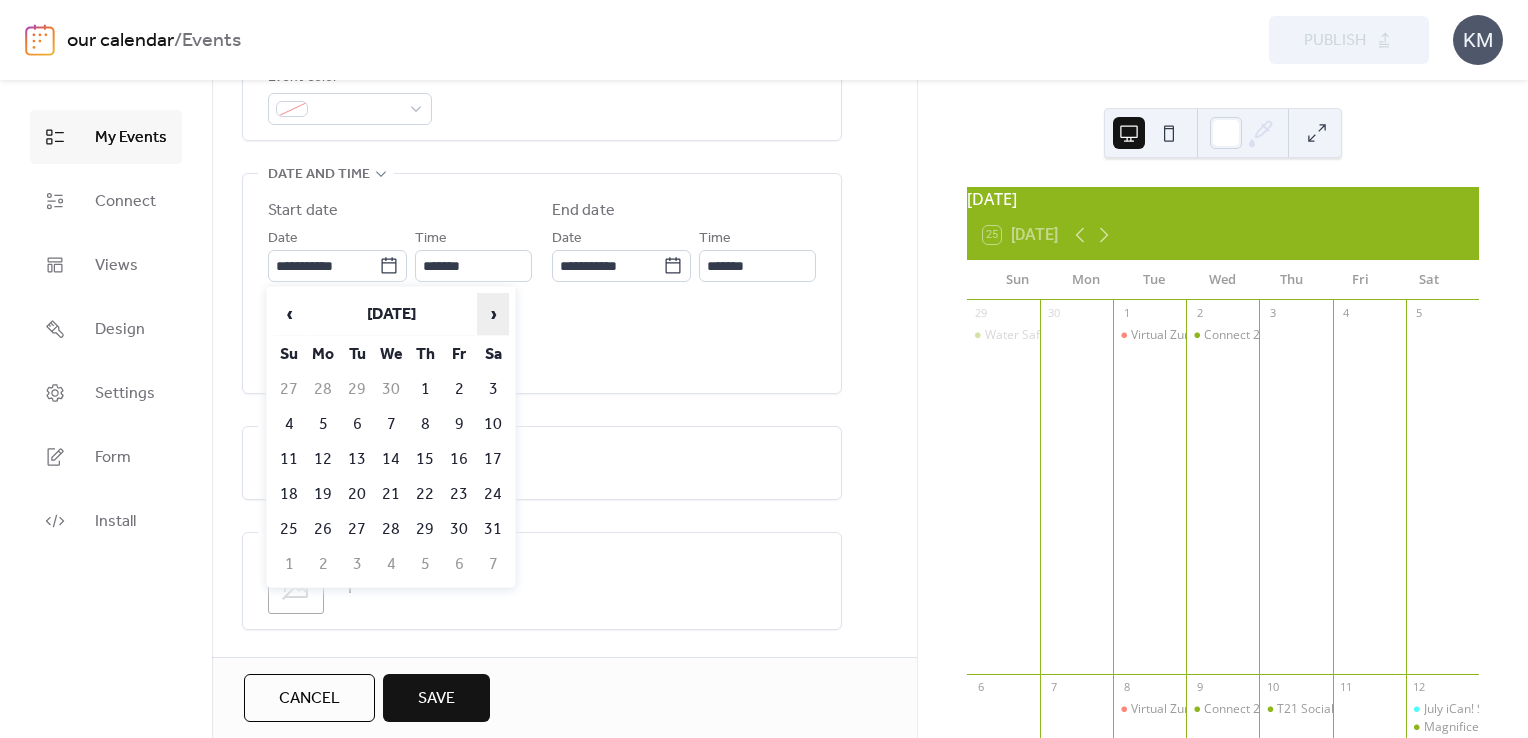 click on "›" at bounding box center [493, 314] 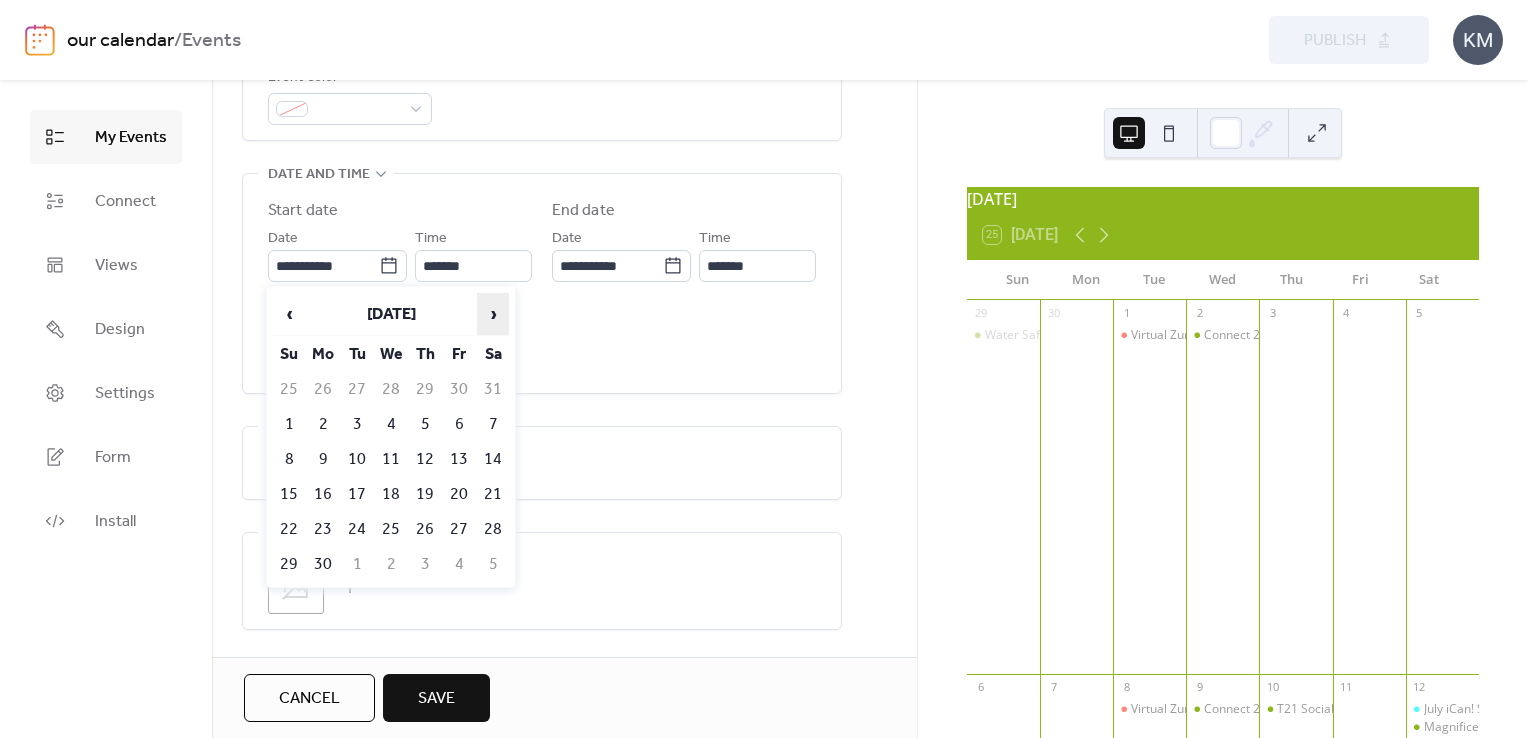 click on "›" at bounding box center (493, 314) 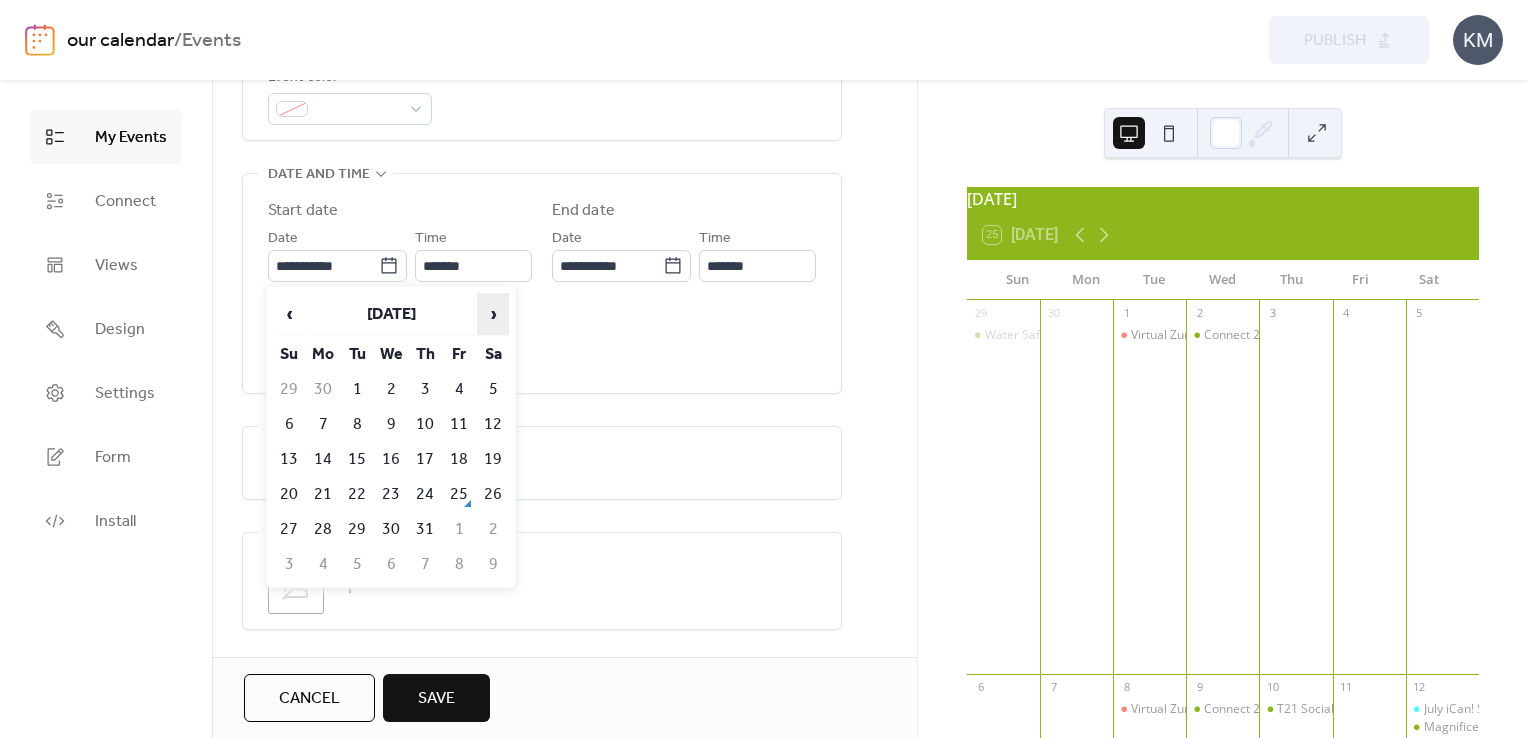 click on "›" at bounding box center [493, 314] 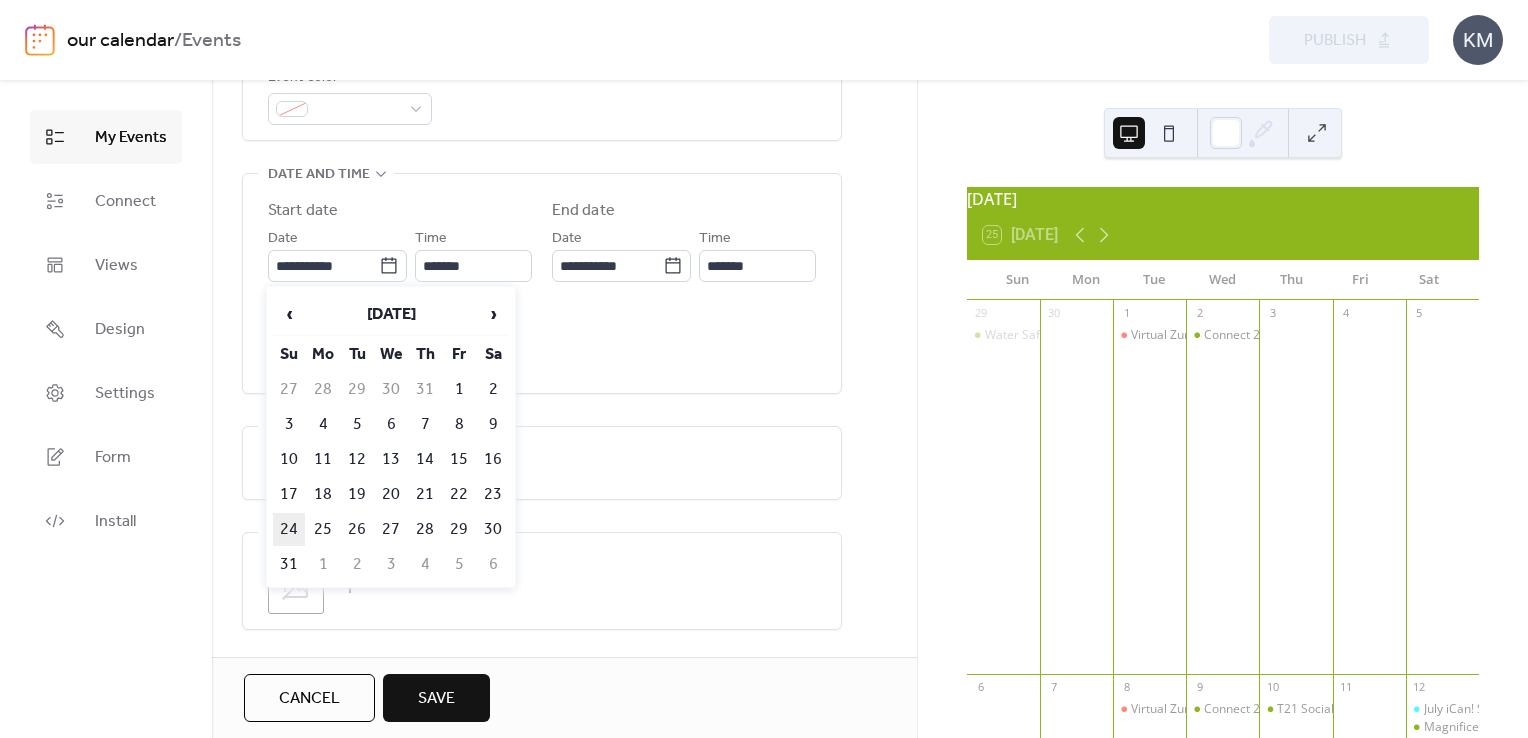 click on "24" at bounding box center [289, 529] 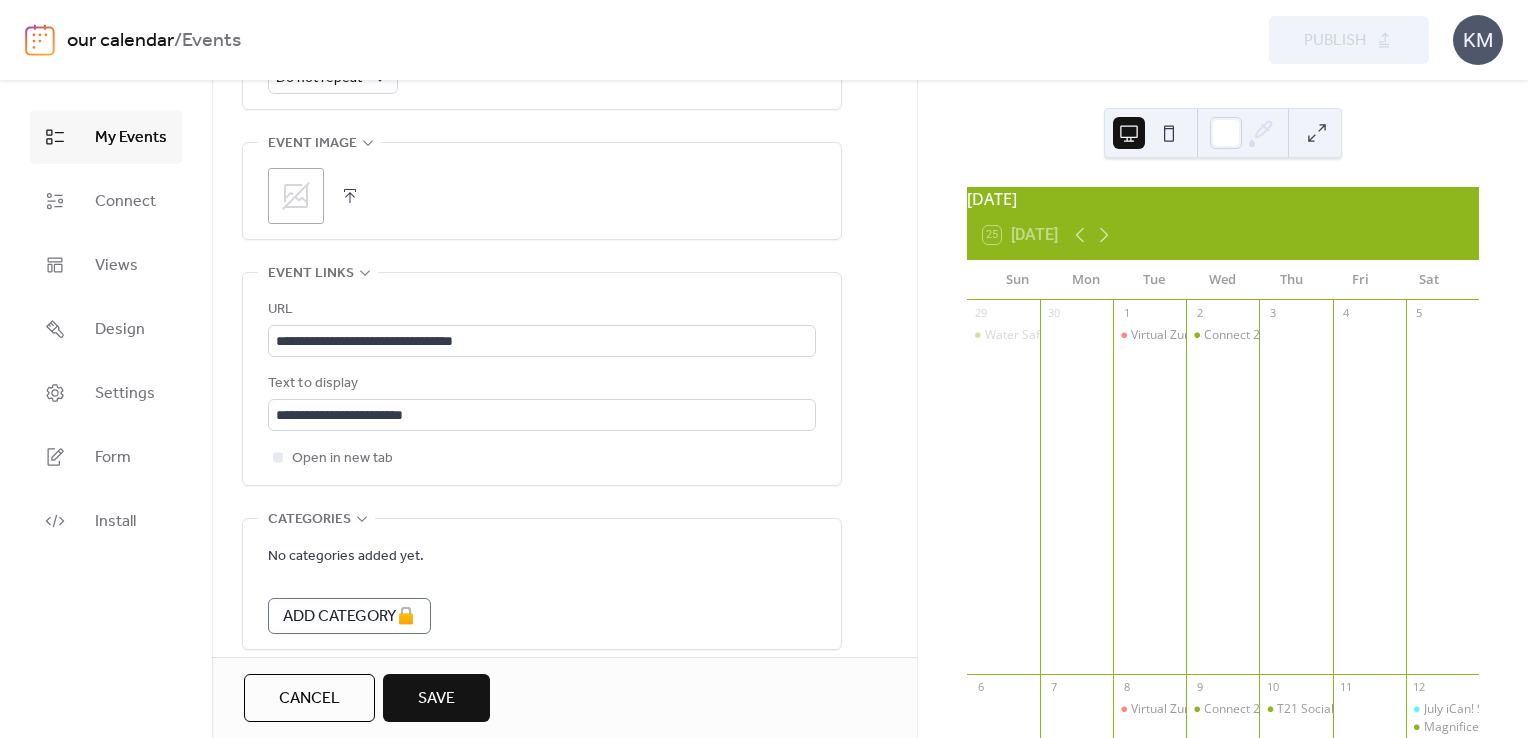 scroll, scrollTop: 1077, scrollLeft: 0, axis: vertical 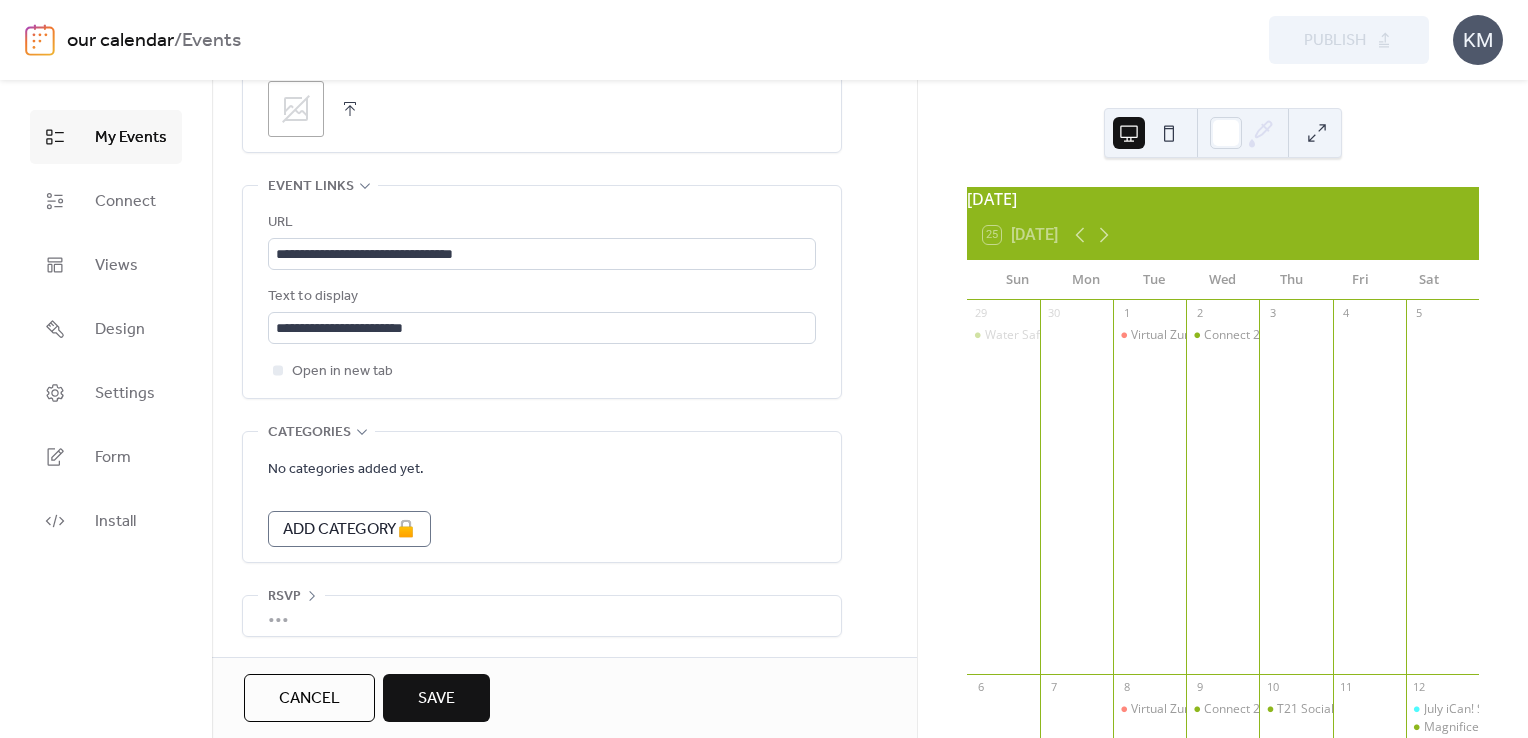 click on "Save" at bounding box center (436, 698) 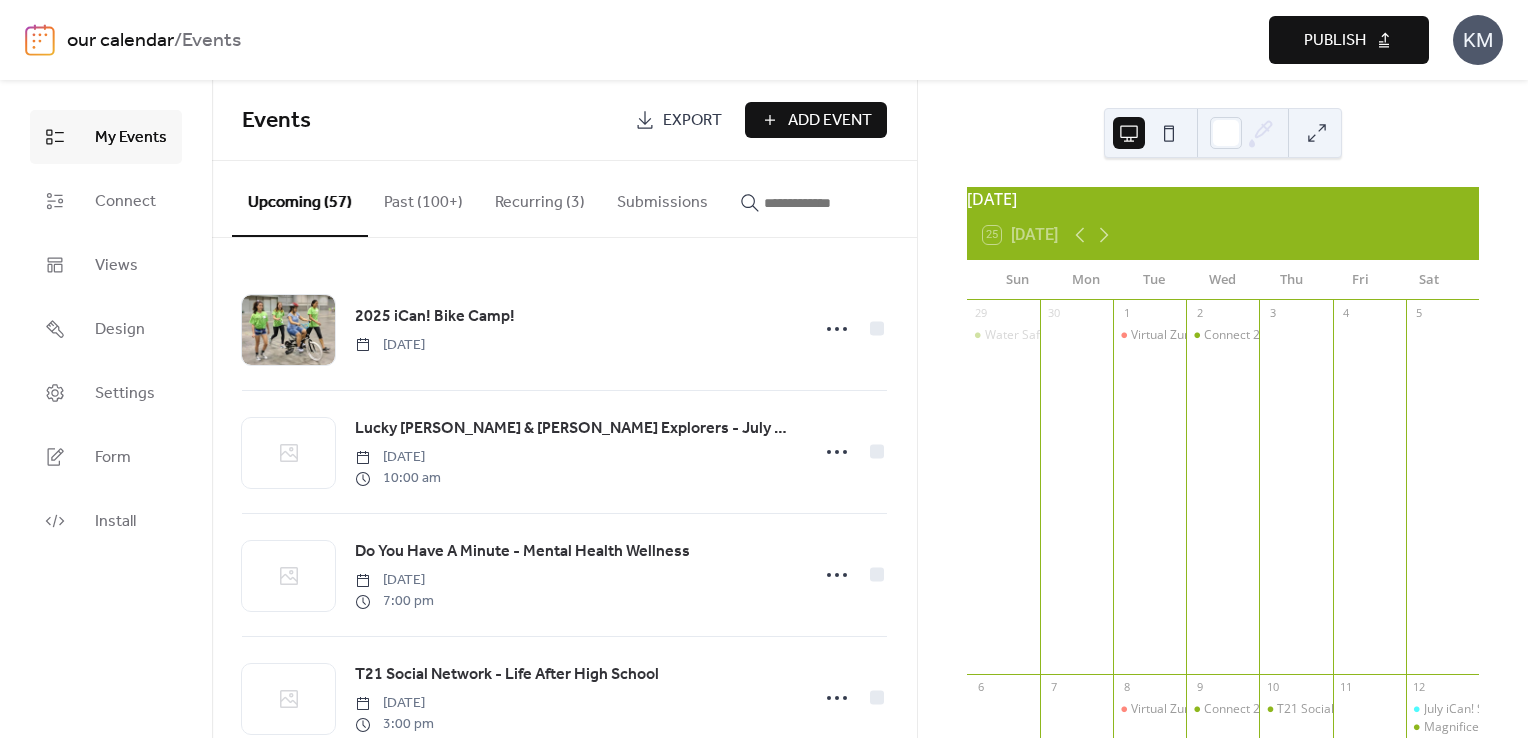 click on "Publish" at bounding box center [1335, 41] 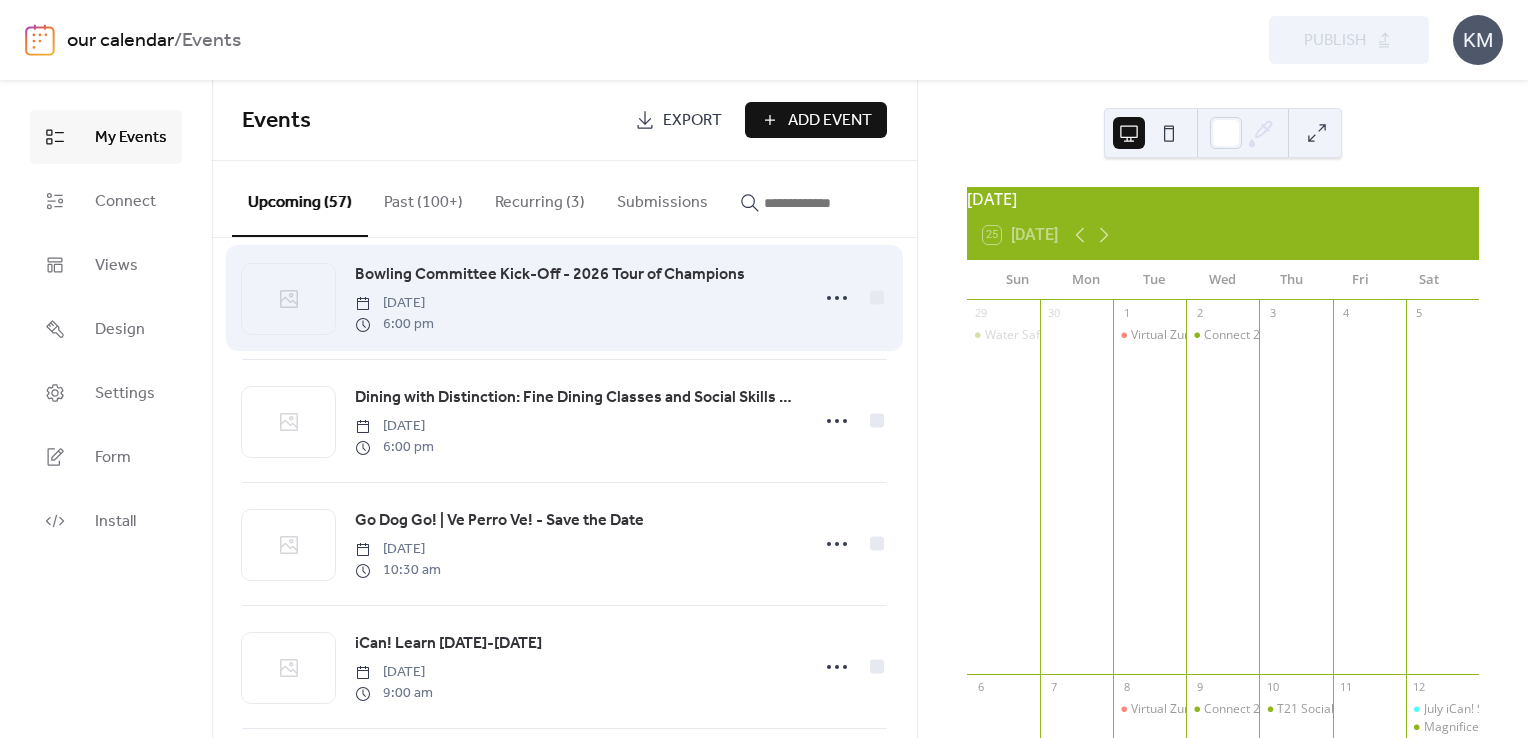 scroll, scrollTop: 1800, scrollLeft: 0, axis: vertical 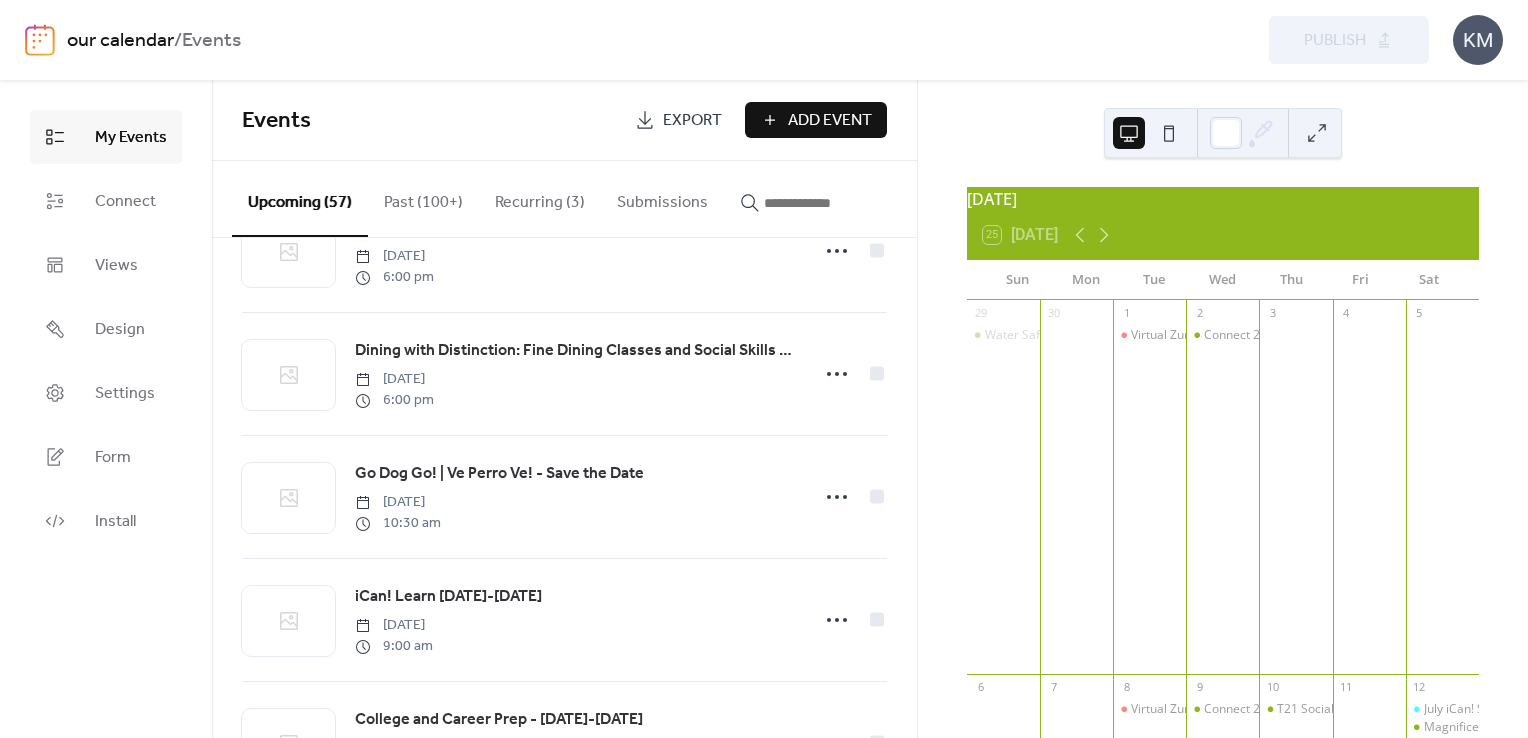 click on "Add Event" at bounding box center [830, 121] 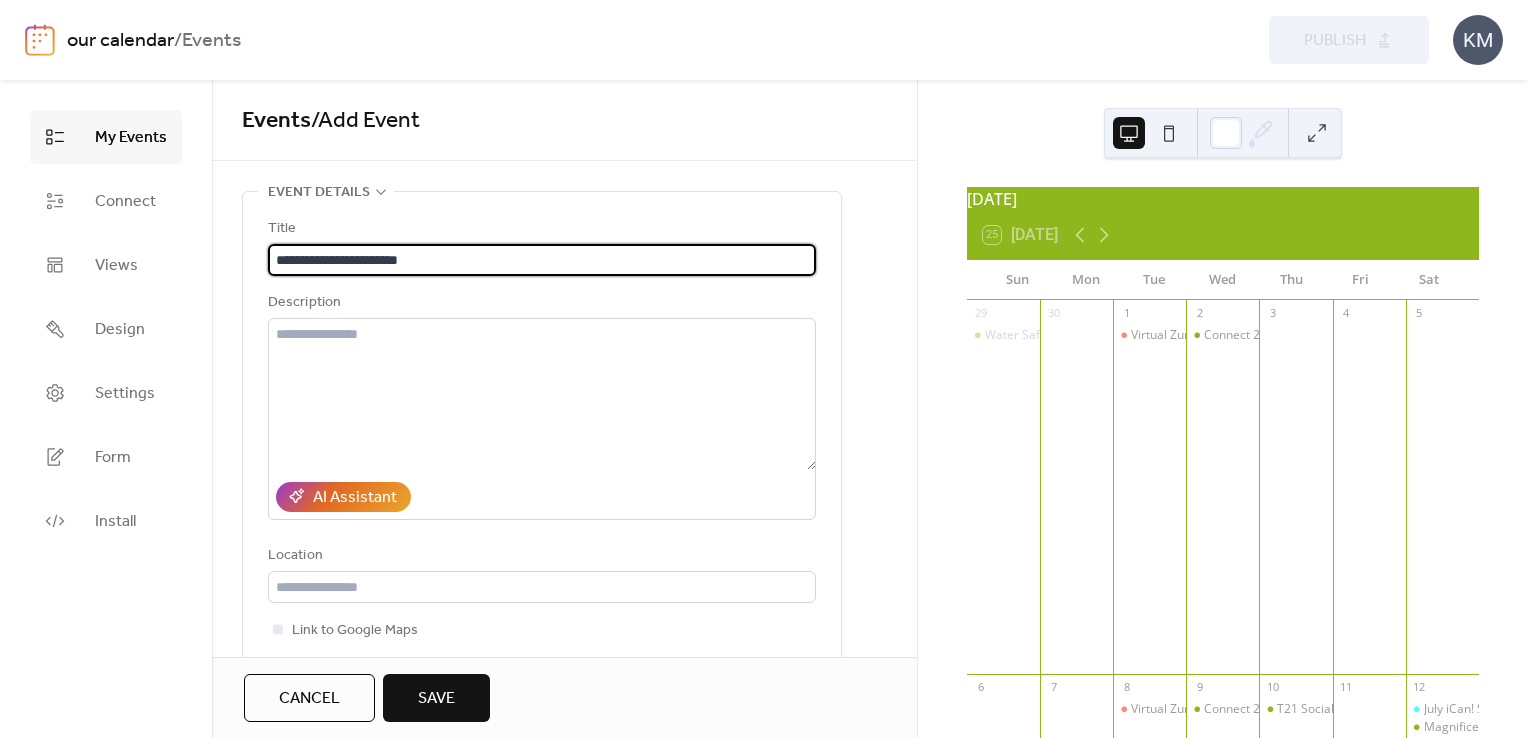 click on "**********" at bounding box center (542, 260) 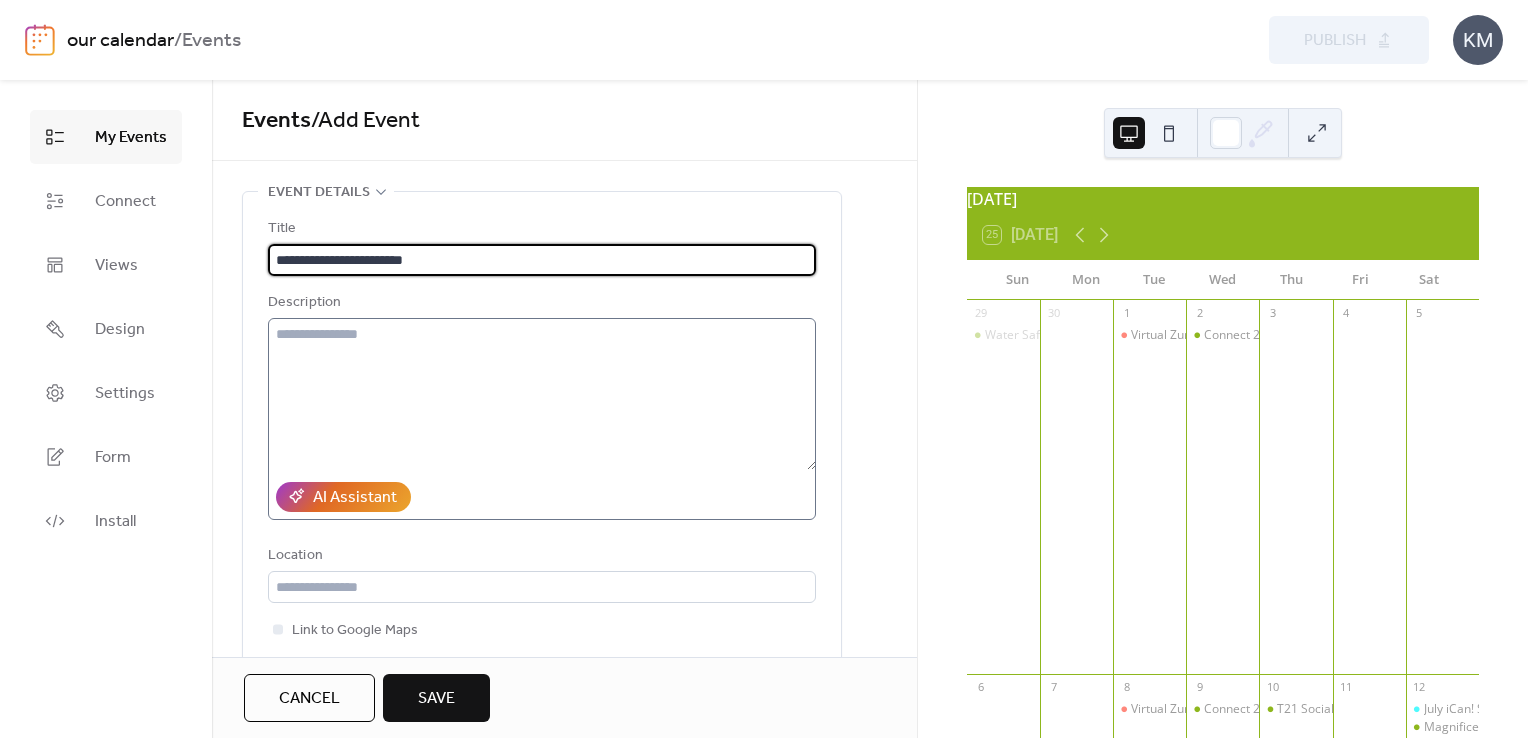 type on "**********" 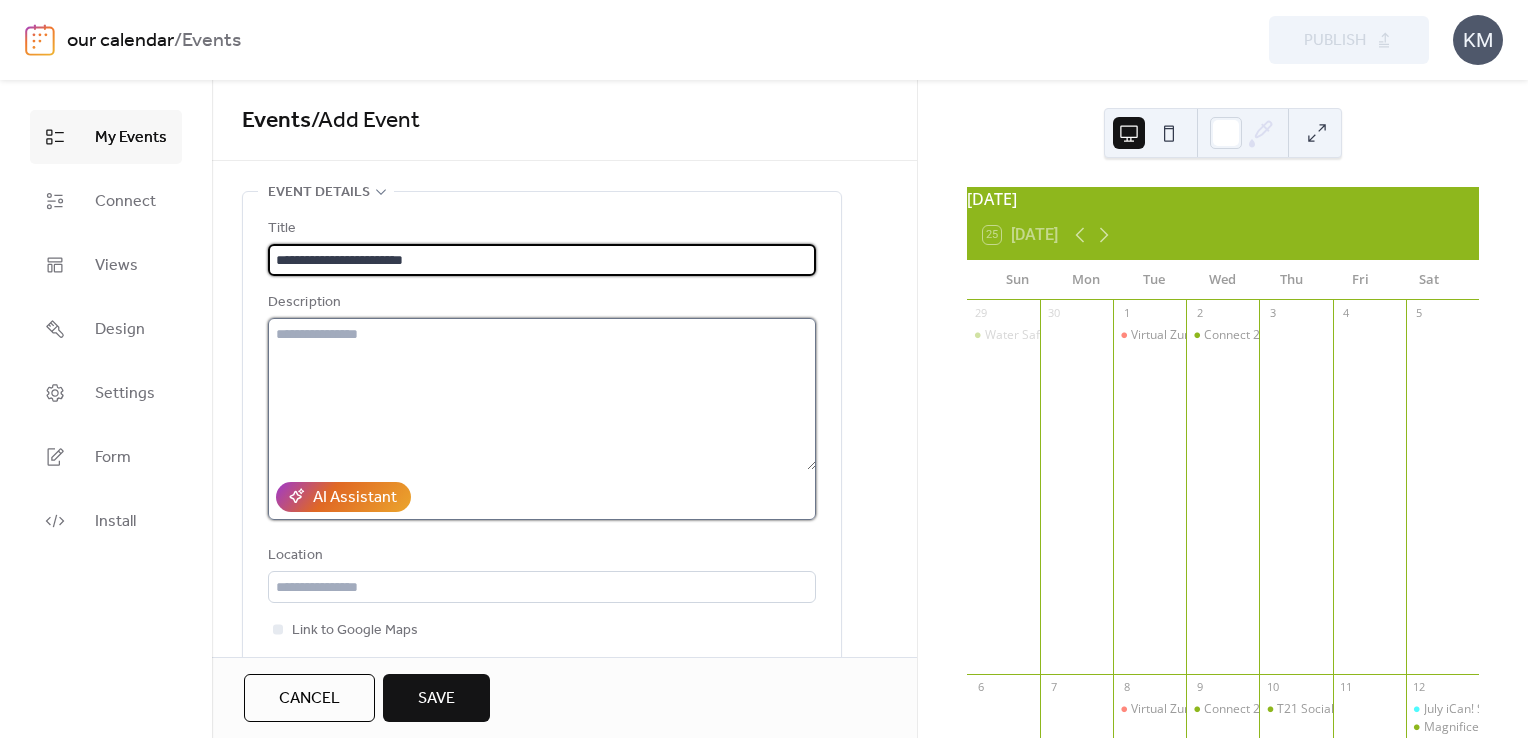 click at bounding box center [542, 394] 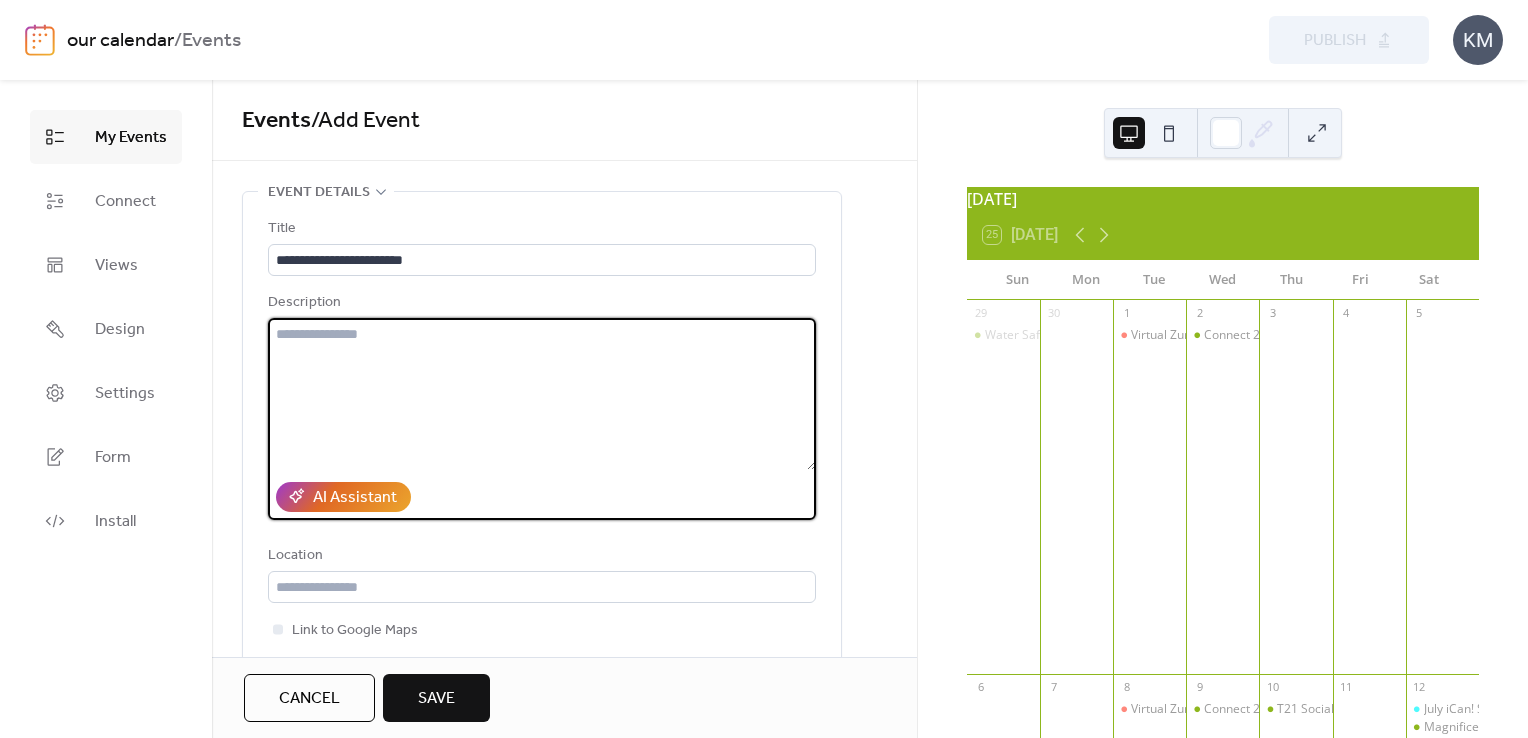 paste on "**********" 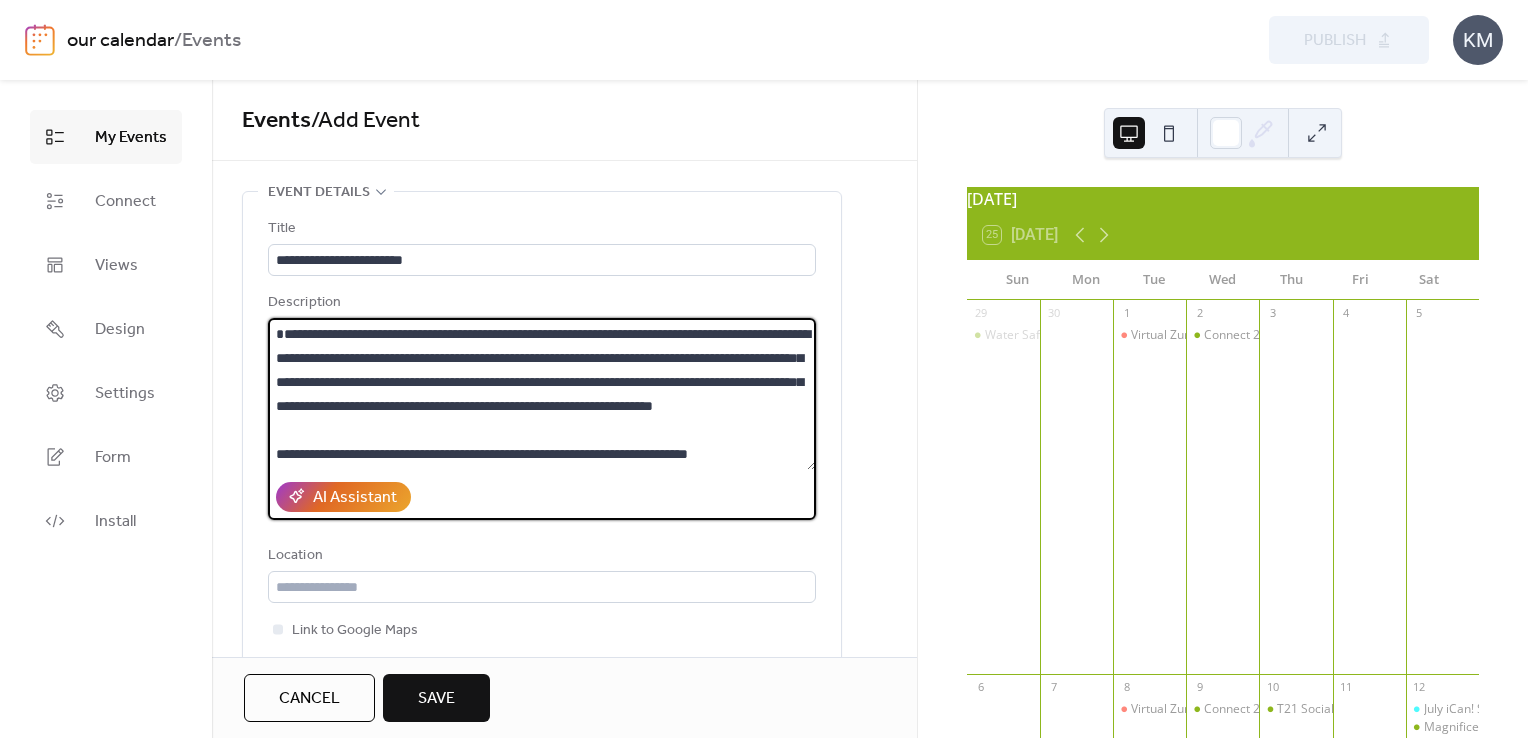 scroll, scrollTop: 144, scrollLeft: 0, axis: vertical 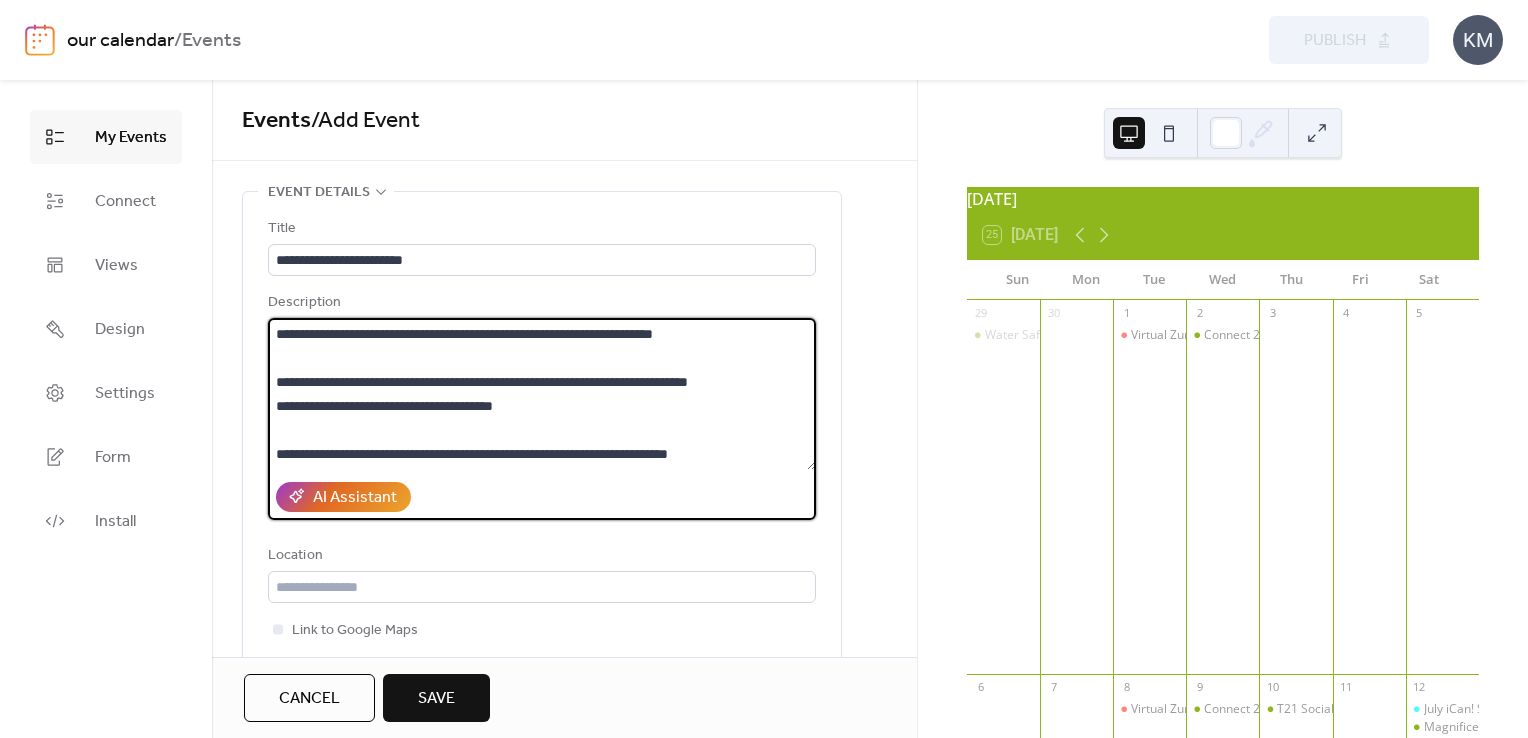 drag, startPoint x: 558, startPoint y: 389, endPoint x: 227, endPoint y: 384, distance: 331.03775 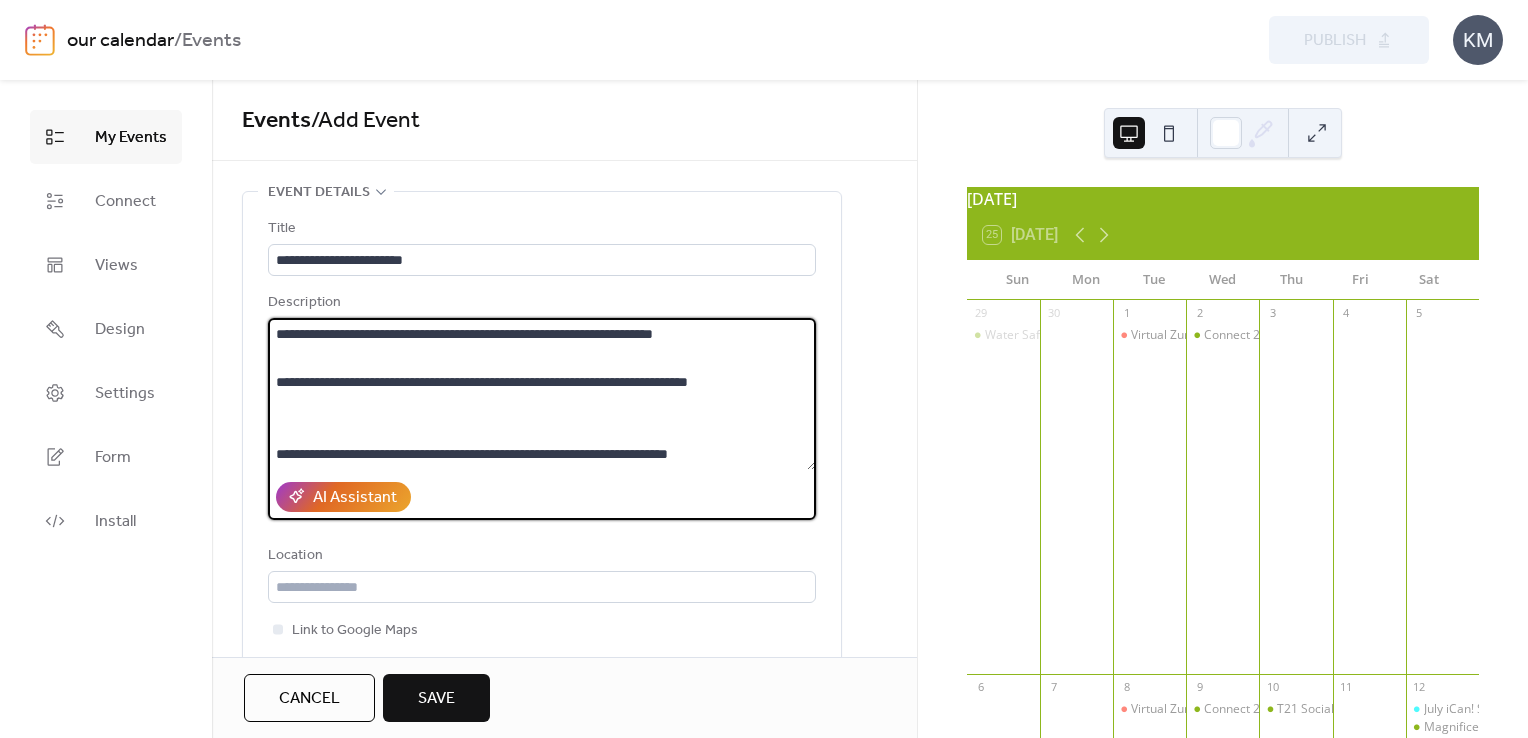 click on "**********" at bounding box center (542, 394) 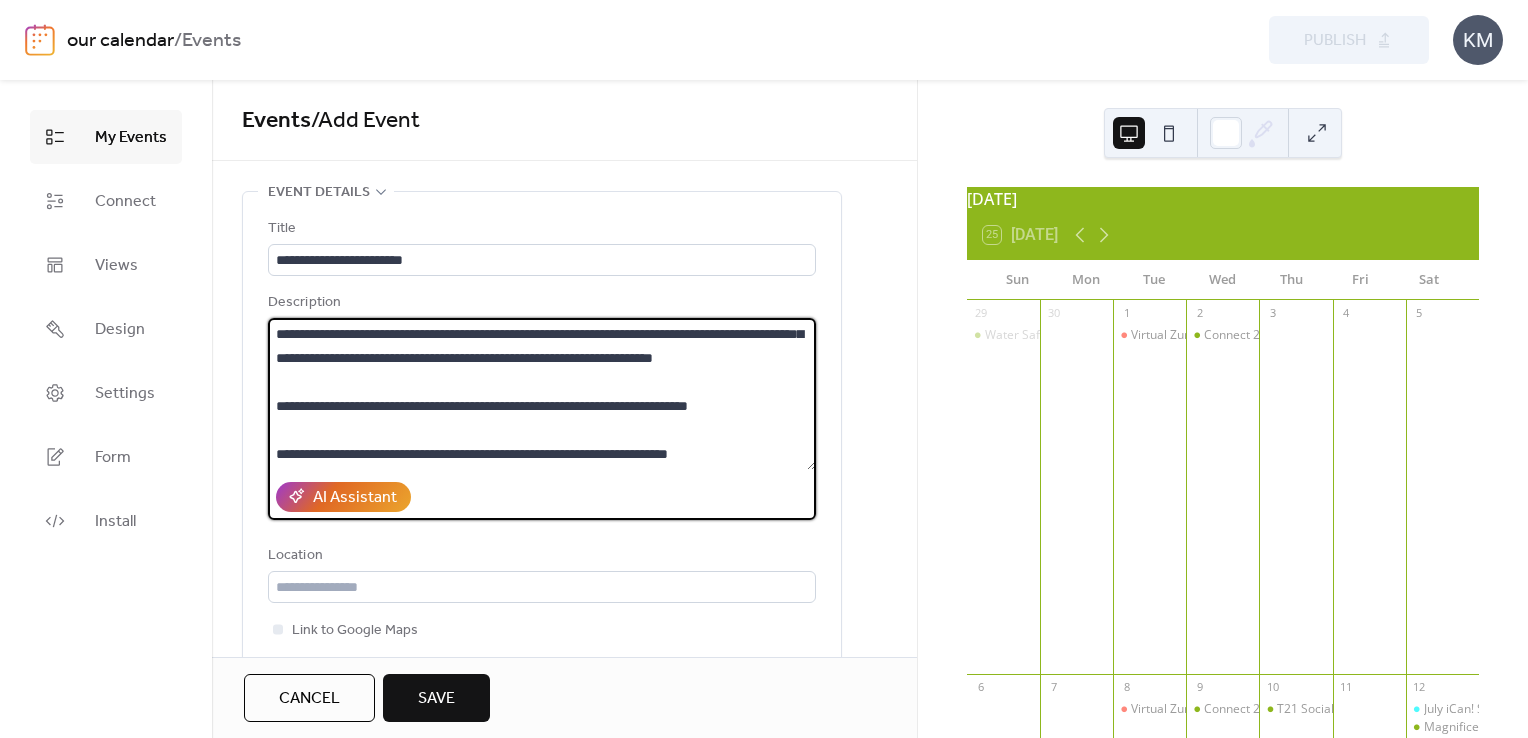 scroll, scrollTop: 120, scrollLeft: 0, axis: vertical 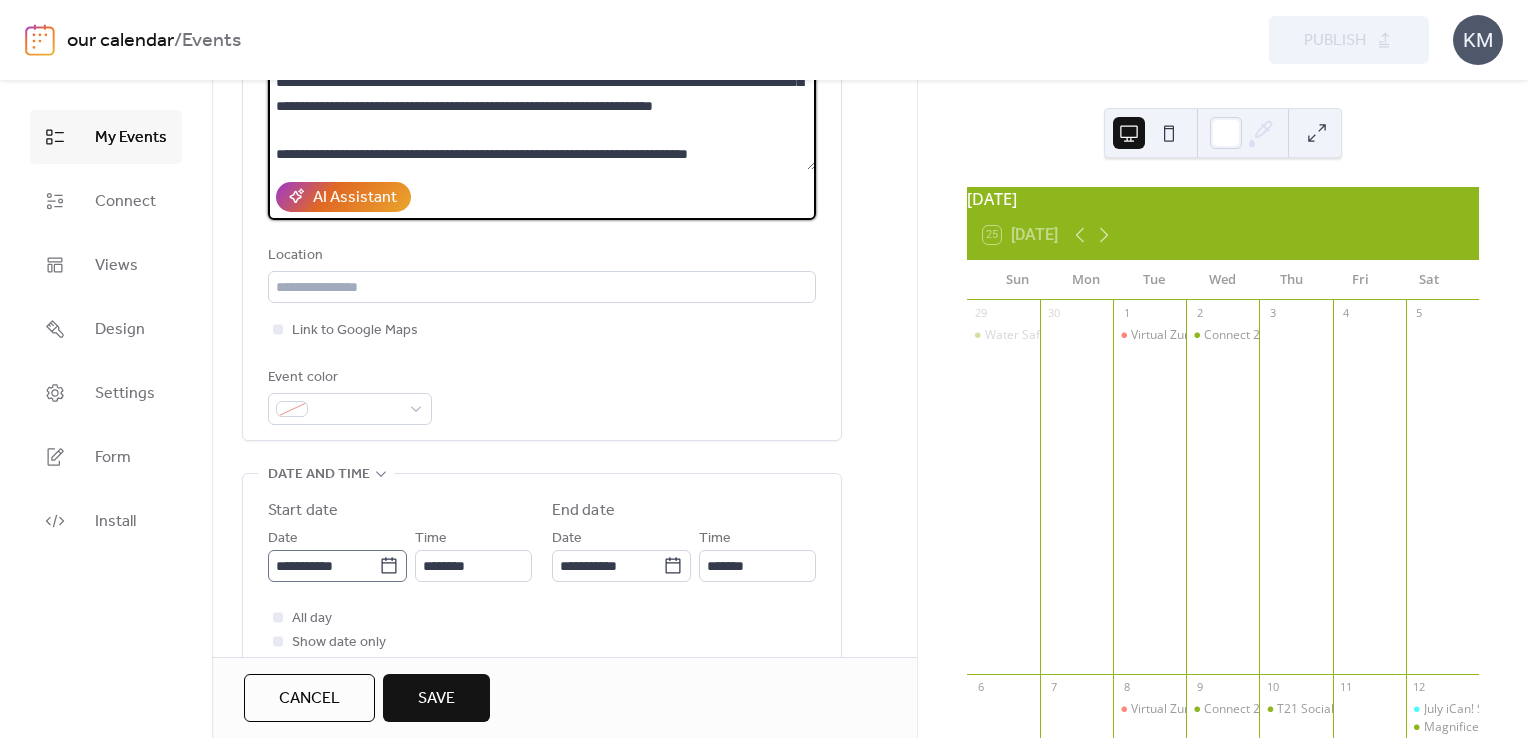 type on "**********" 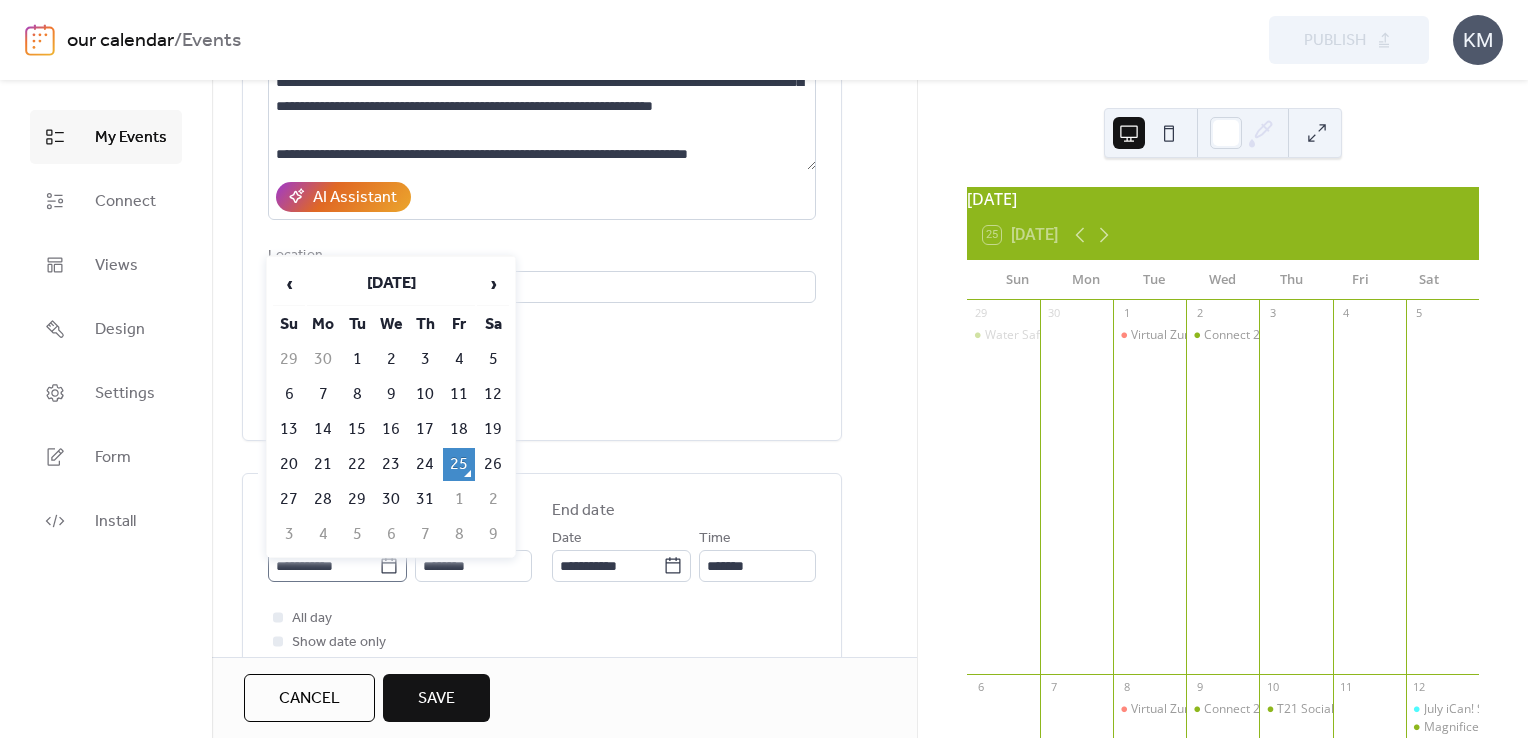 click 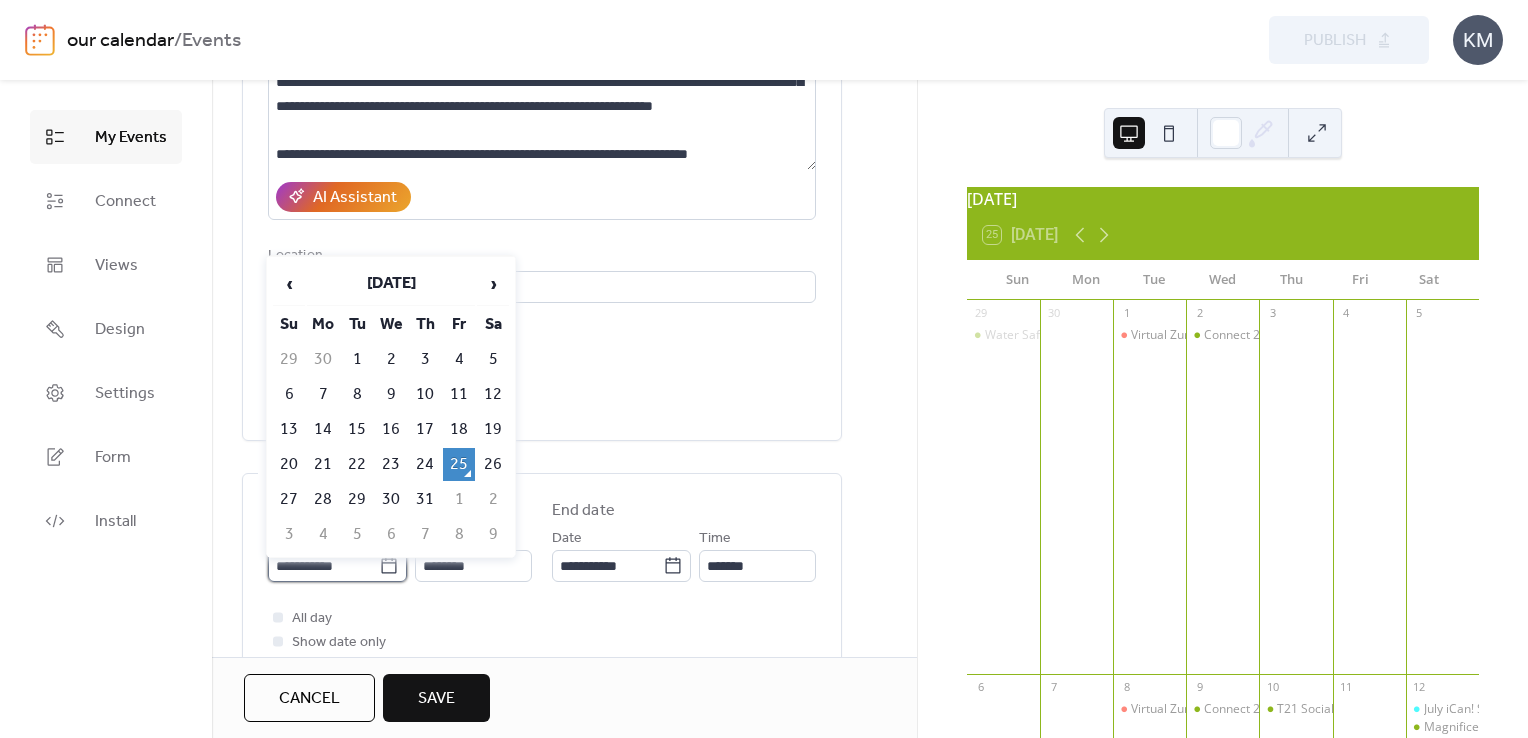click on "**********" at bounding box center [323, 566] 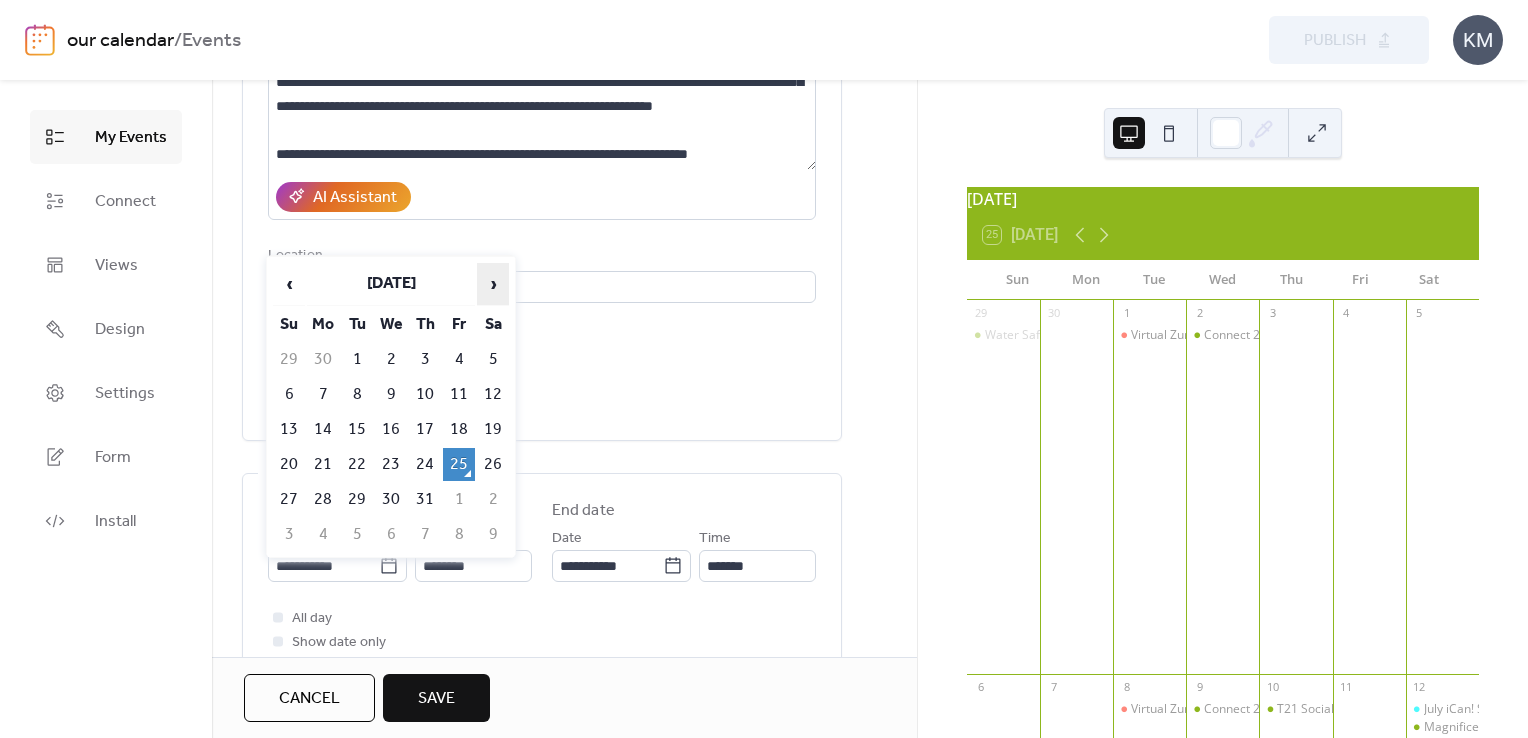 click on "›" at bounding box center [493, 284] 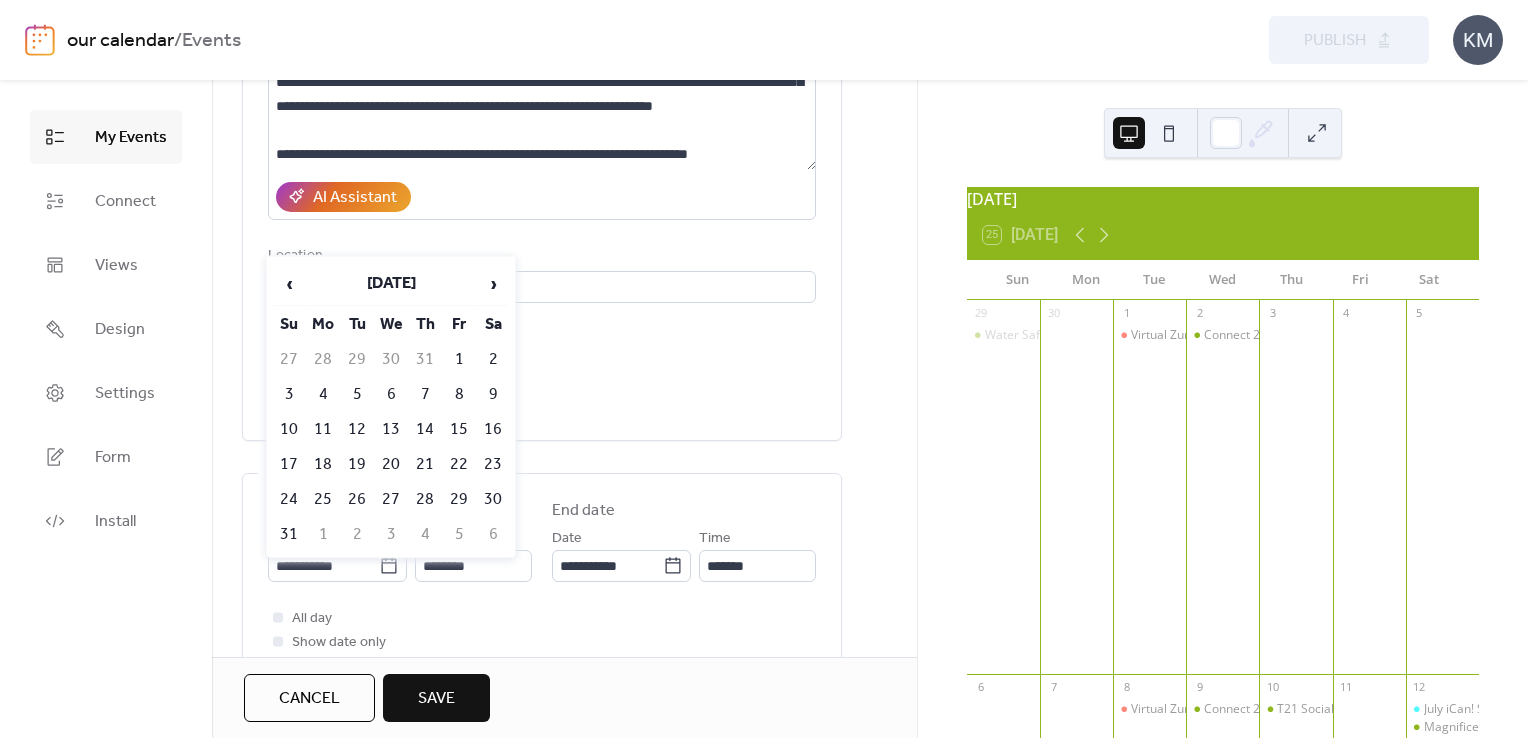 drag, startPoint x: 420, startPoint y: 491, endPoint x: 450, endPoint y: 499, distance: 31.04835 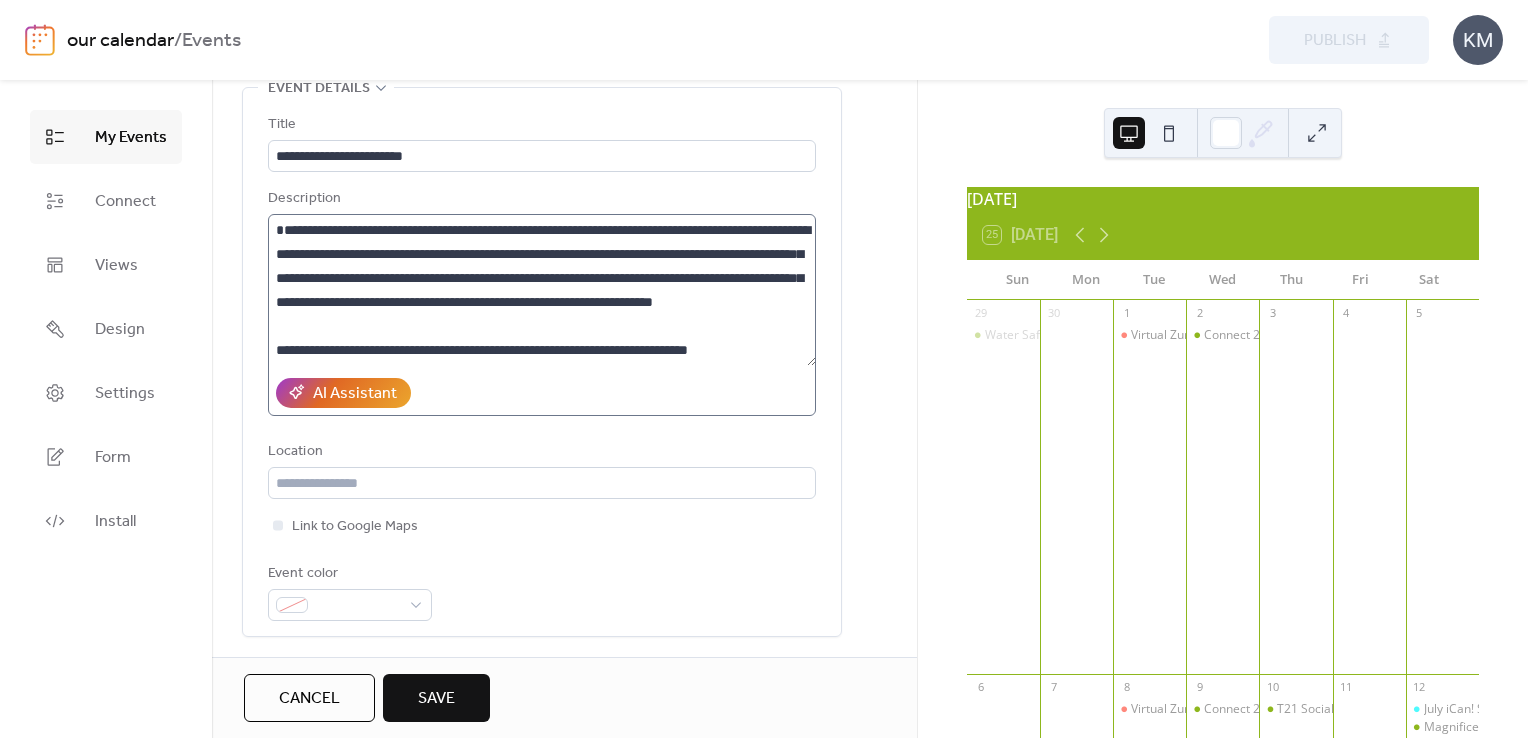 scroll, scrollTop: 100, scrollLeft: 0, axis: vertical 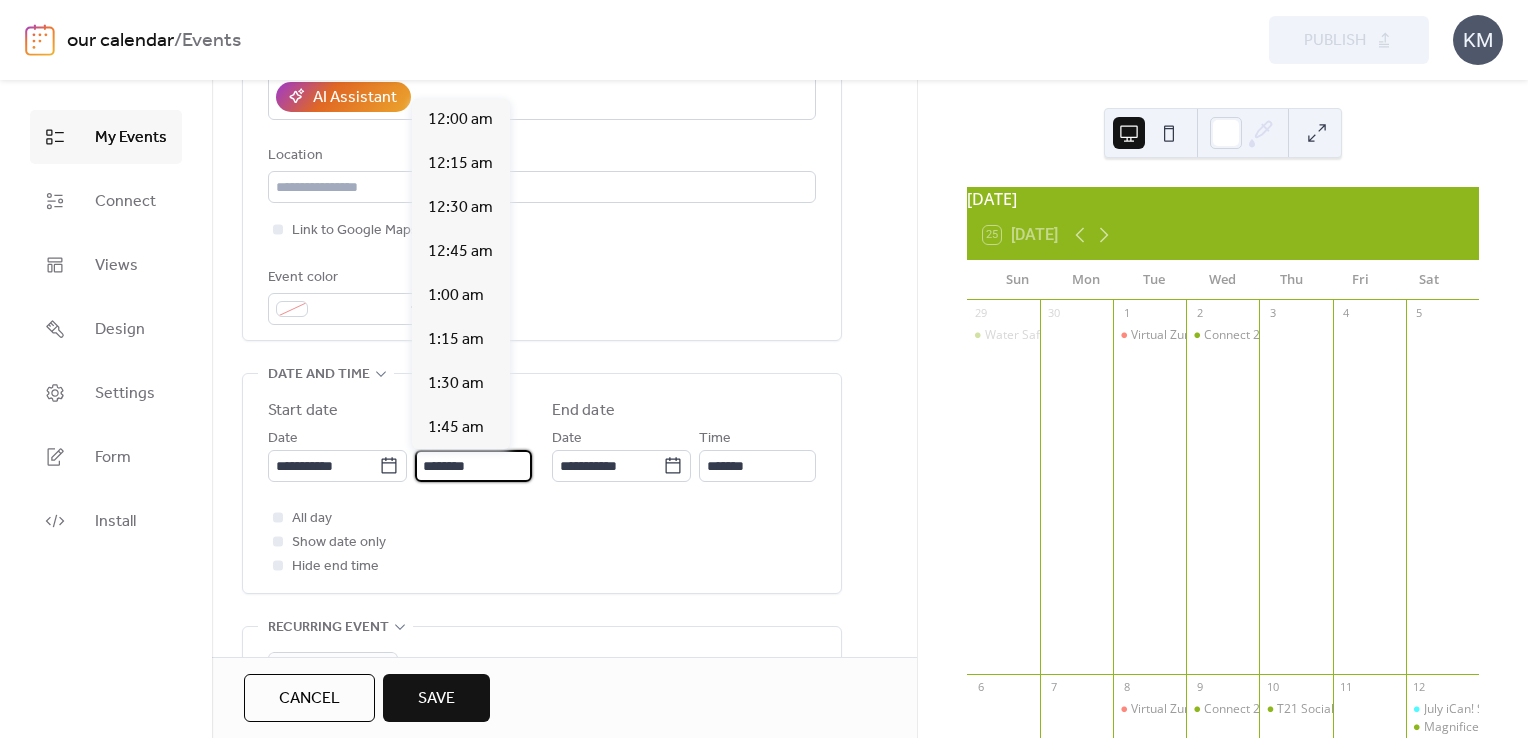 click on "********" at bounding box center [473, 466] 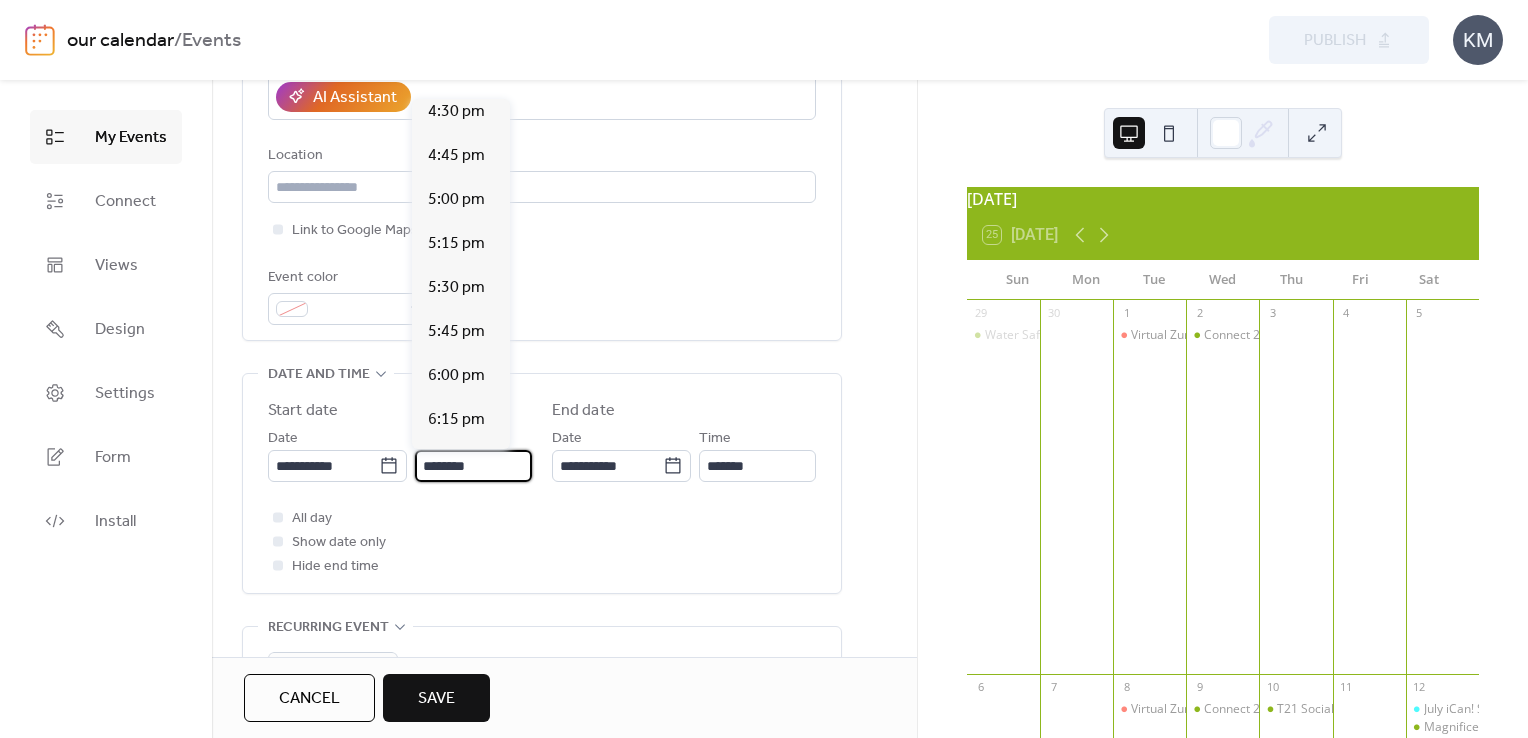 scroll, scrollTop: 3212, scrollLeft: 0, axis: vertical 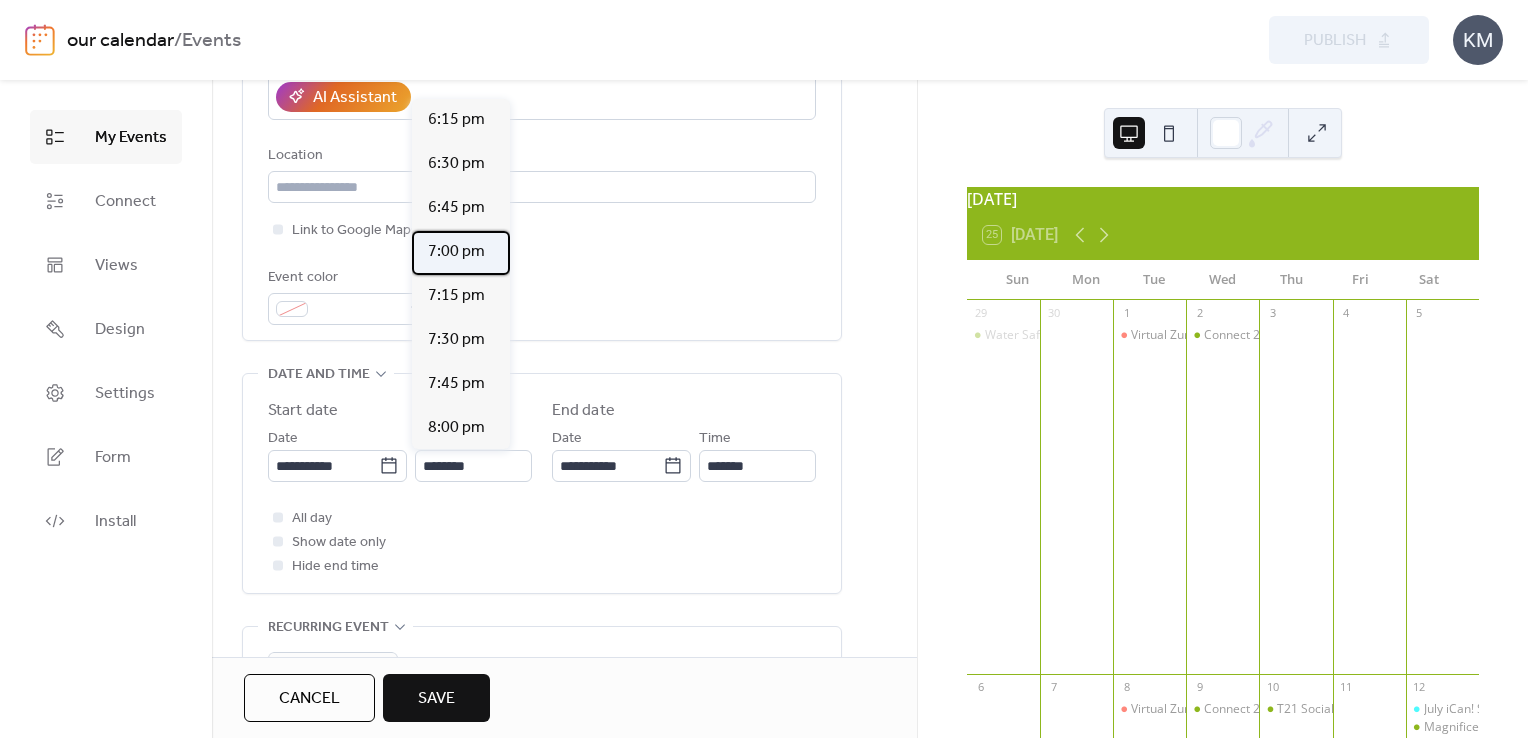 click on "7:00 pm" at bounding box center [456, 252] 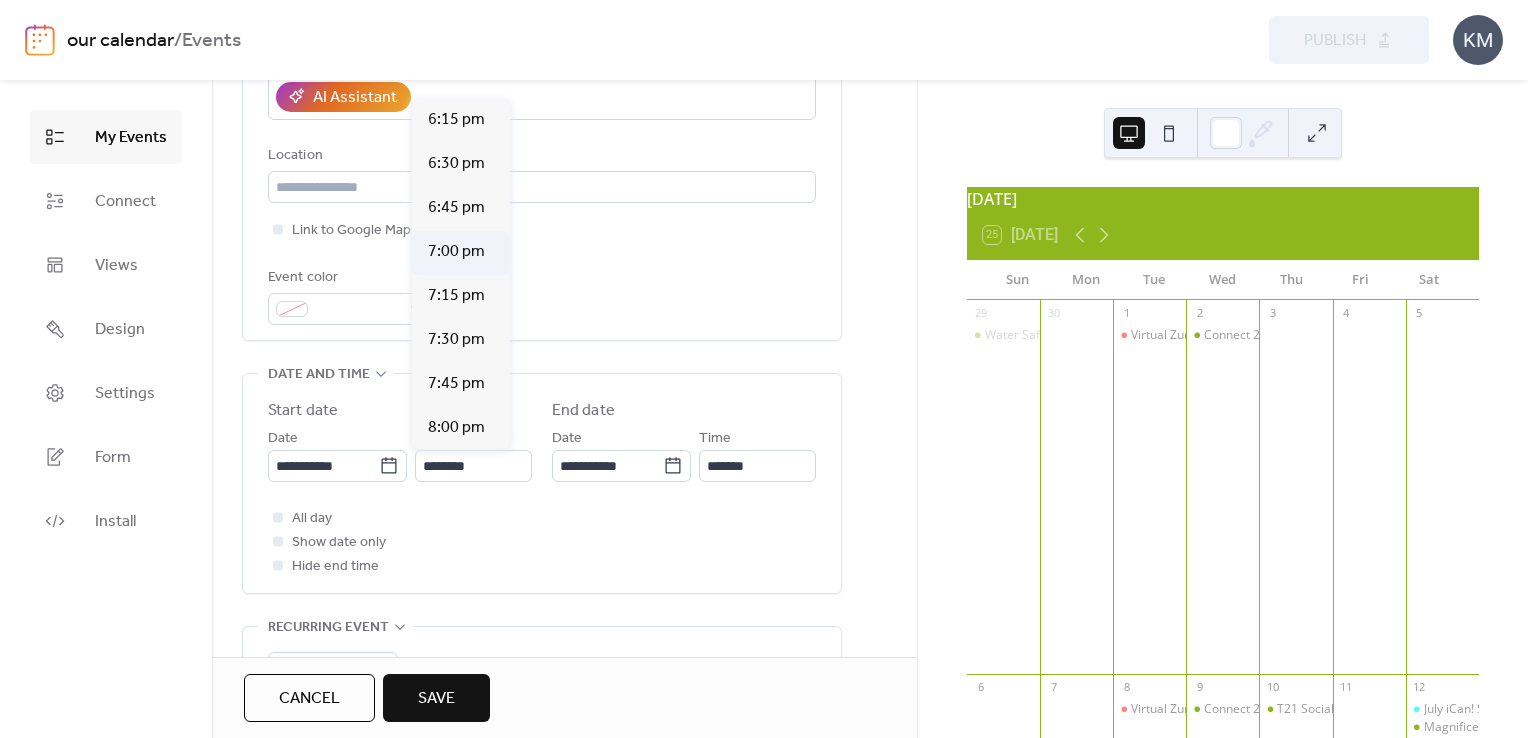 type on "*******" 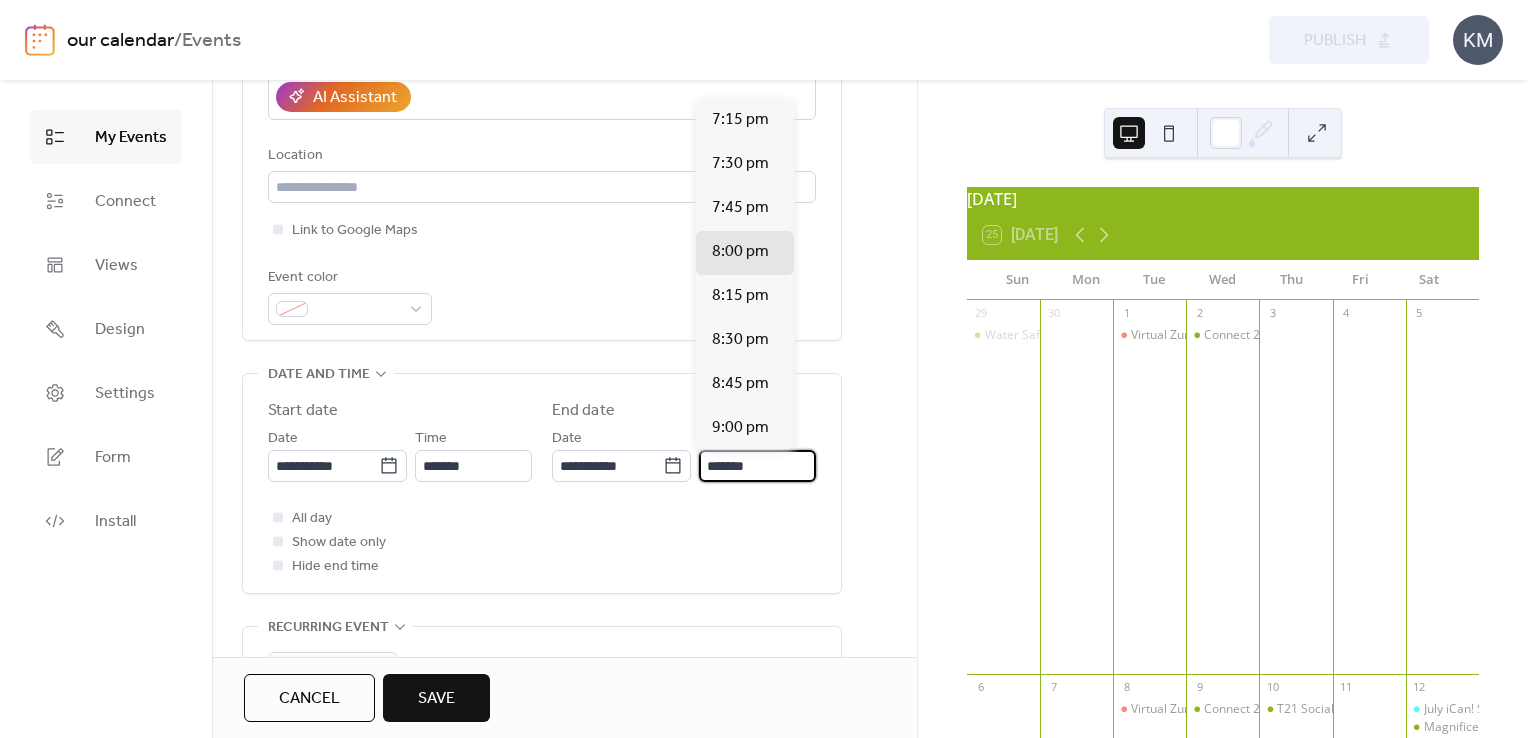 click on "*******" at bounding box center (757, 466) 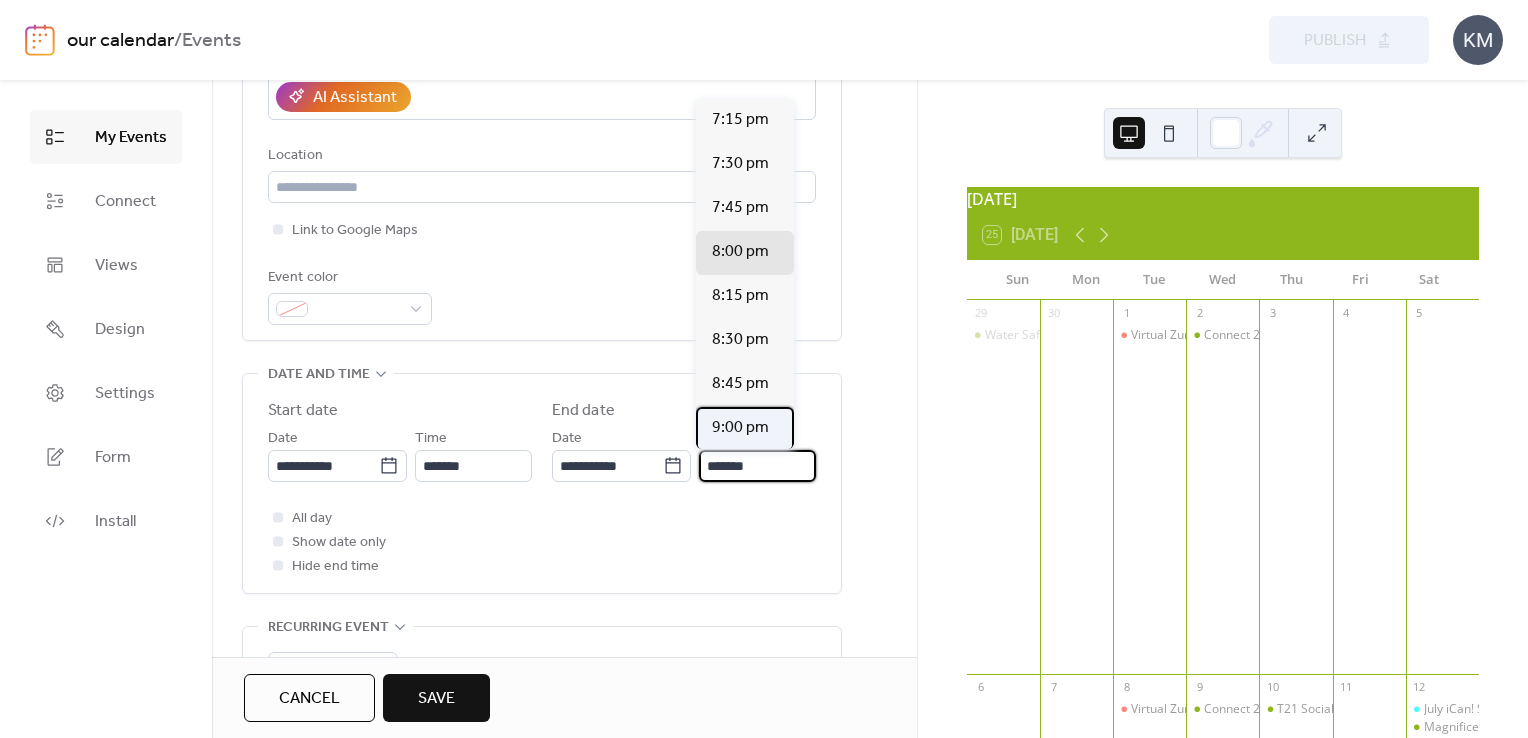 click on "9:00 pm" at bounding box center (740, 428) 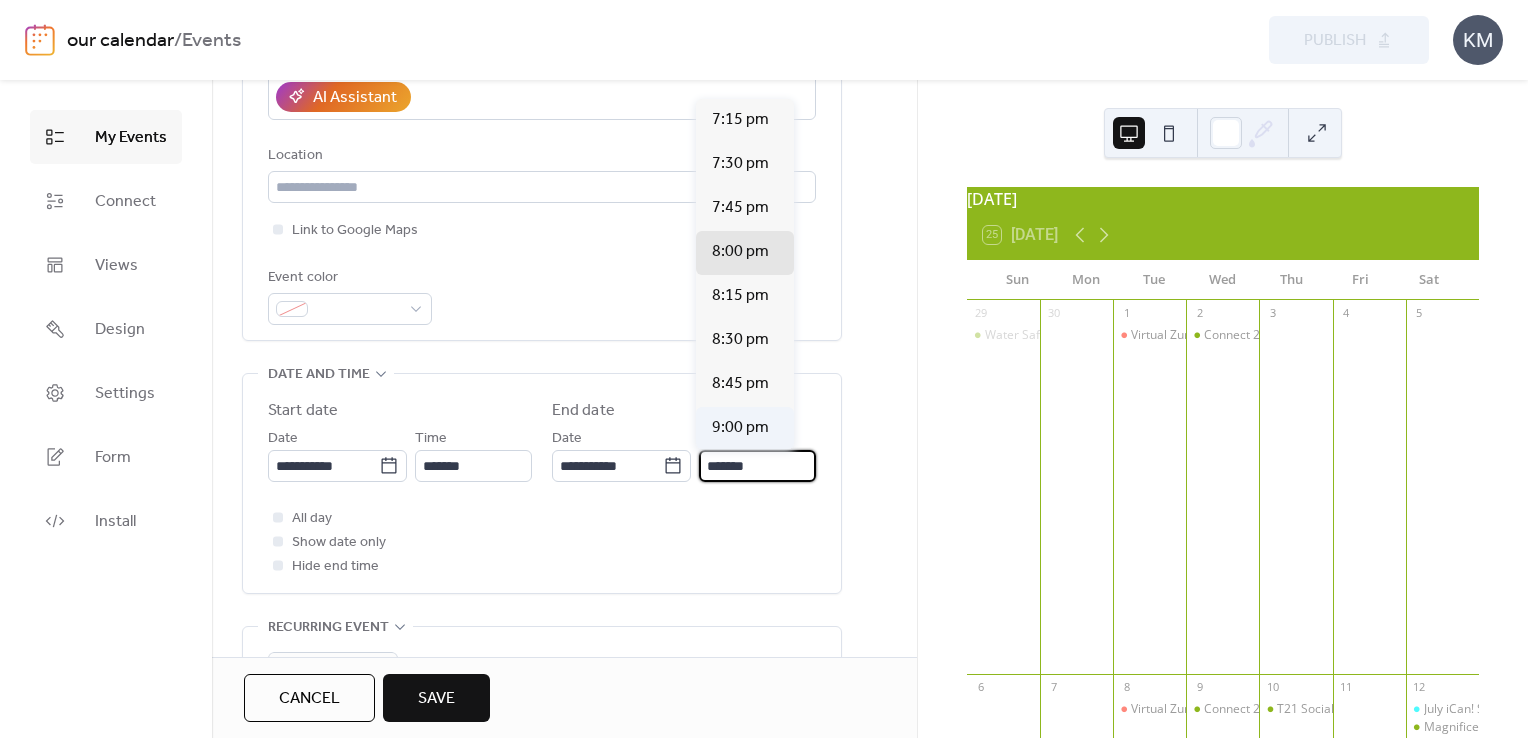 type on "*******" 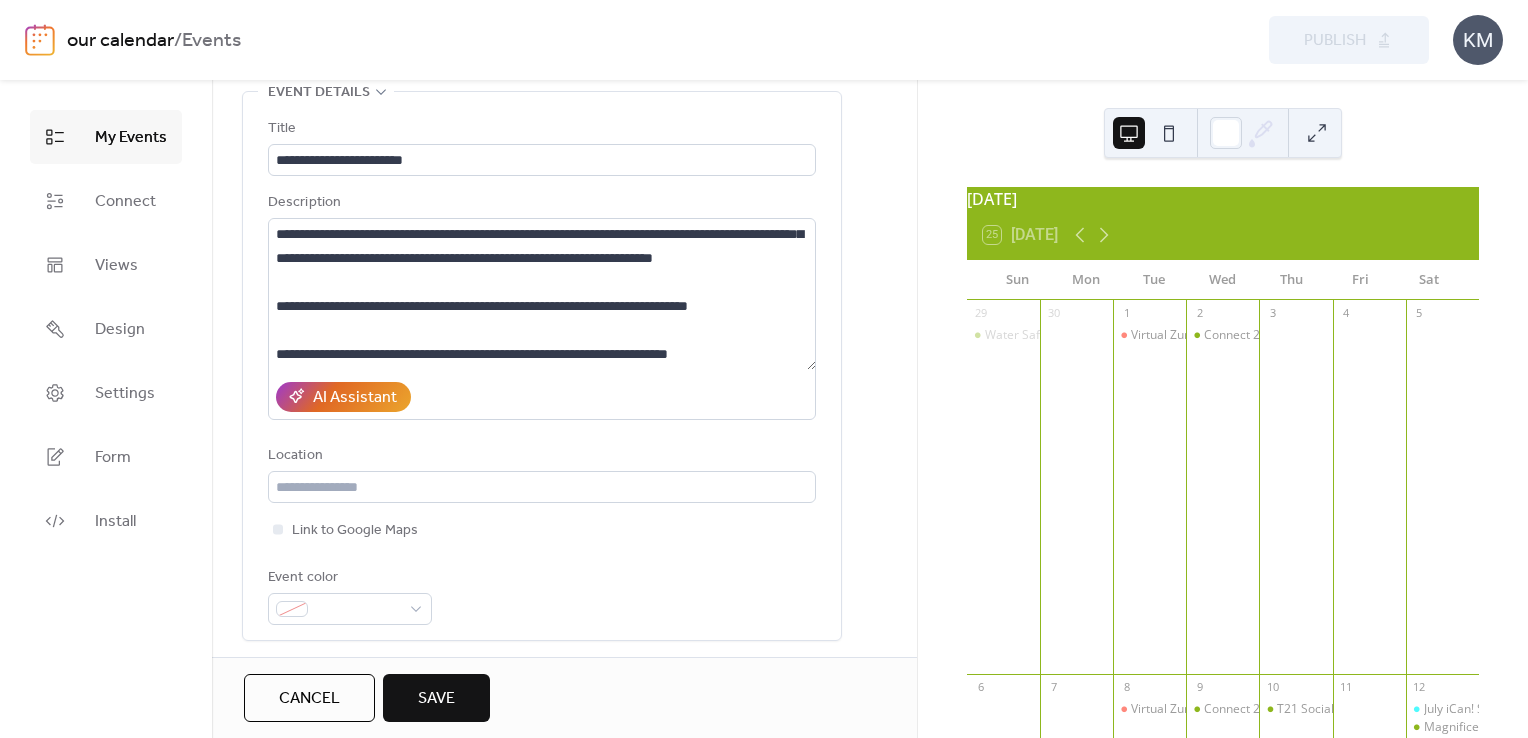 scroll, scrollTop: 0, scrollLeft: 0, axis: both 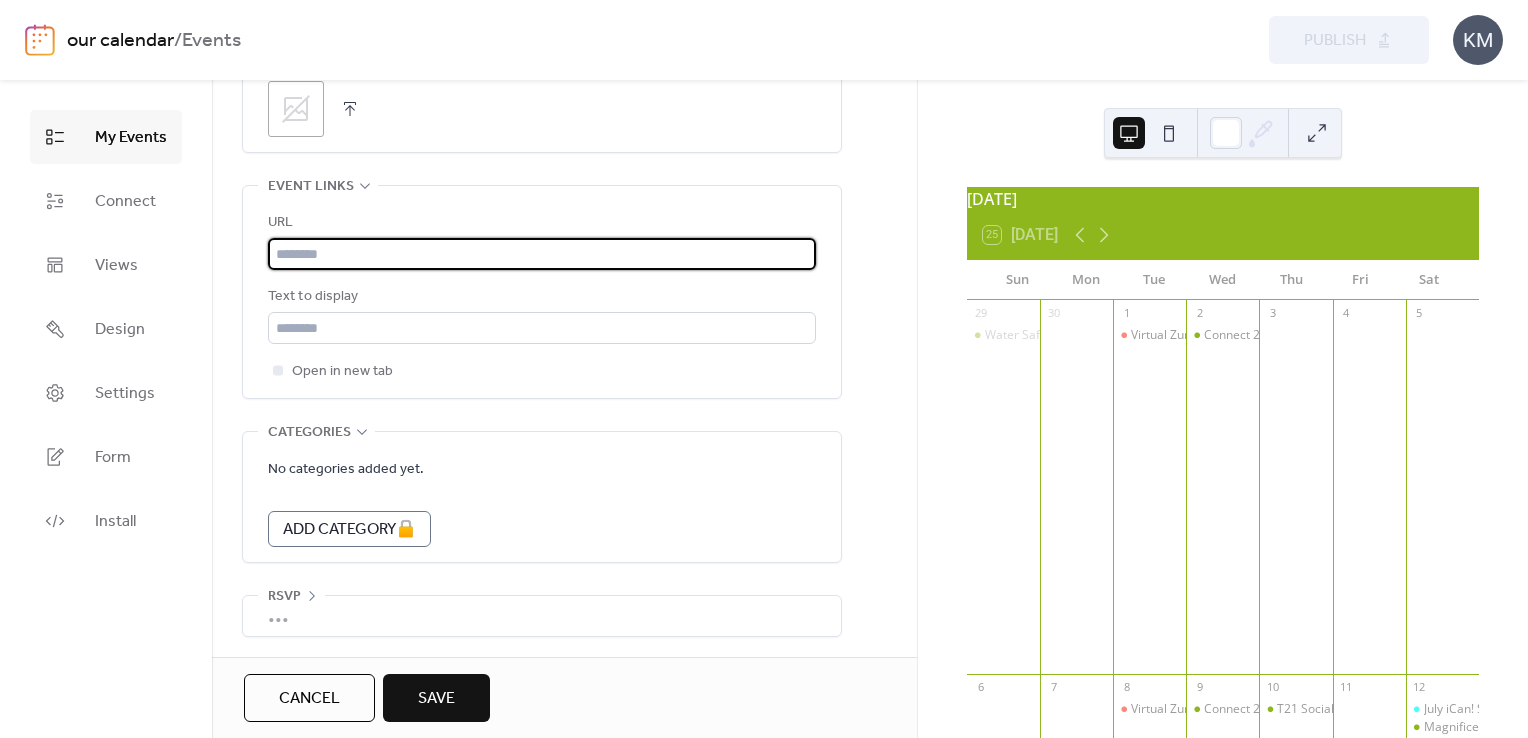 drag, startPoint x: 318, startPoint y: 259, endPoint x: 314, endPoint y: 225, distance: 34.234486 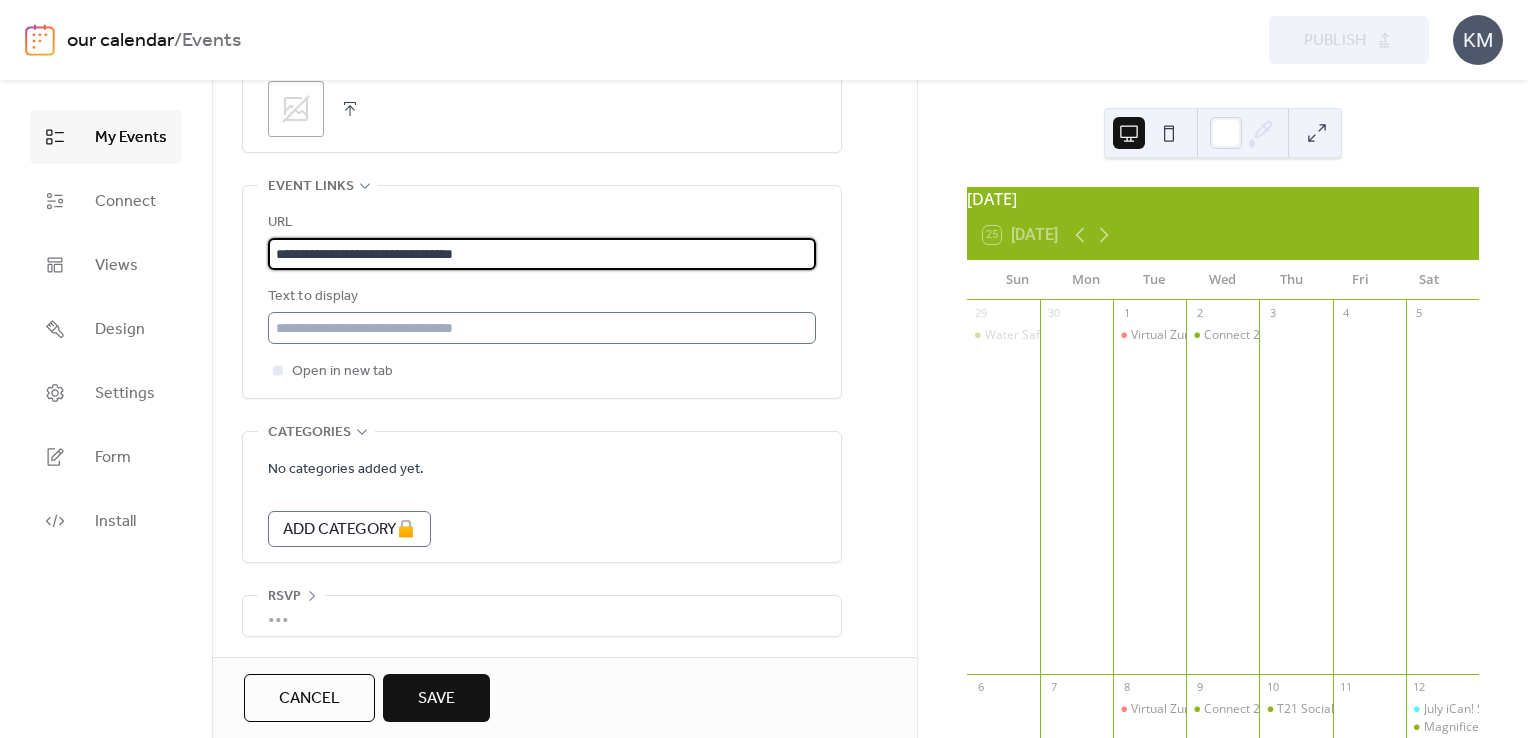 type on "**********" 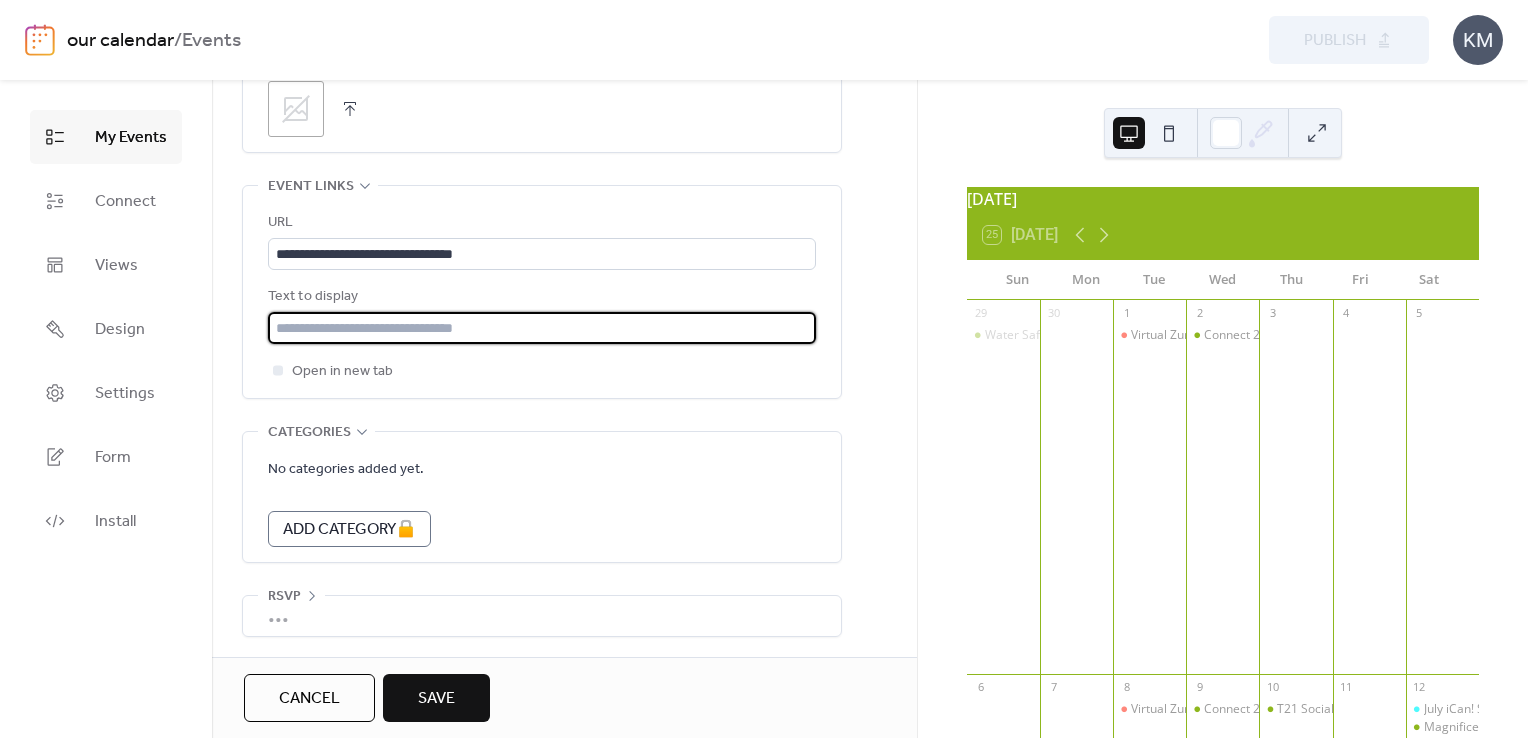 click at bounding box center [542, 328] 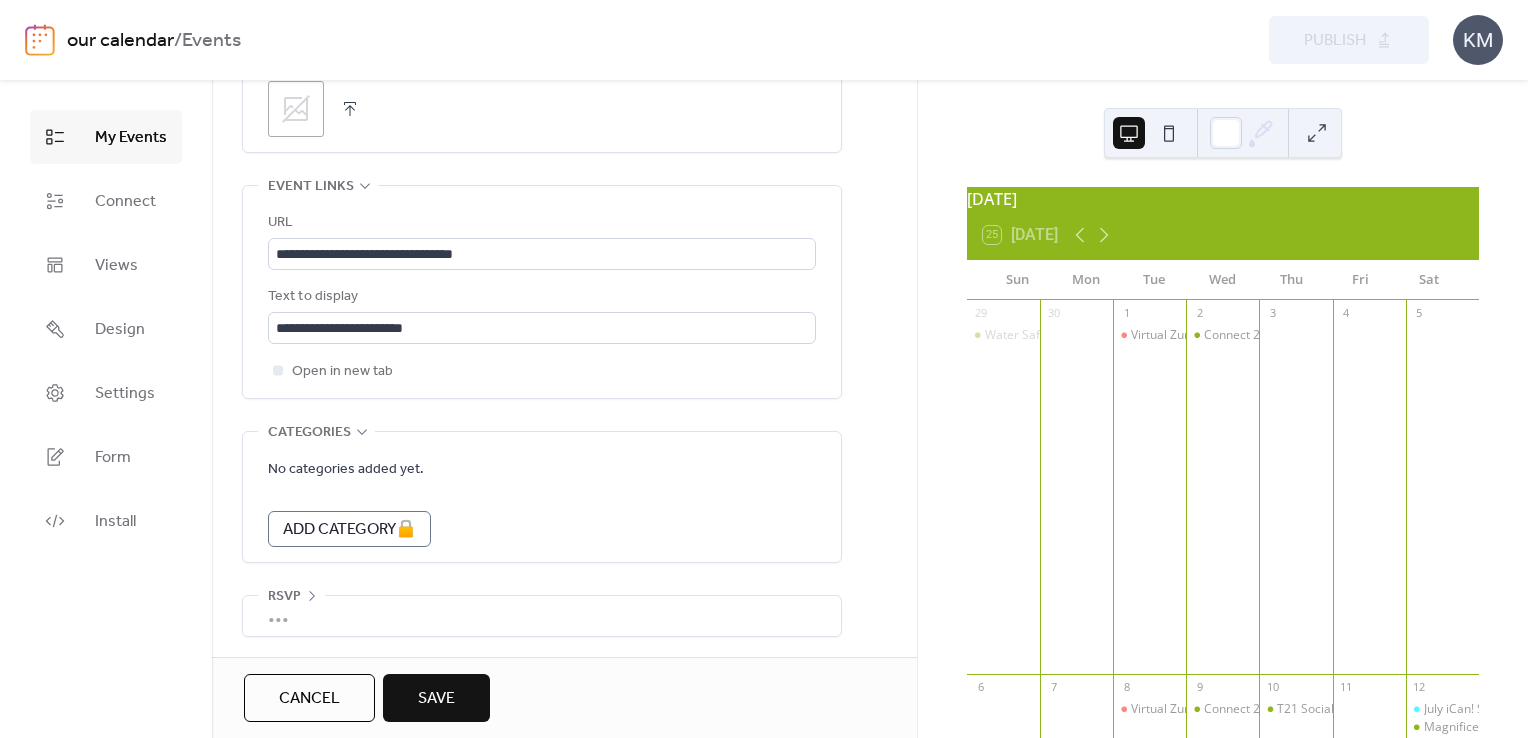 click on "Save" at bounding box center [436, 698] 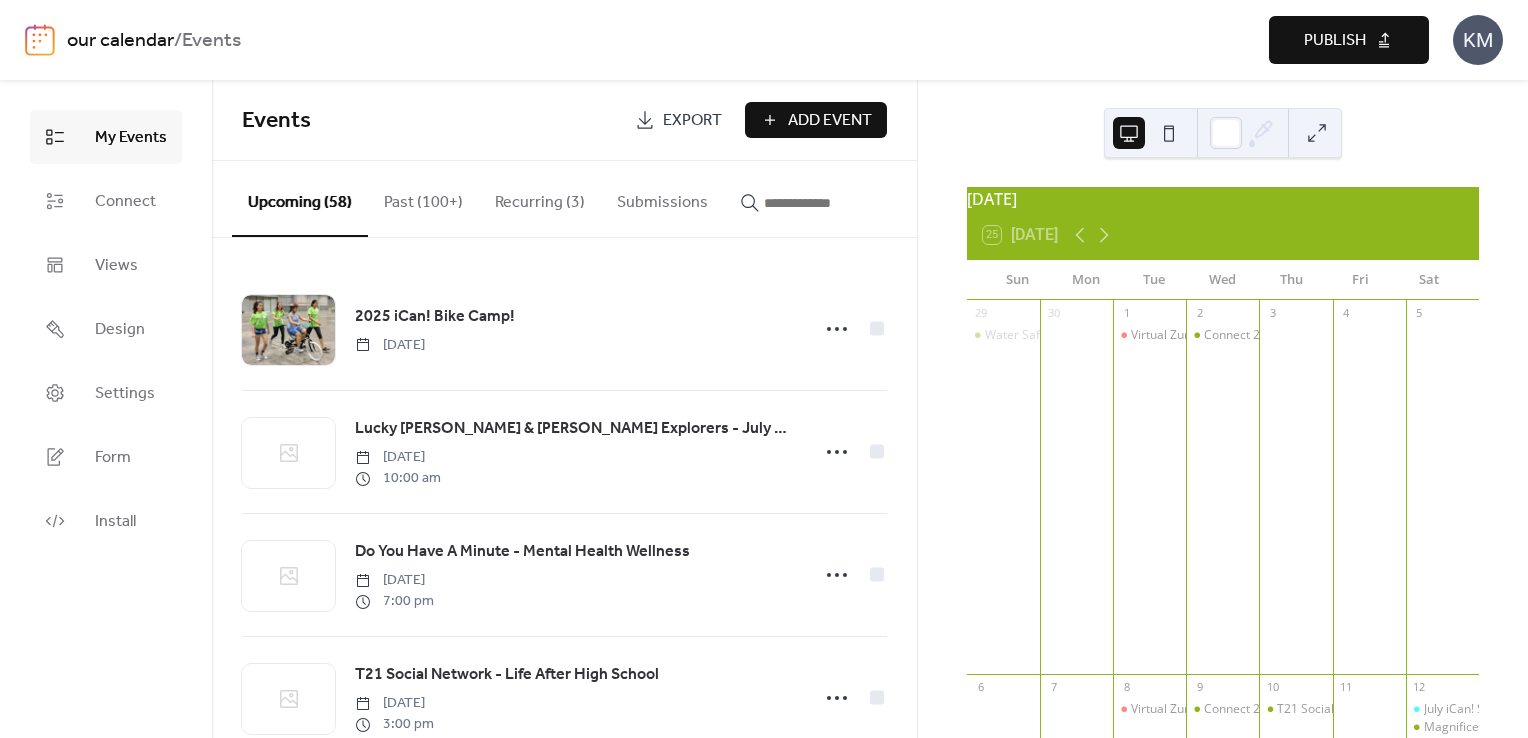 click on "Publish" at bounding box center [1335, 41] 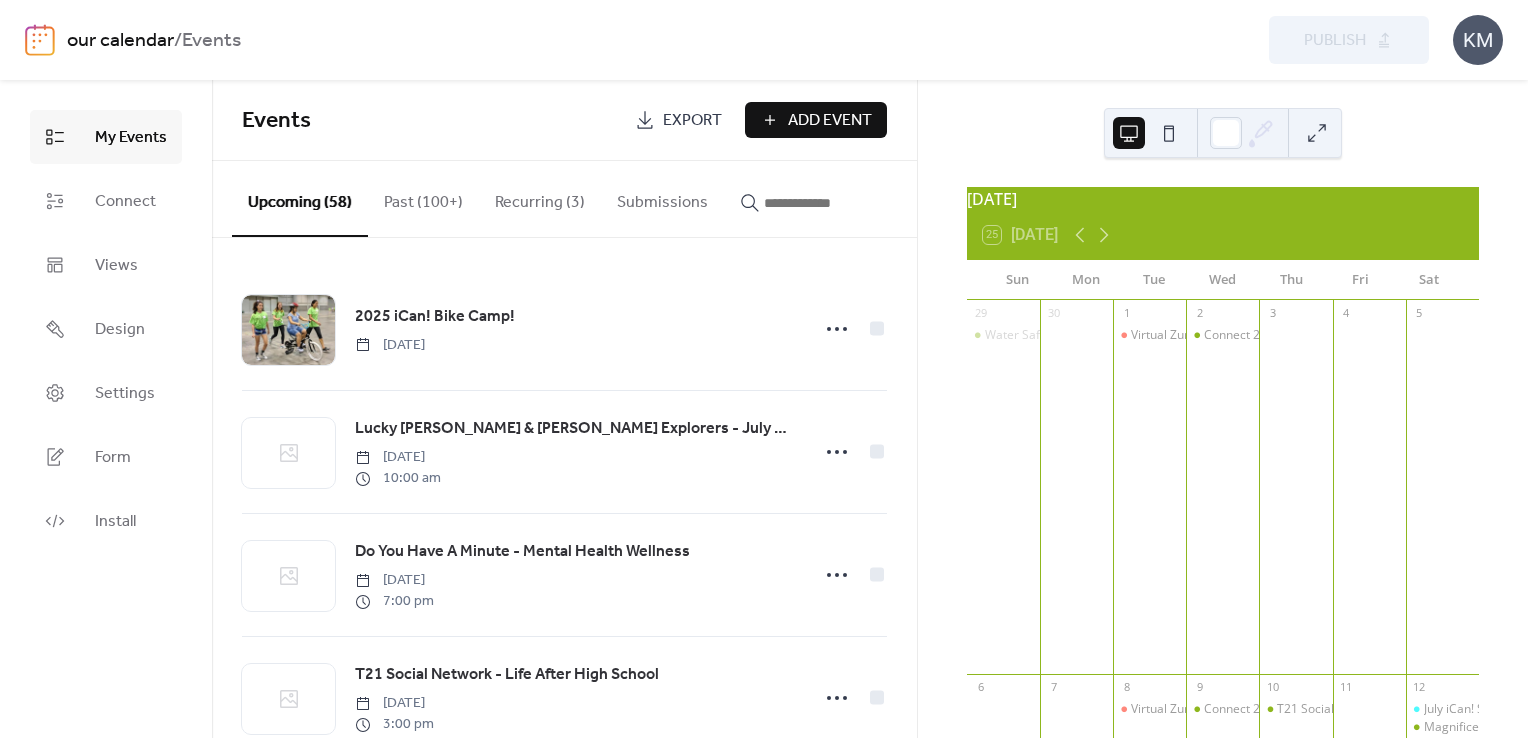 click on "Add Event" at bounding box center (830, 121) 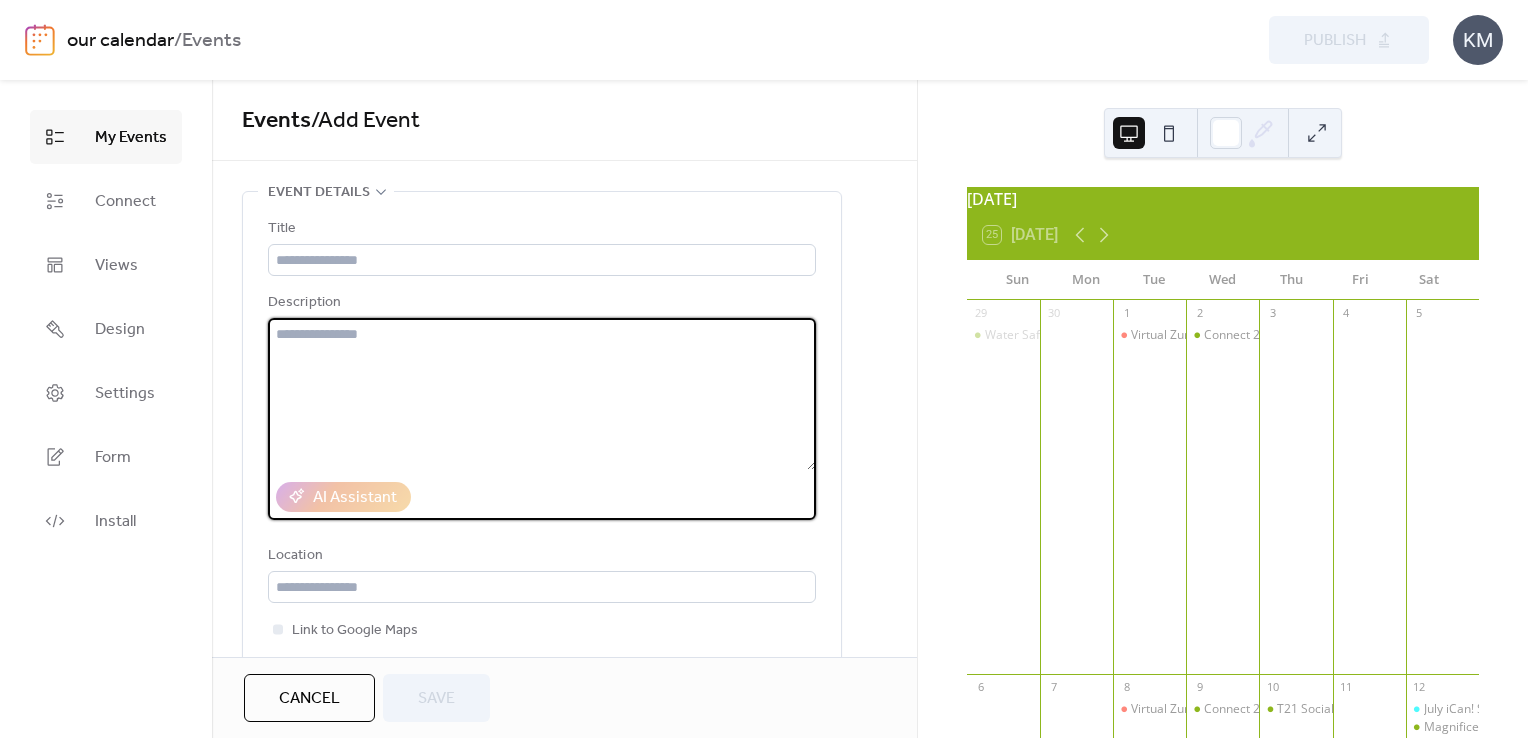 paste on "**********" 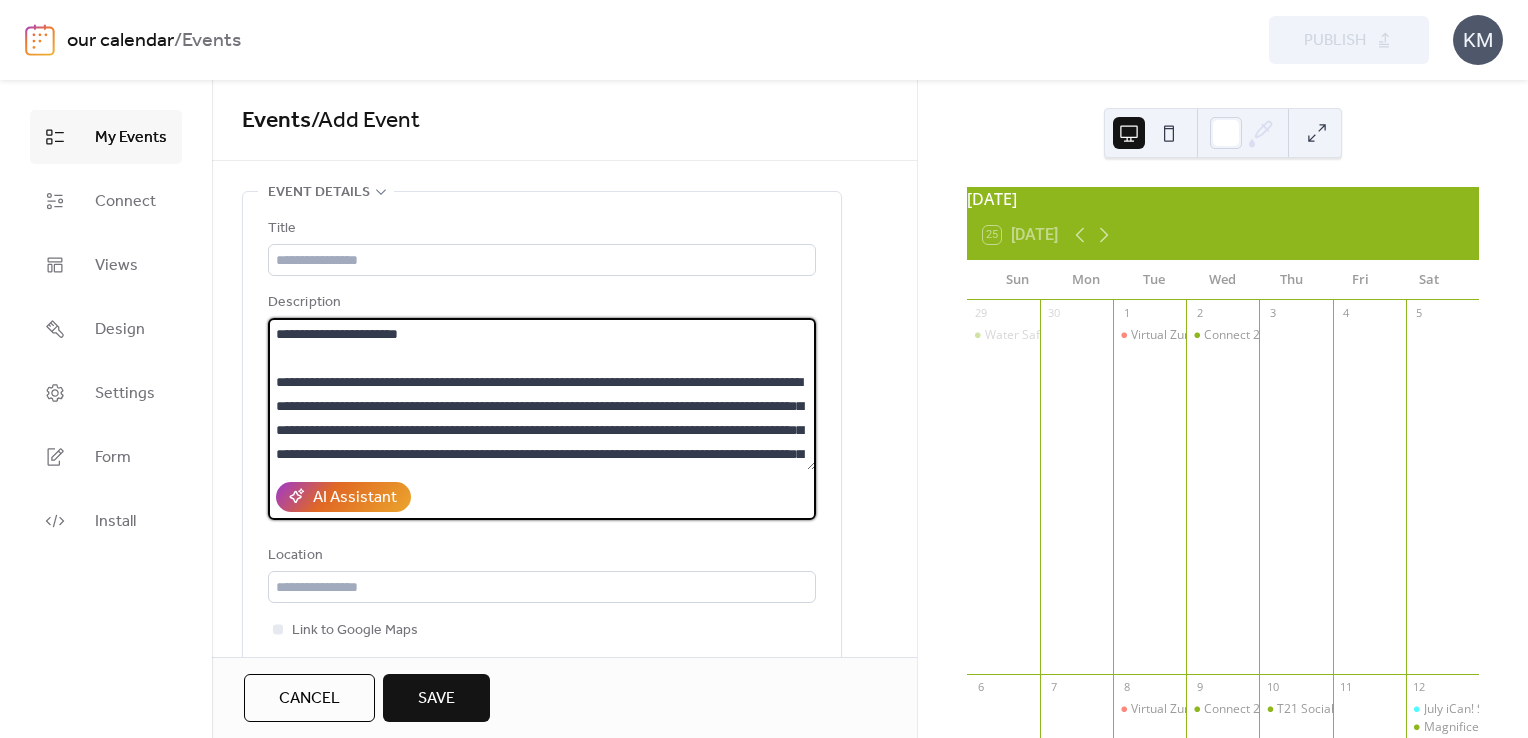 scroll, scrollTop: 404, scrollLeft: 0, axis: vertical 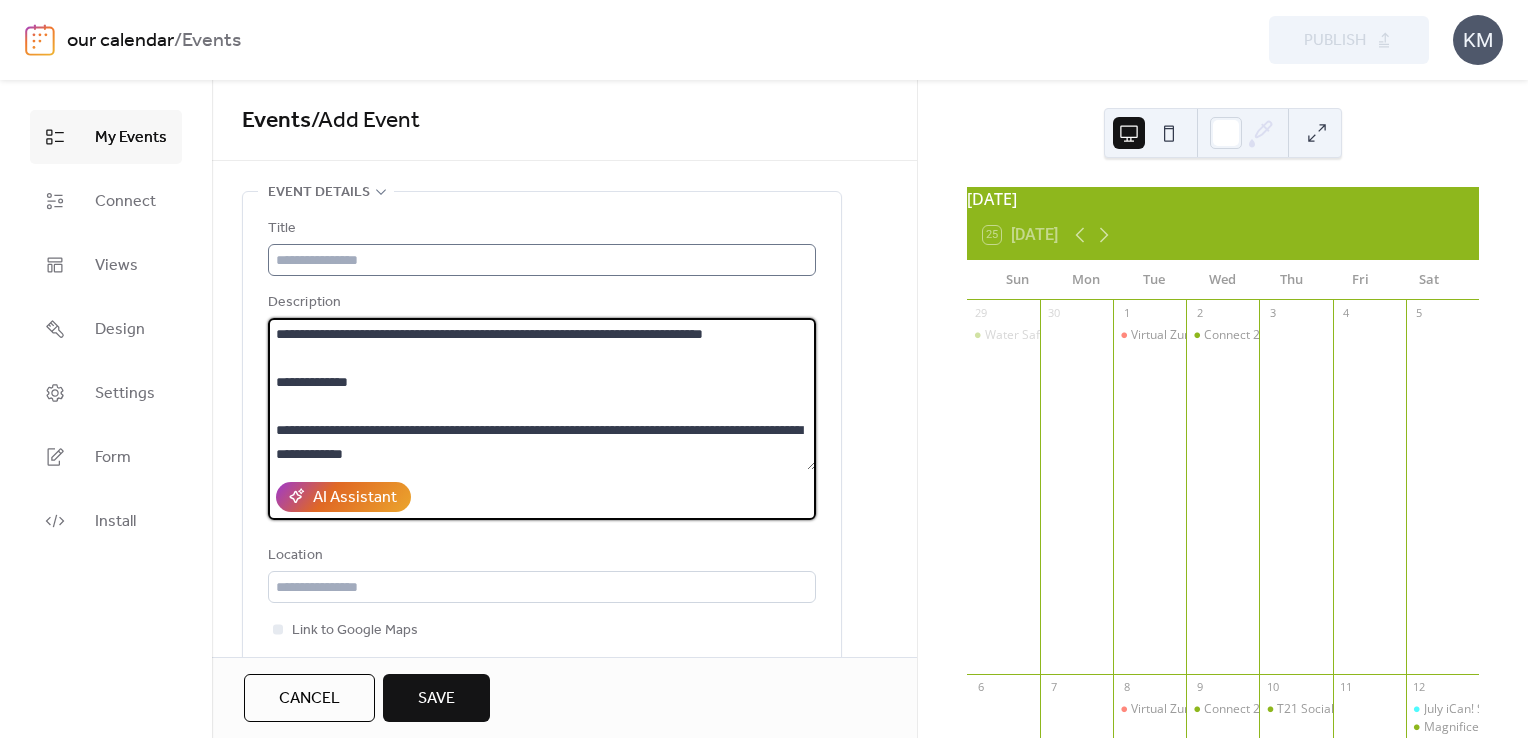 type on "**********" 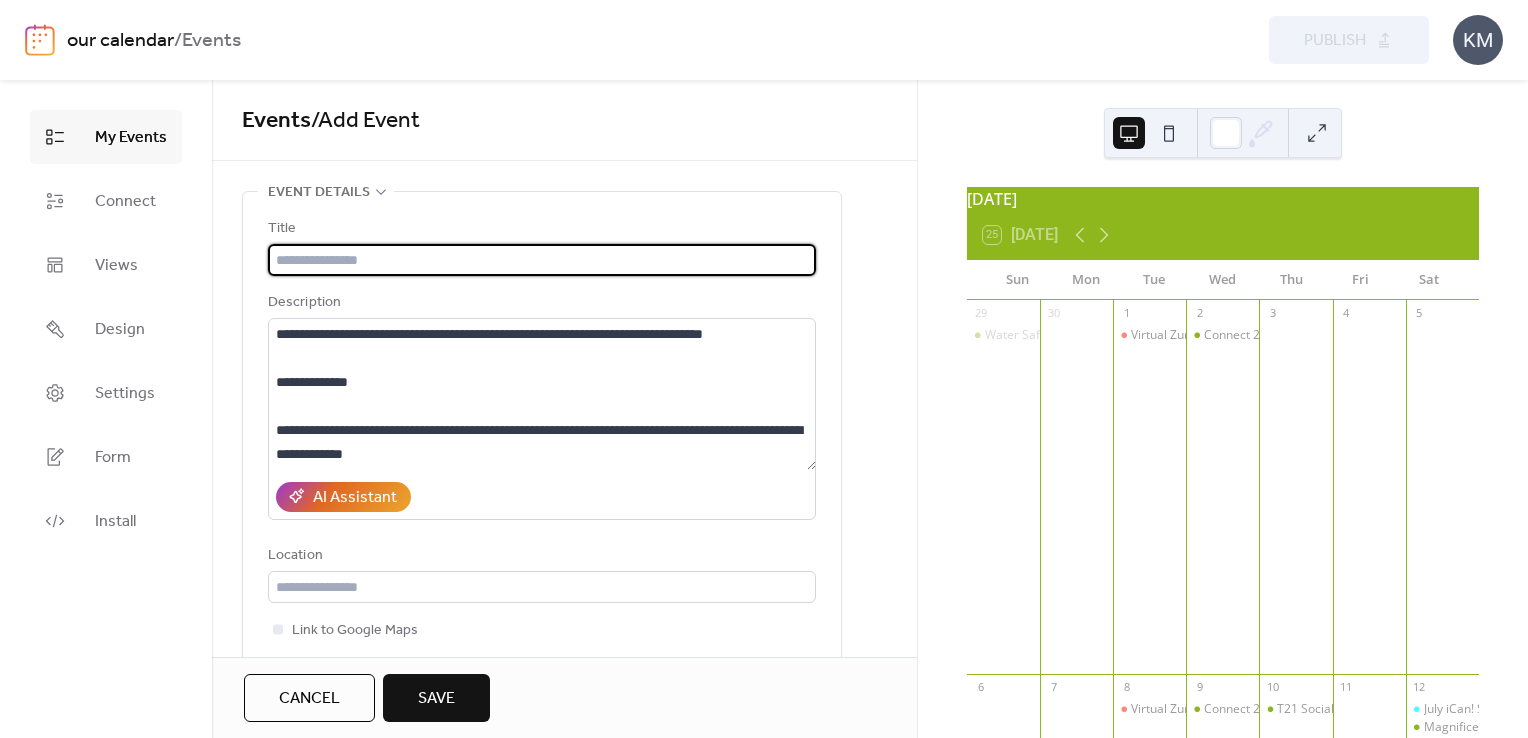 click at bounding box center [542, 260] 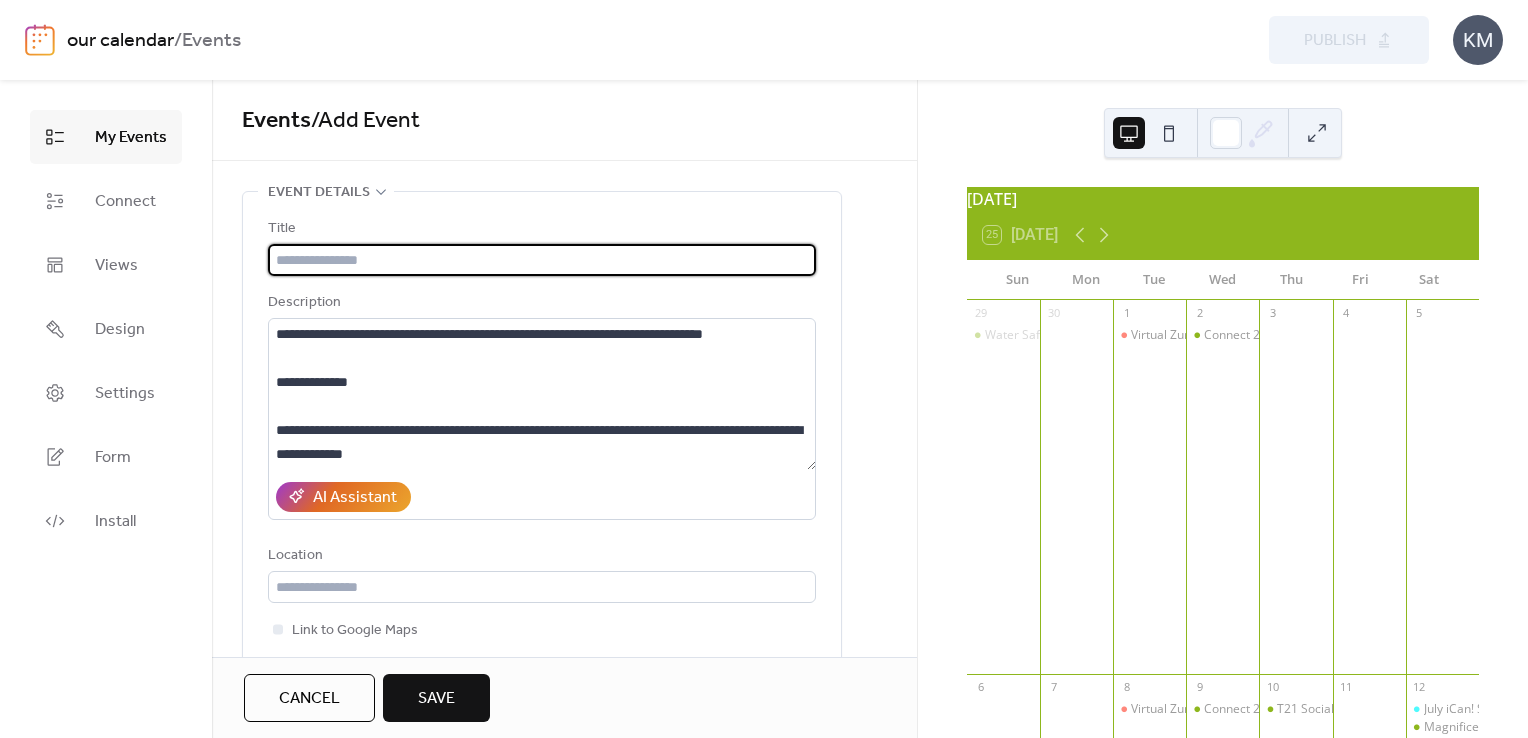 paste on "**********" 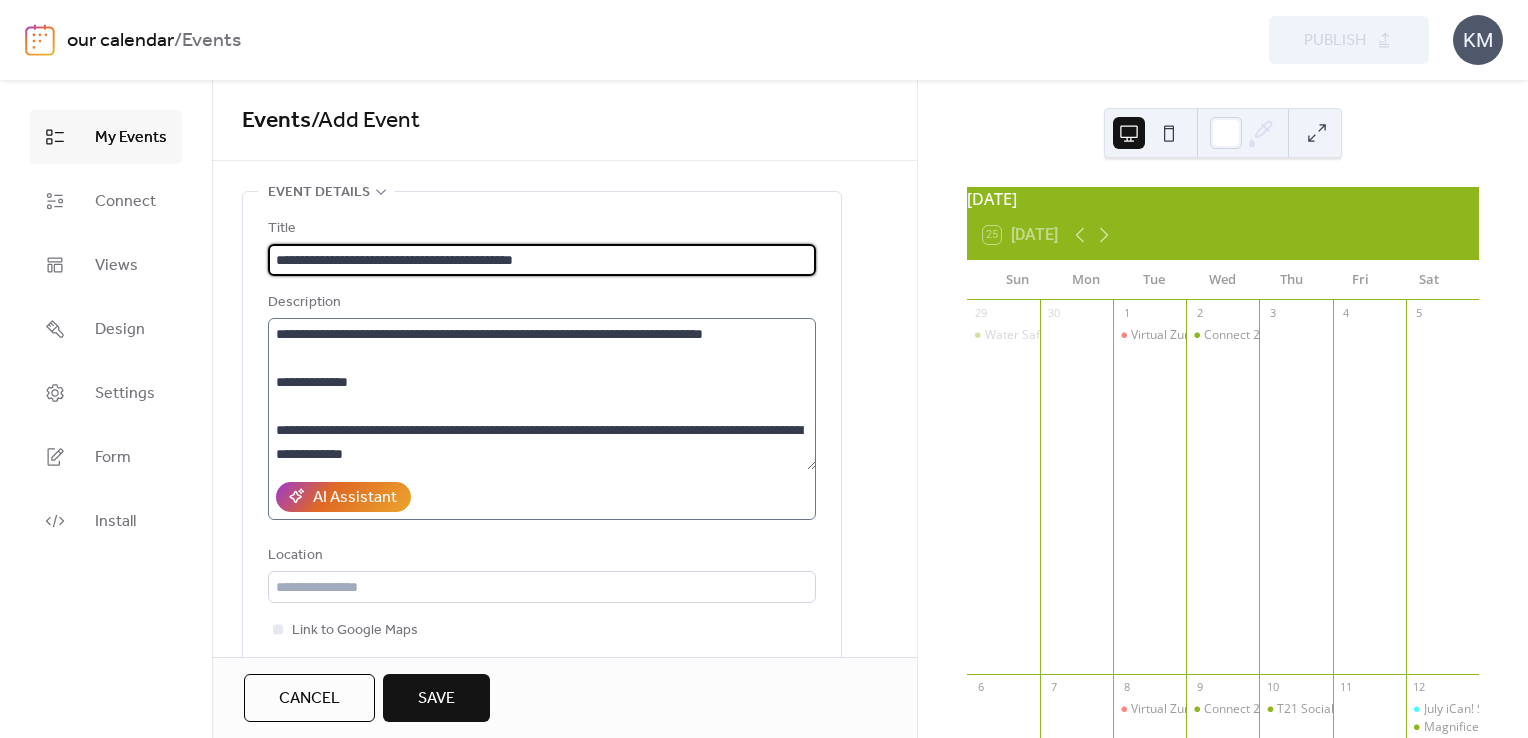 scroll, scrollTop: 408, scrollLeft: 0, axis: vertical 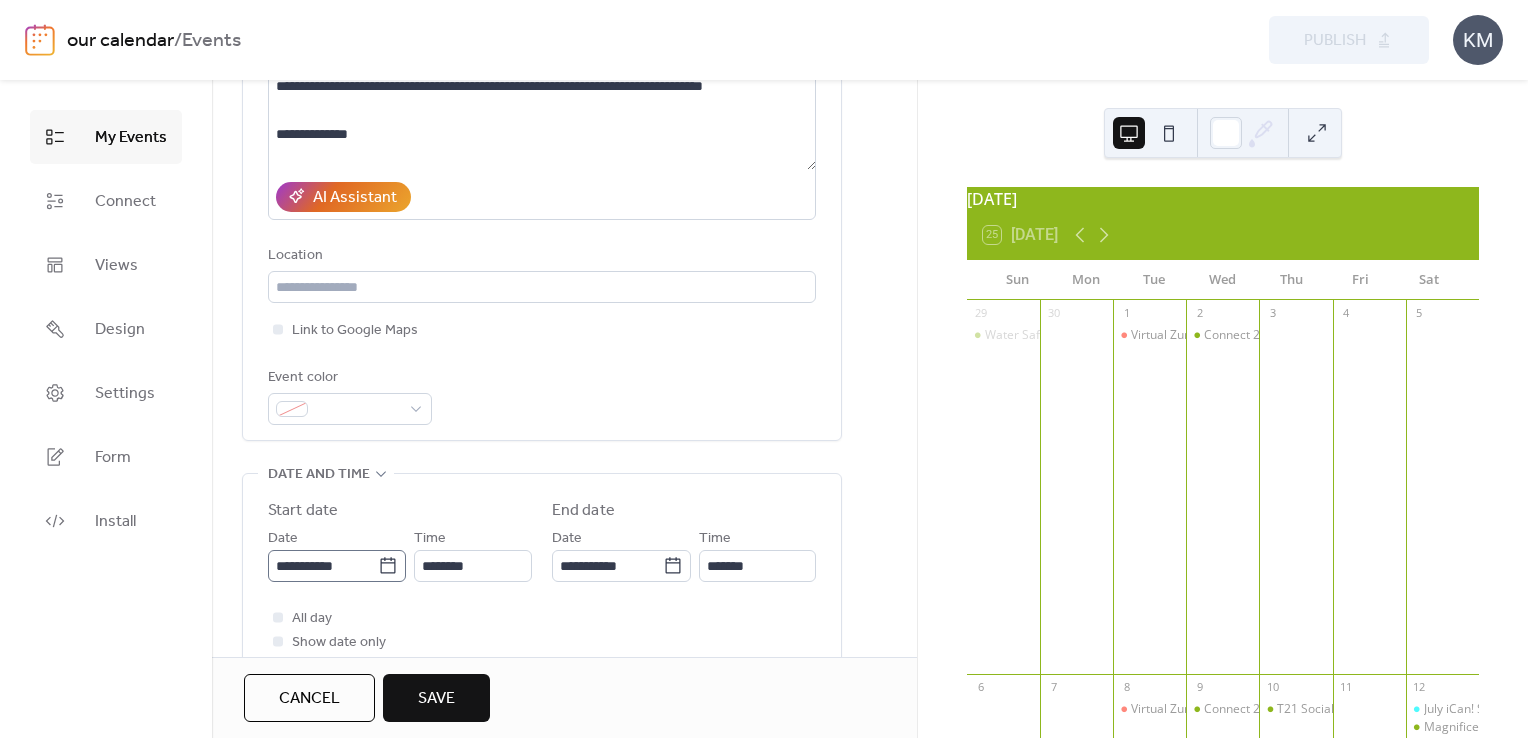 type on "**********" 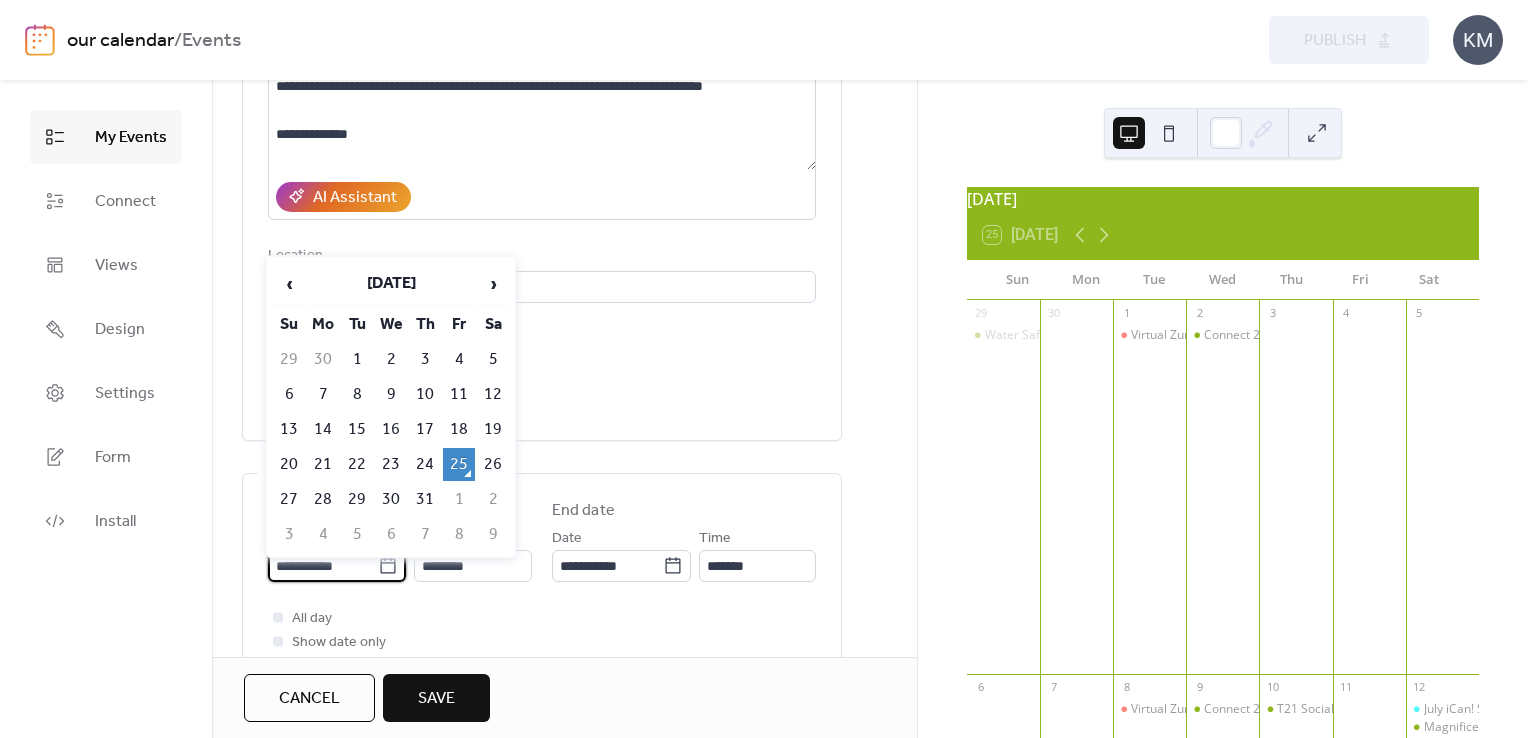 click on "**********" at bounding box center [323, 566] 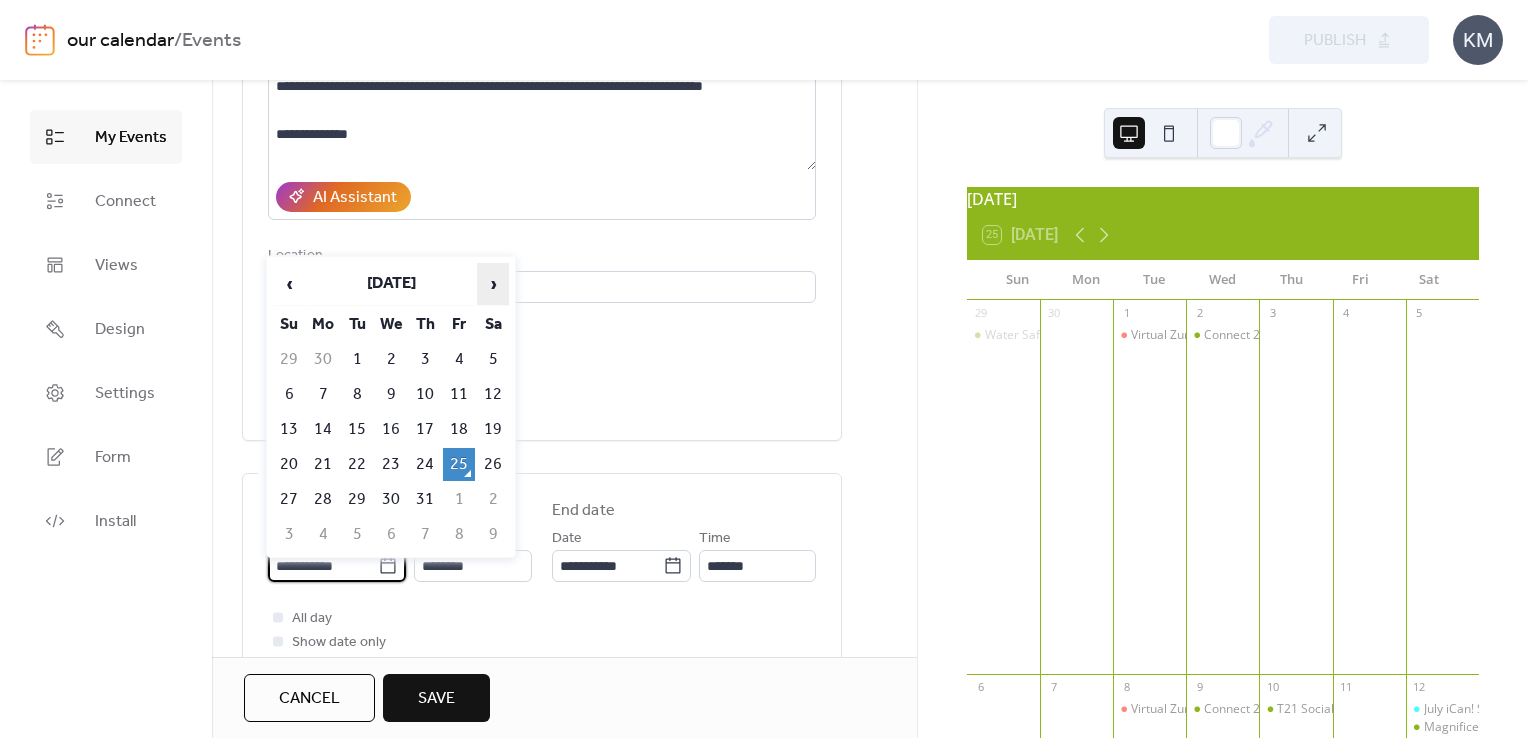 click on "›" at bounding box center [493, 284] 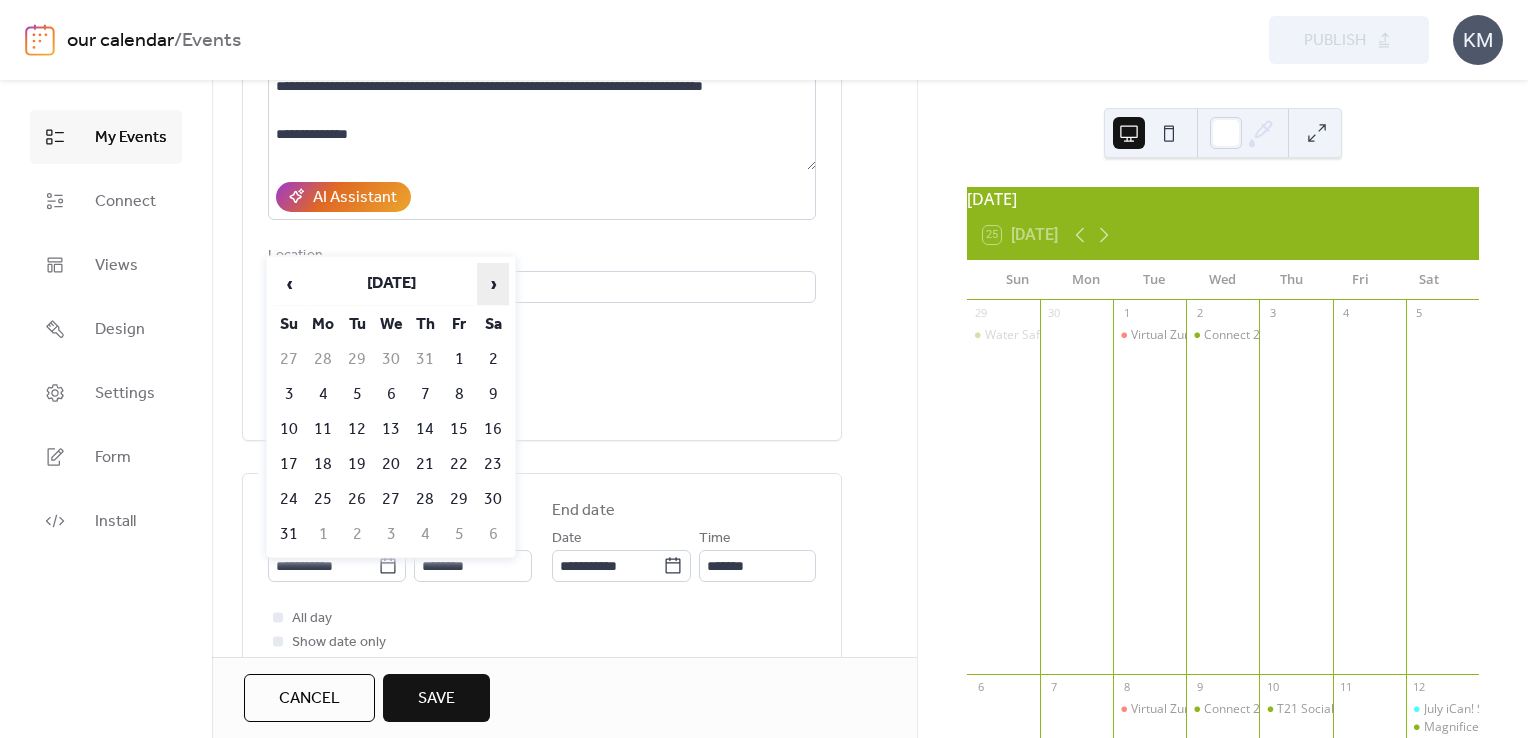 click on "›" at bounding box center (493, 284) 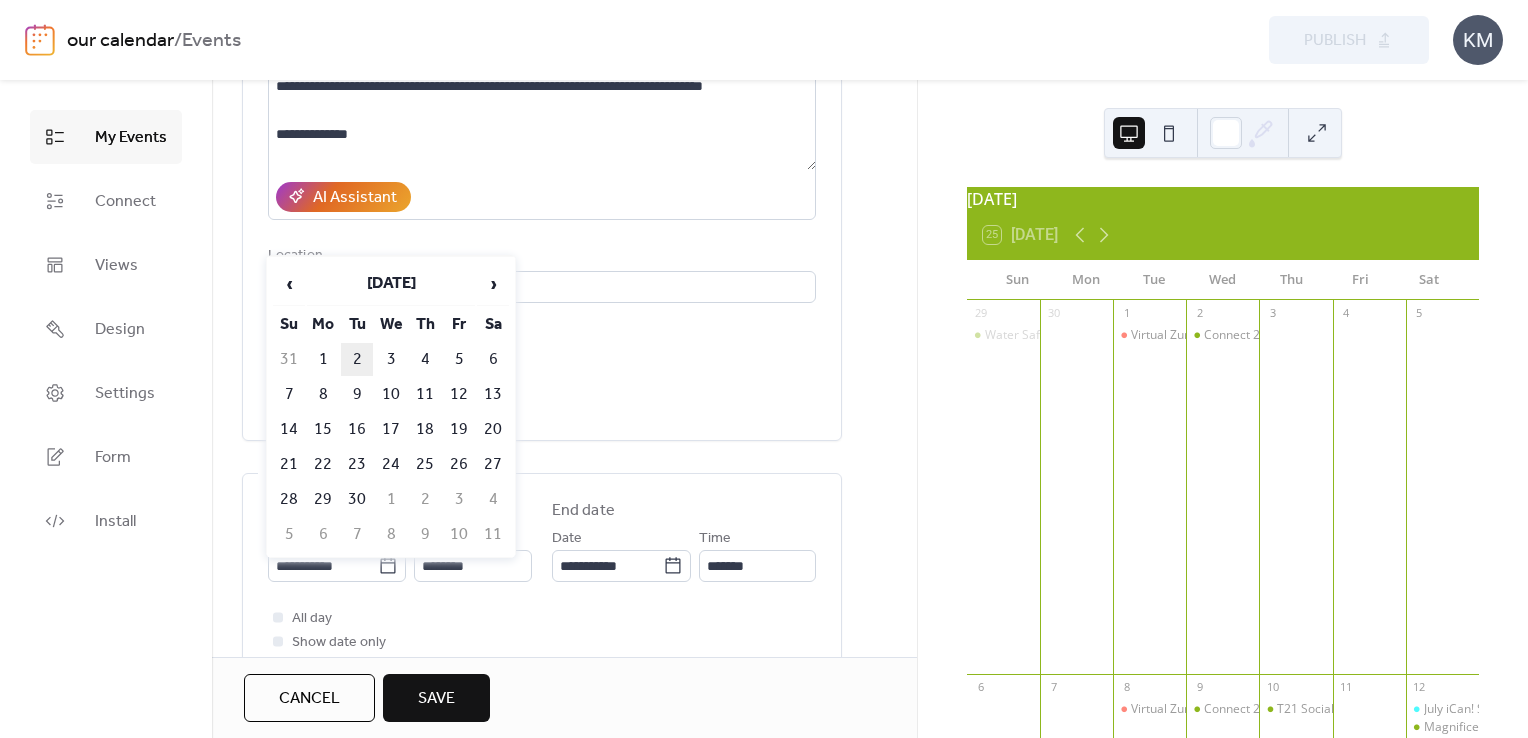 click on "2" at bounding box center [357, 359] 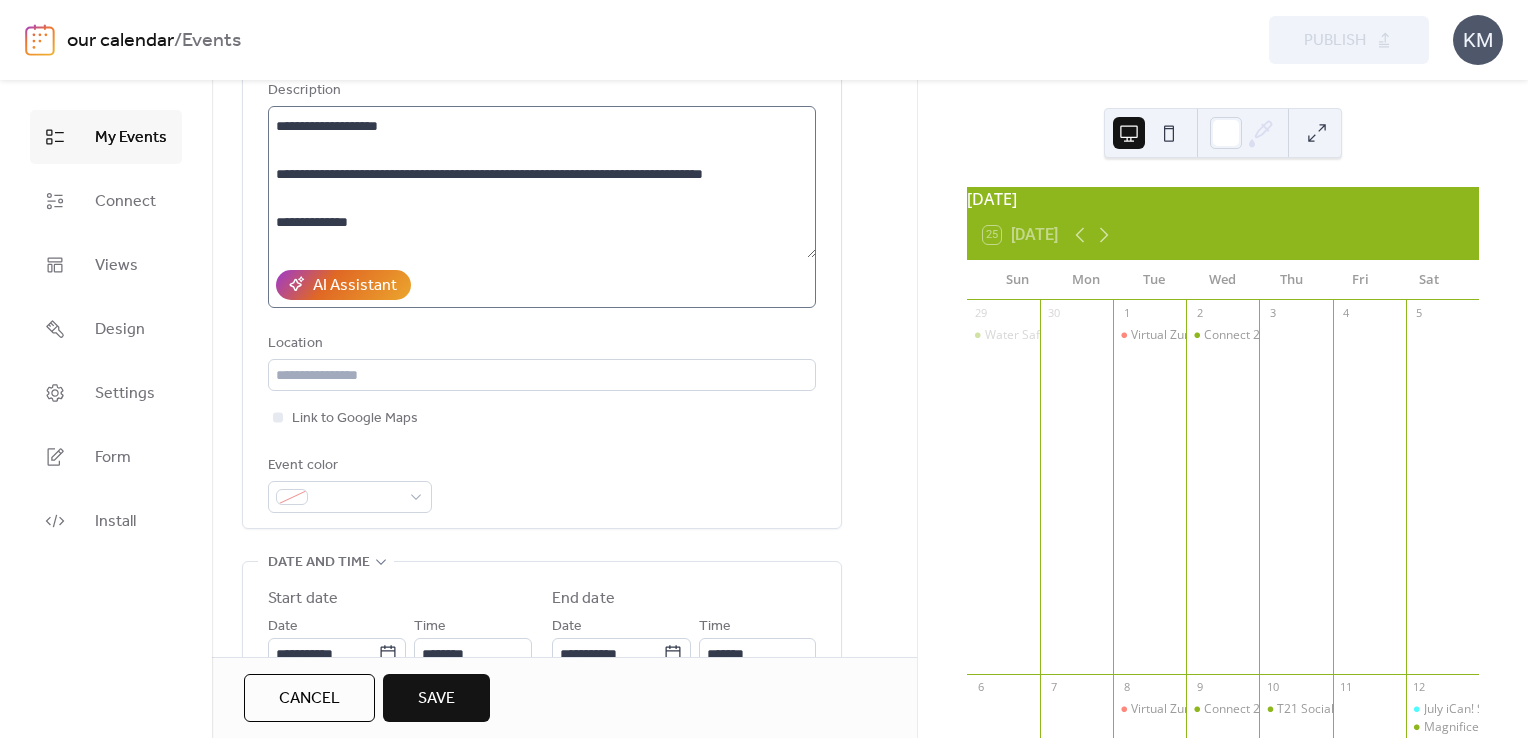 scroll, scrollTop: 100, scrollLeft: 0, axis: vertical 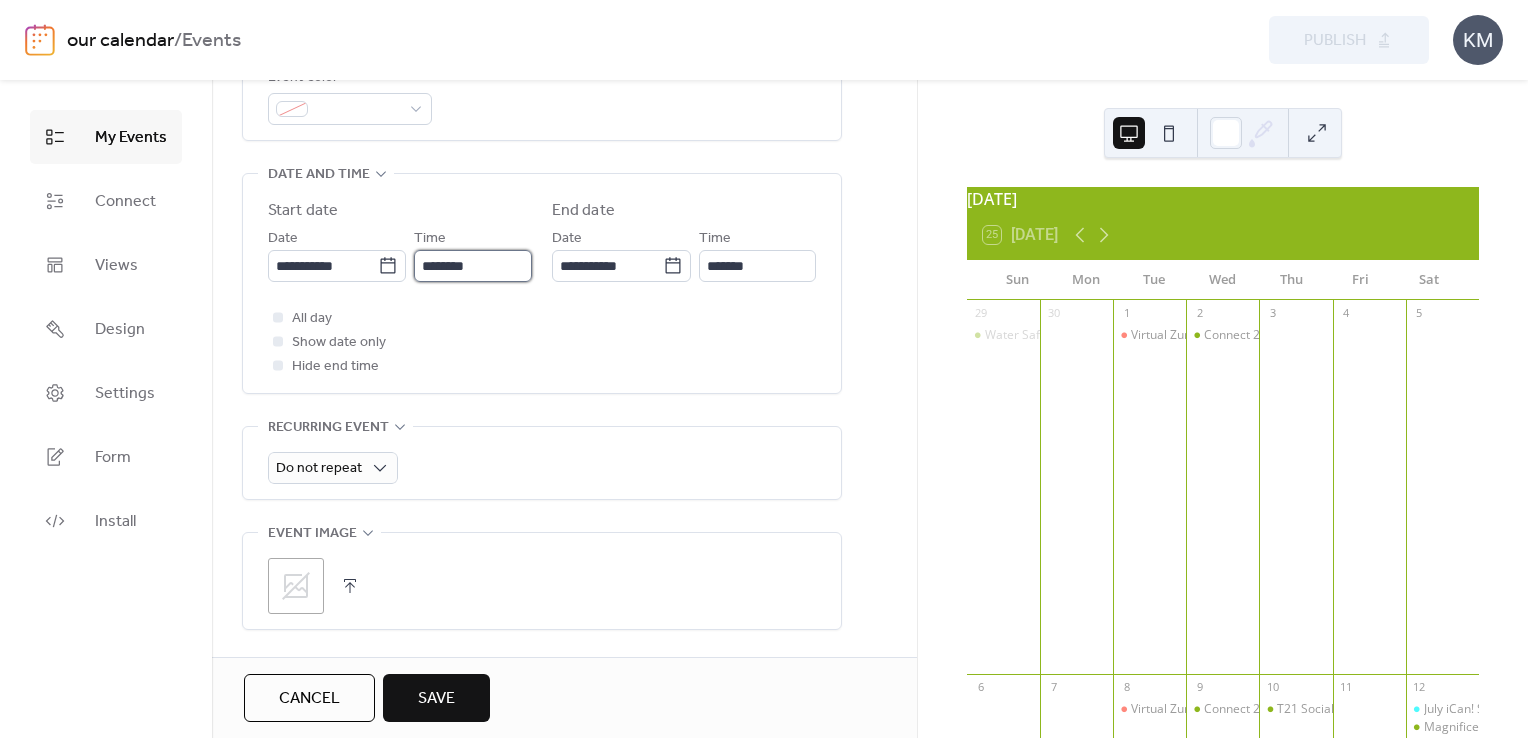 click on "********" at bounding box center [473, 266] 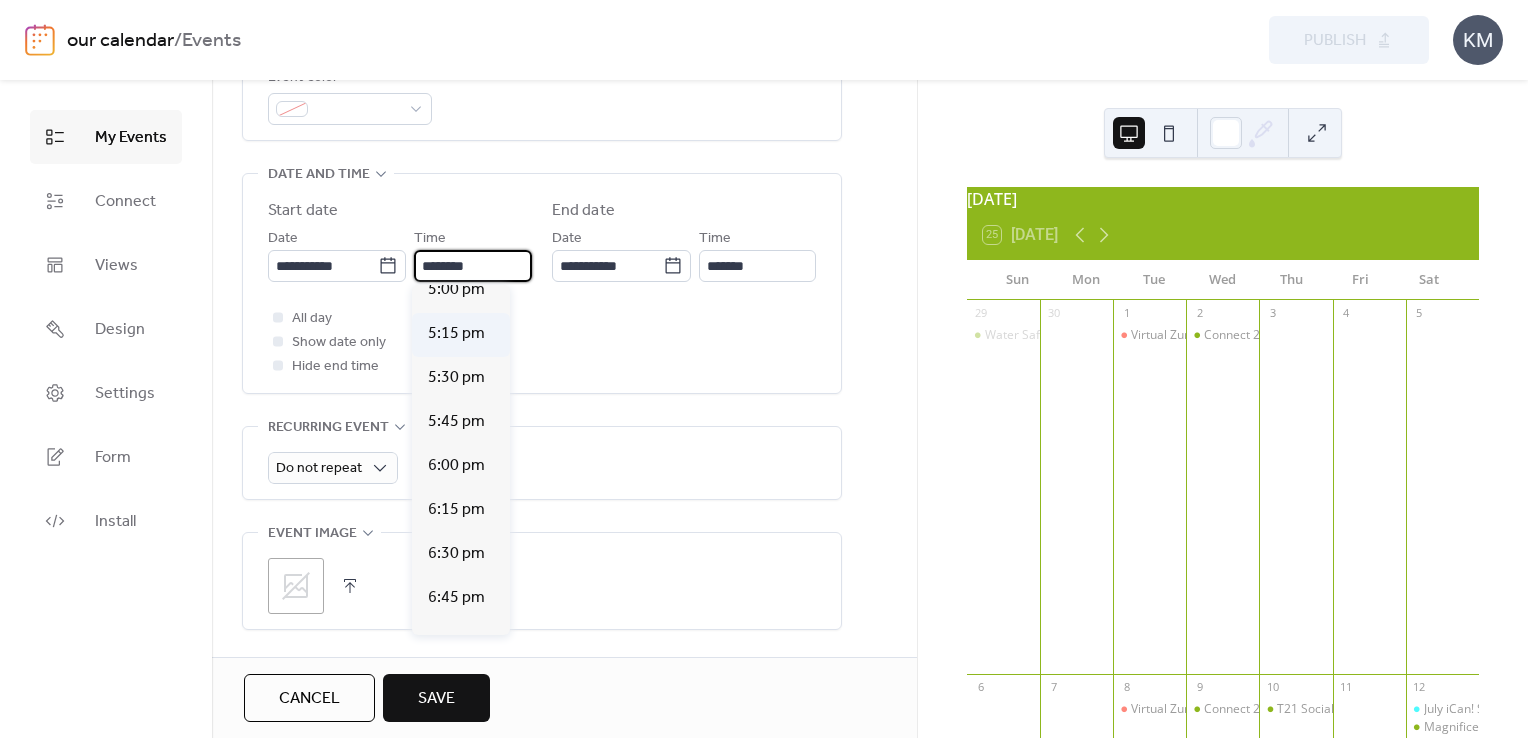 scroll, scrollTop: 3012, scrollLeft: 0, axis: vertical 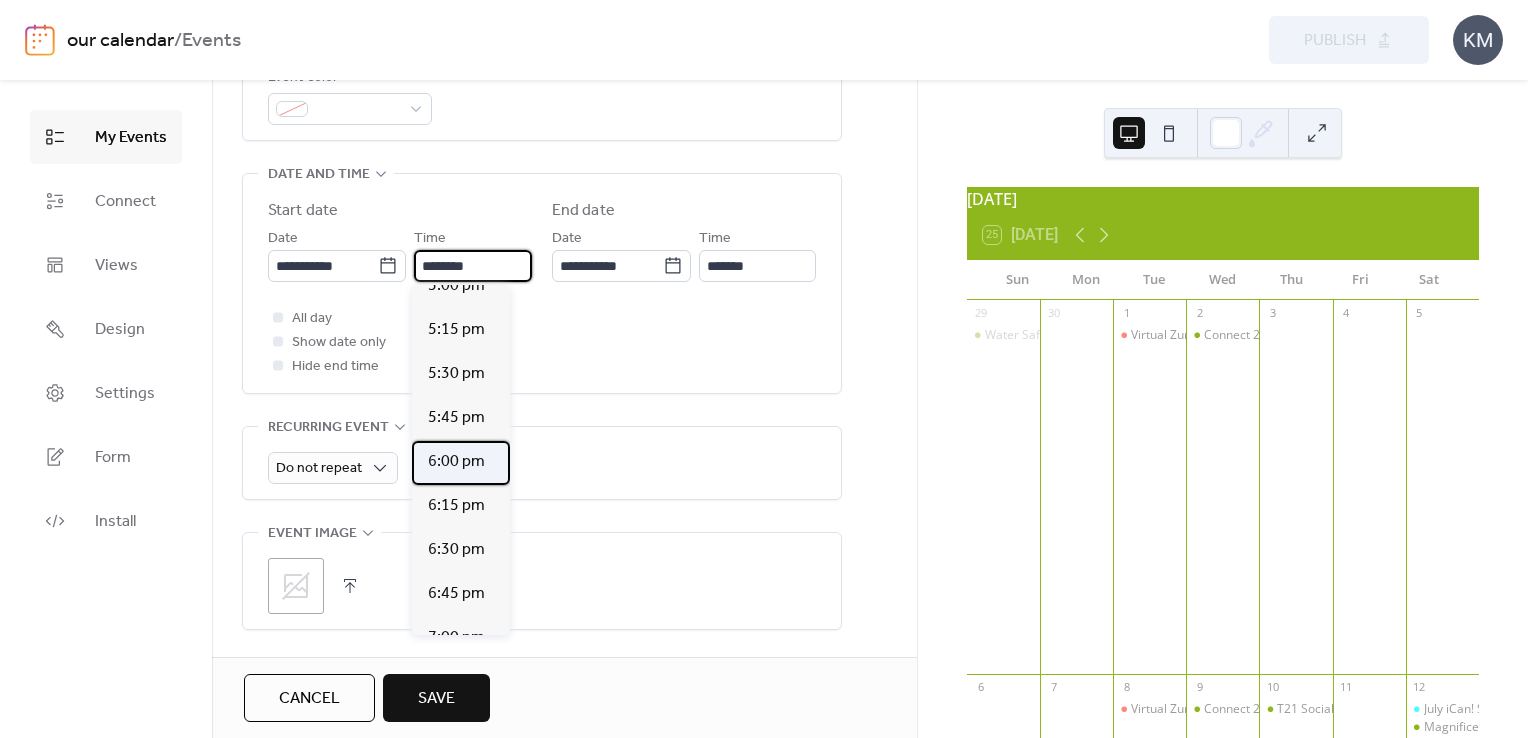 click on "6:00 pm" at bounding box center (456, 462) 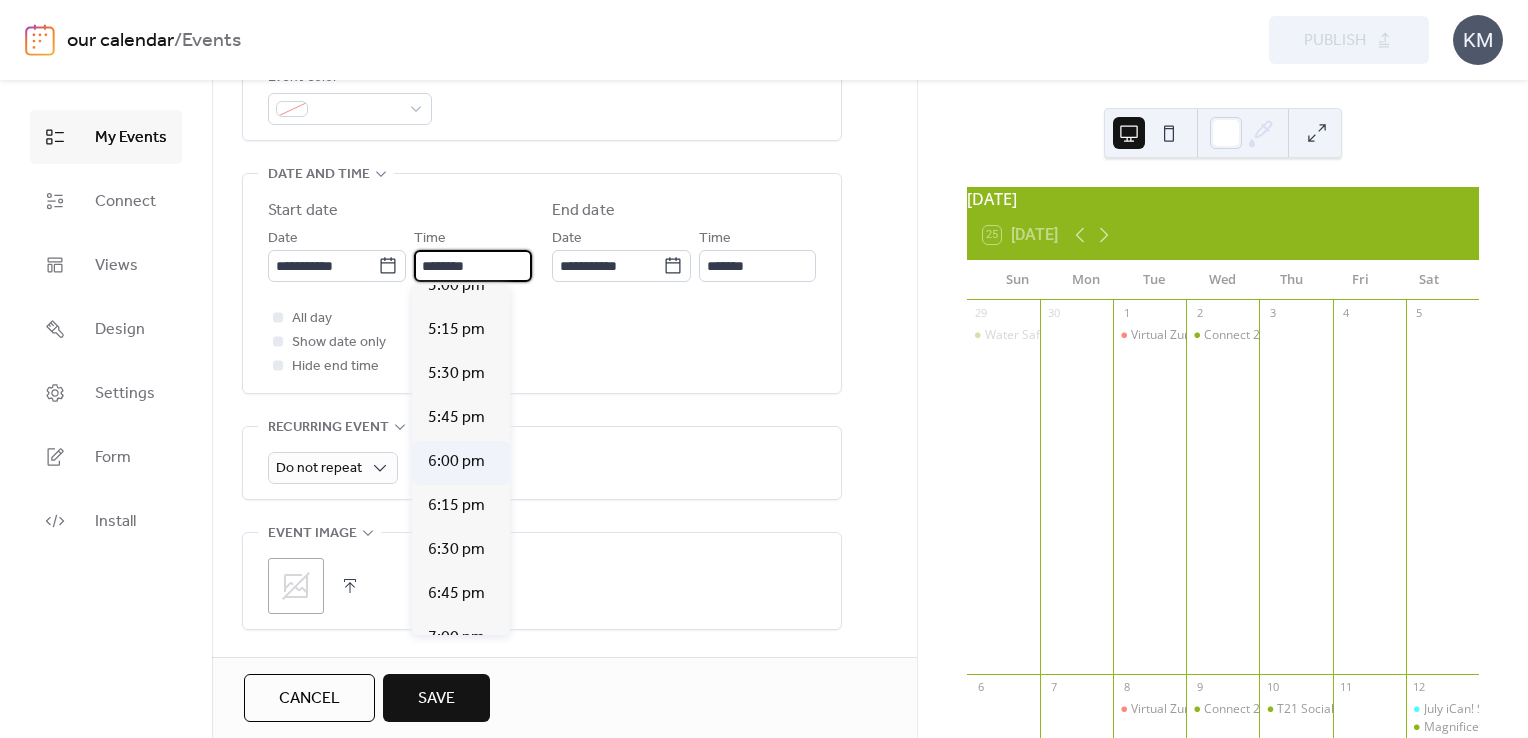 type on "*******" 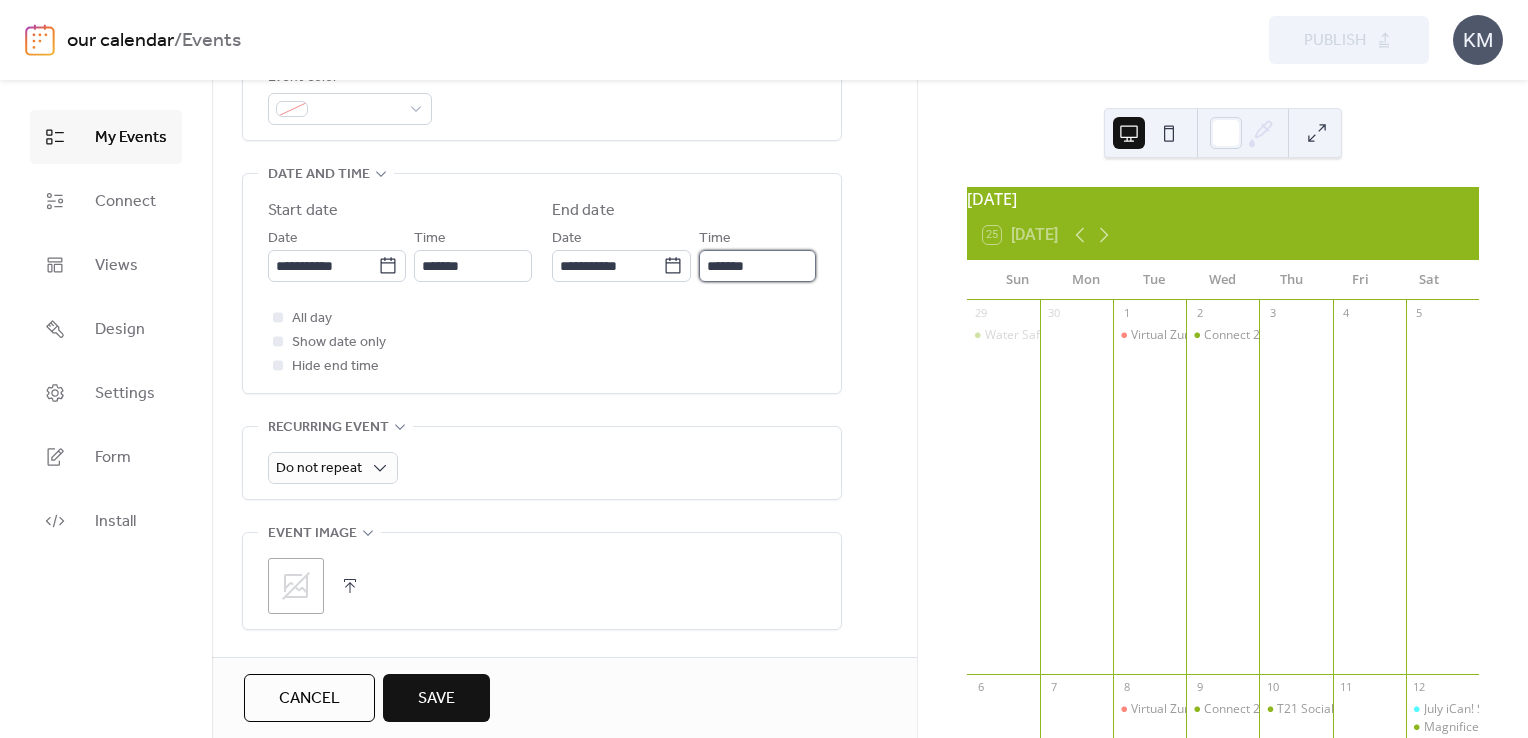 click on "*******" at bounding box center (757, 266) 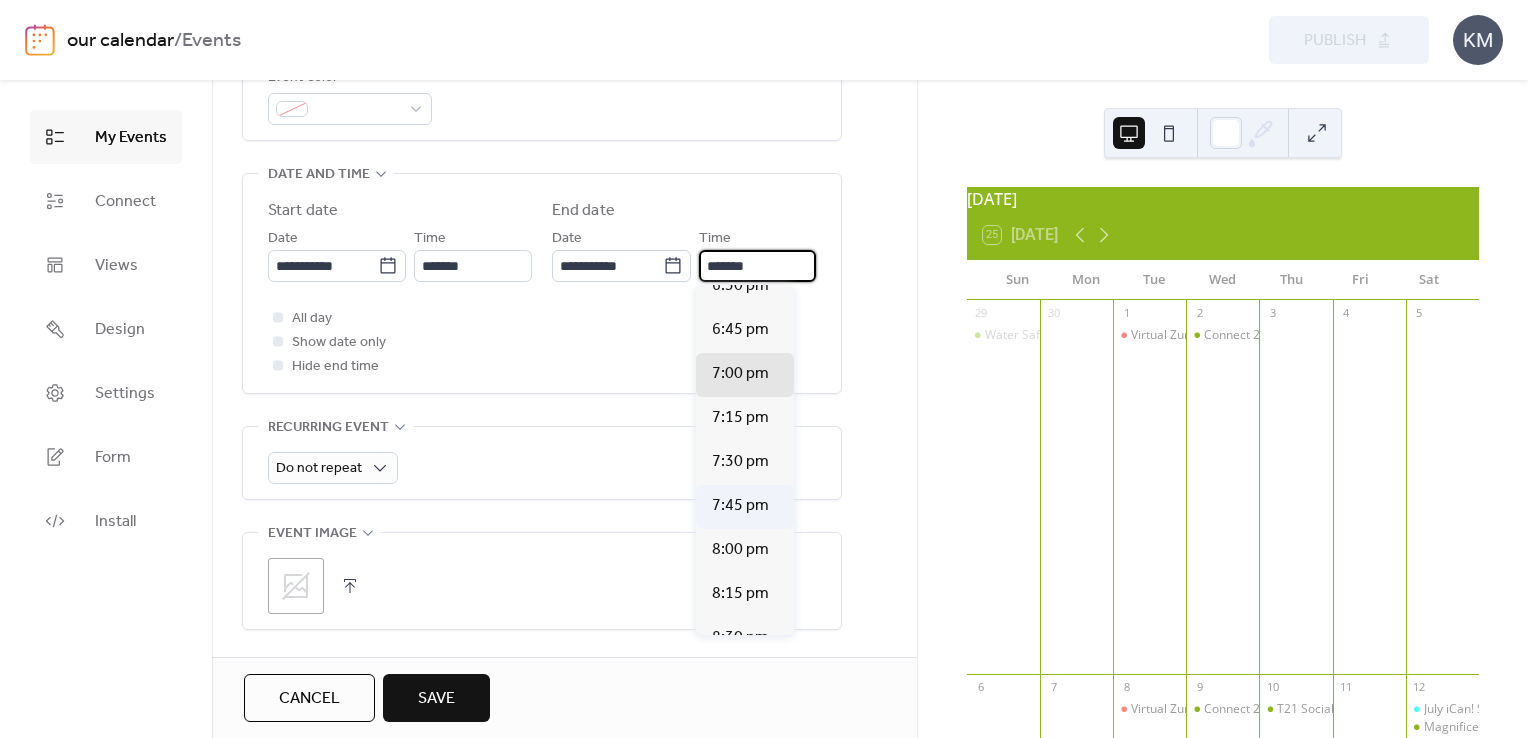 scroll, scrollTop: 200, scrollLeft: 0, axis: vertical 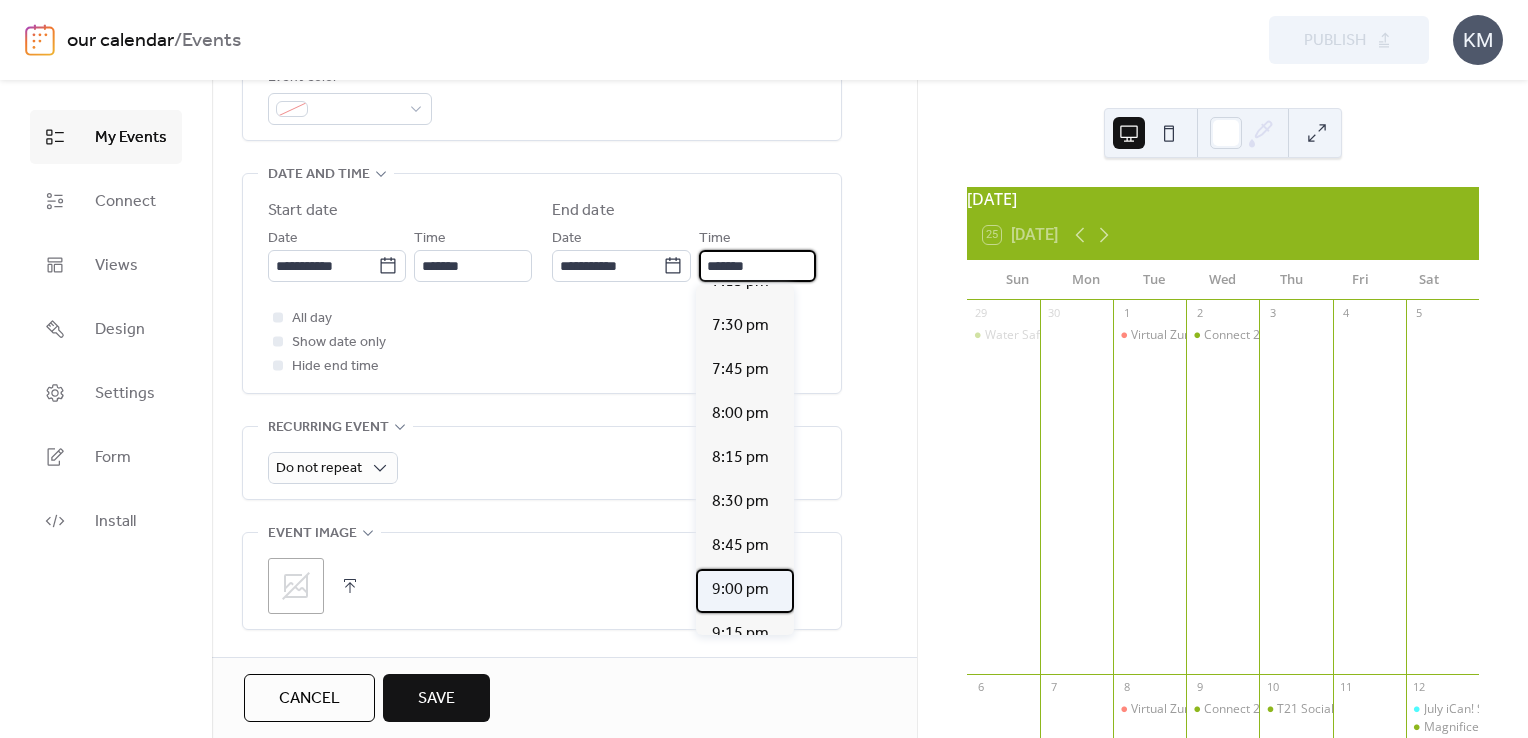 click on "9:00 pm" at bounding box center [740, 590] 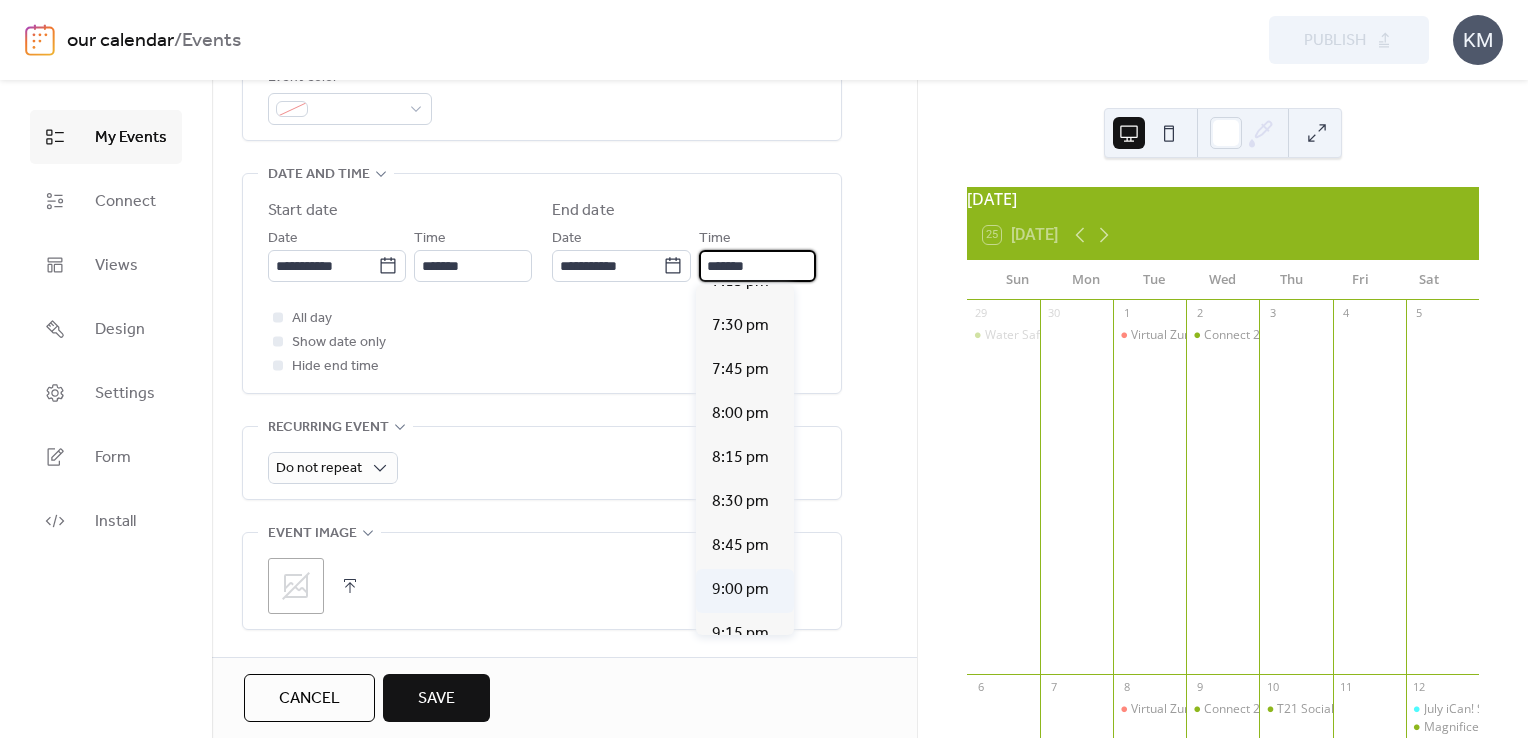 type on "*******" 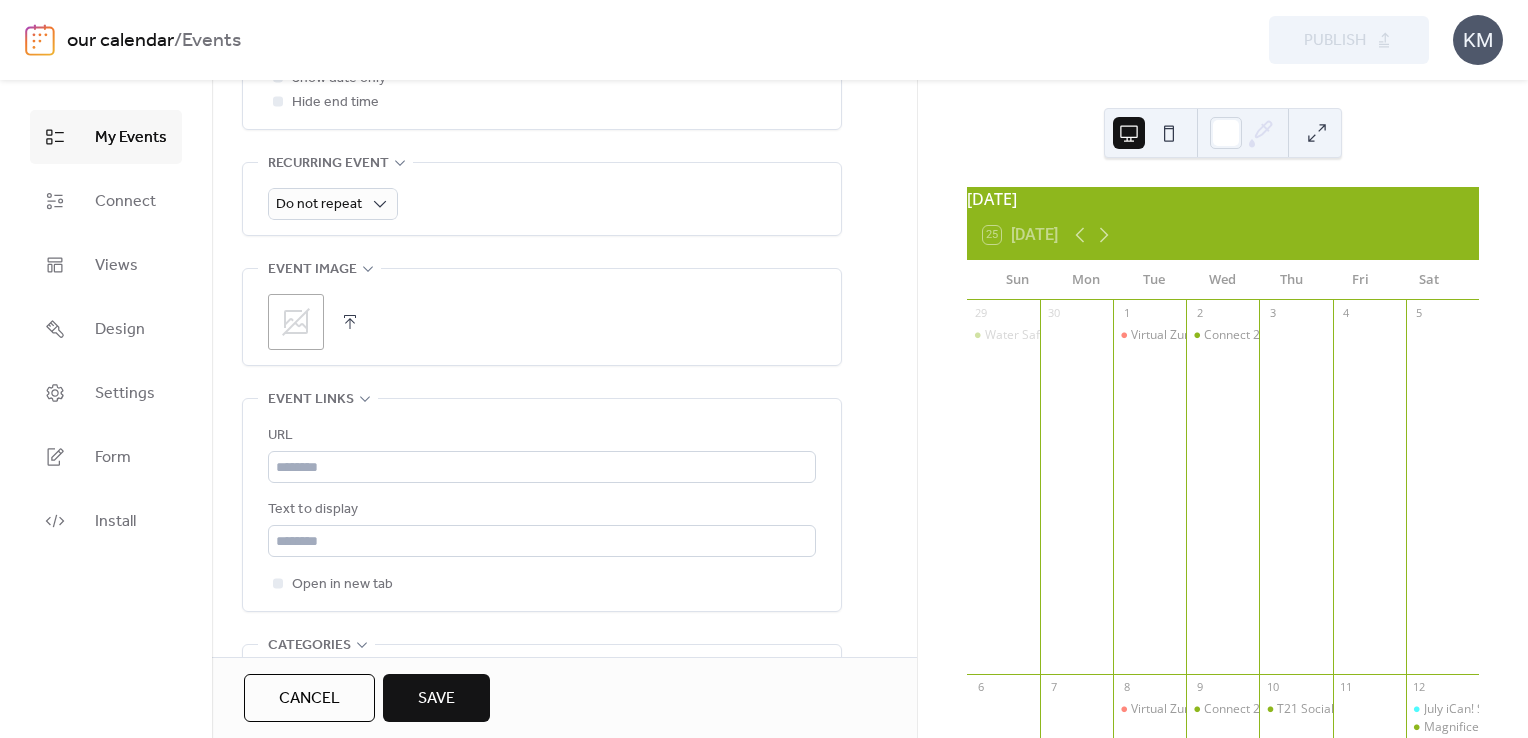 scroll, scrollTop: 900, scrollLeft: 0, axis: vertical 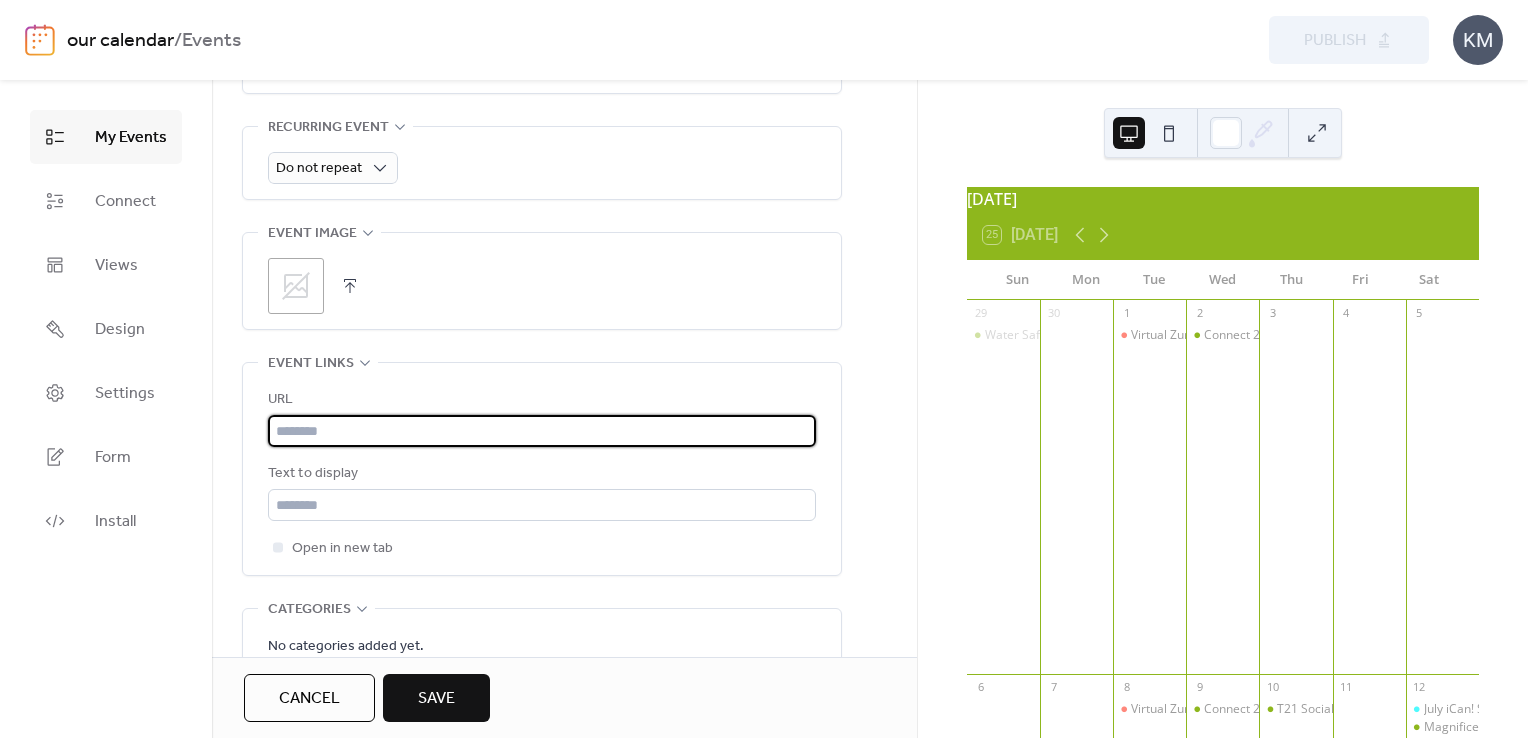 click at bounding box center (542, 431) 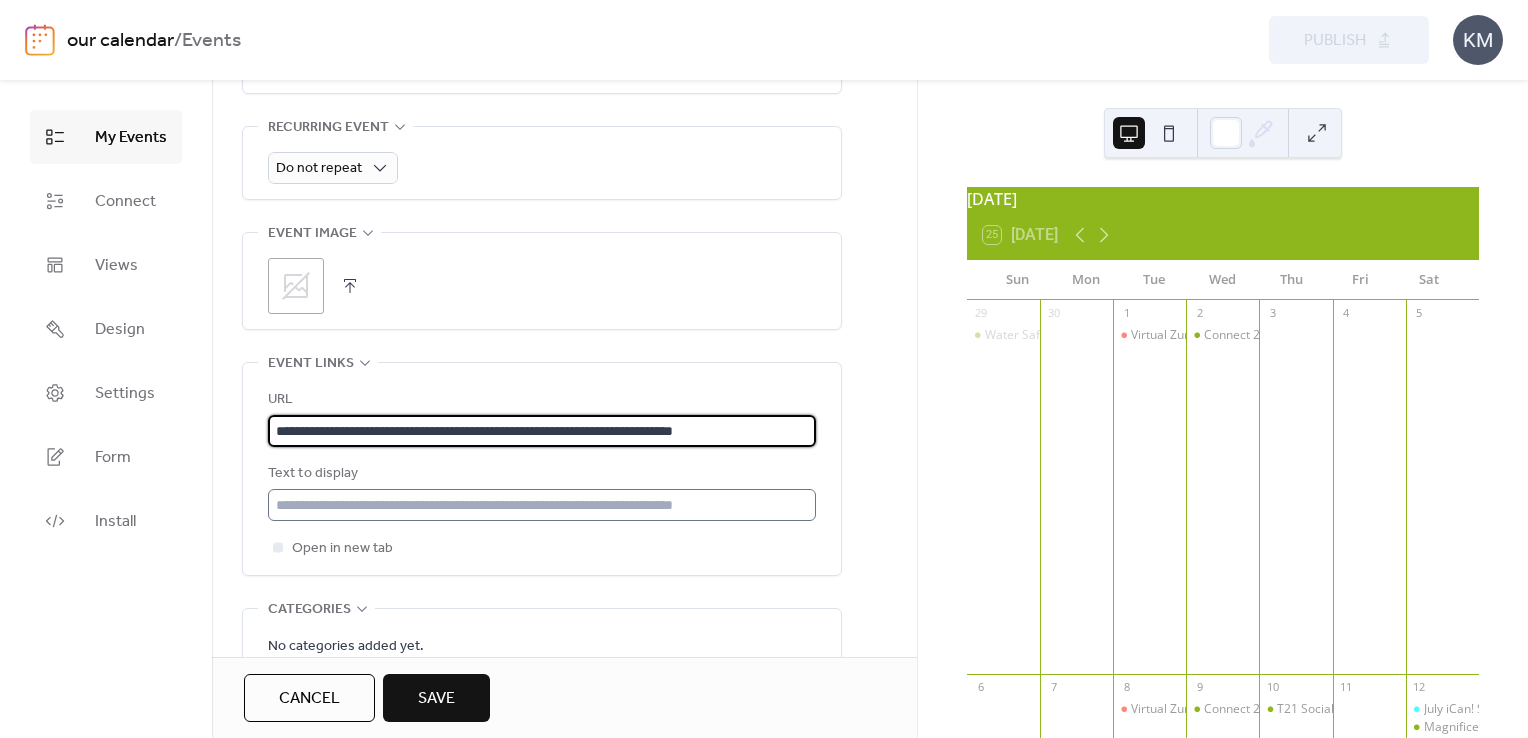 type on "**********" 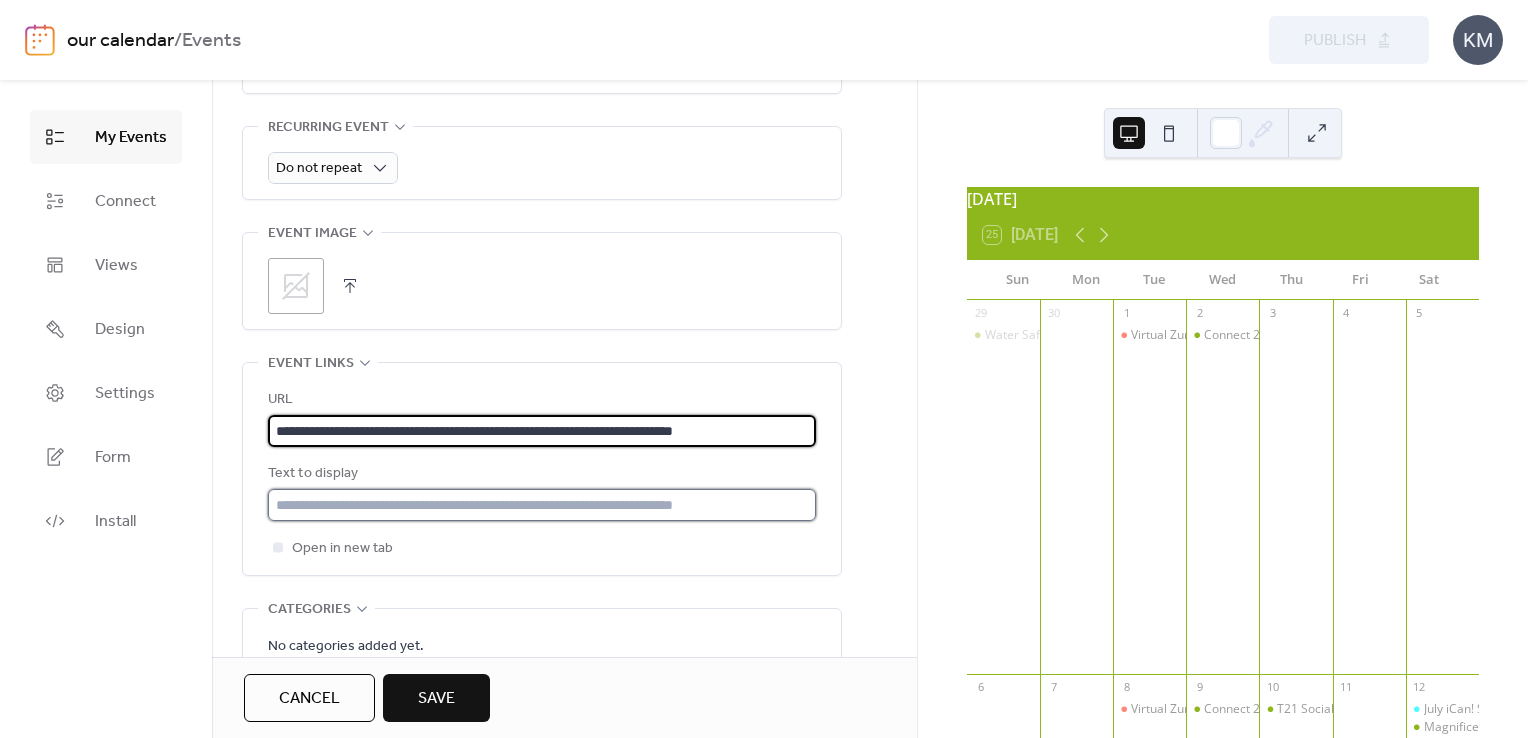 click at bounding box center (542, 505) 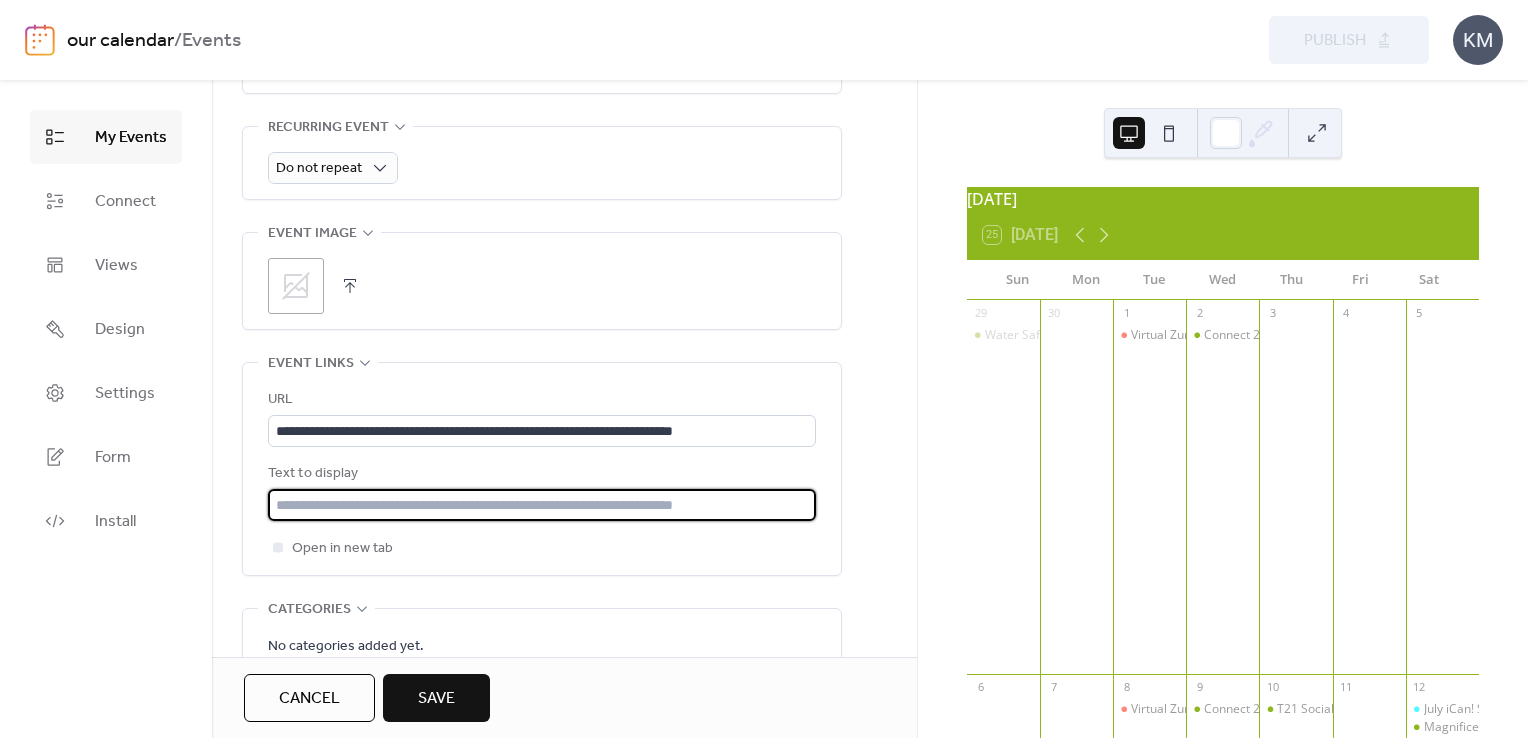 type on "**********" 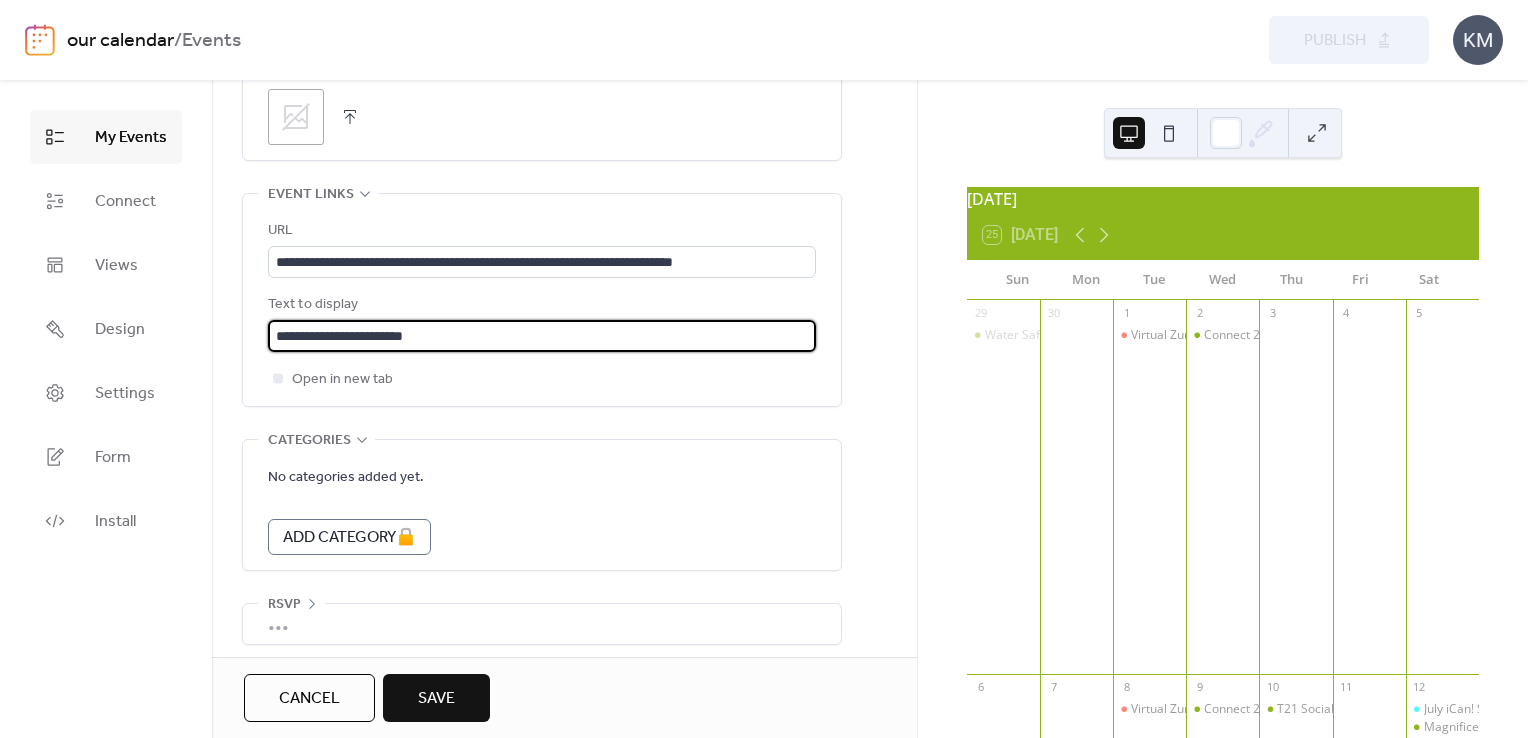scroll, scrollTop: 1077, scrollLeft: 0, axis: vertical 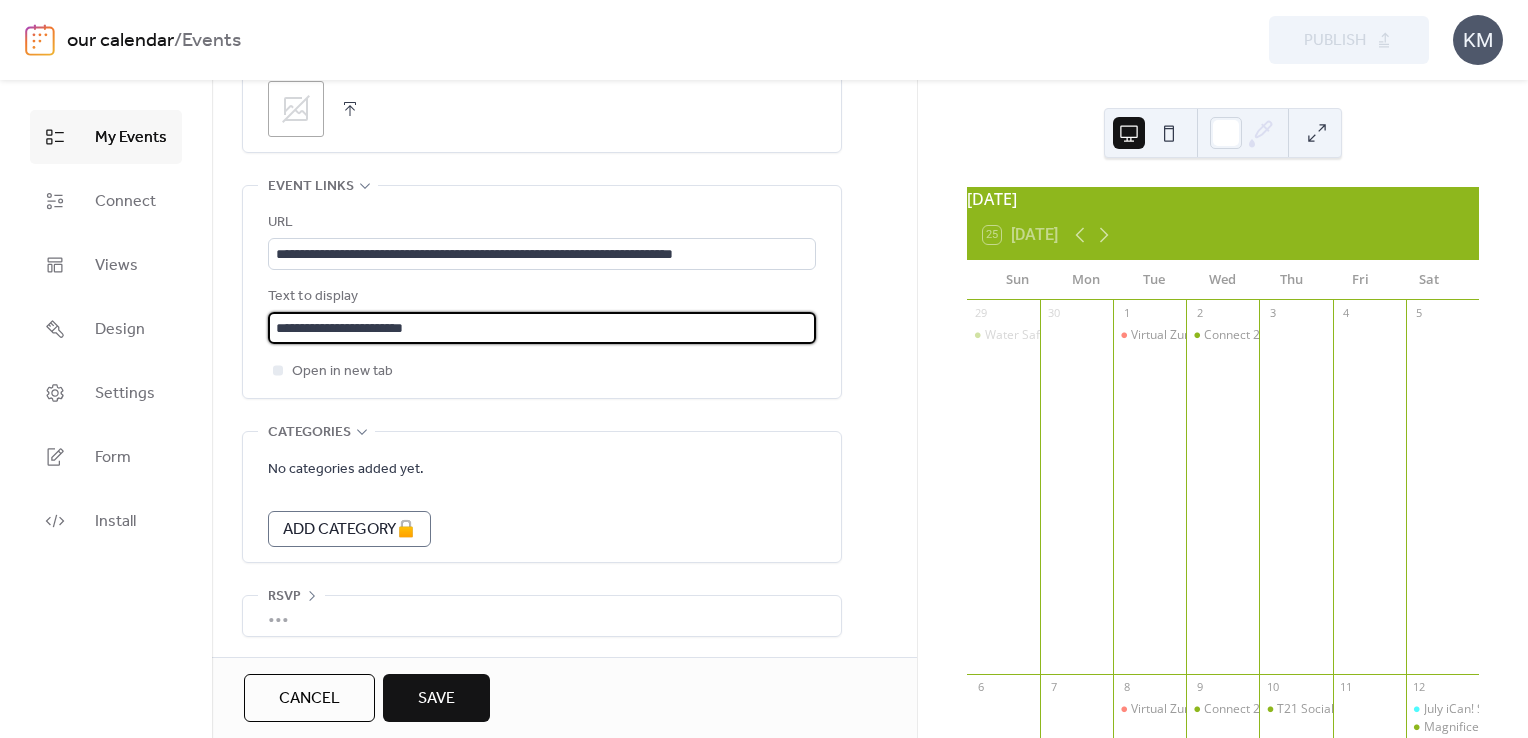 click on "Save" at bounding box center [436, 698] 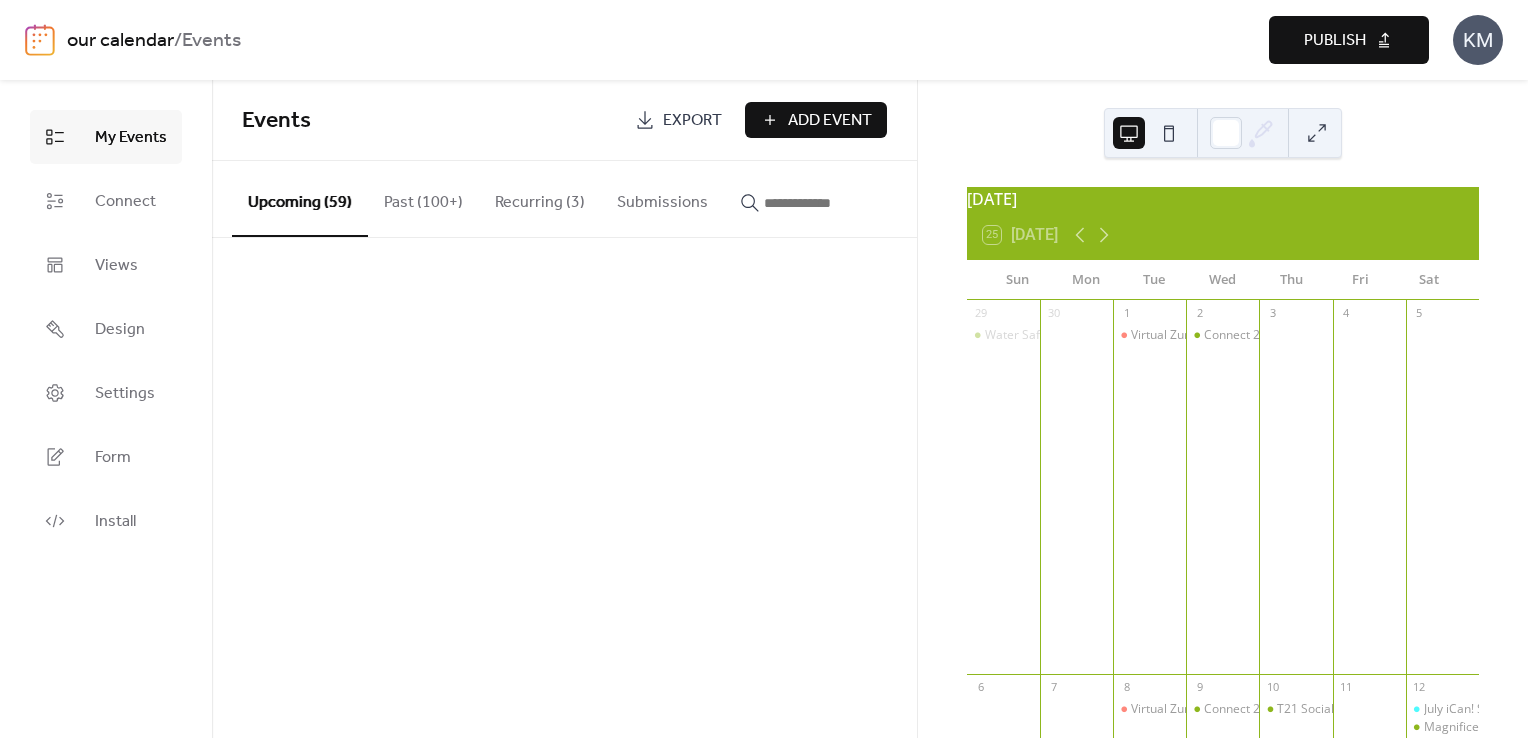 click on "Publish" at bounding box center (1335, 41) 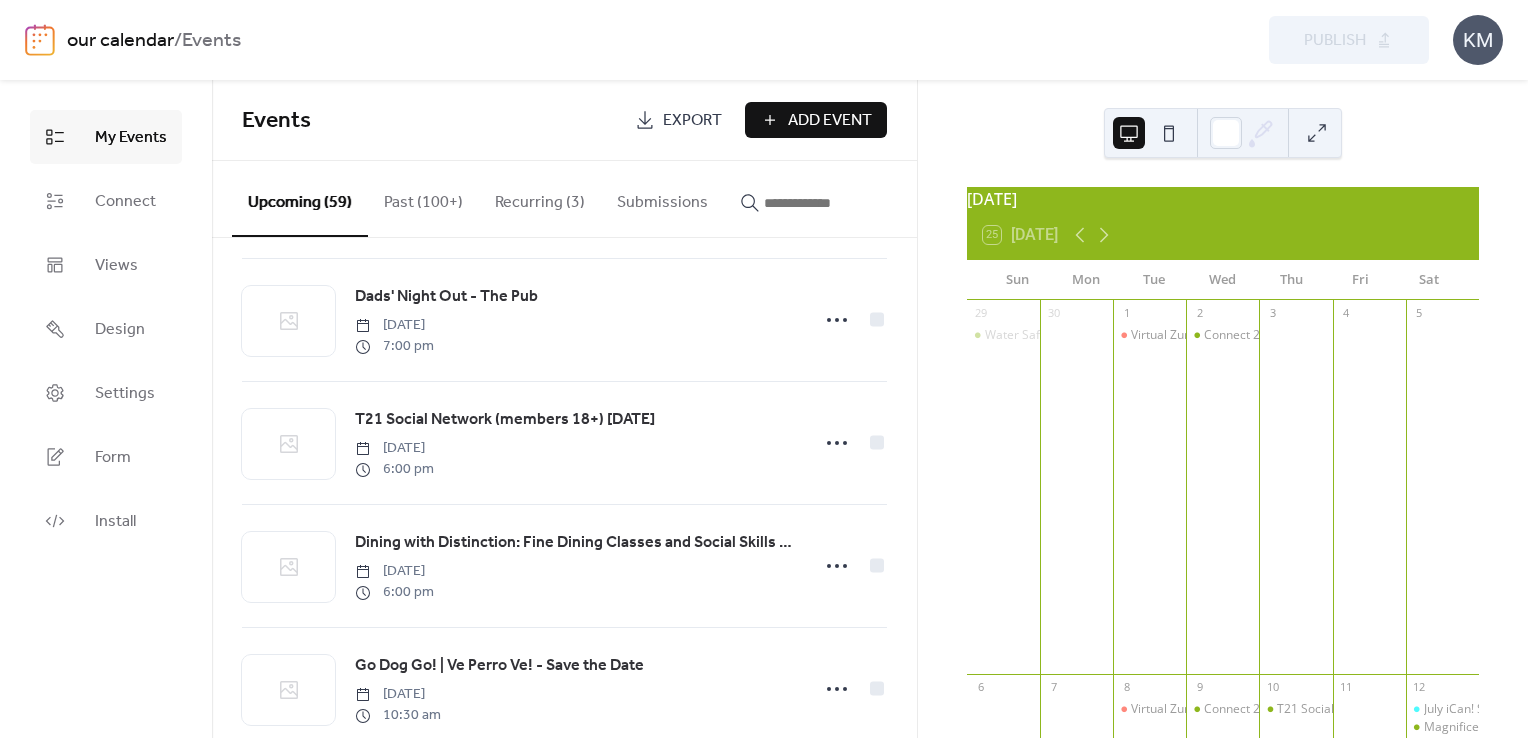 scroll, scrollTop: 1900, scrollLeft: 0, axis: vertical 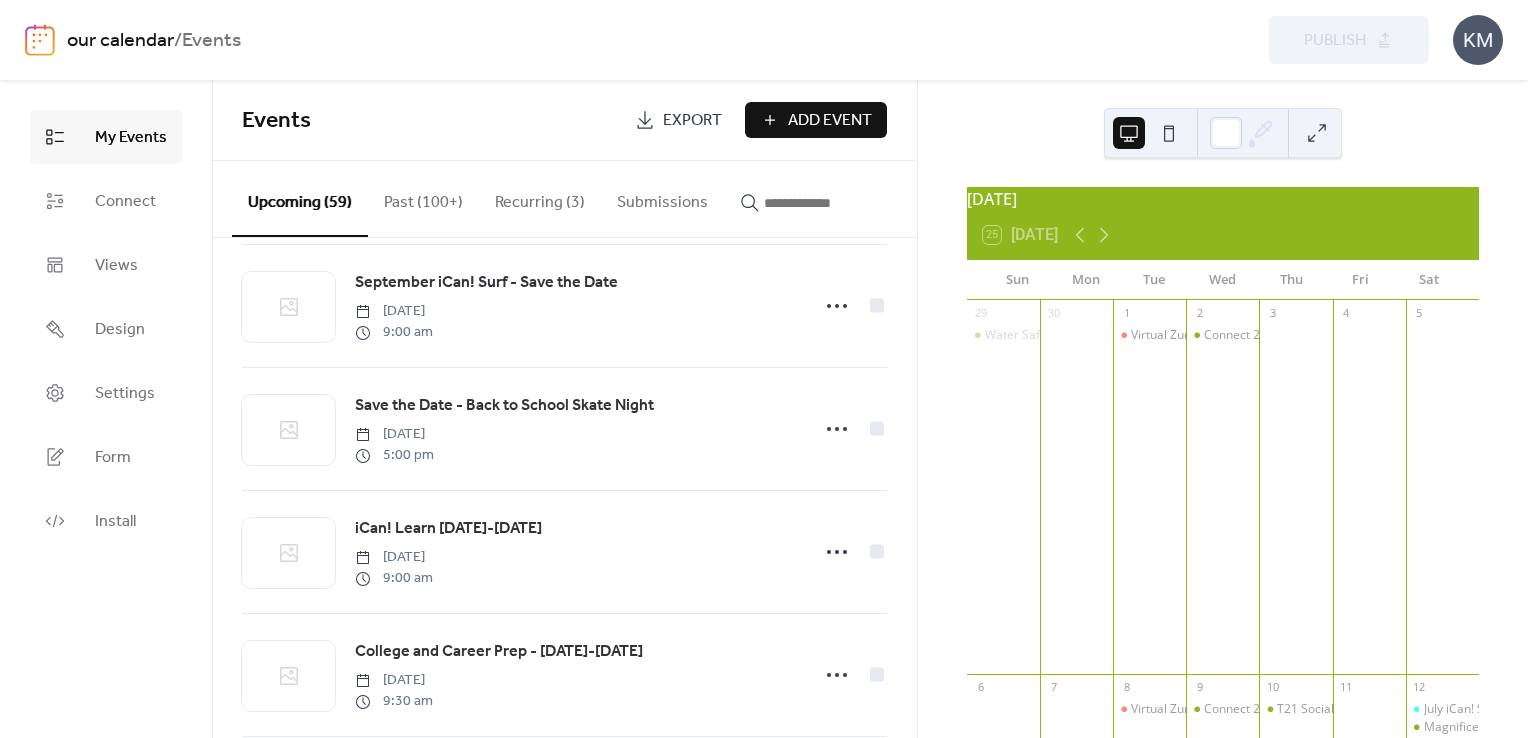 drag, startPoint x: 562, startPoint y: 406, endPoint x: 528, endPoint y: 394, distance: 36.05551 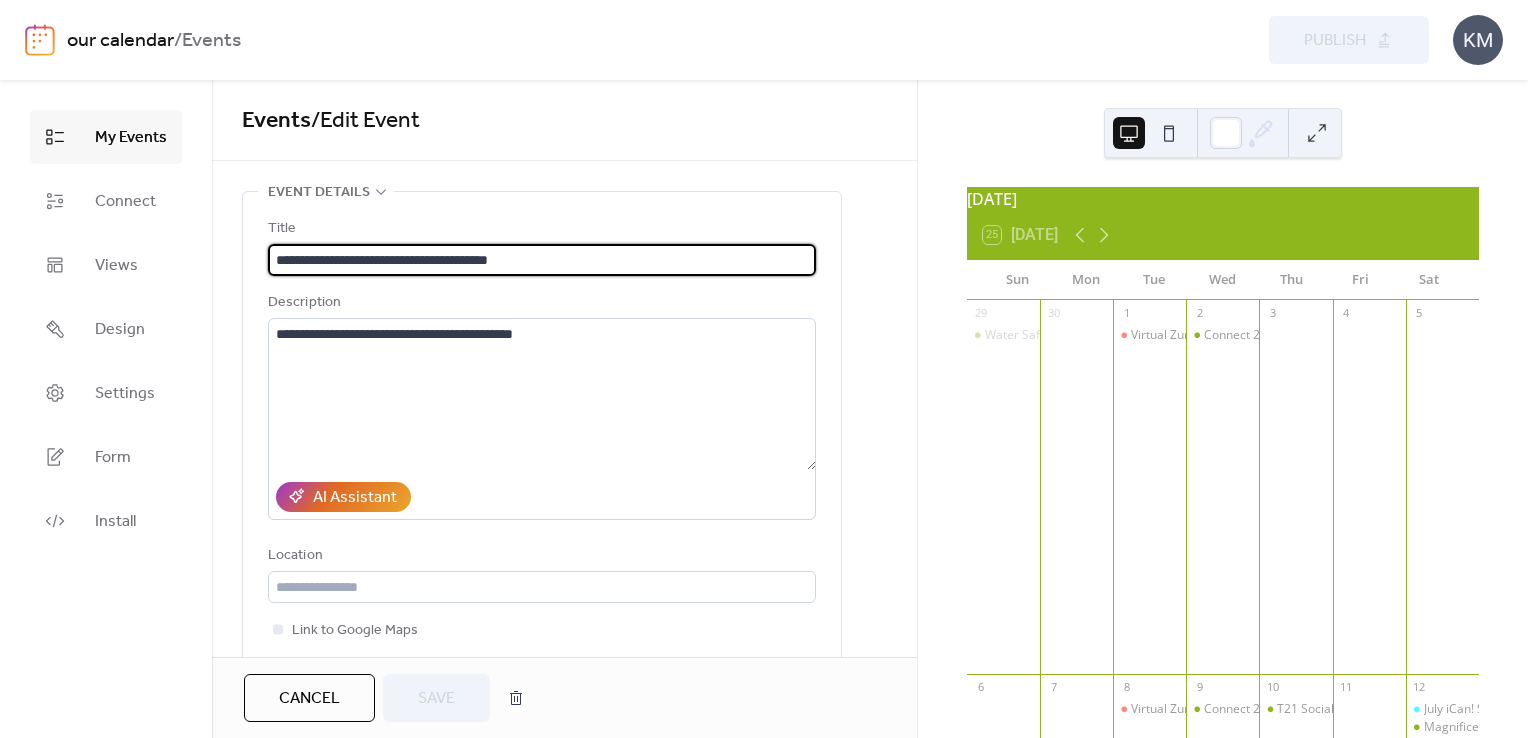click on "**********" at bounding box center (542, 260) 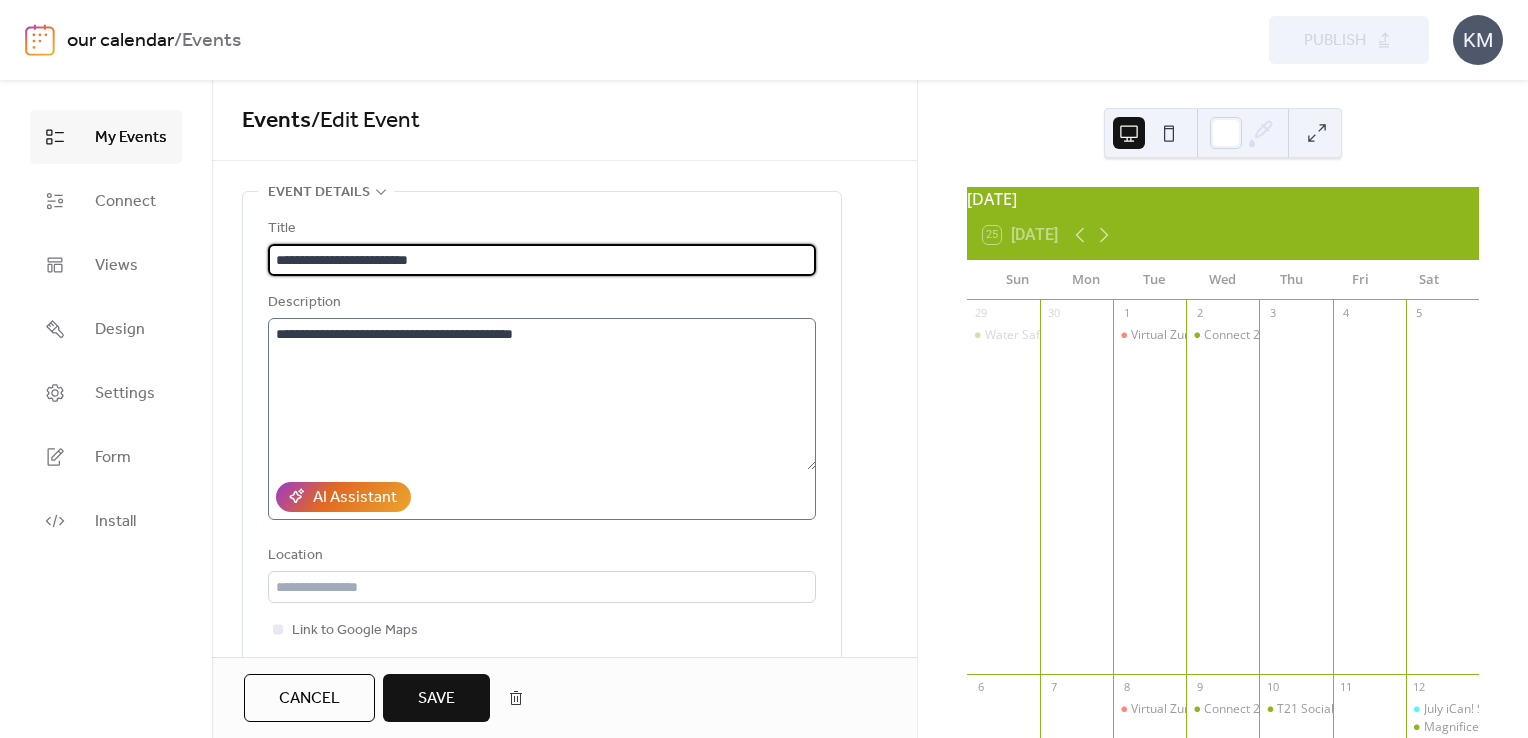 type on "**********" 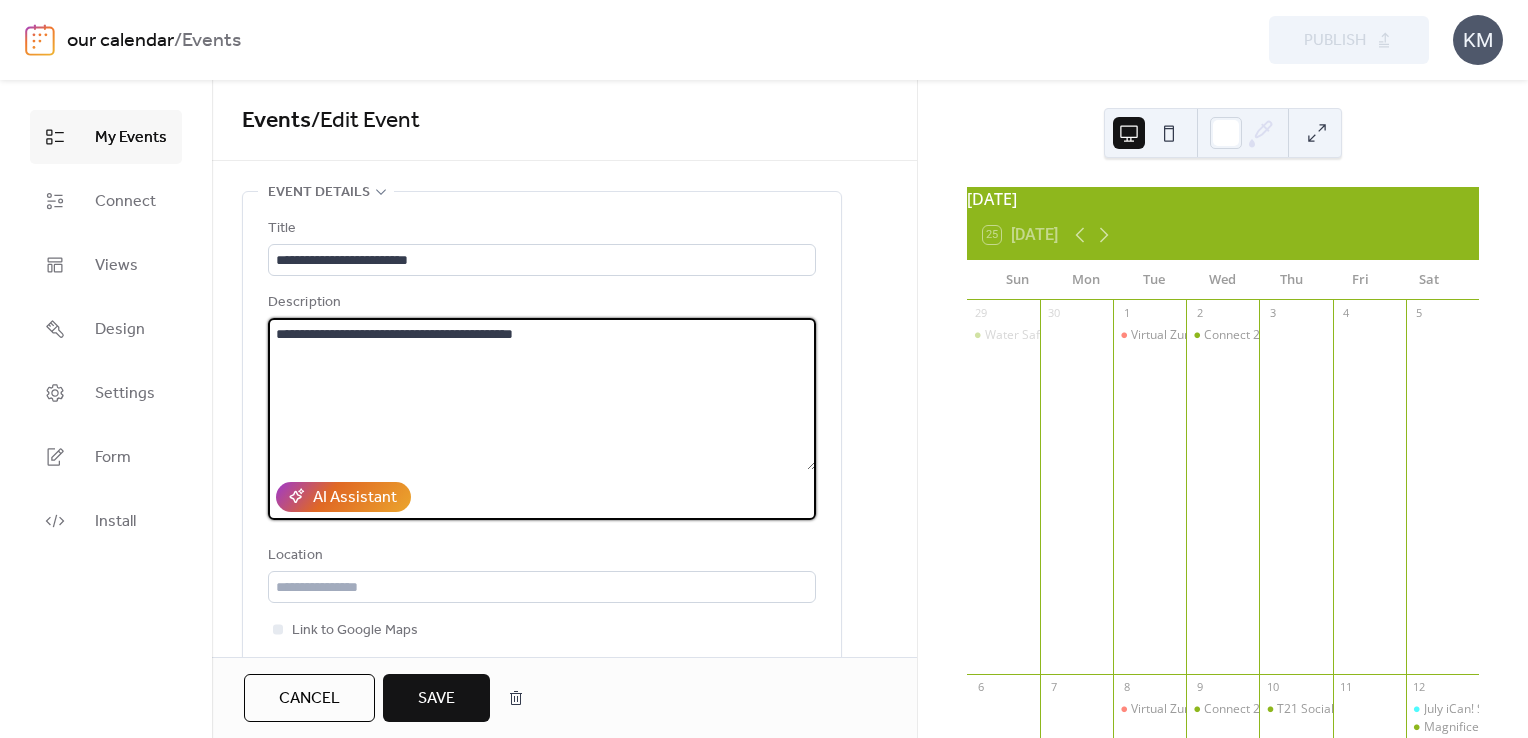 drag, startPoint x: 598, startPoint y: 449, endPoint x: 593, endPoint y: 363, distance: 86.145226 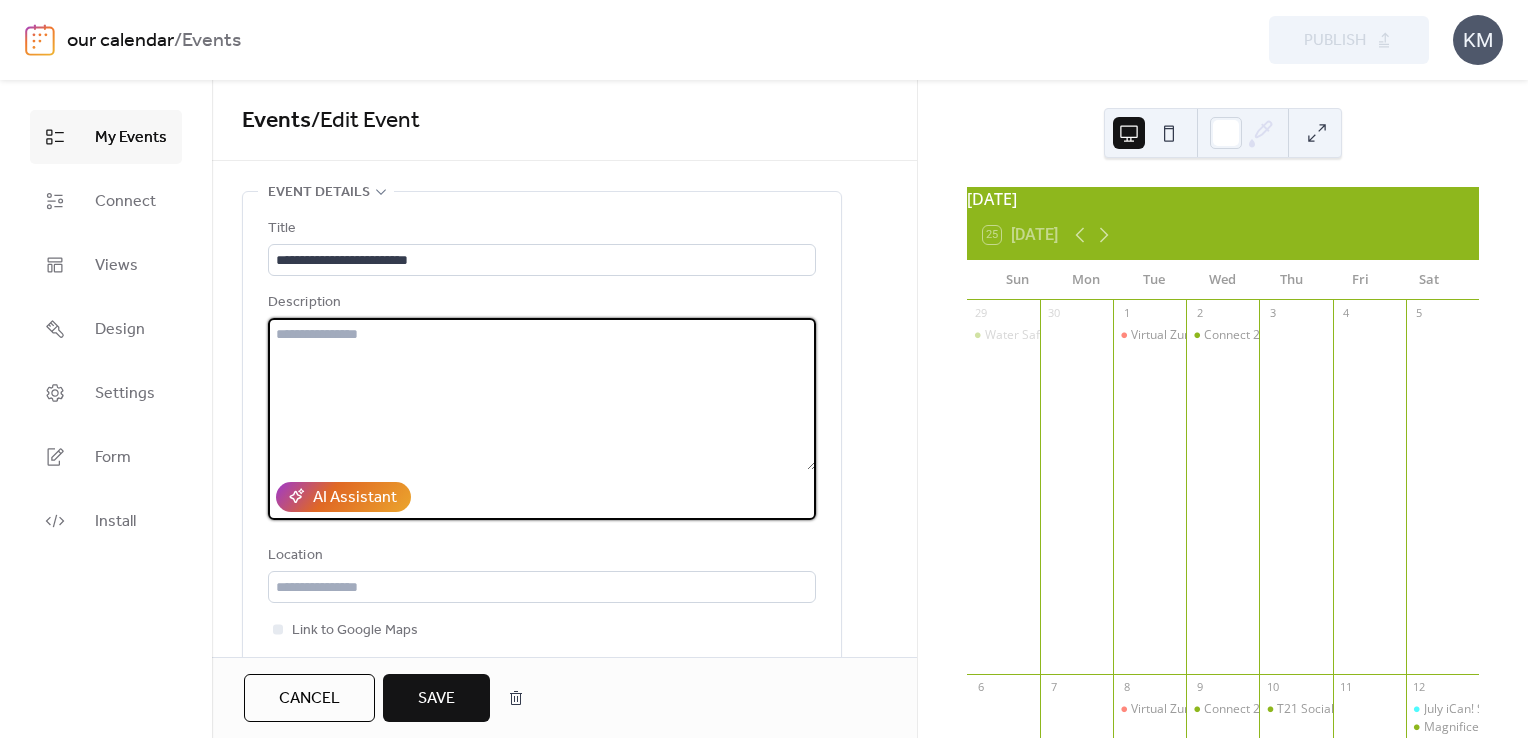 paste on "**********" 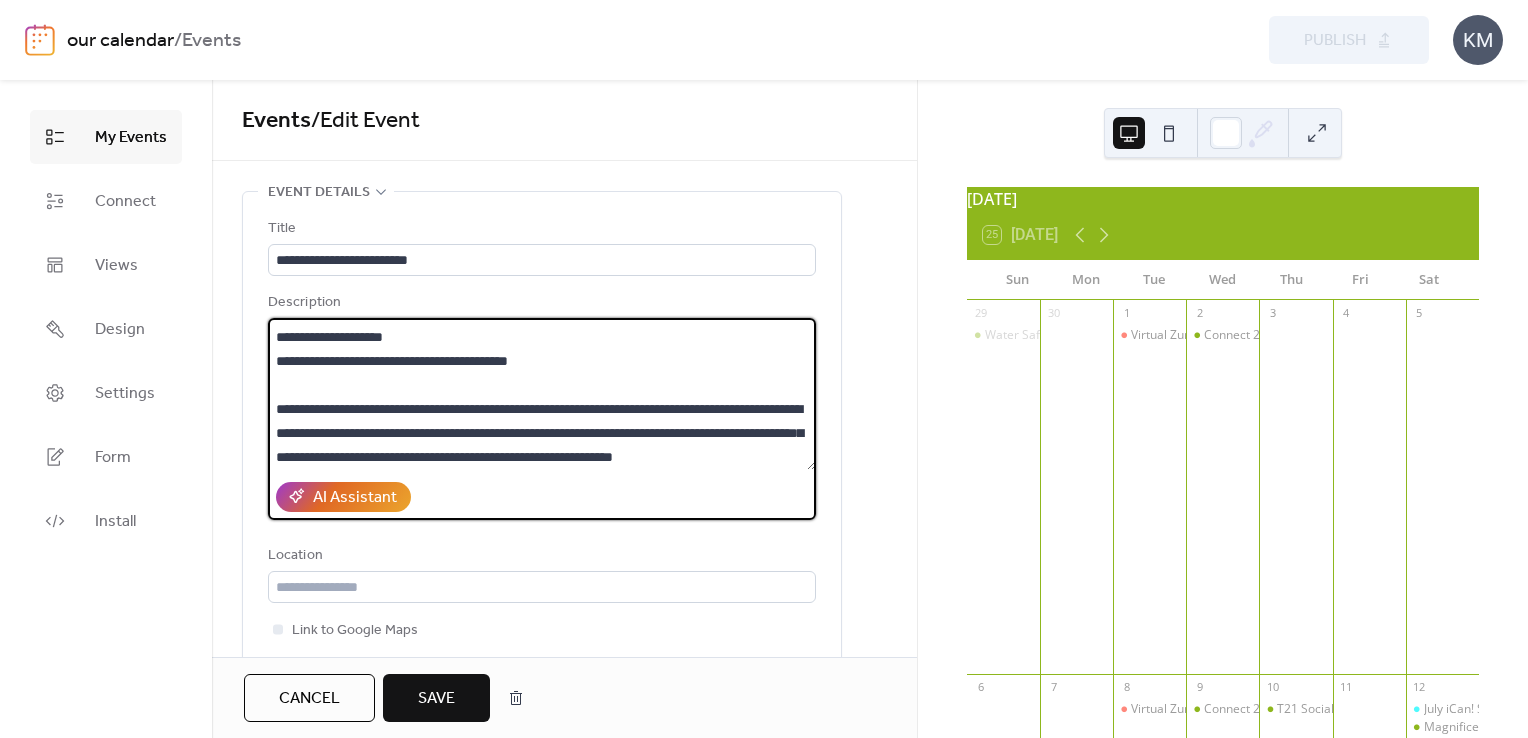scroll, scrollTop: 200, scrollLeft: 0, axis: vertical 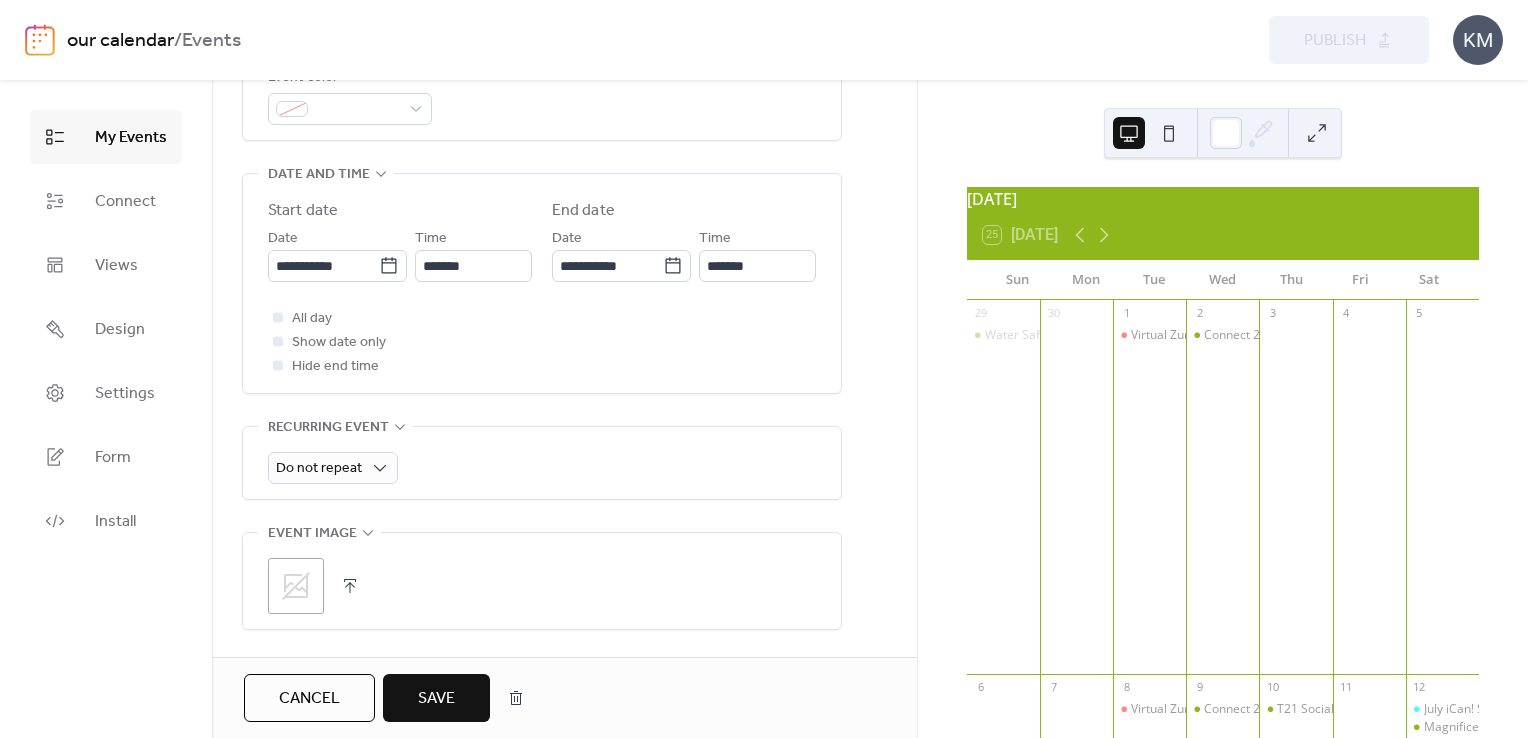 type on "**********" 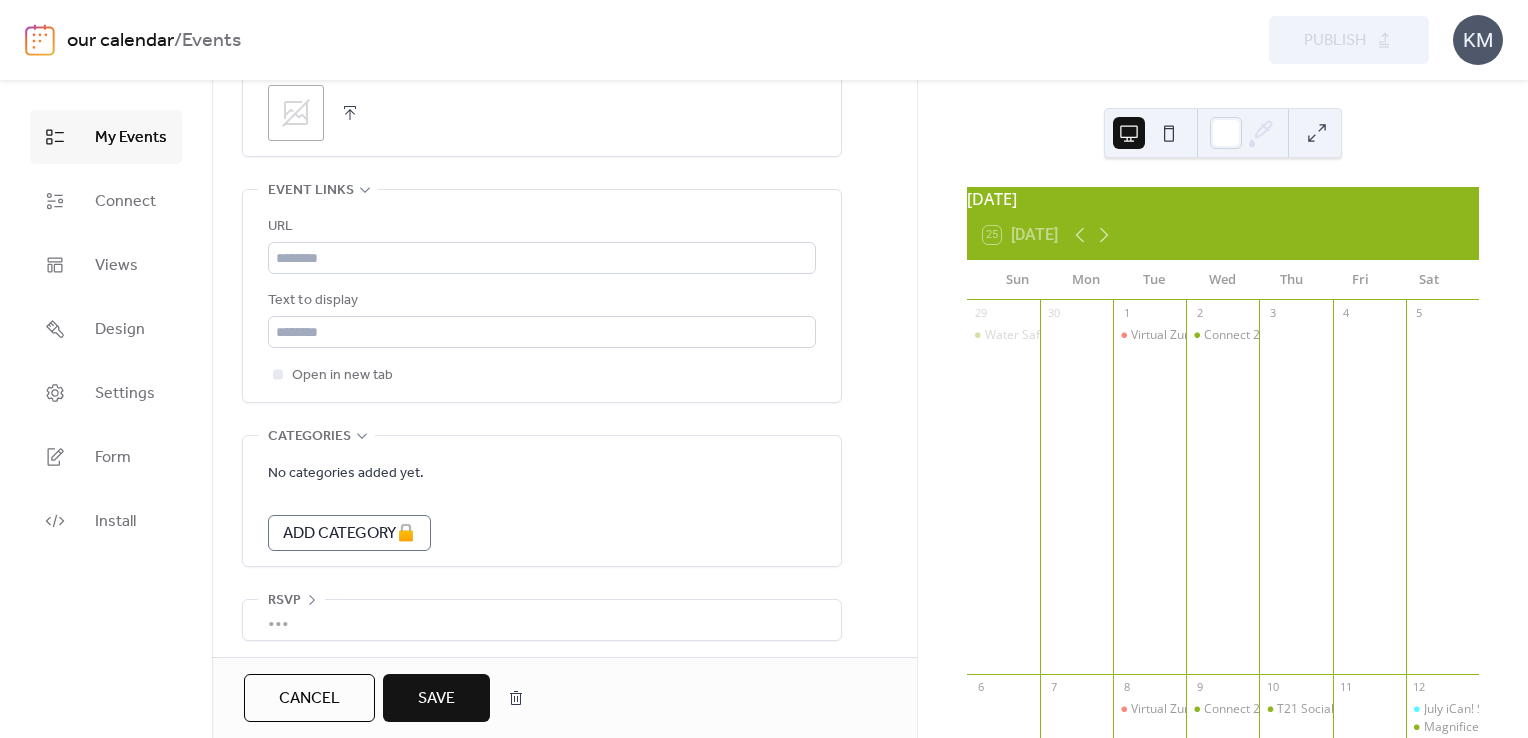 scroll, scrollTop: 1077, scrollLeft: 0, axis: vertical 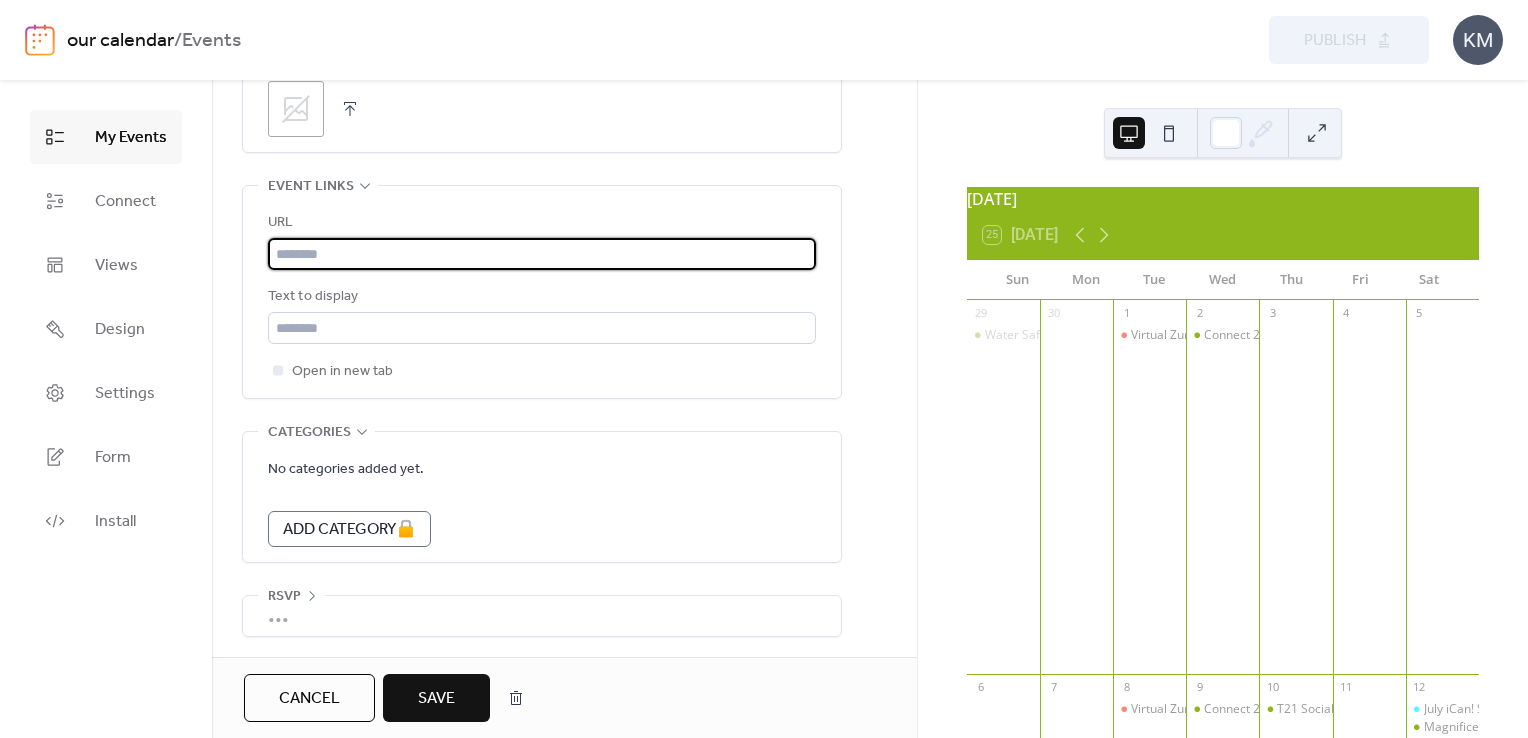 click at bounding box center (542, 254) 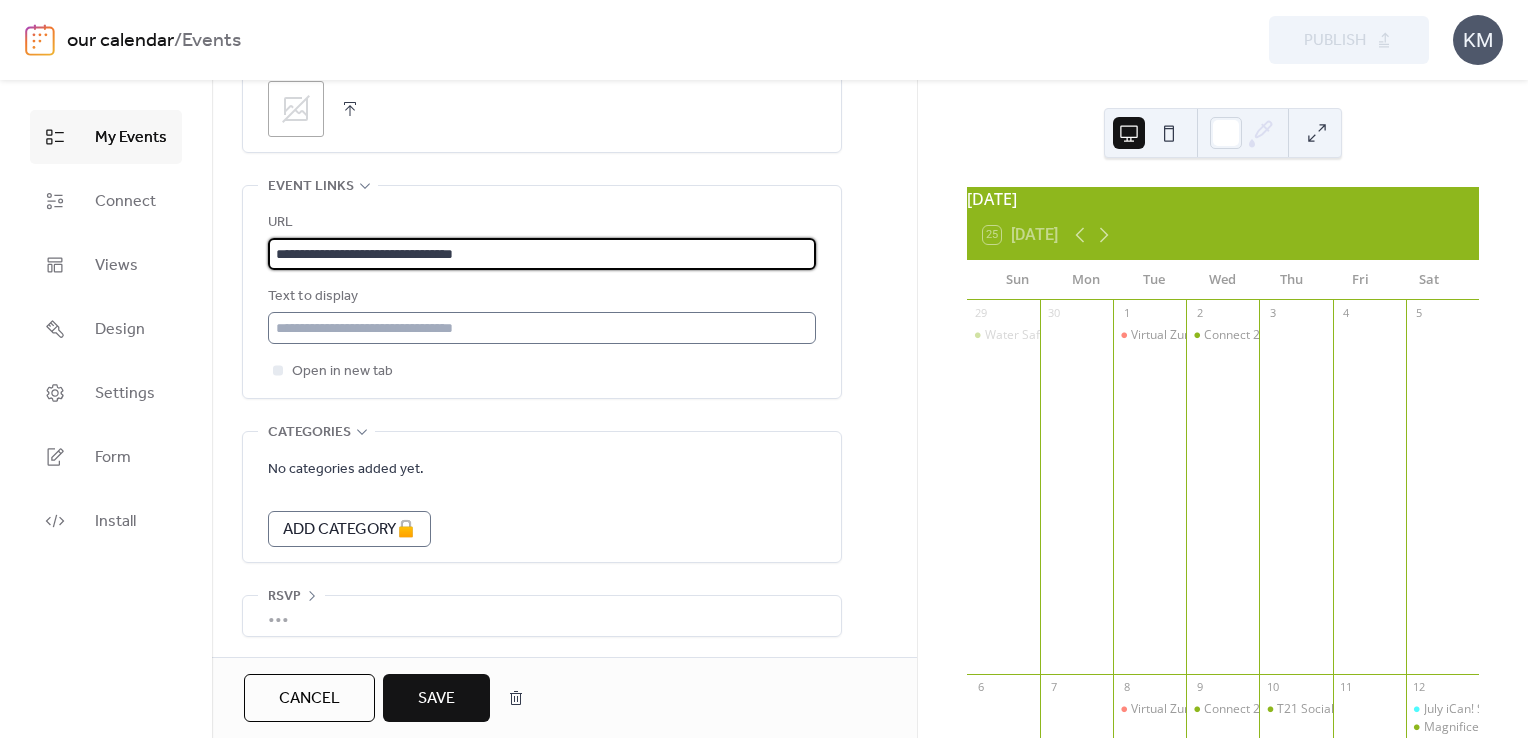 type on "**********" 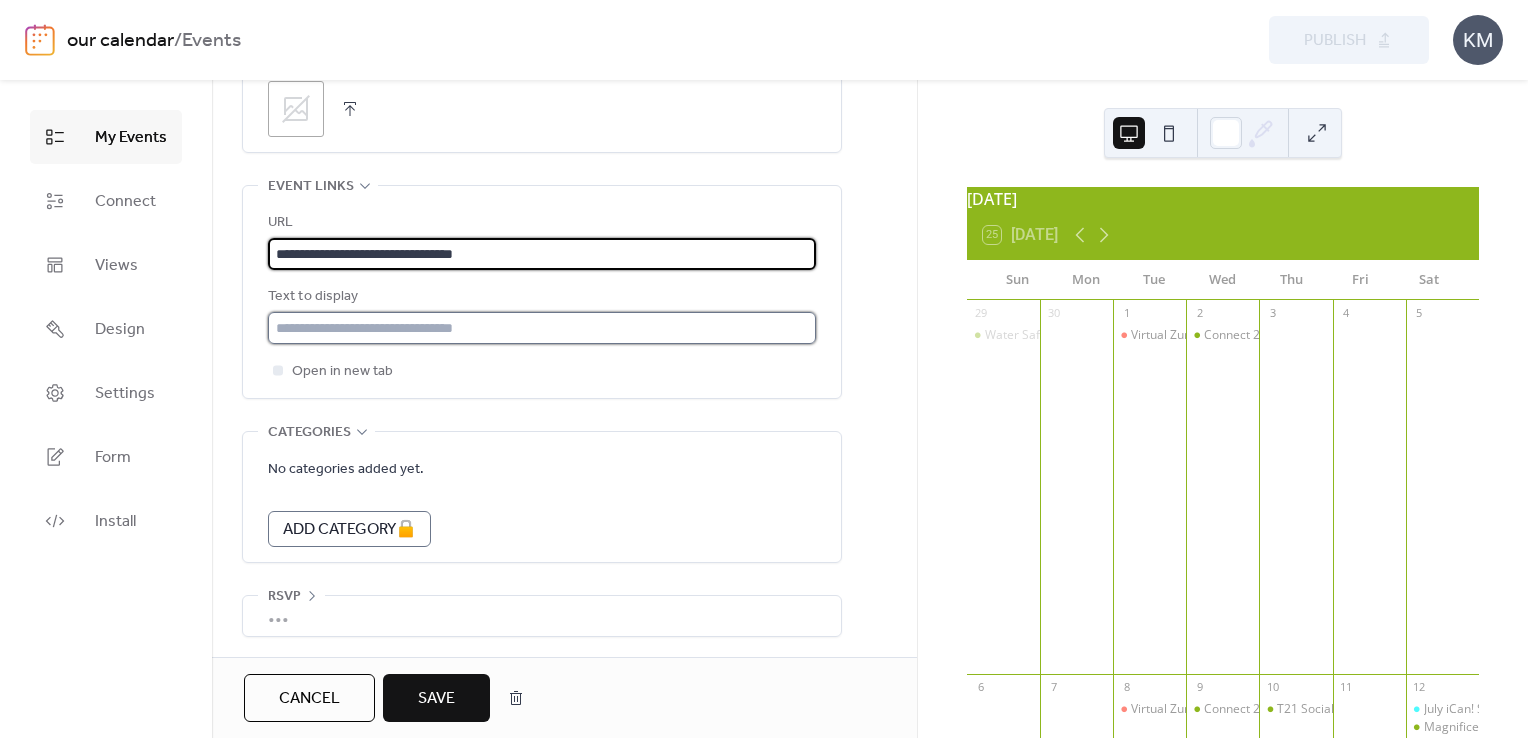 click at bounding box center (542, 328) 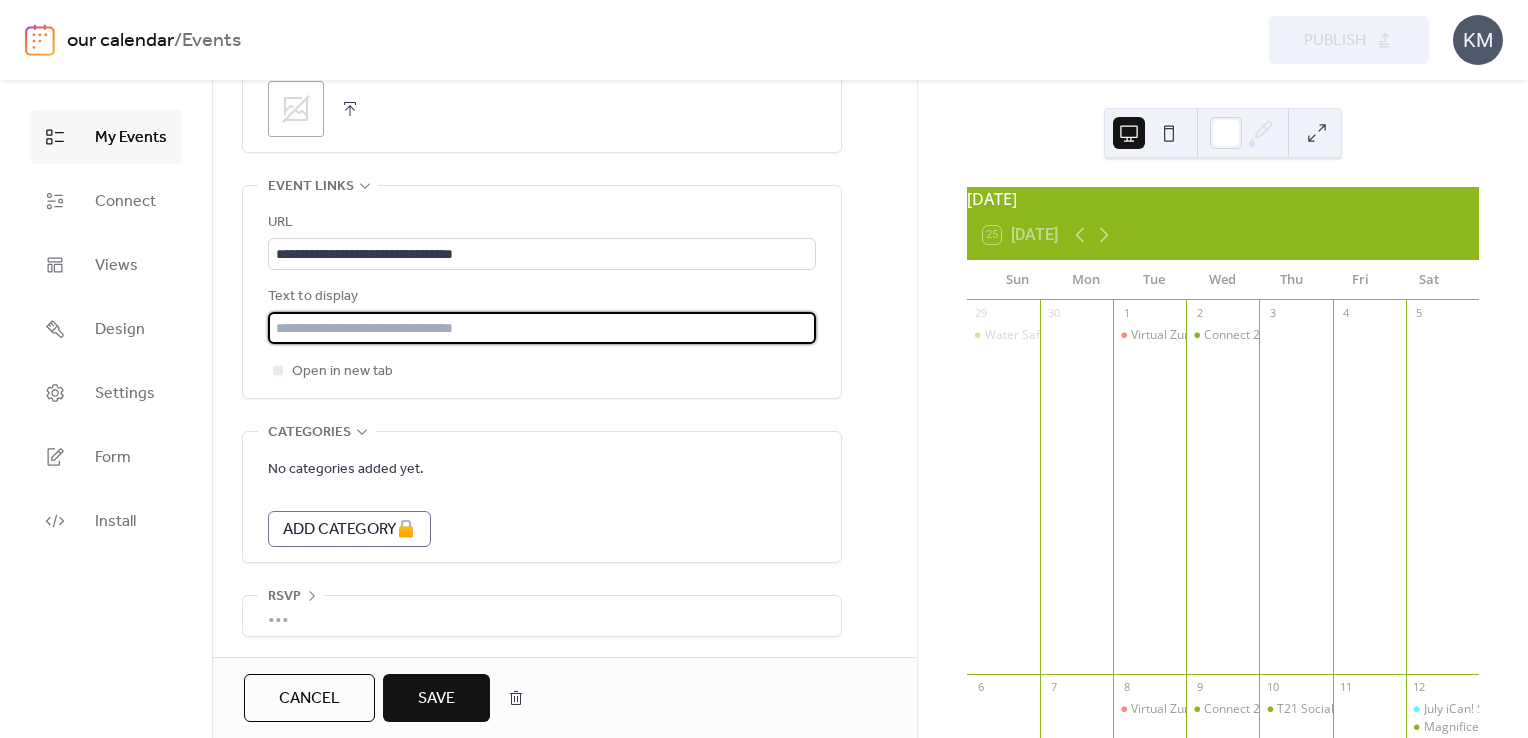 type on "**********" 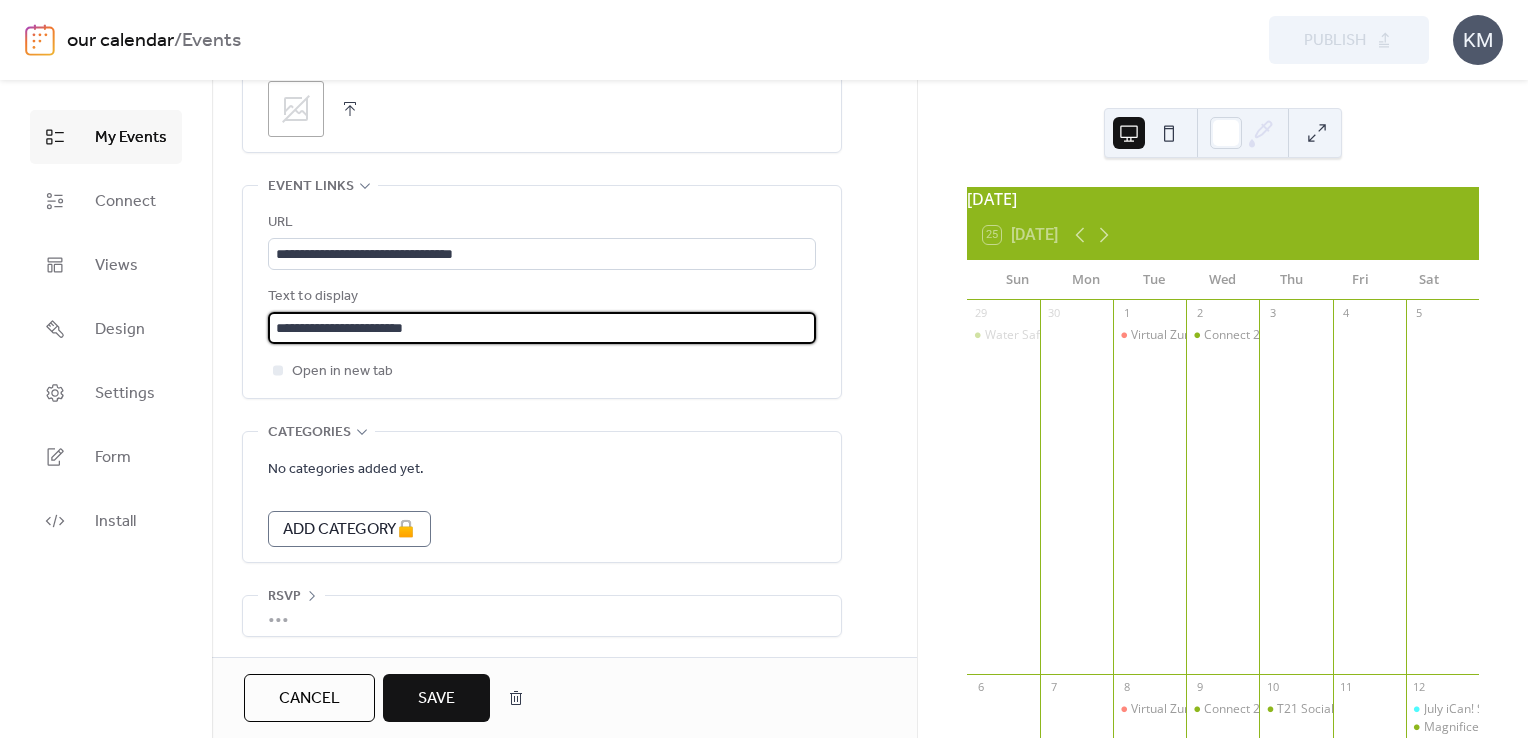 click on "Save" at bounding box center (436, 699) 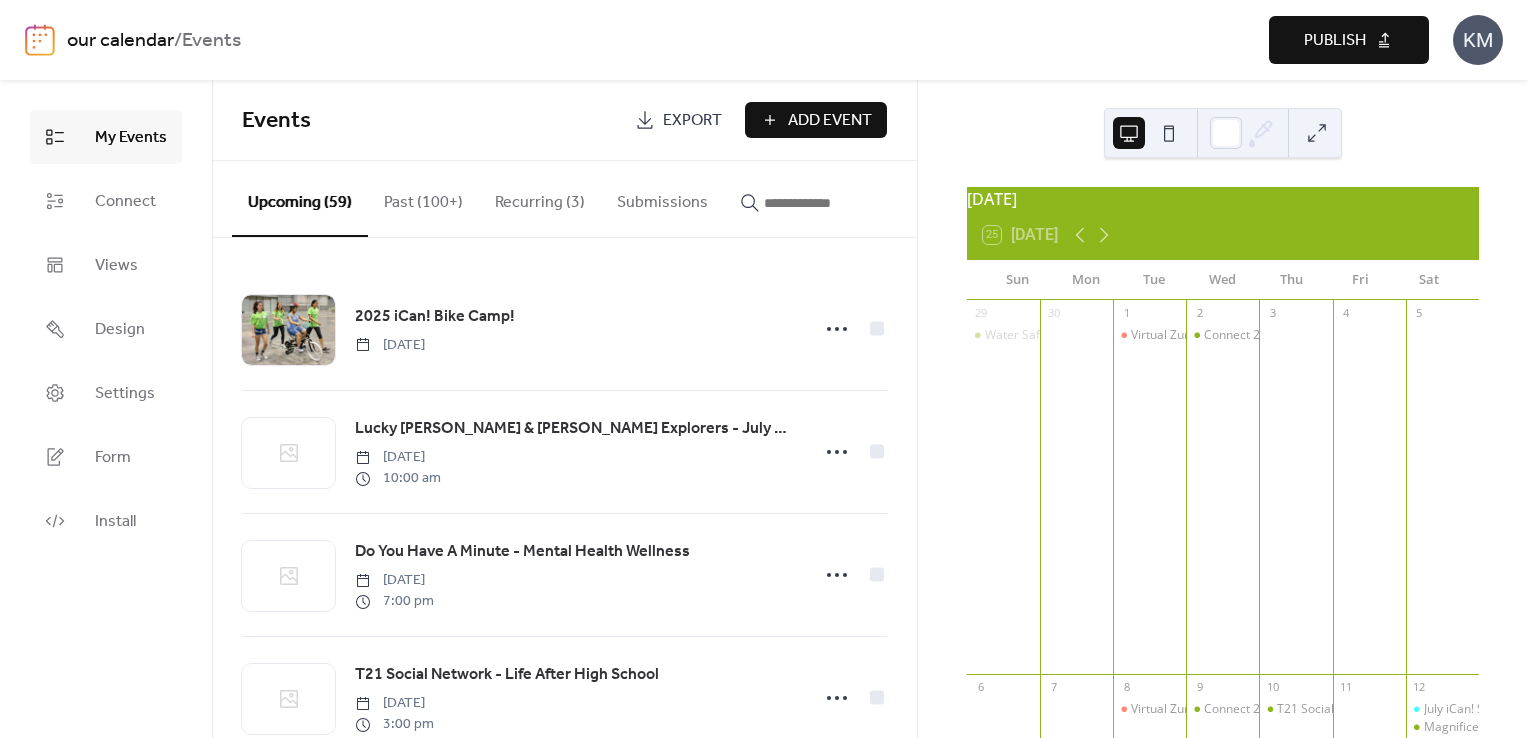 click on "Publish" at bounding box center [1335, 41] 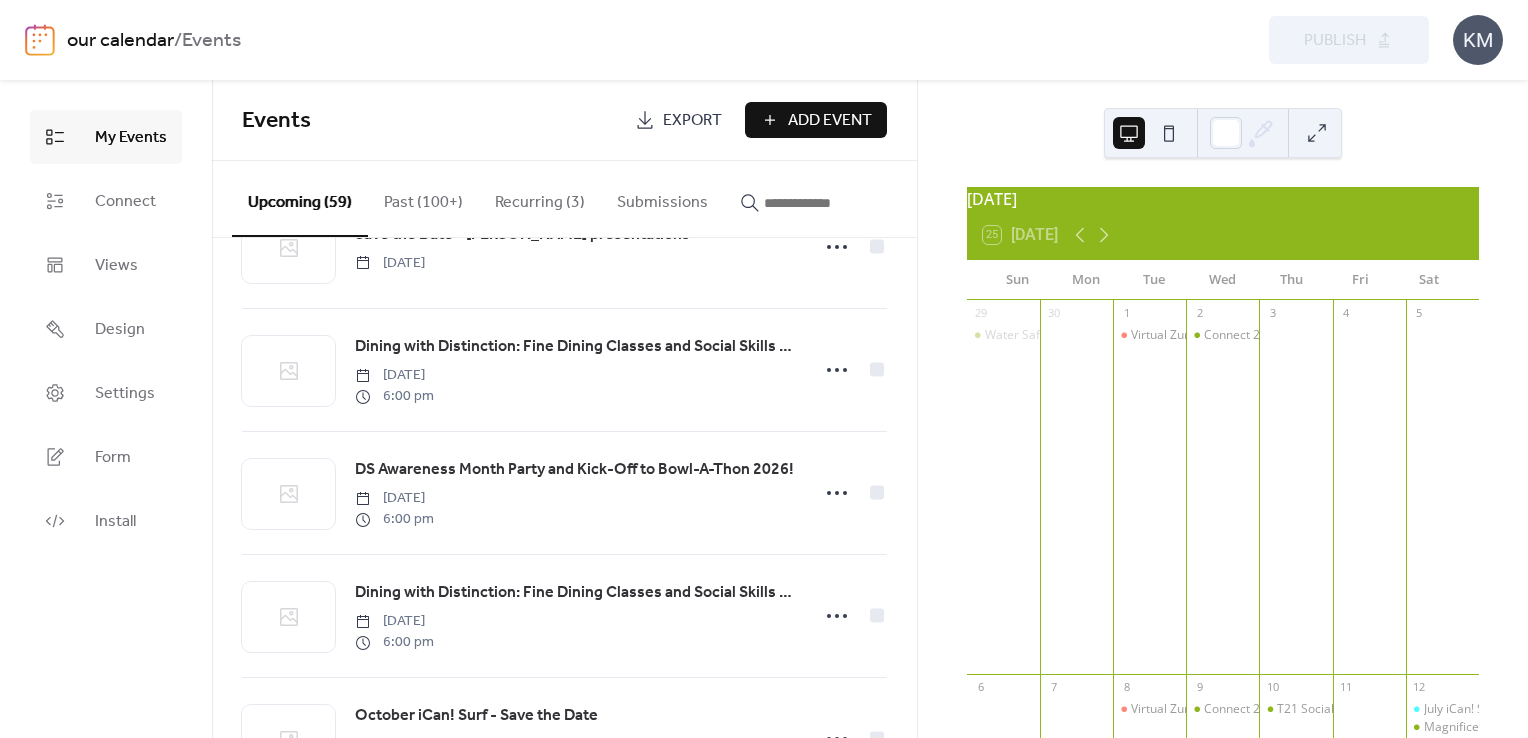 scroll, scrollTop: 3652, scrollLeft: 0, axis: vertical 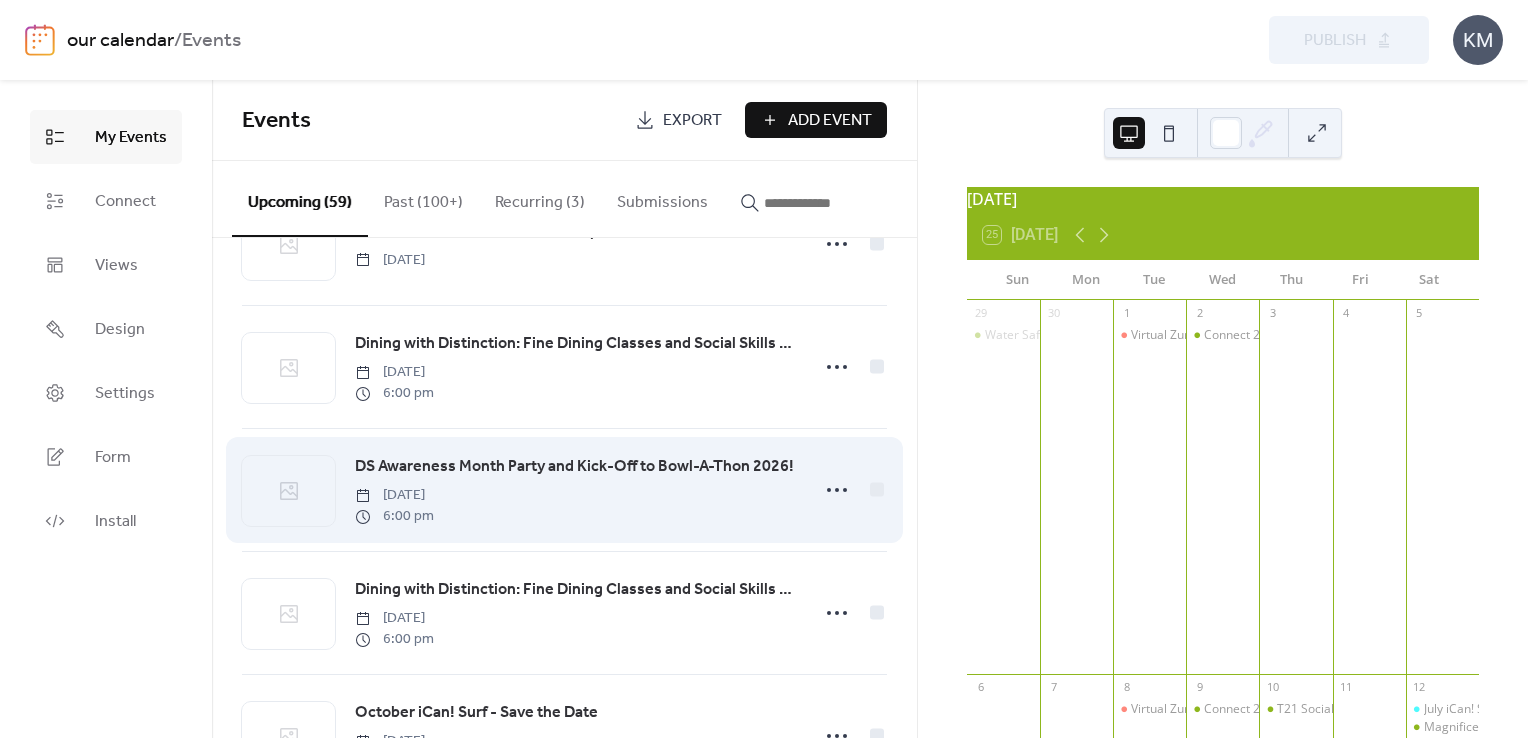 click on "DS Awareness Month Party and Kick-Off to Bowl-A-Thon 2026!" at bounding box center (574, 467) 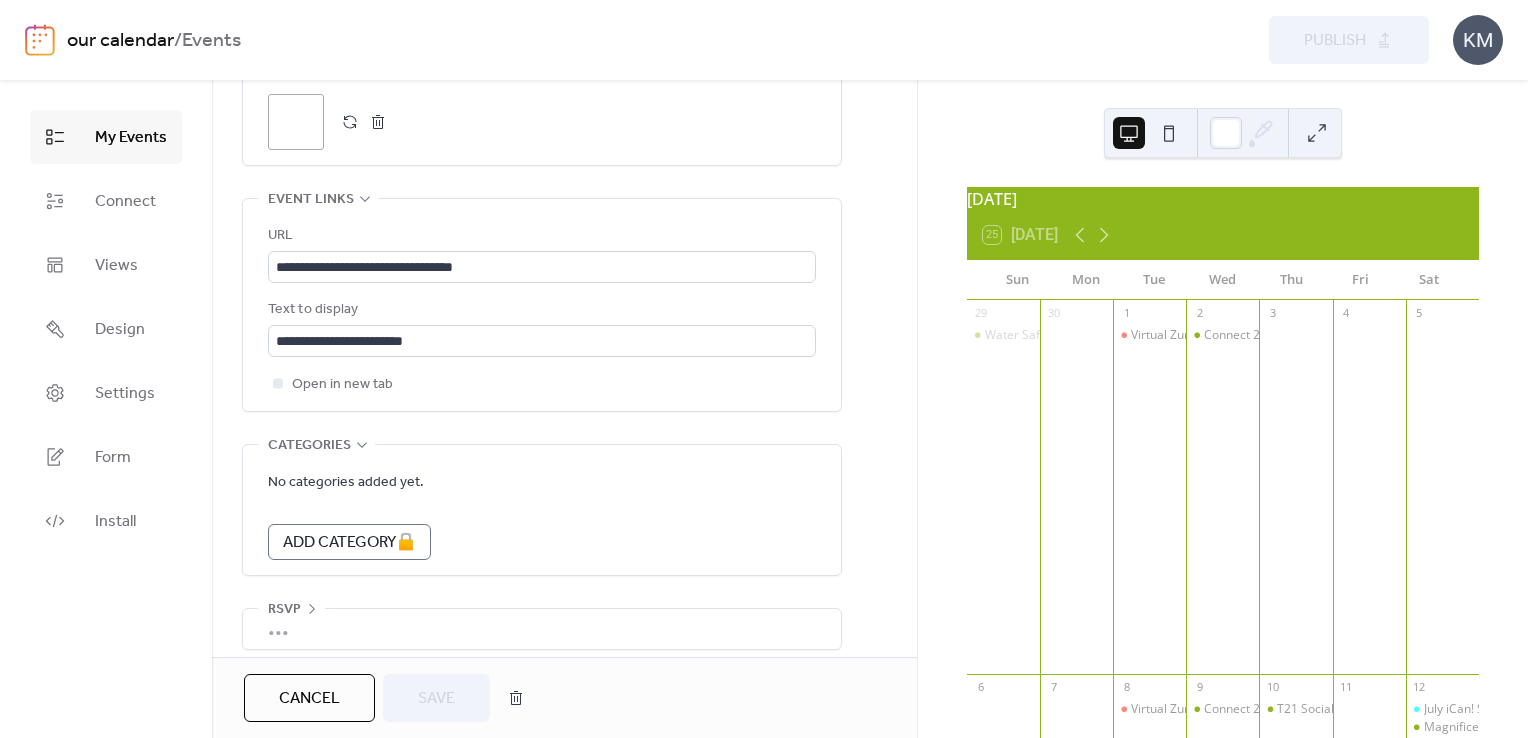scroll, scrollTop: 1077, scrollLeft: 0, axis: vertical 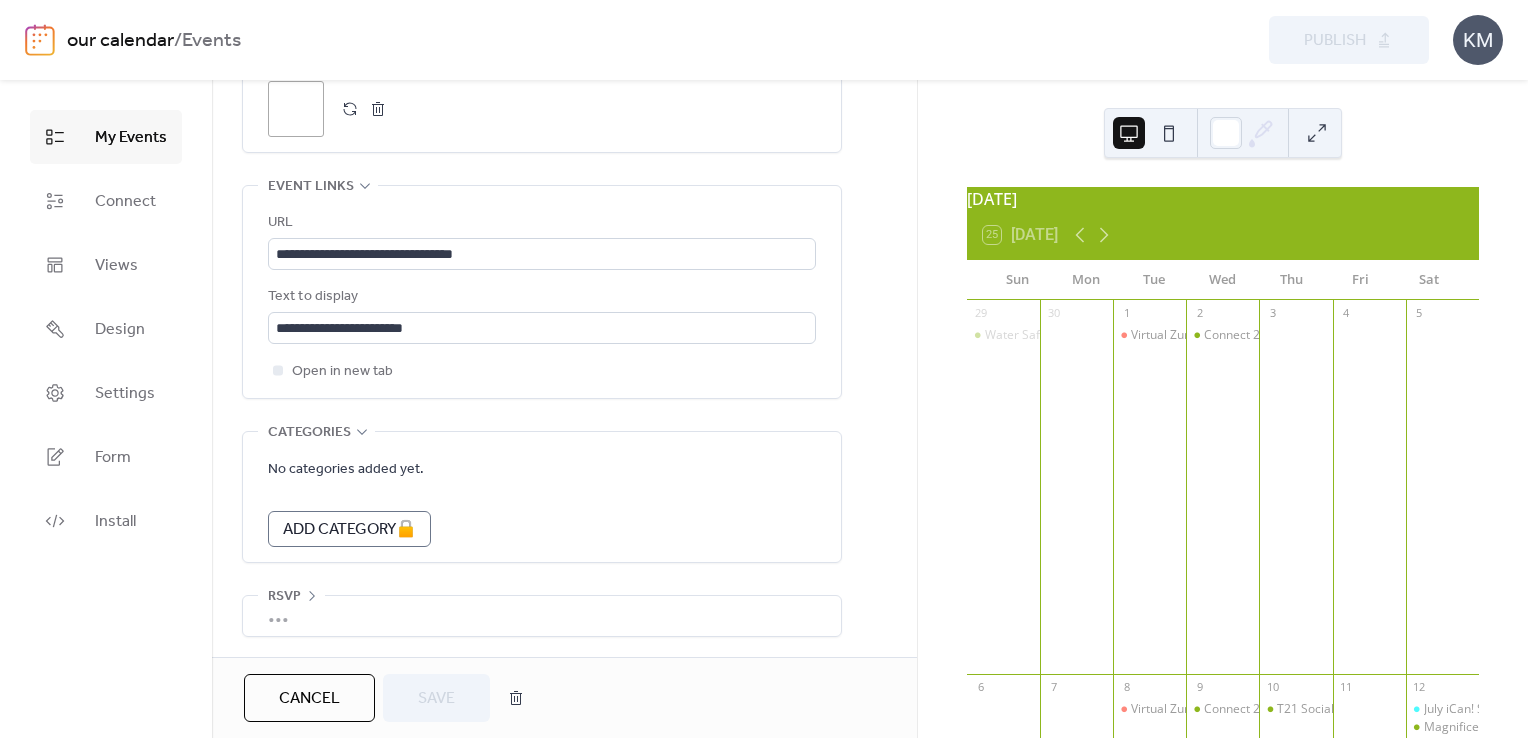 click on "Cancel" at bounding box center (309, 699) 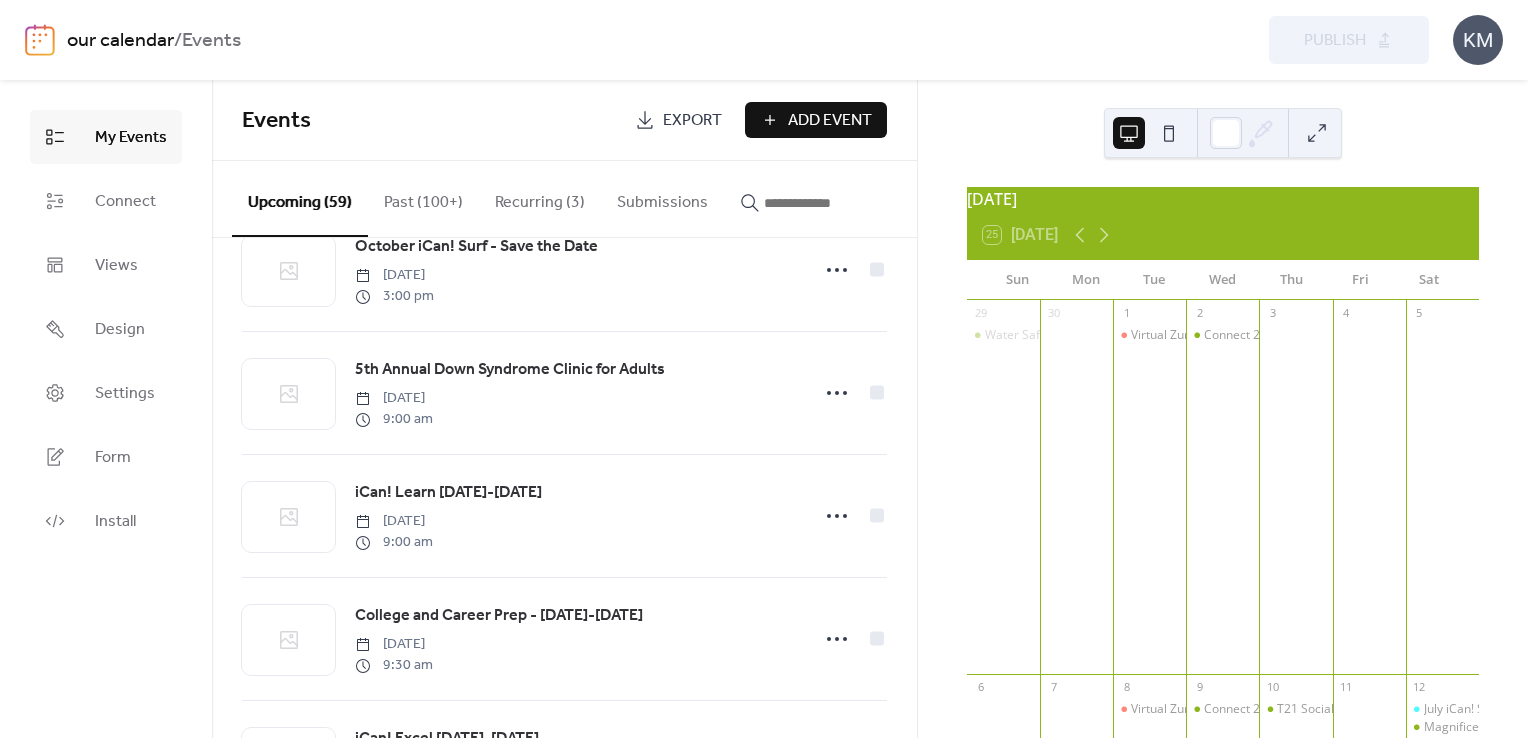 scroll, scrollTop: 4152, scrollLeft: 0, axis: vertical 